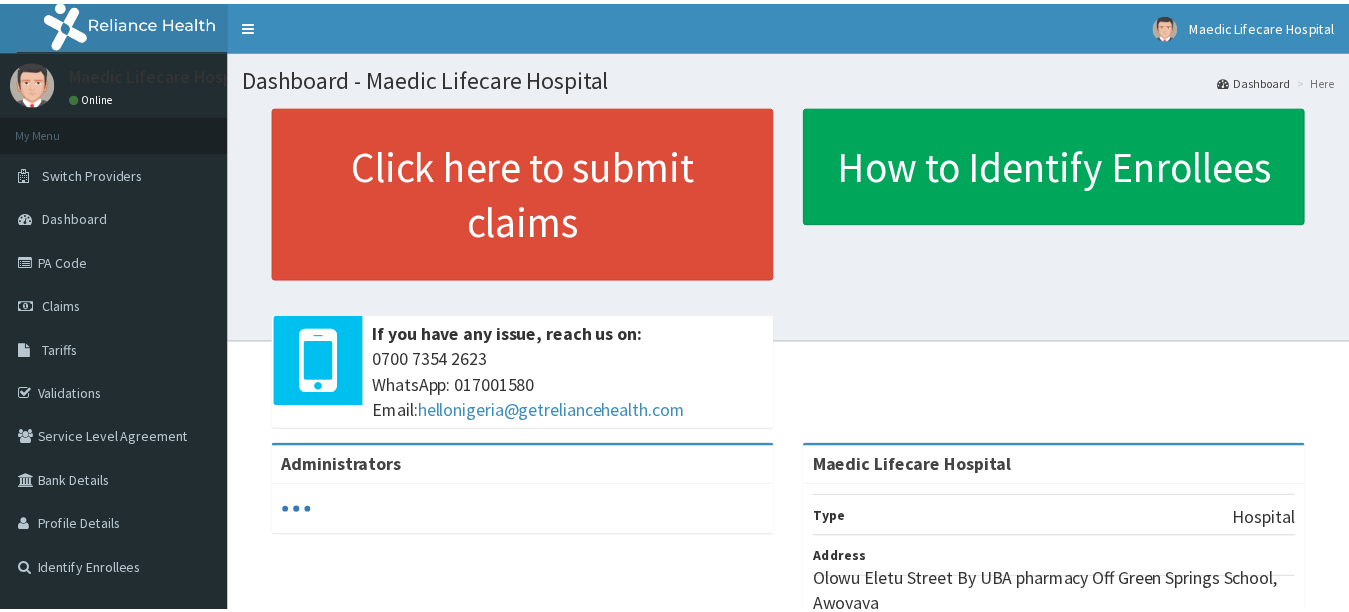 scroll, scrollTop: 0, scrollLeft: 0, axis: both 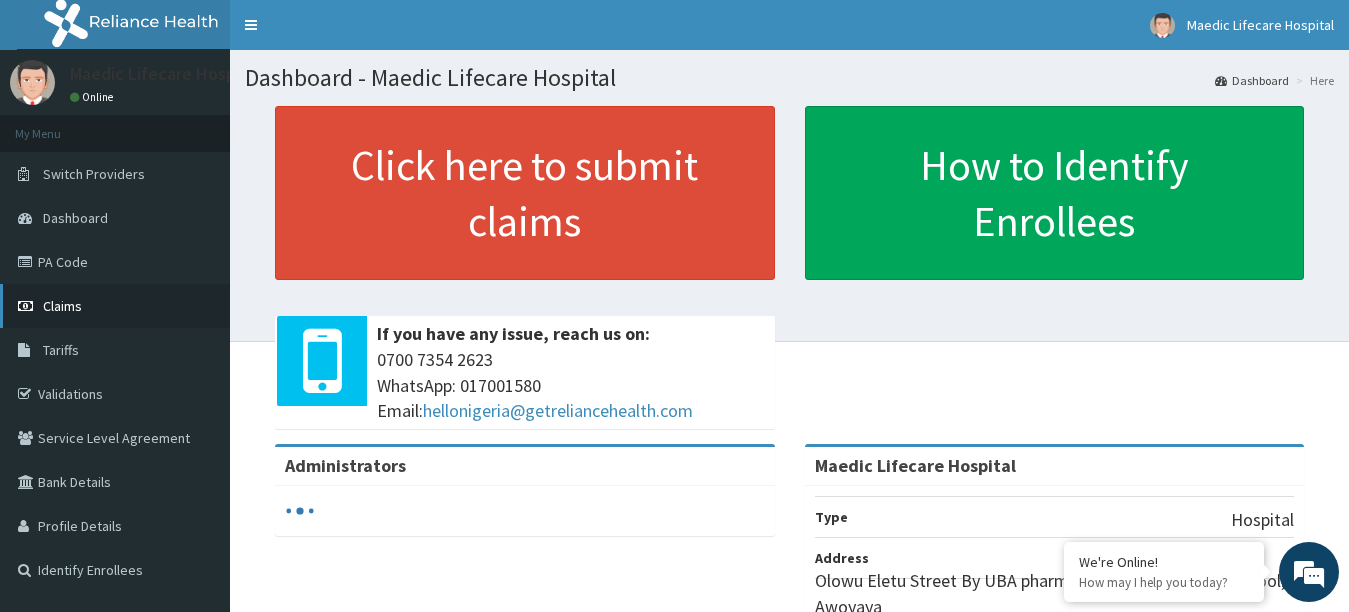 click on "Claims" at bounding box center (115, 306) 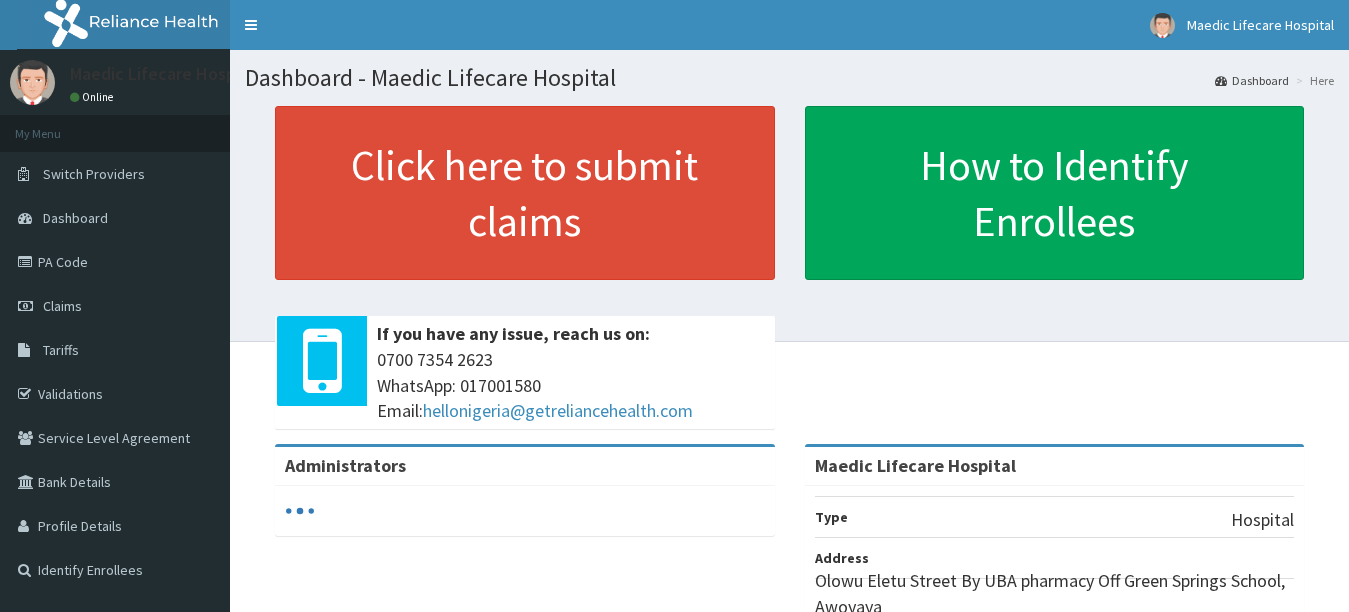 scroll, scrollTop: 0, scrollLeft: 0, axis: both 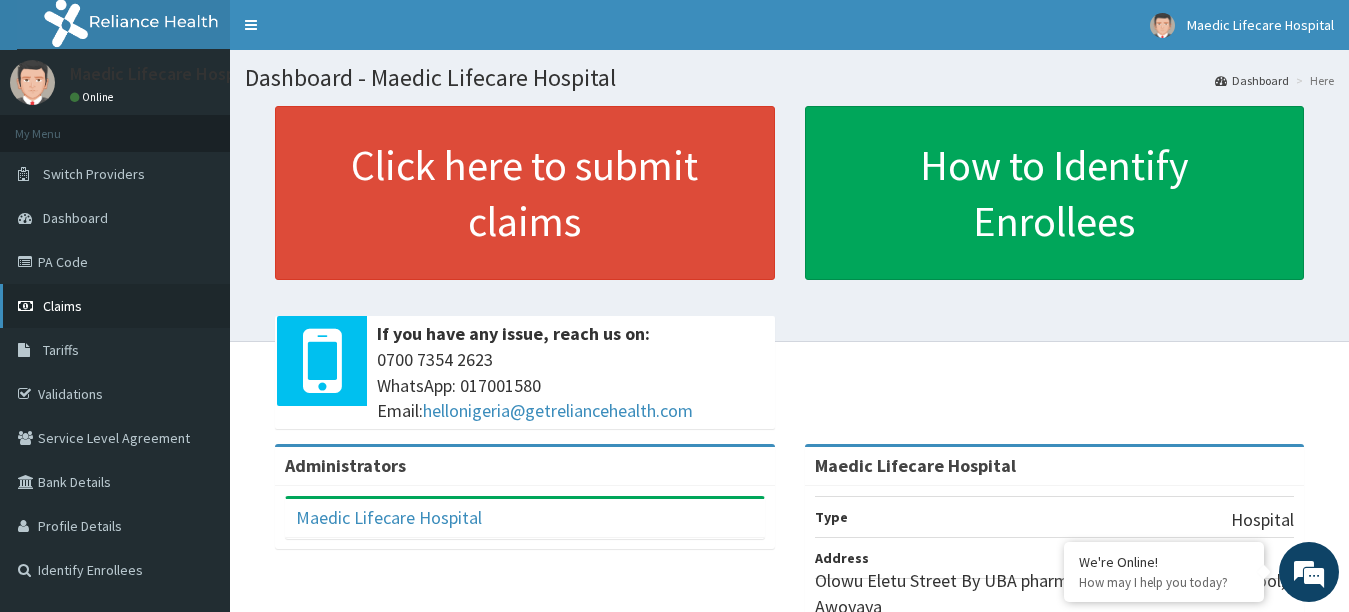 click on "Claims" at bounding box center (62, 306) 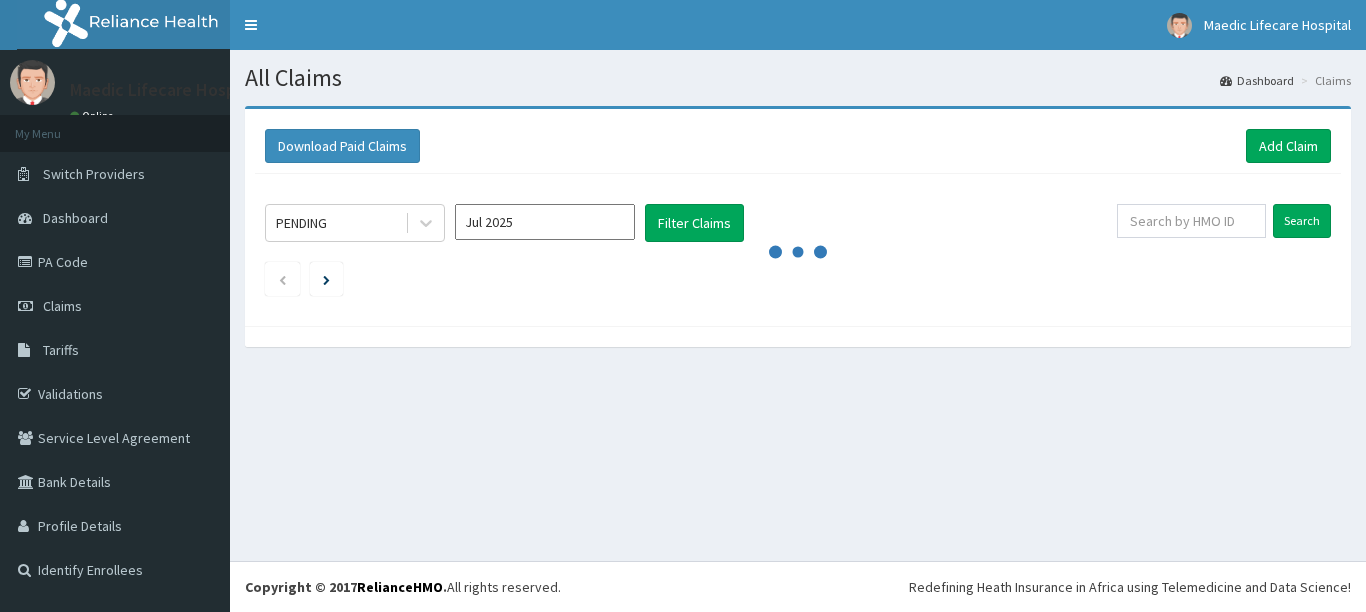 scroll, scrollTop: 0, scrollLeft: 0, axis: both 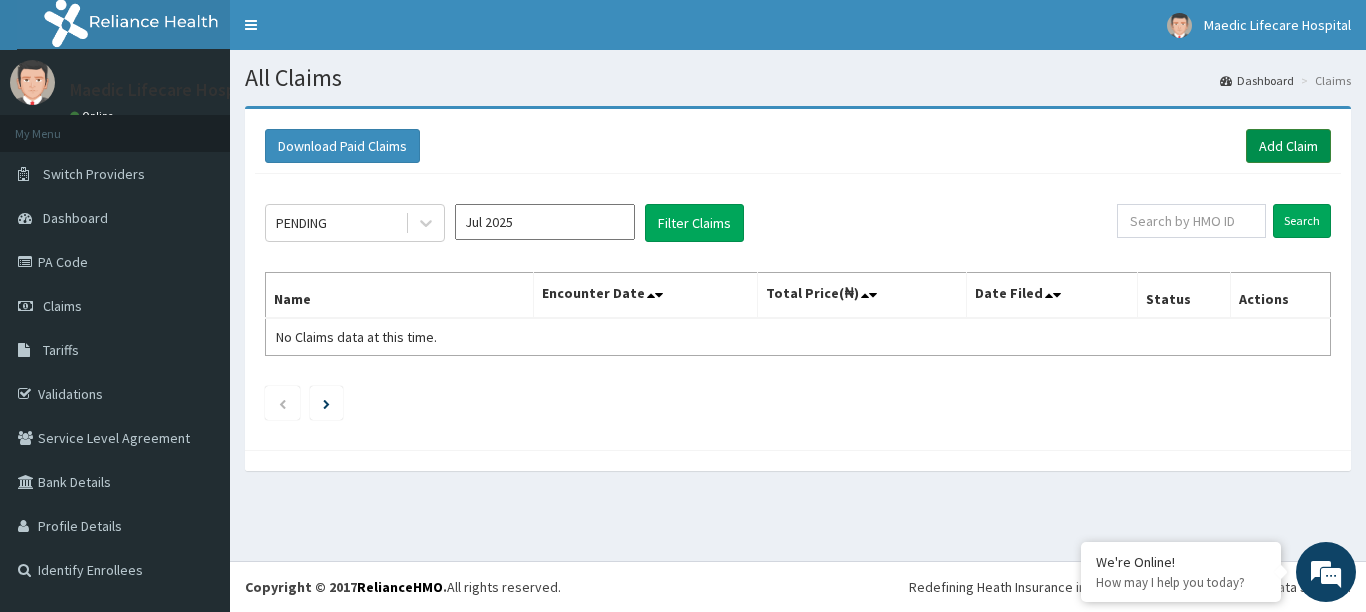 click on "Add Claim" at bounding box center [1288, 146] 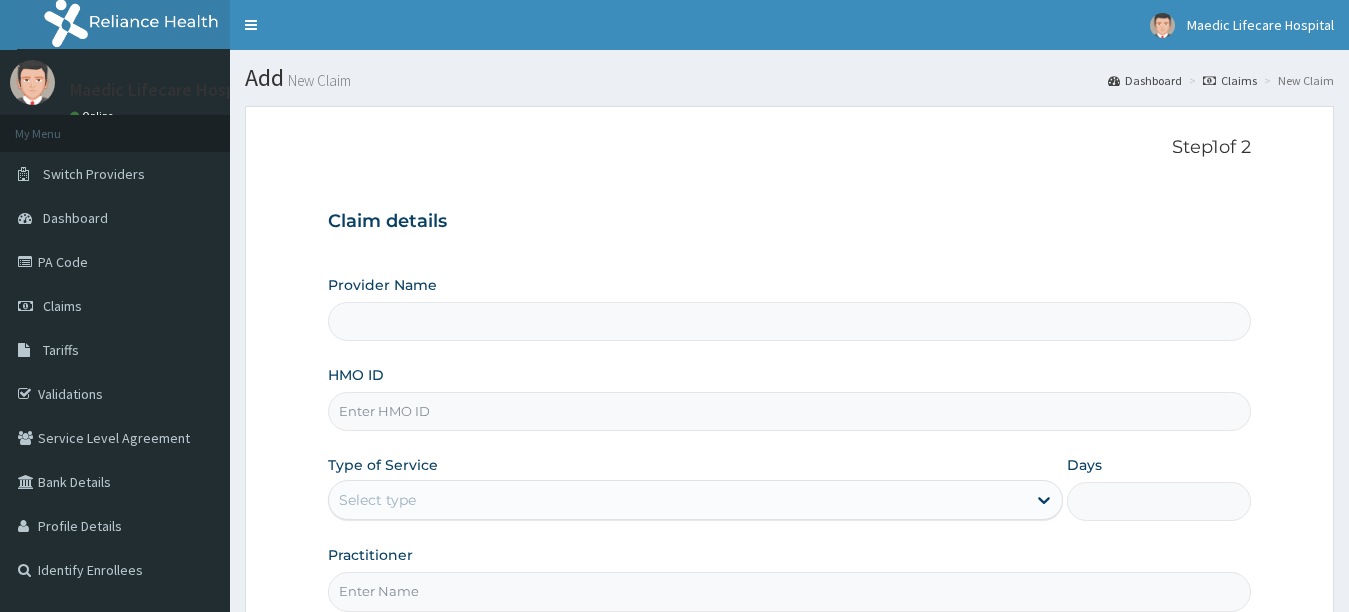 scroll, scrollTop: 0, scrollLeft: 0, axis: both 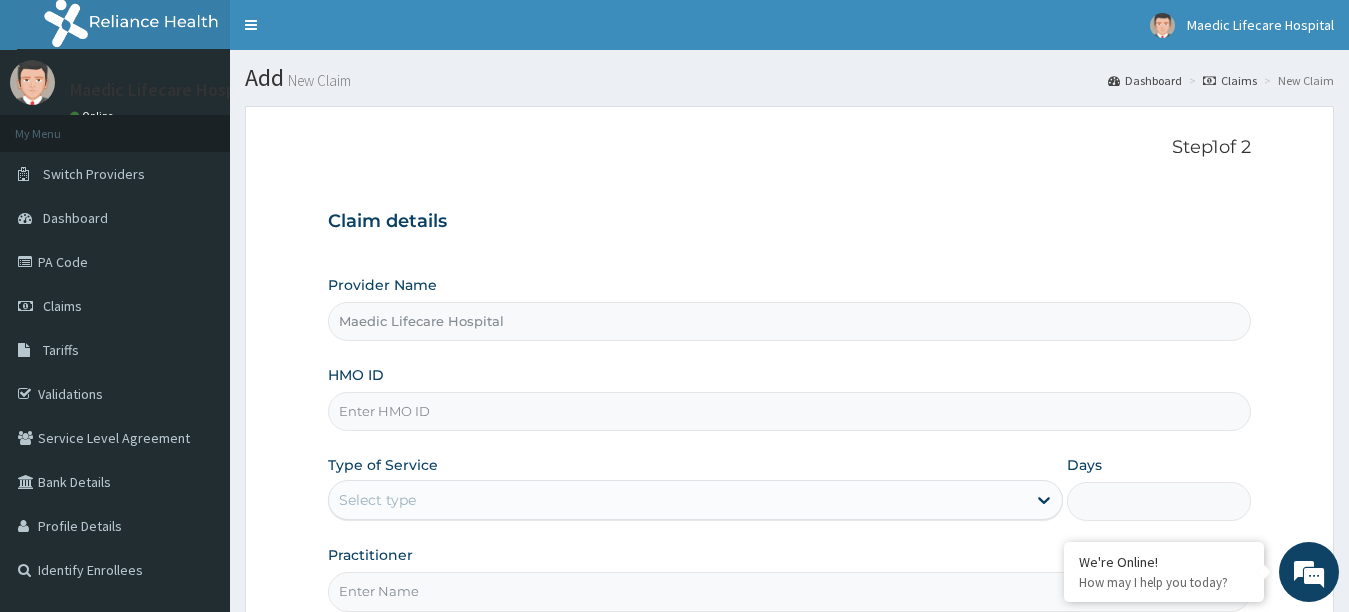 click on "HMO ID" at bounding box center [790, 411] 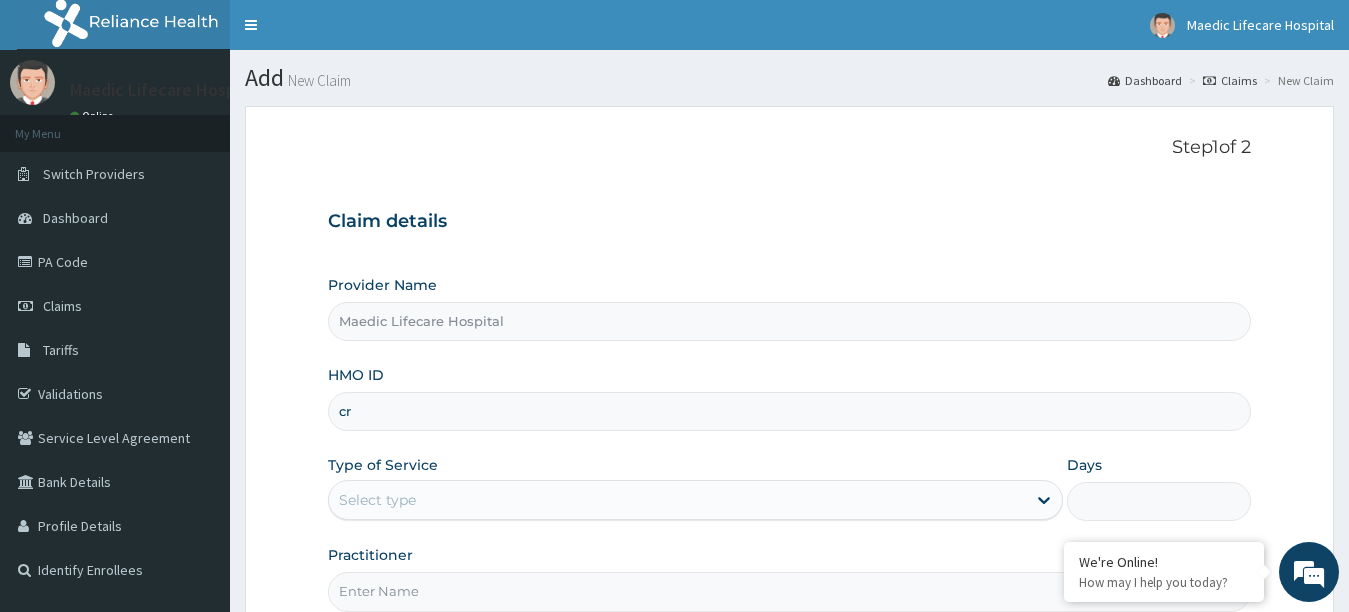 scroll, scrollTop: 0, scrollLeft: 0, axis: both 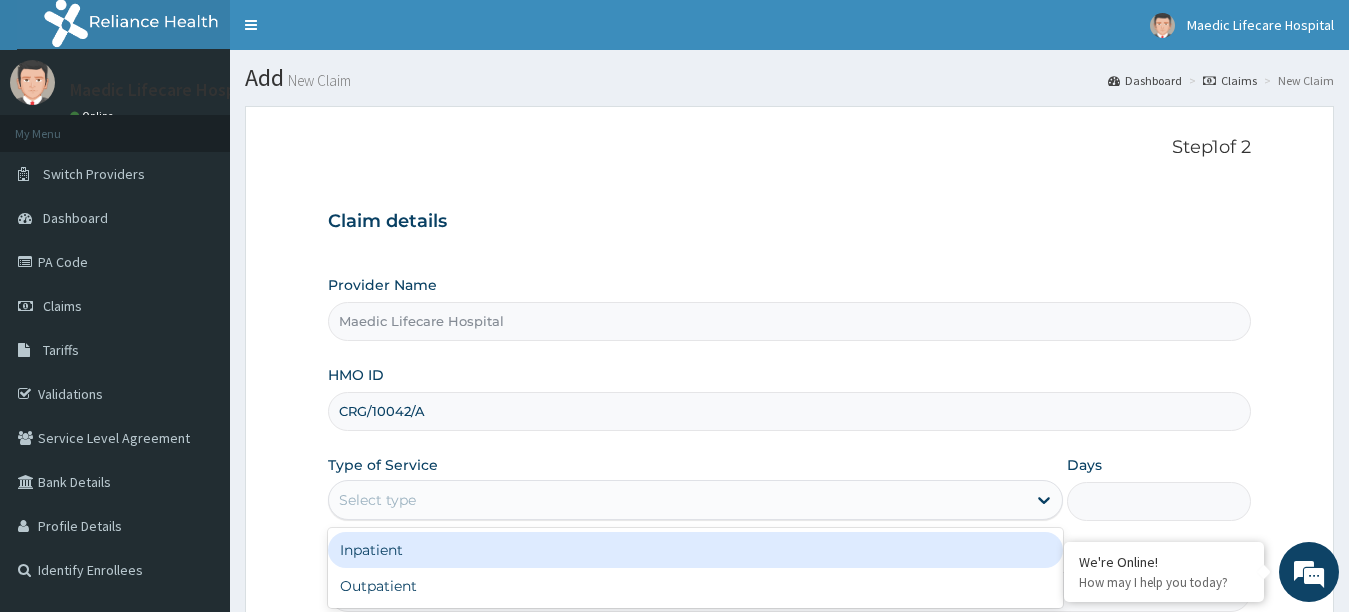 click on "Select type" at bounding box center (678, 500) 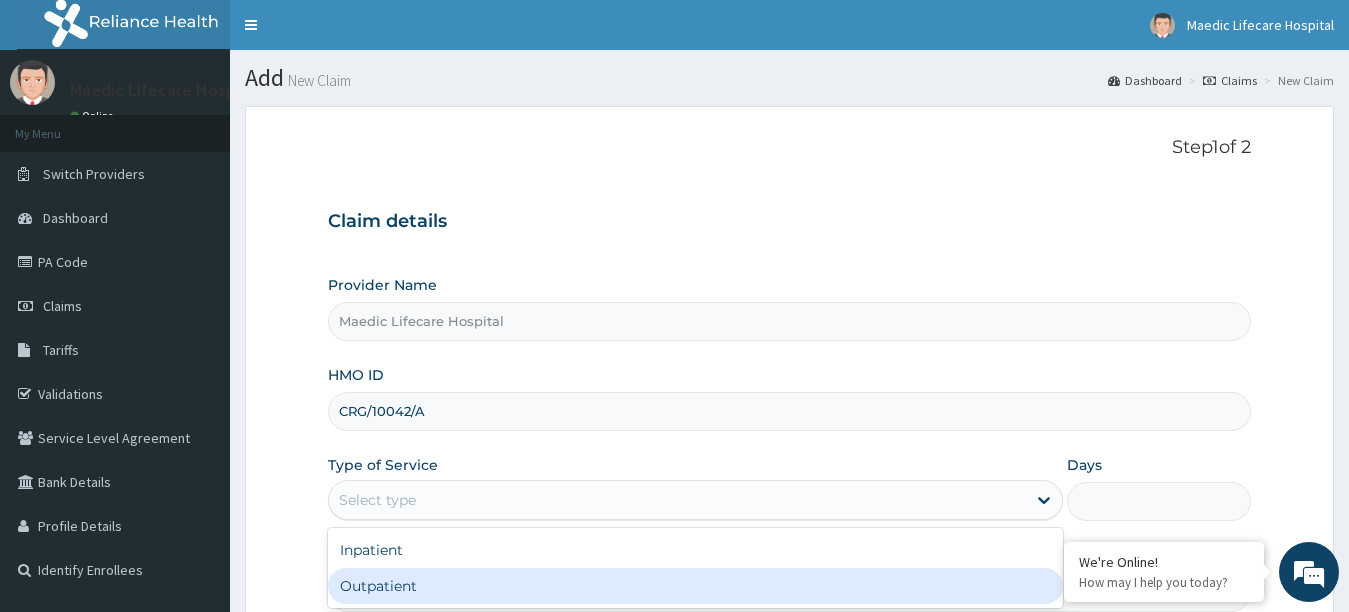 click on "Outpatient" at bounding box center (696, 586) 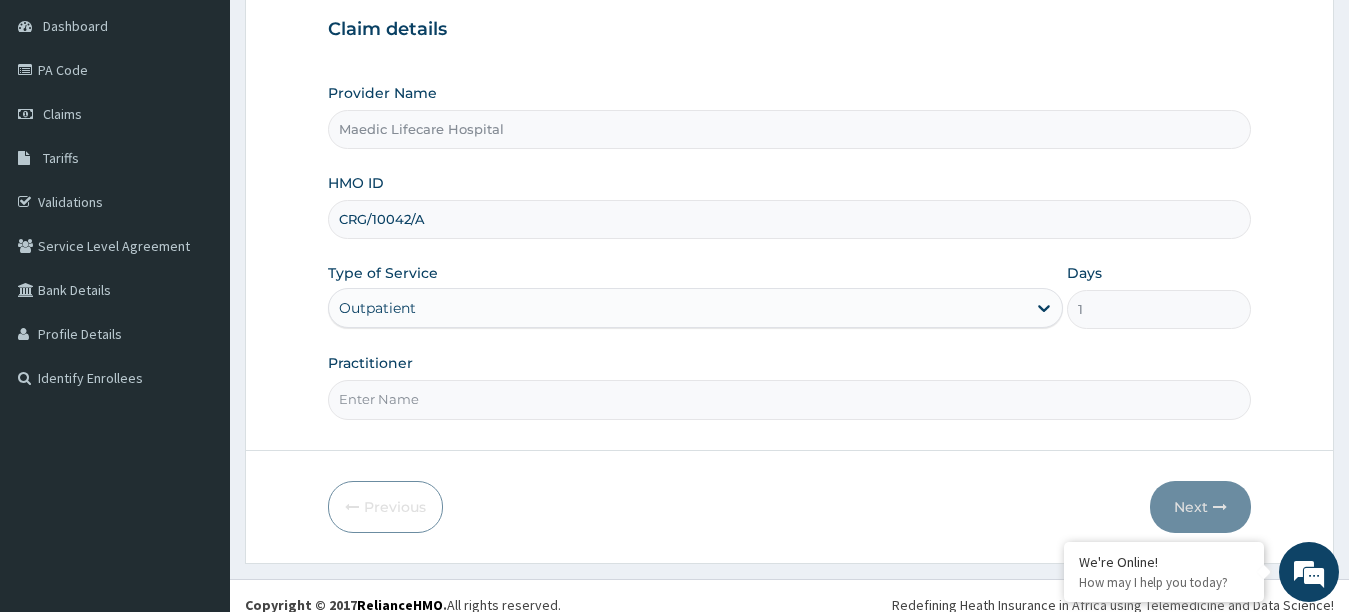 scroll, scrollTop: 200, scrollLeft: 0, axis: vertical 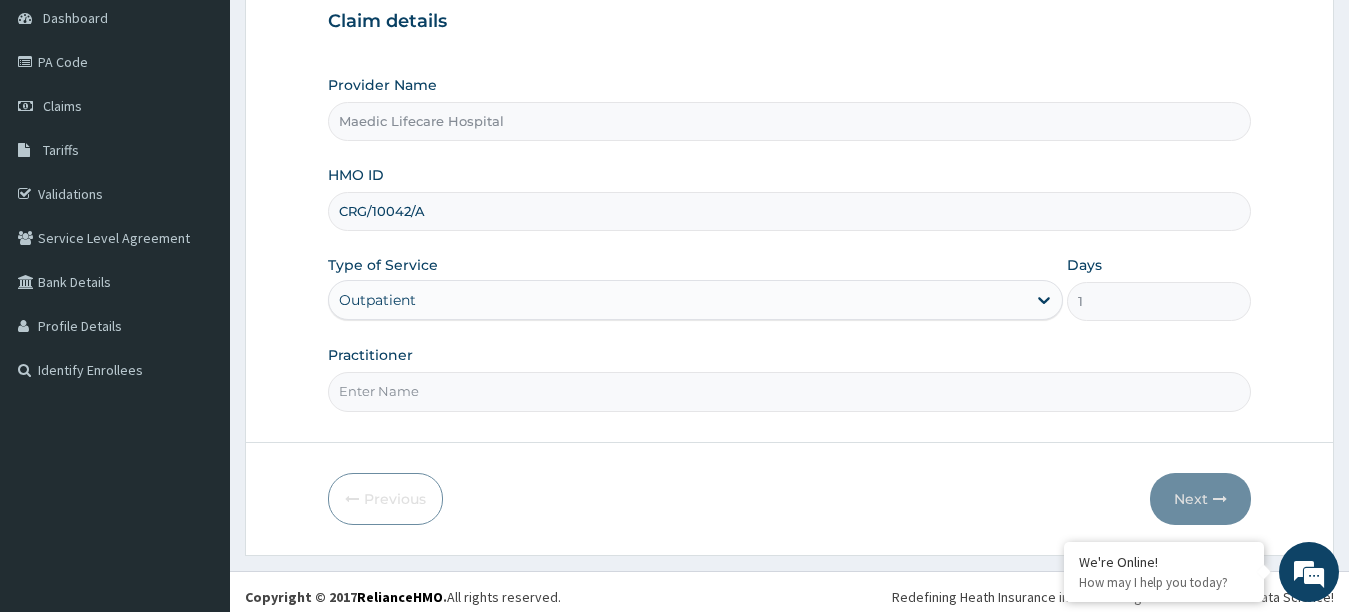 click on "Practitioner" at bounding box center [790, 391] 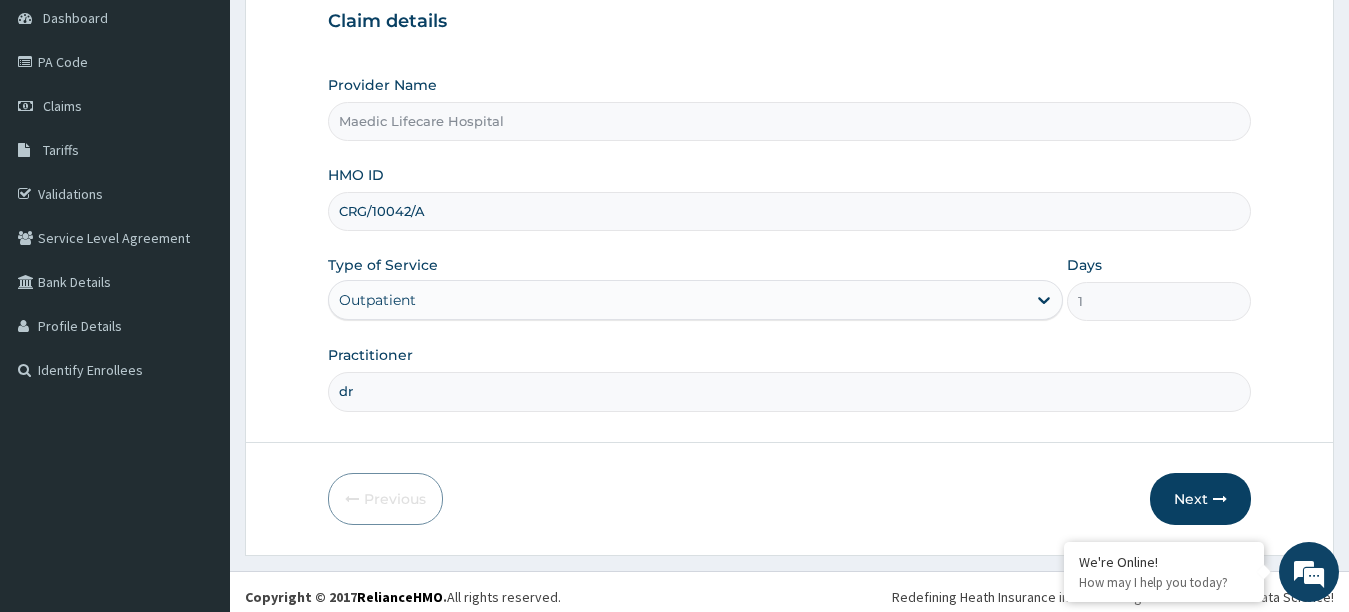 type on "d" 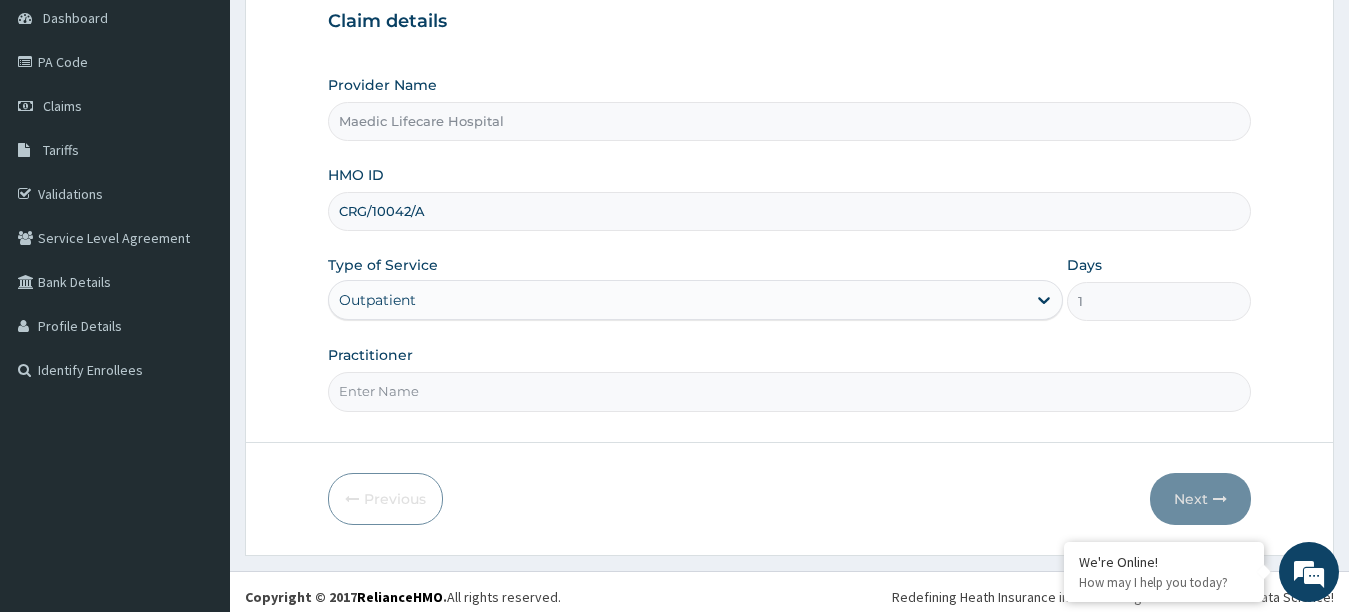 type on "a" 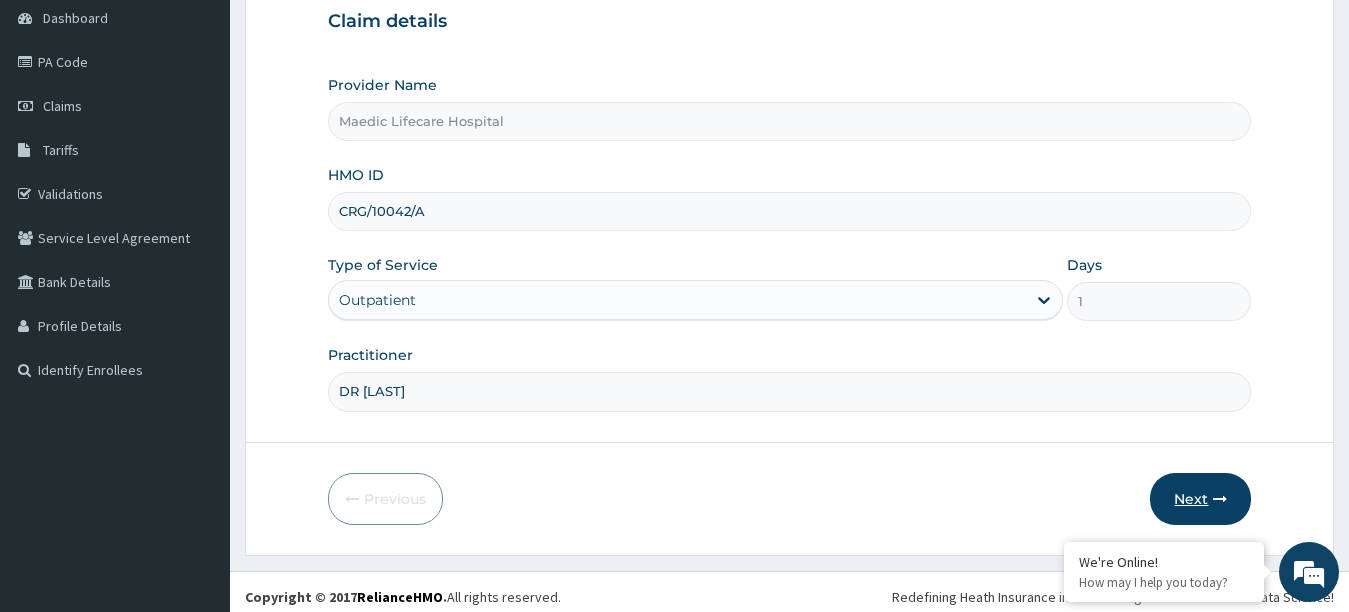 type on "DR APATA" 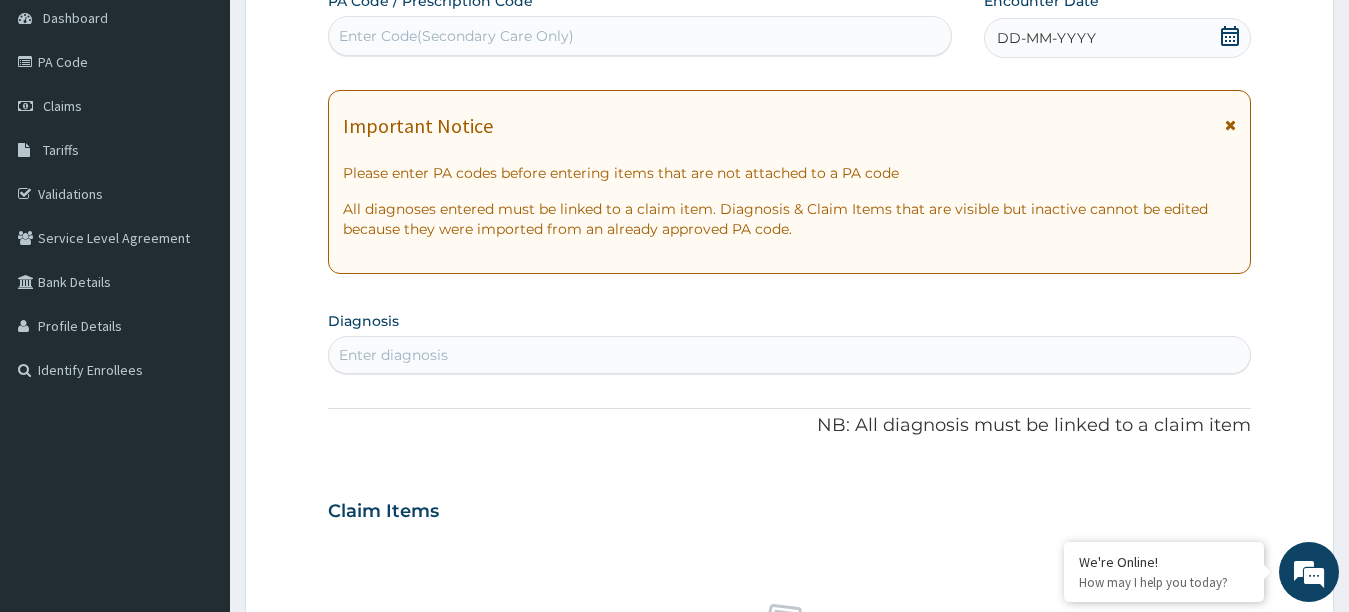 click at bounding box center [1230, 125] 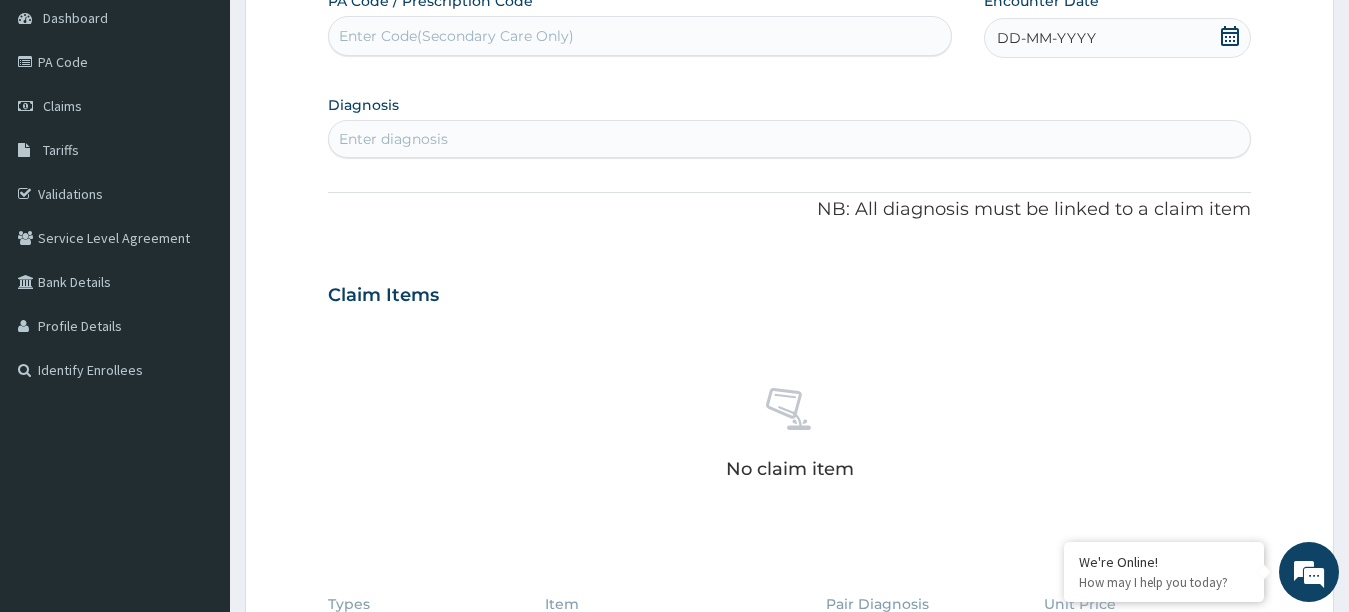 click 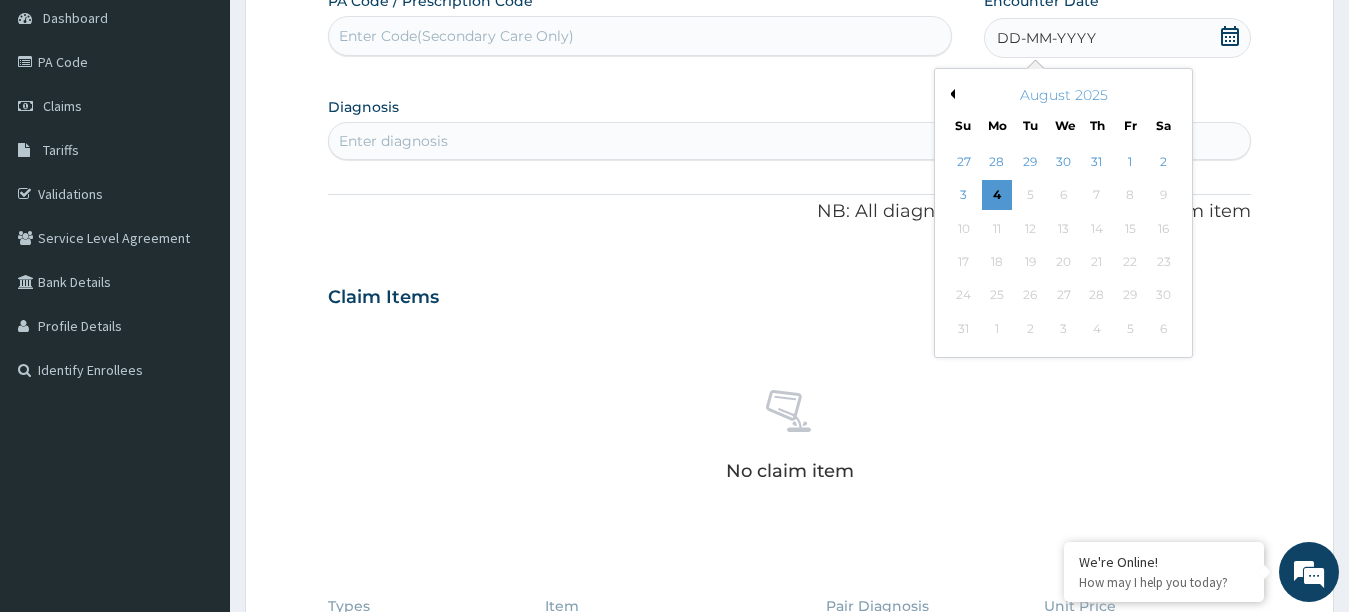 click on "Previous Month" at bounding box center [950, 94] 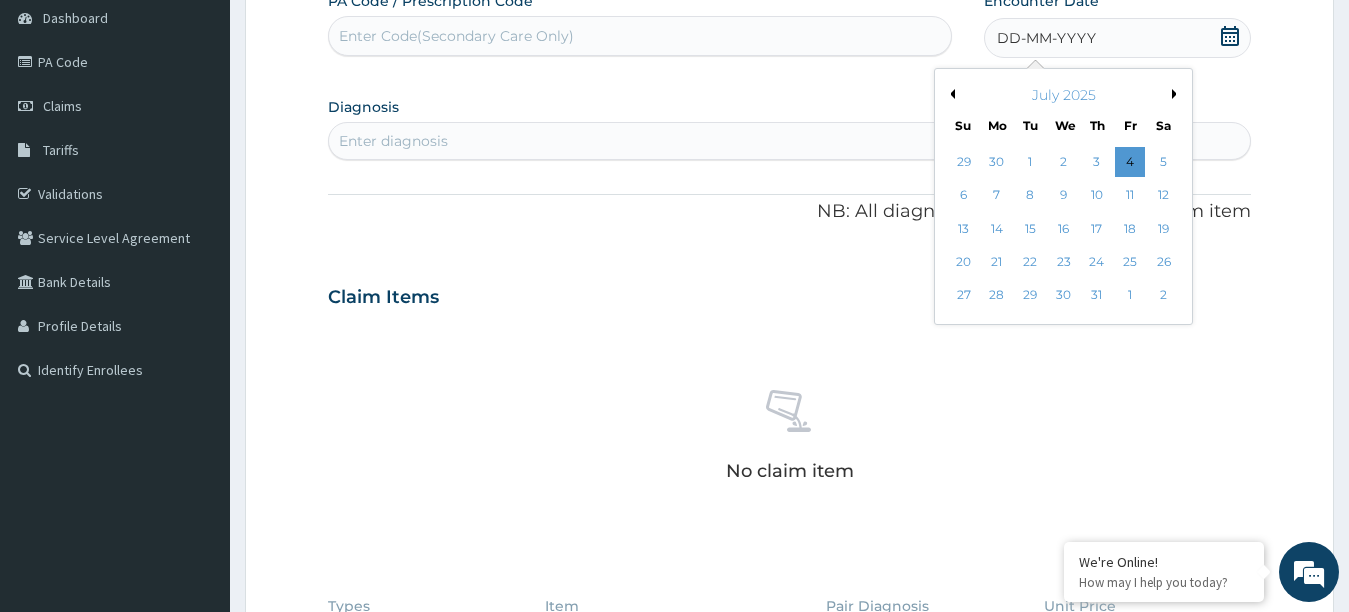 click on "Previous Month" at bounding box center [950, 94] 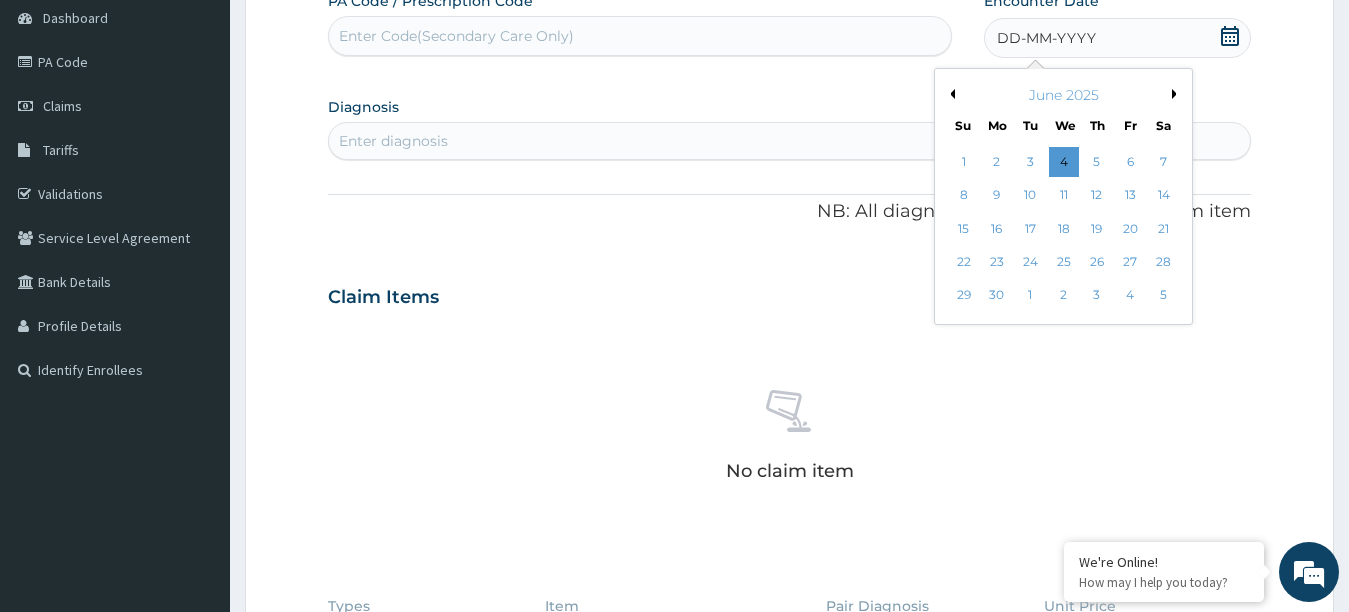 click on "Previous Month" at bounding box center [950, 94] 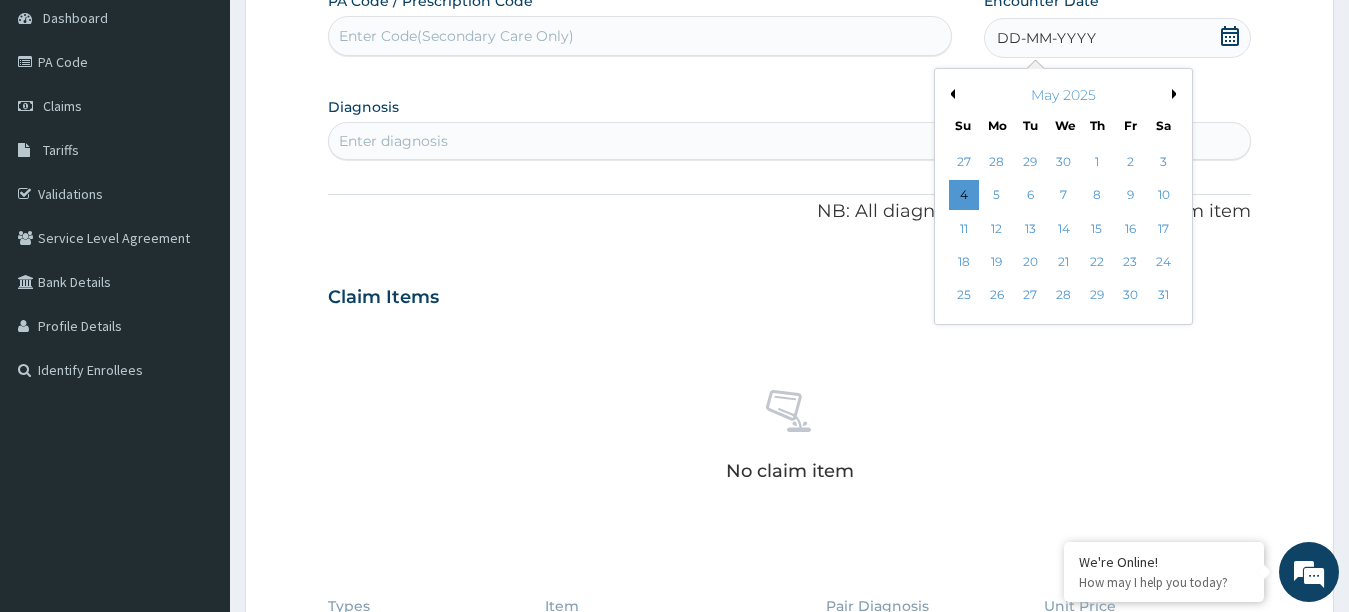 click on "Previous Month" at bounding box center (950, 94) 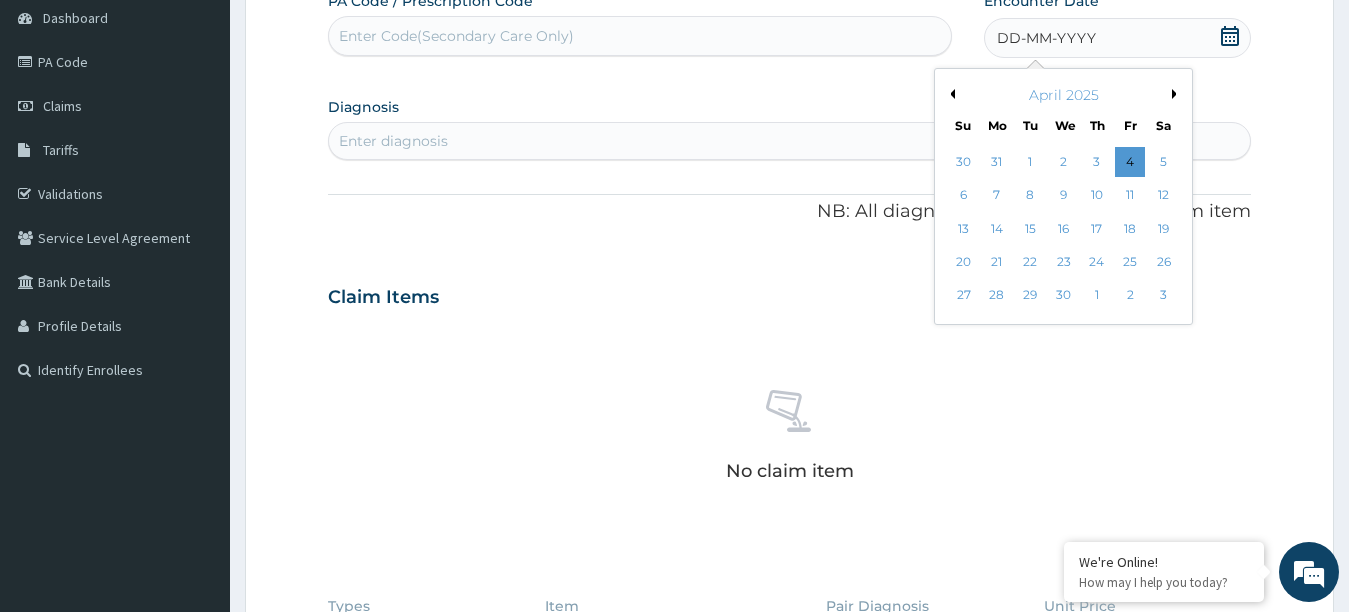 click on "Next Month" at bounding box center (1177, 94) 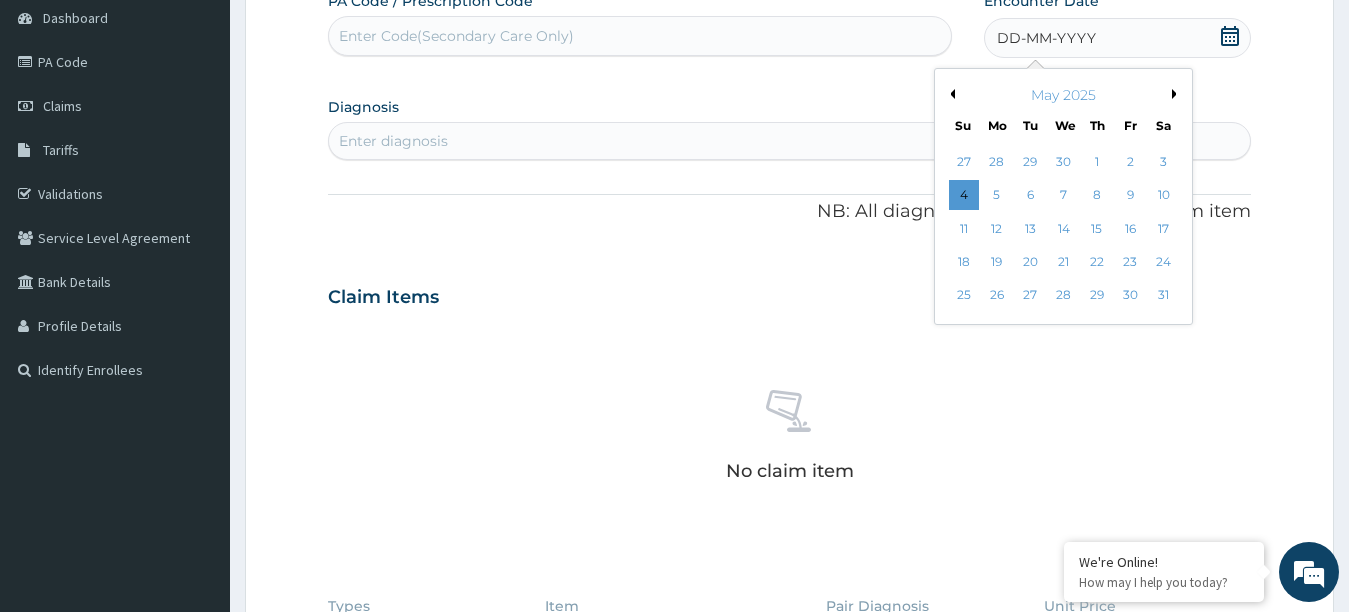 click on "Next Month" at bounding box center (1177, 94) 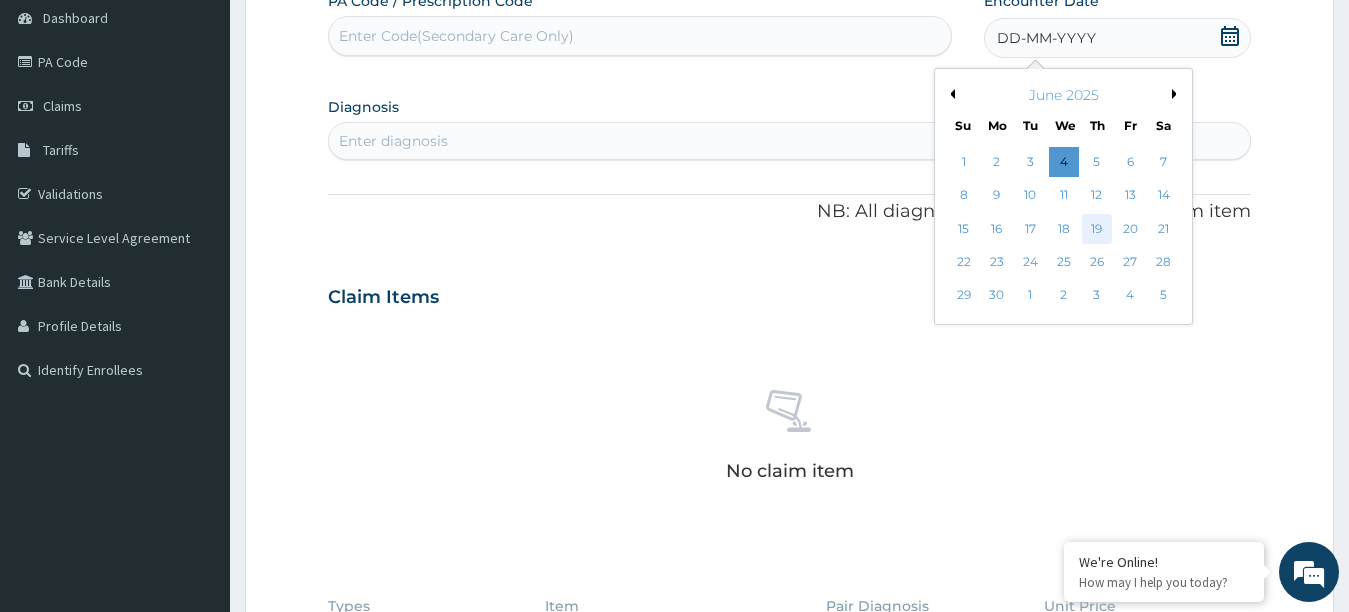 click on "19" at bounding box center [1097, 229] 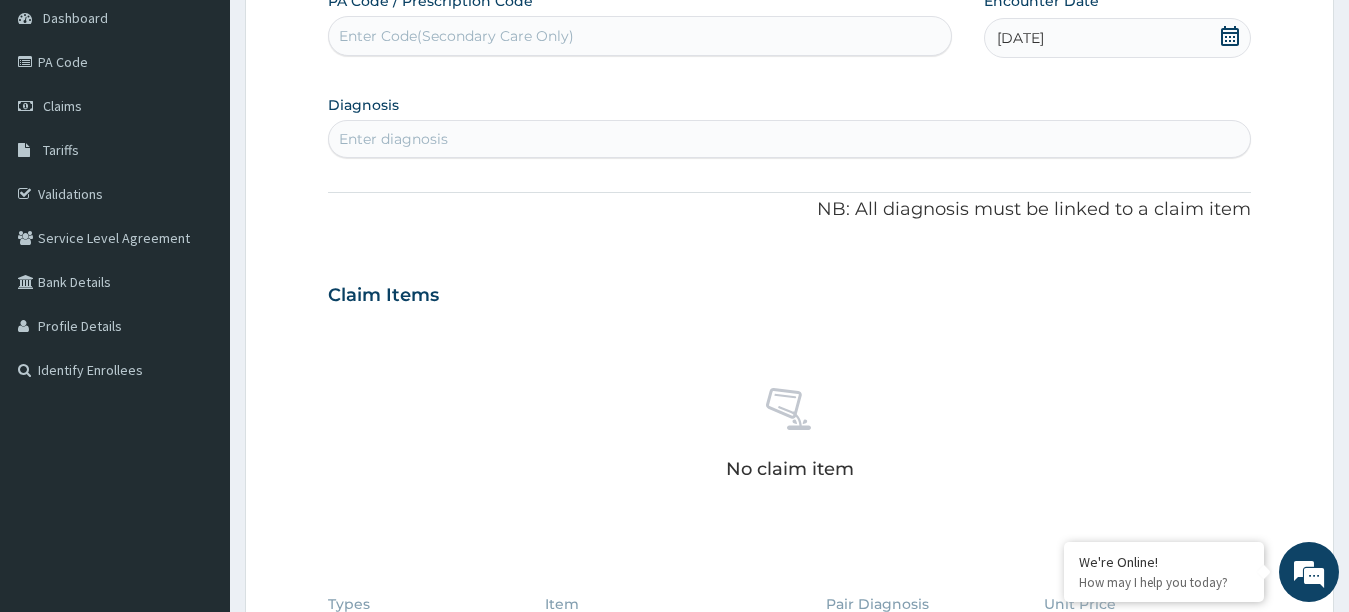 click on "Enter diagnosis" at bounding box center (790, 139) 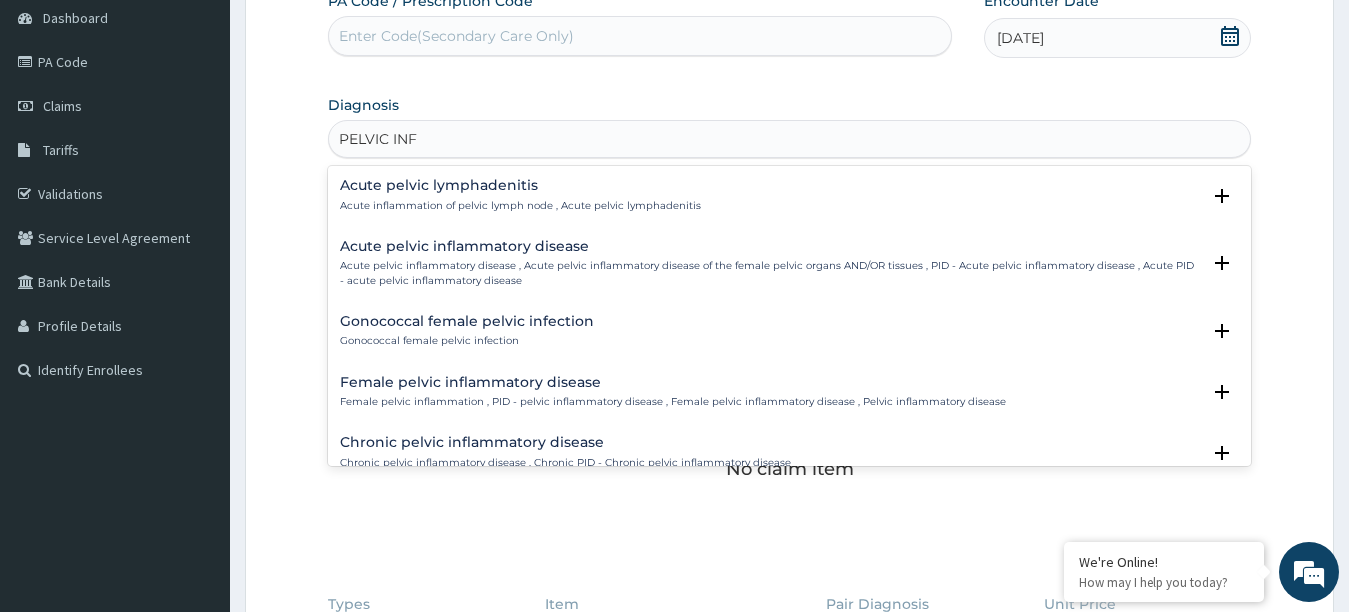 type on "PELVIC INFL" 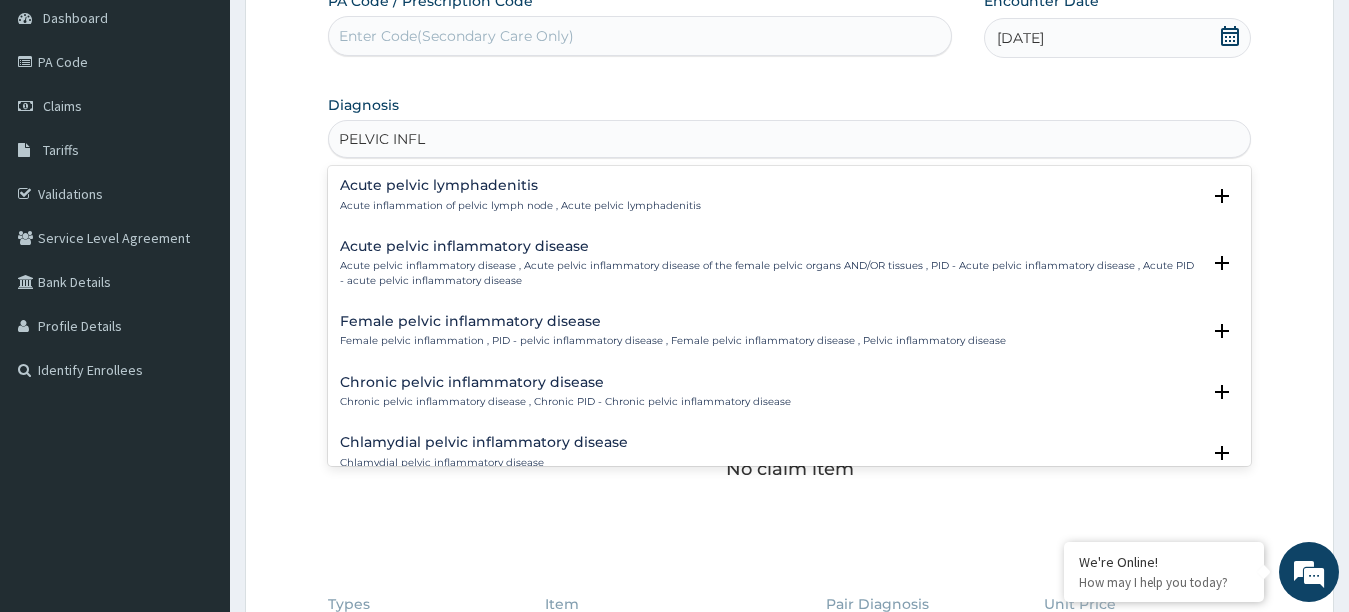 click on "Acute pelvic inflammatory disease" at bounding box center (770, 246) 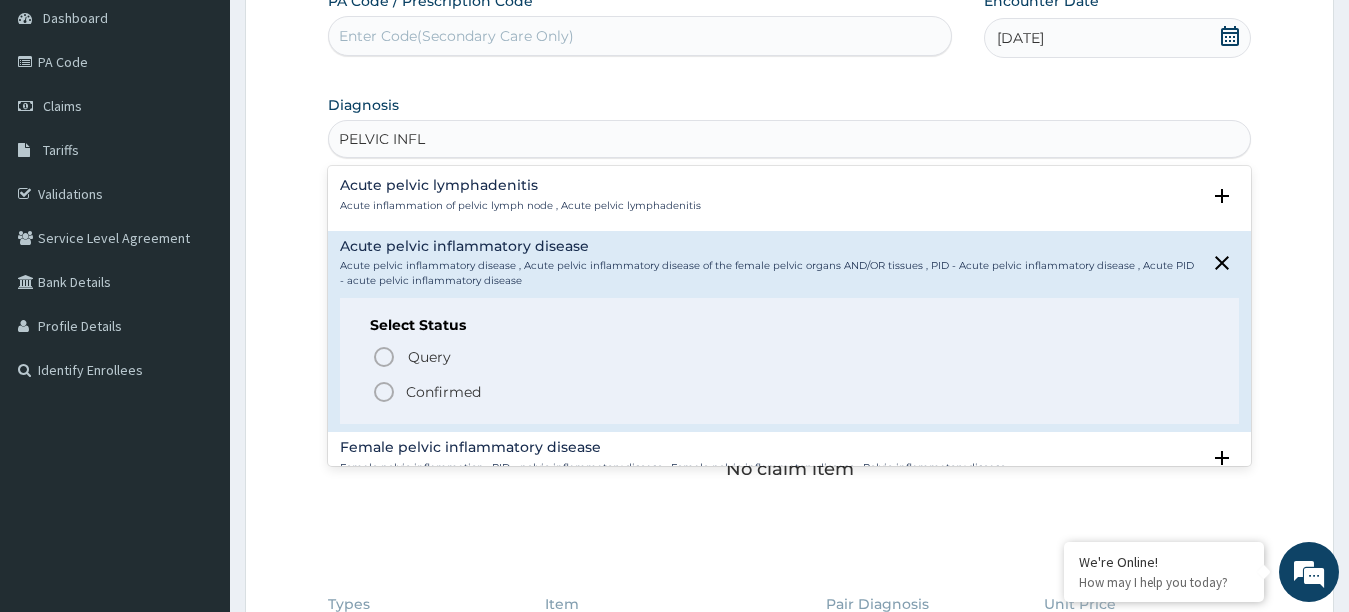 click 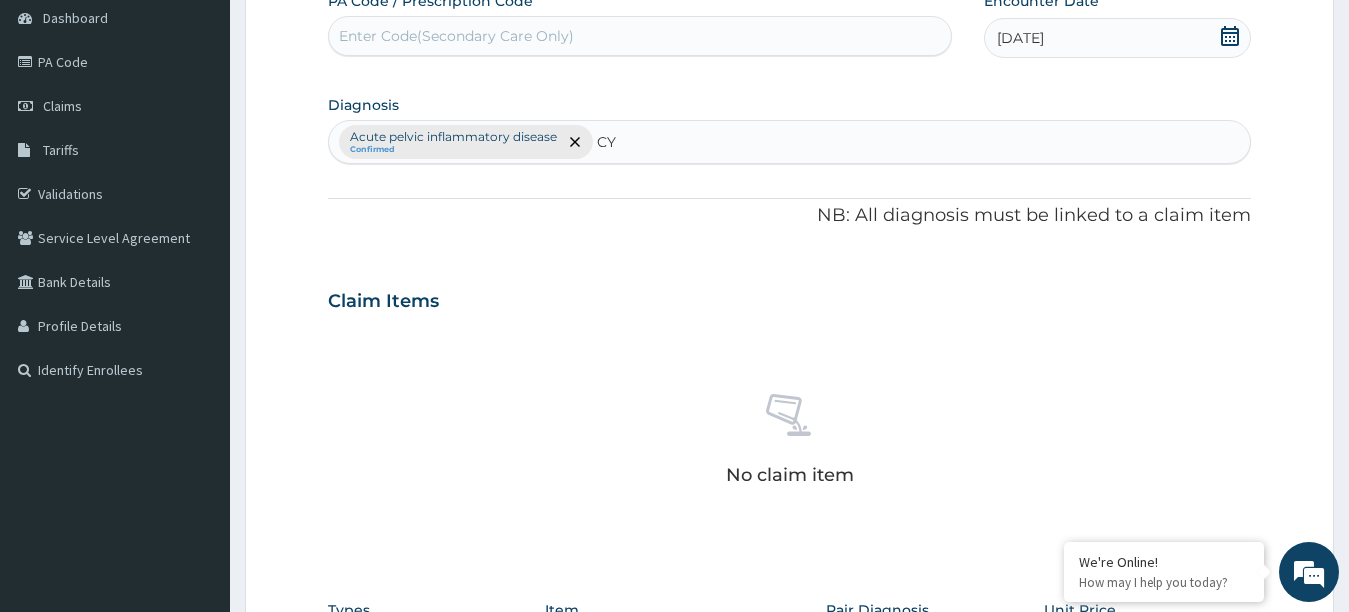 type on "CYS" 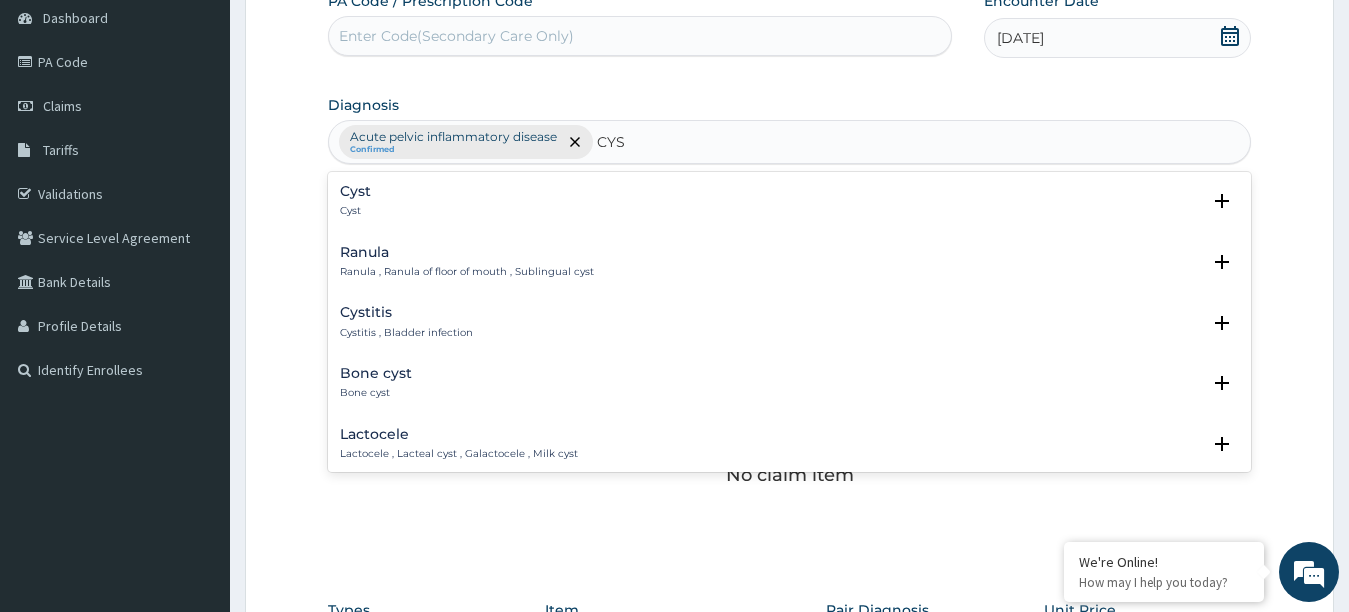 click on "Cyst" at bounding box center [355, 191] 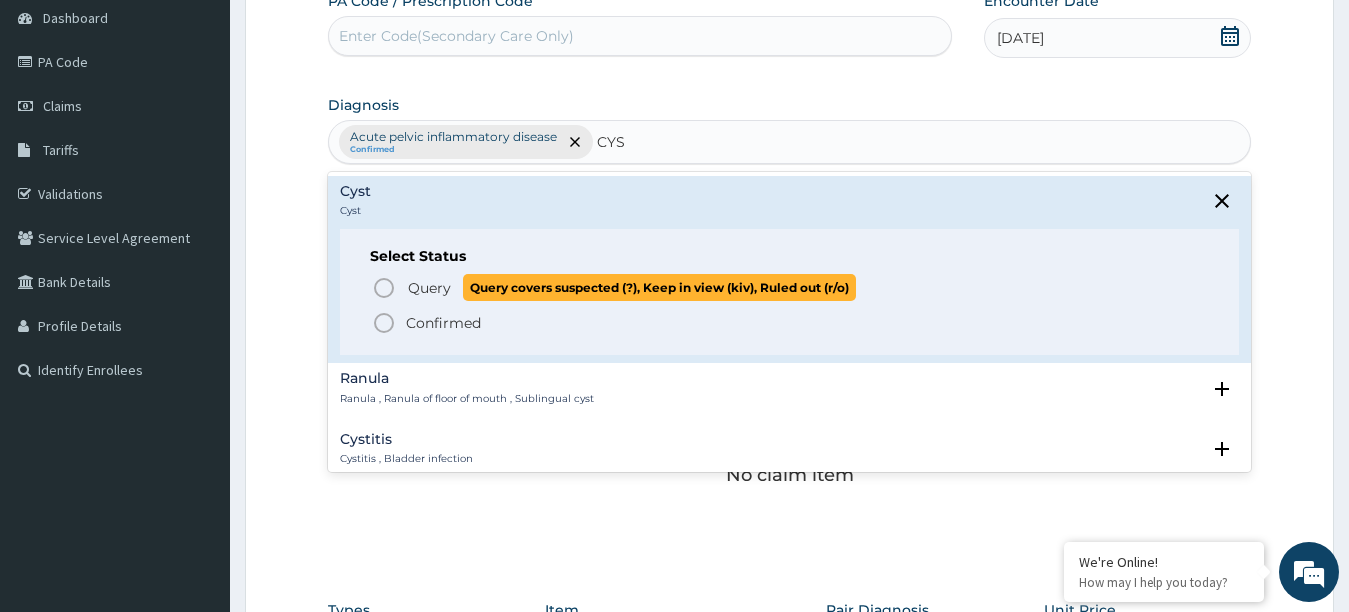 click 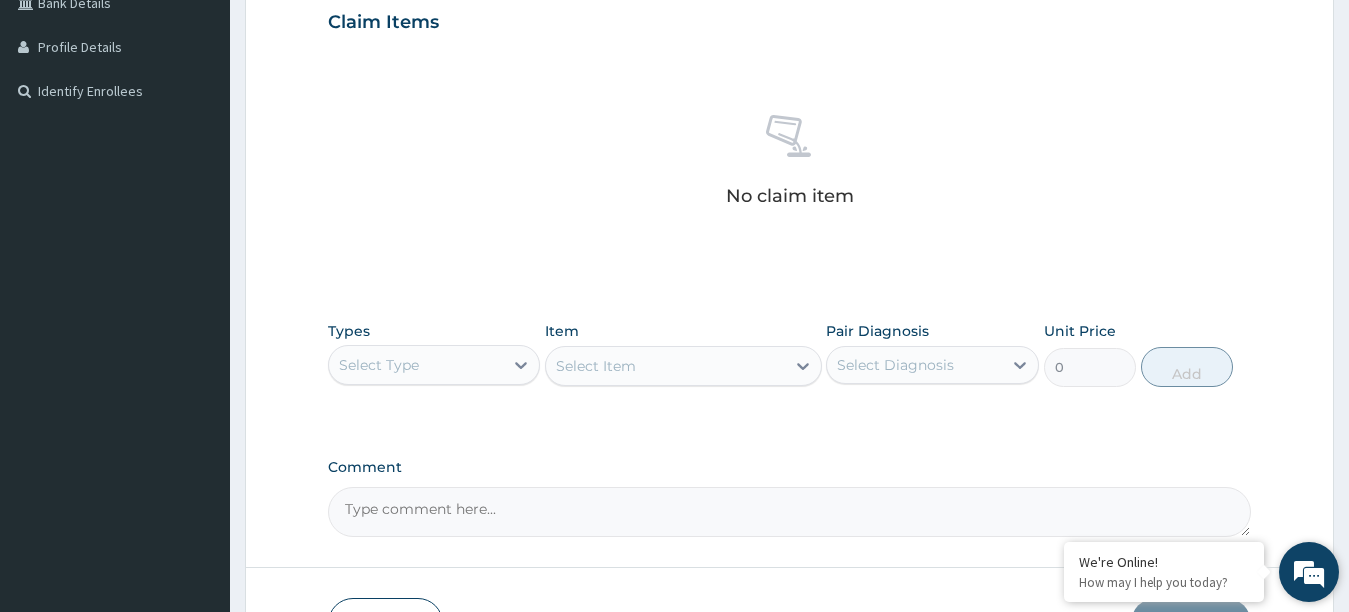 scroll, scrollTop: 480, scrollLeft: 0, axis: vertical 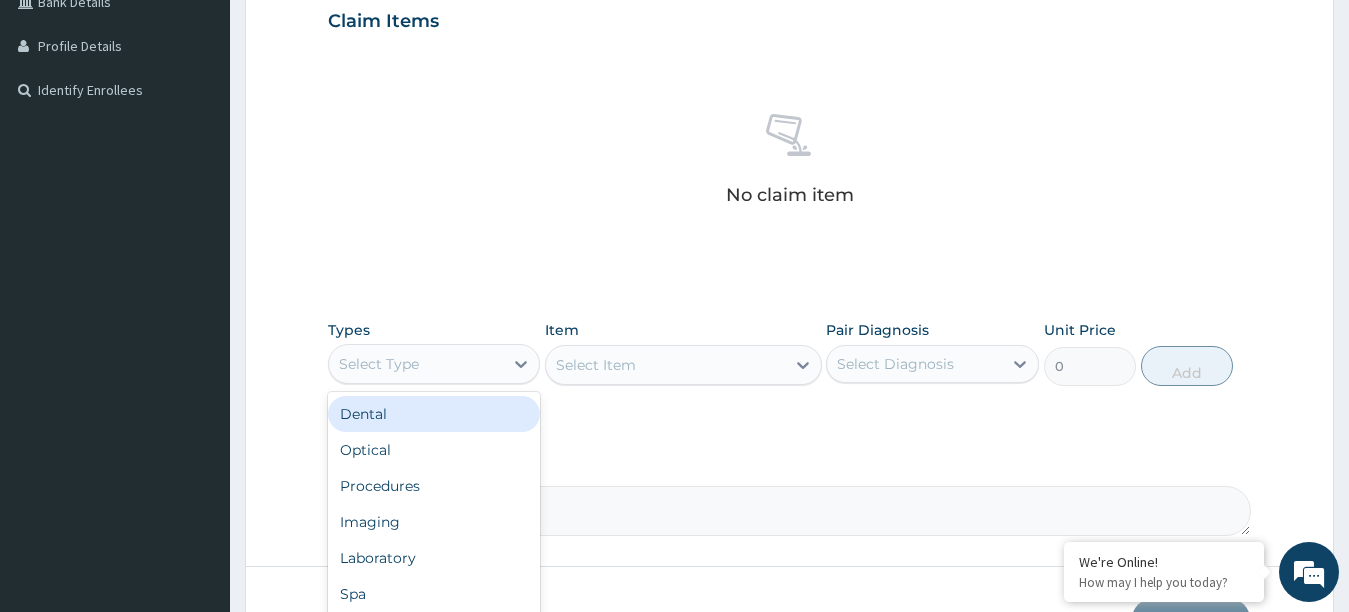 click on "Select Type" at bounding box center (416, 364) 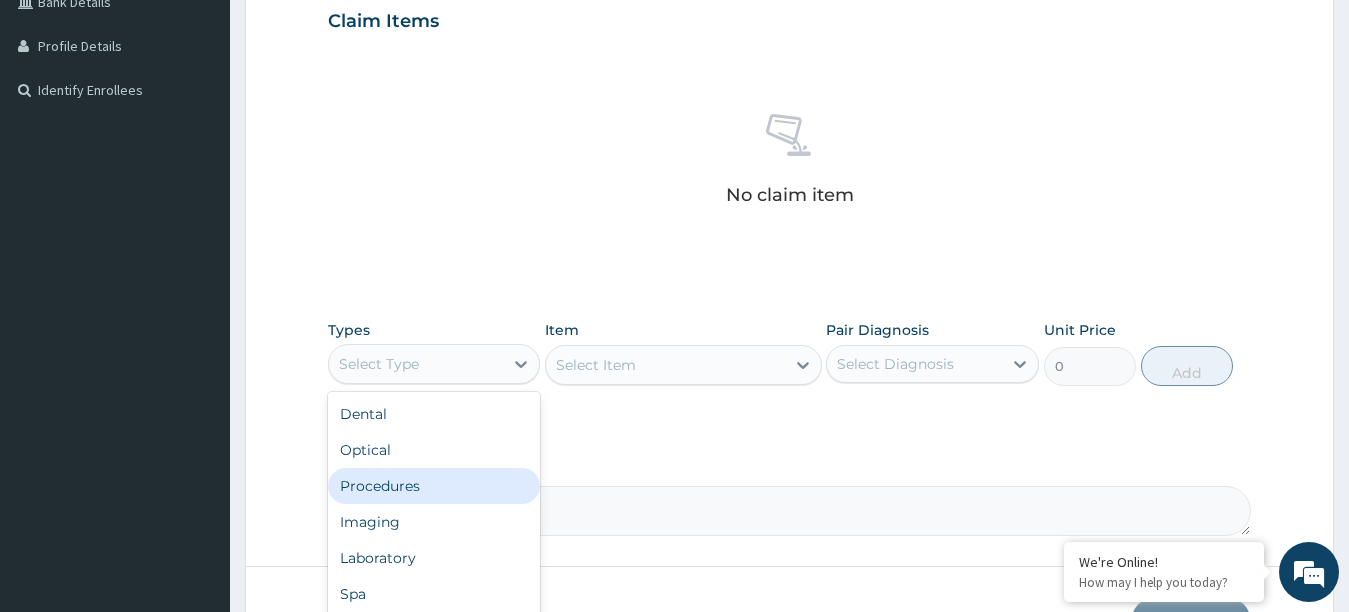 click on "Procedures" at bounding box center [434, 486] 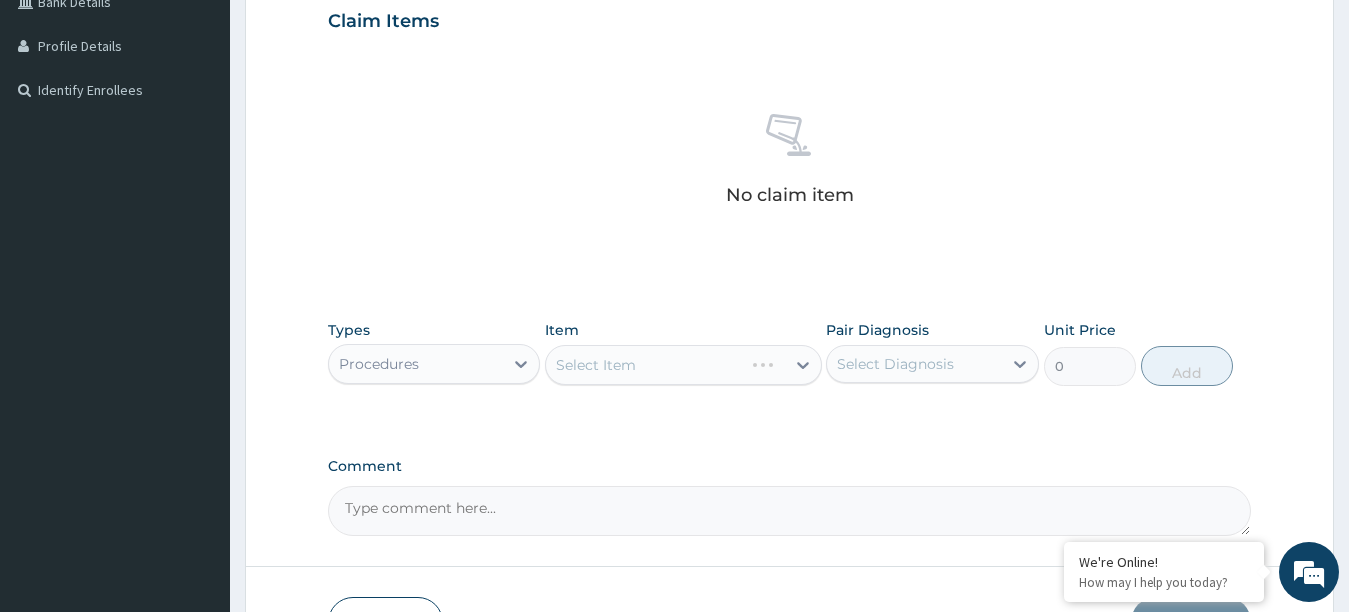 click on "Select Item" at bounding box center (683, 365) 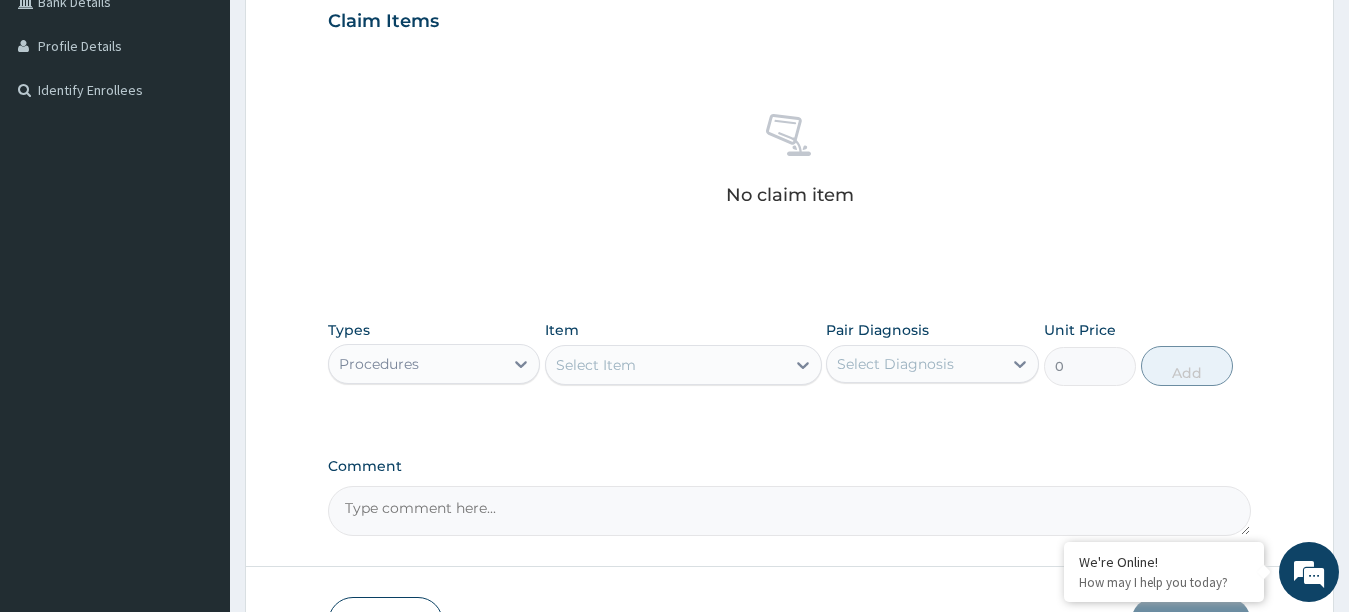 click on "Select Item" at bounding box center [665, 365] 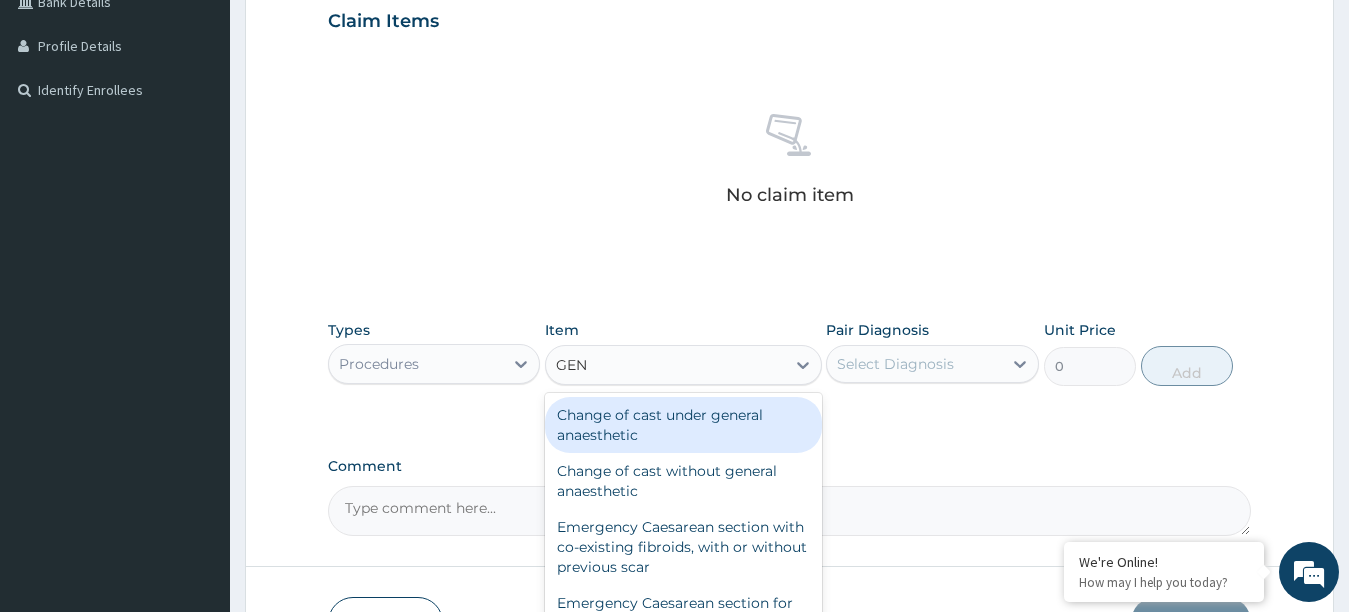 type on "GENE" 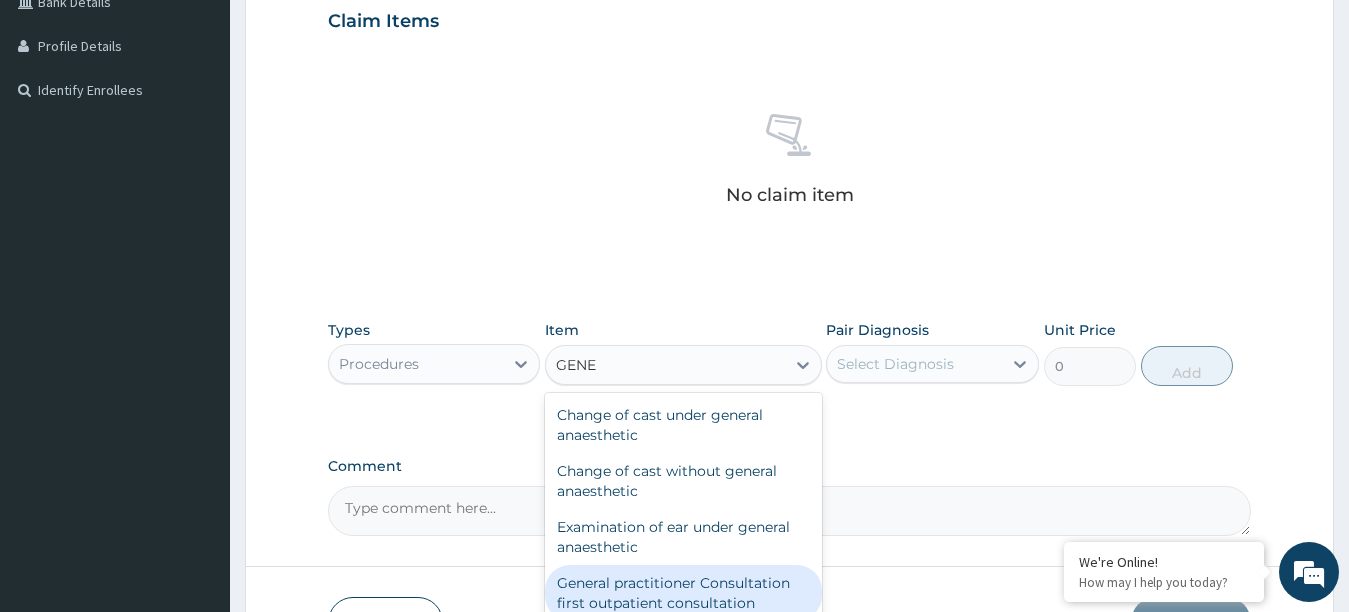 click on "General practitioner Consultation first outpatient consultation" at bounding box center [683, 593] 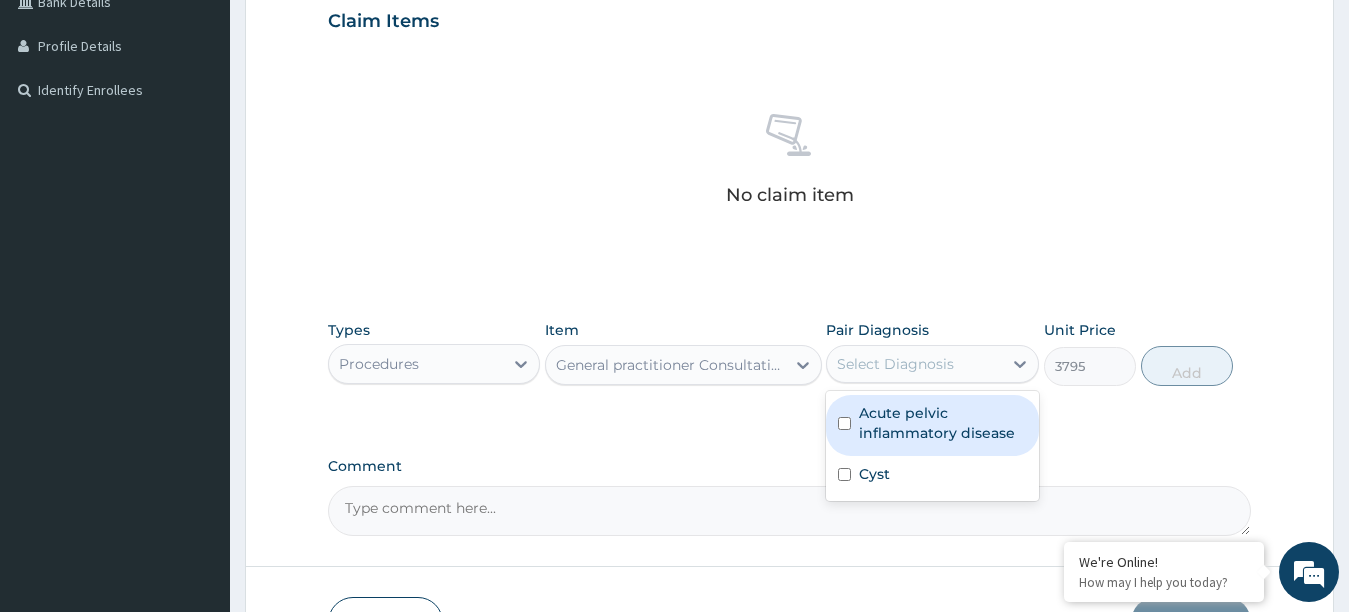 click on "Select Diagnosis" at bounding box center [914, 364] 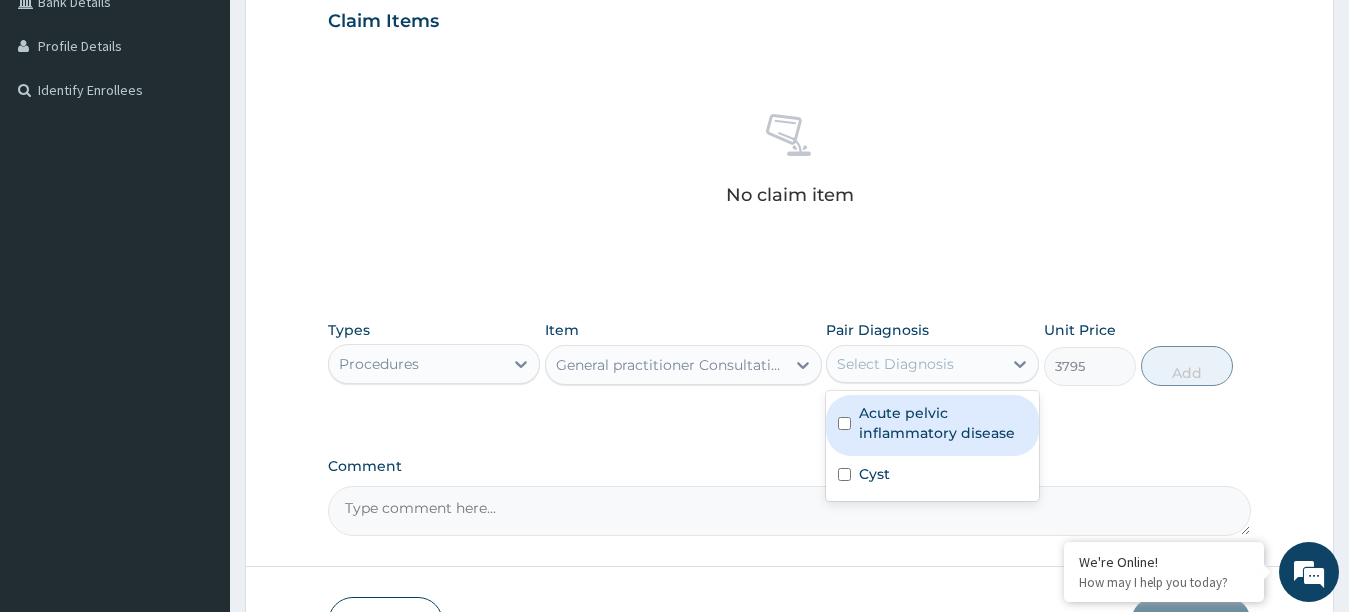 click at bounding box center (844, 423) 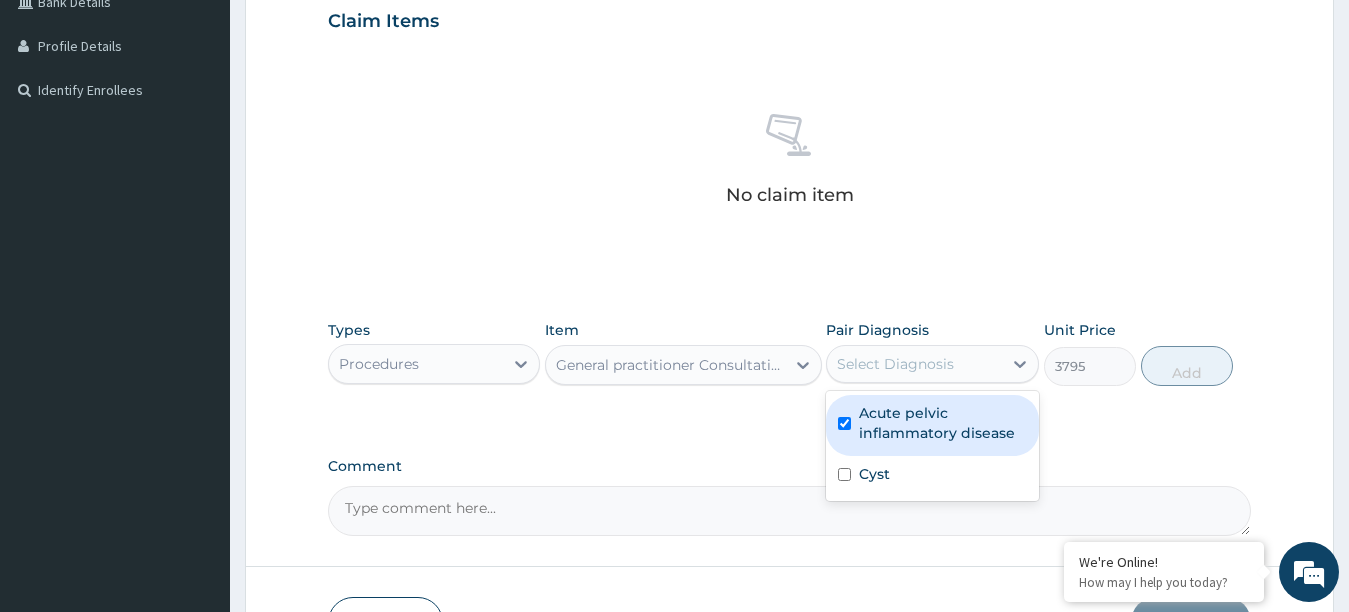 checkbox on "true" 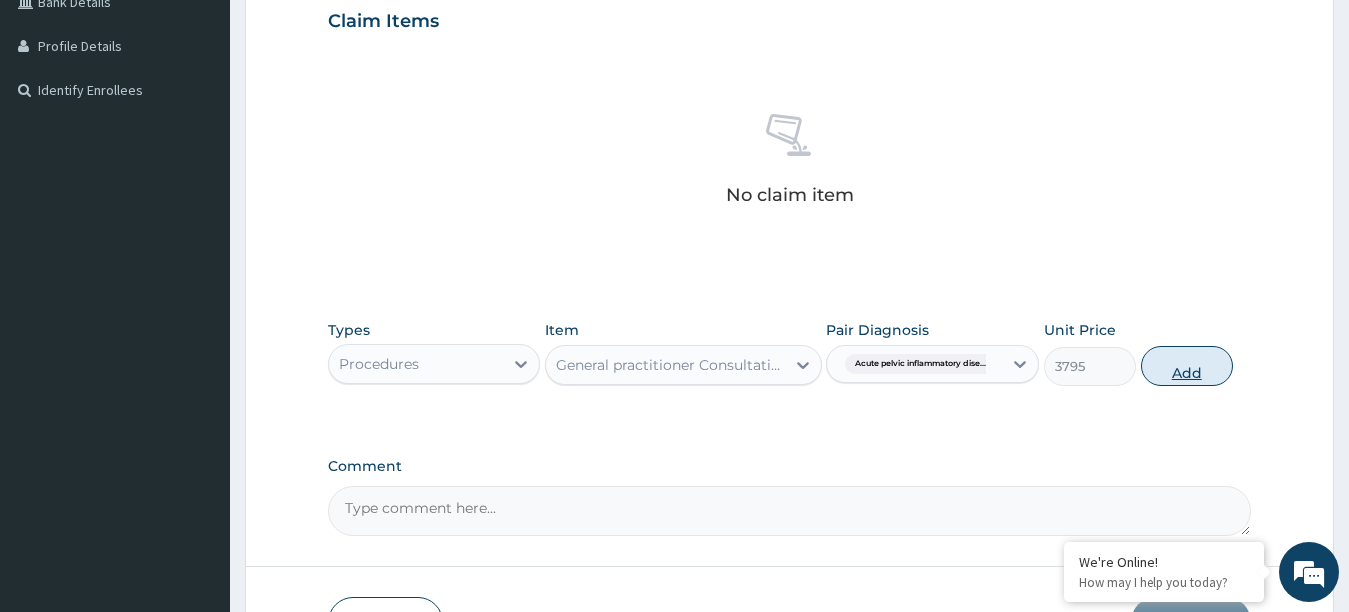 click on "Add" at bounding box center [1187, 366] 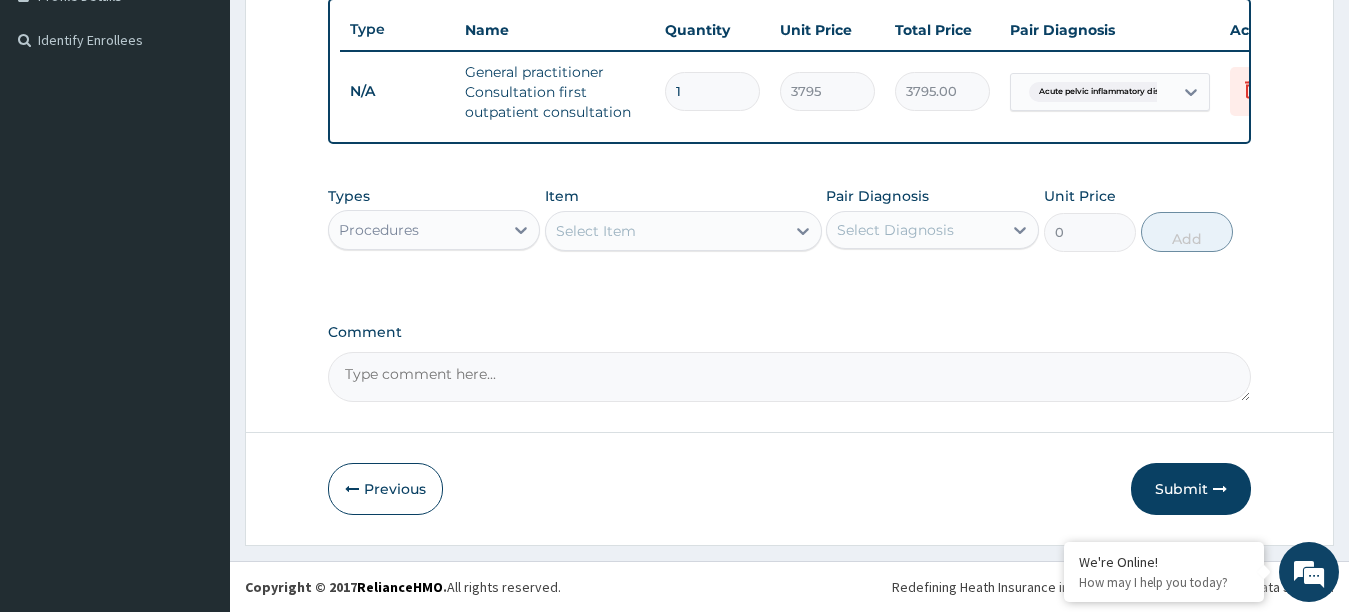 scroll, scrollTop: 547, scrollLeft: 0, axis: vertical 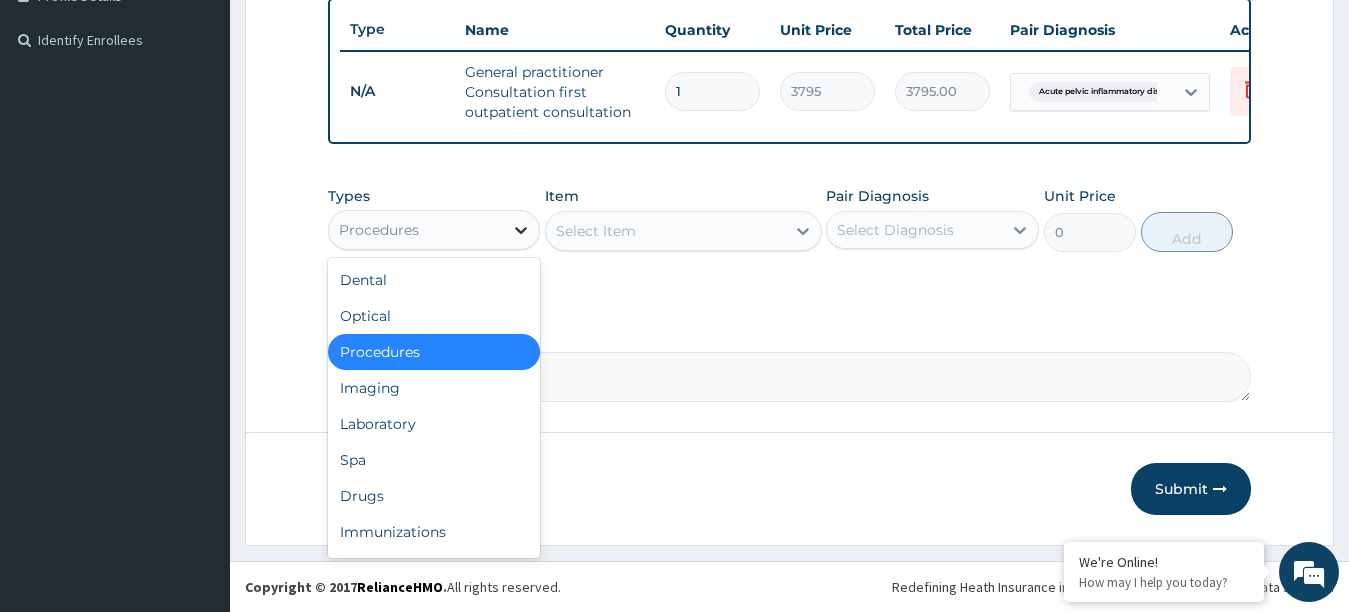 click at bounding box center (521, 230) 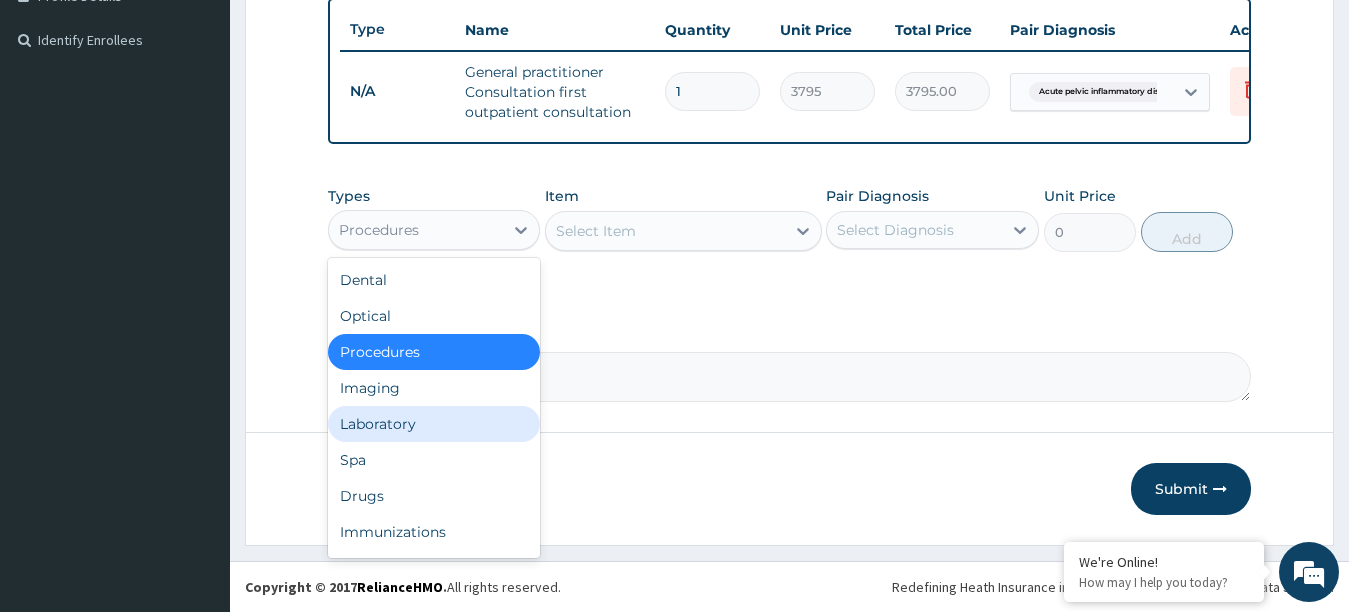 click on "Laboratory" at bounding box center [434, 424] 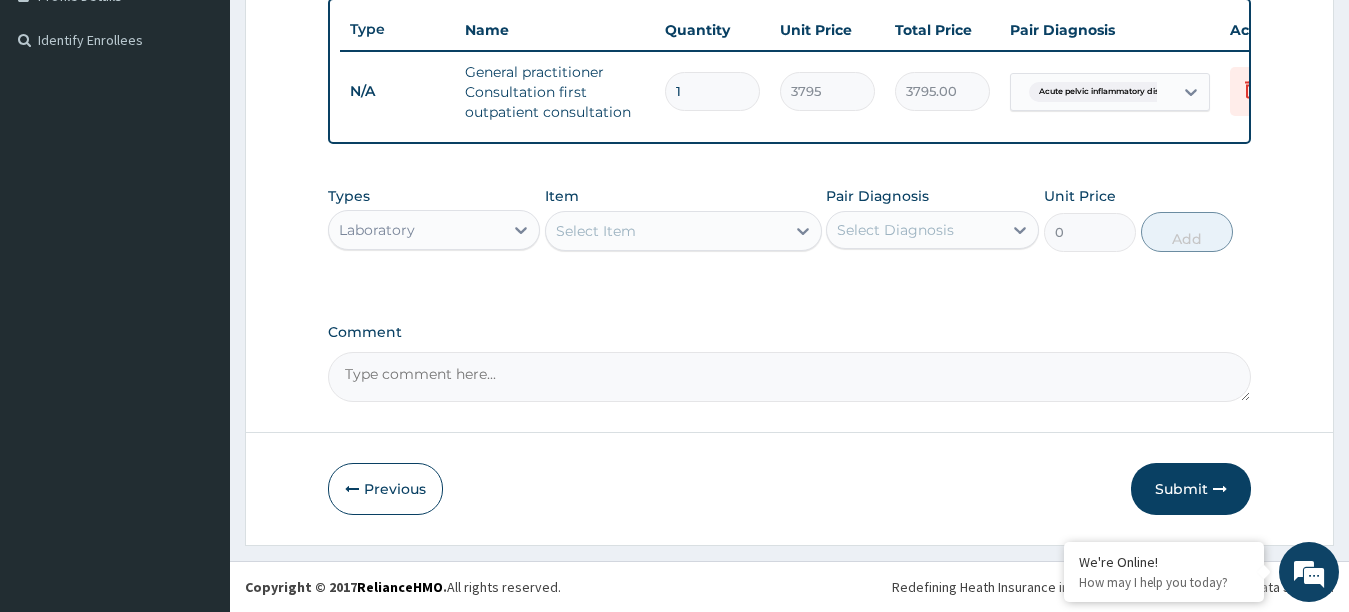 click on "Select Item" at bounding box center [665, 231] 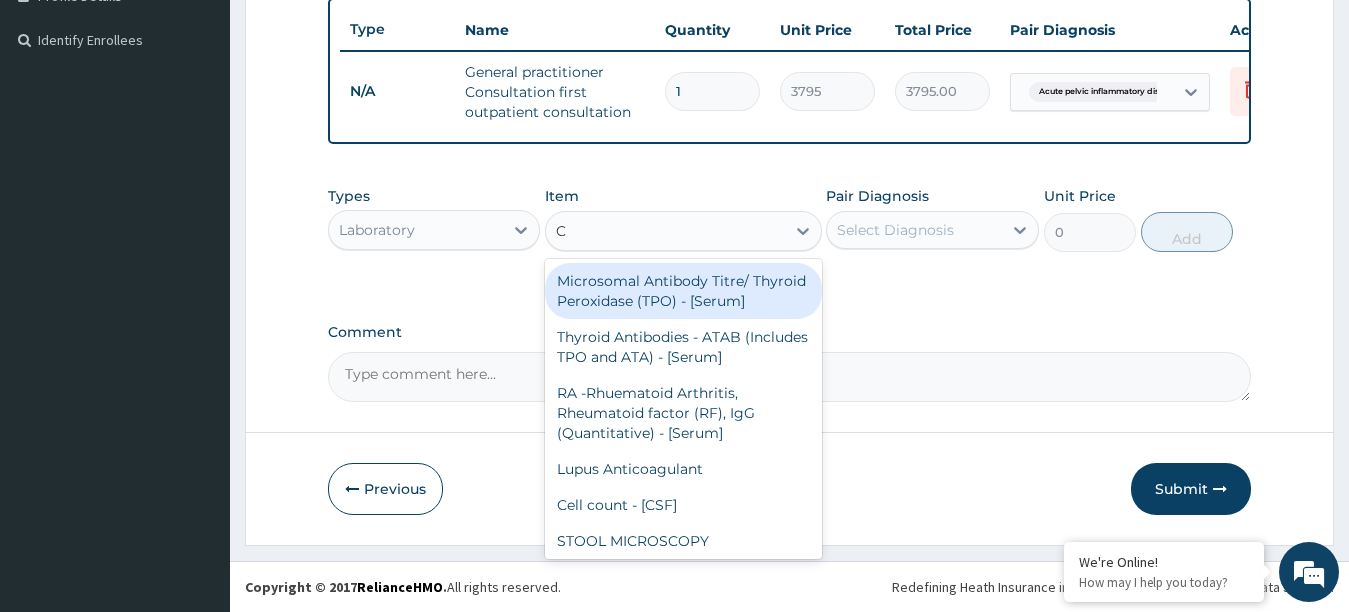 type on "CB" 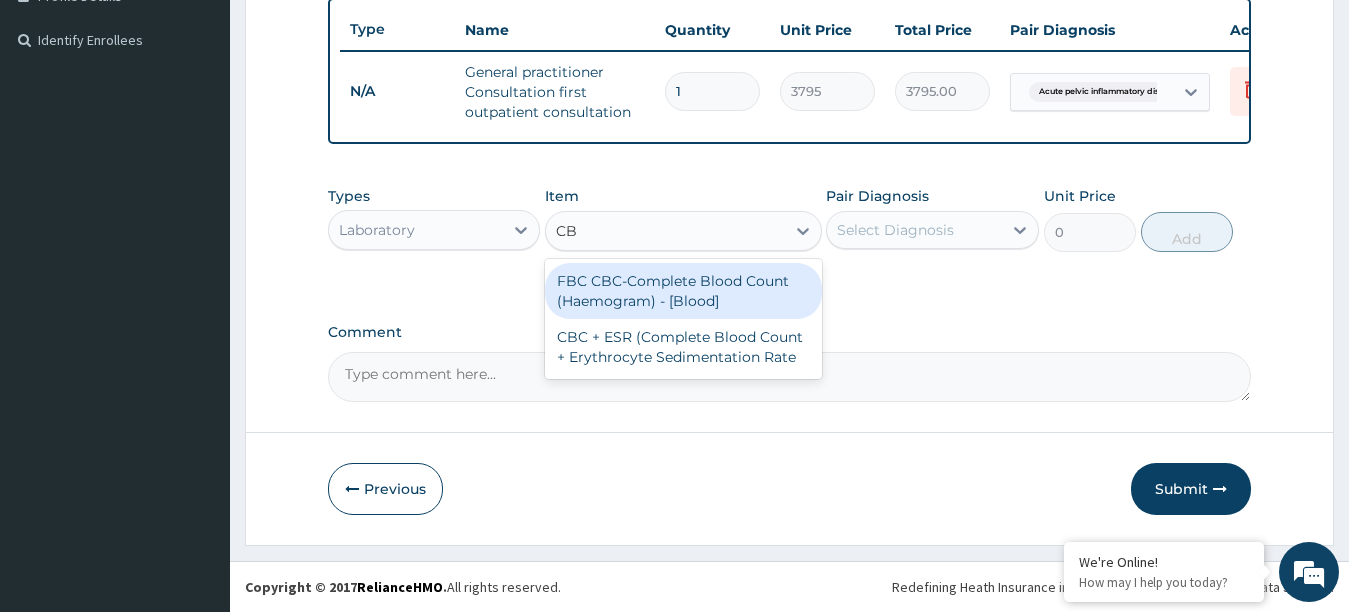 click on "FBC CBC-Complete Blood Count (Haemogram) - [Blood]" at bounding box center [683, 291] 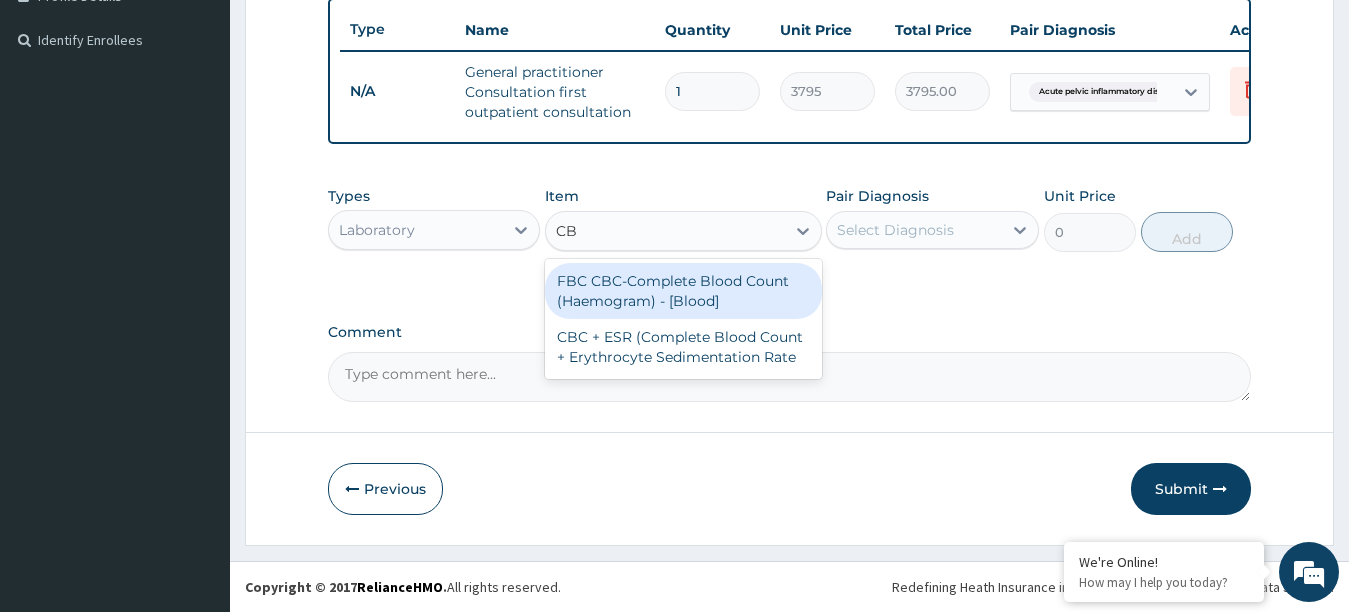 type 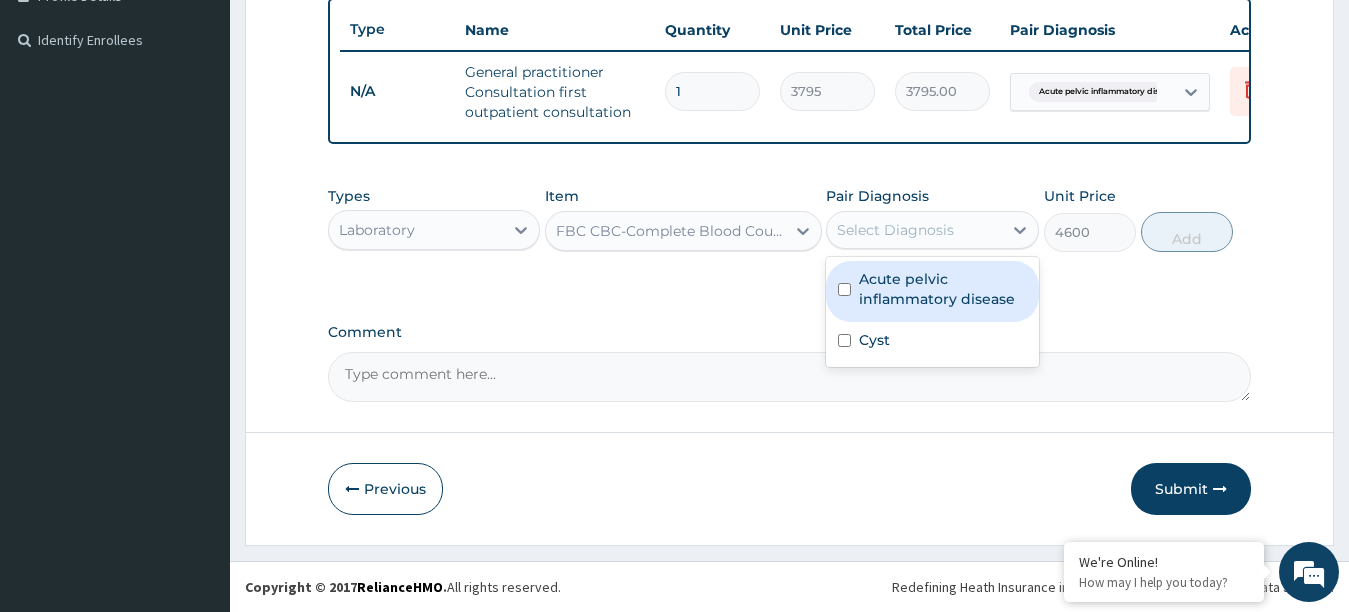 click on "Select Diagnosis" at bounding box center [914, 230] 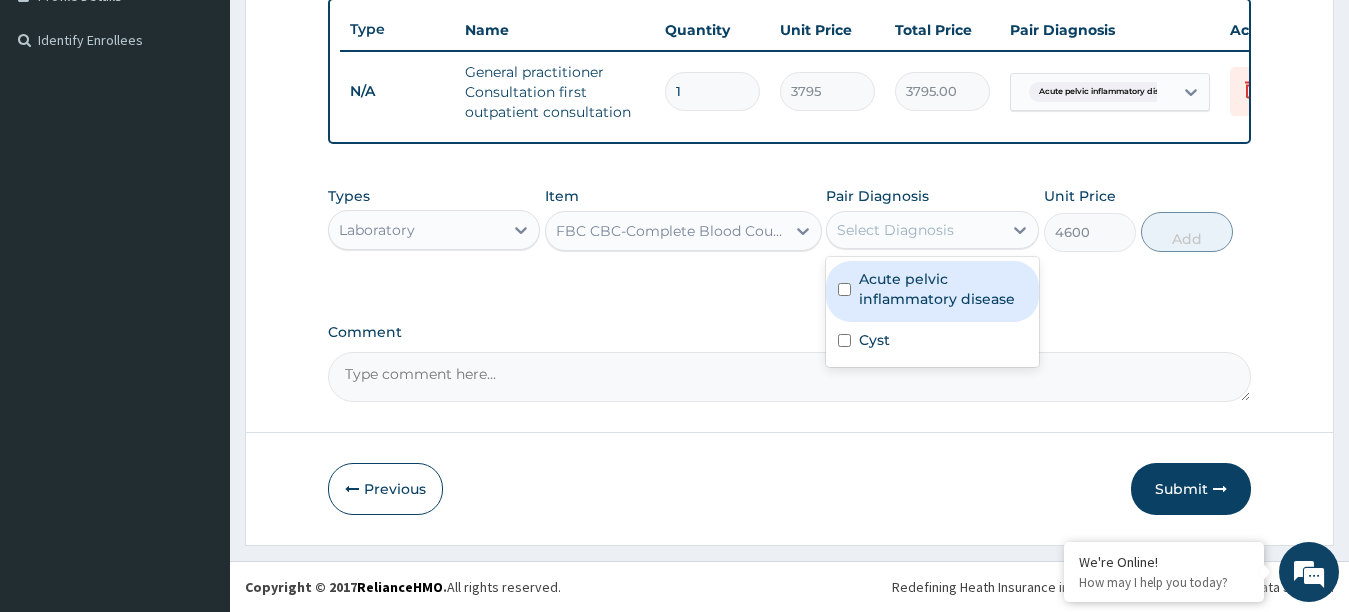 click on "Acute pelvic inflammatory disease" at bounding box center (943, 289) 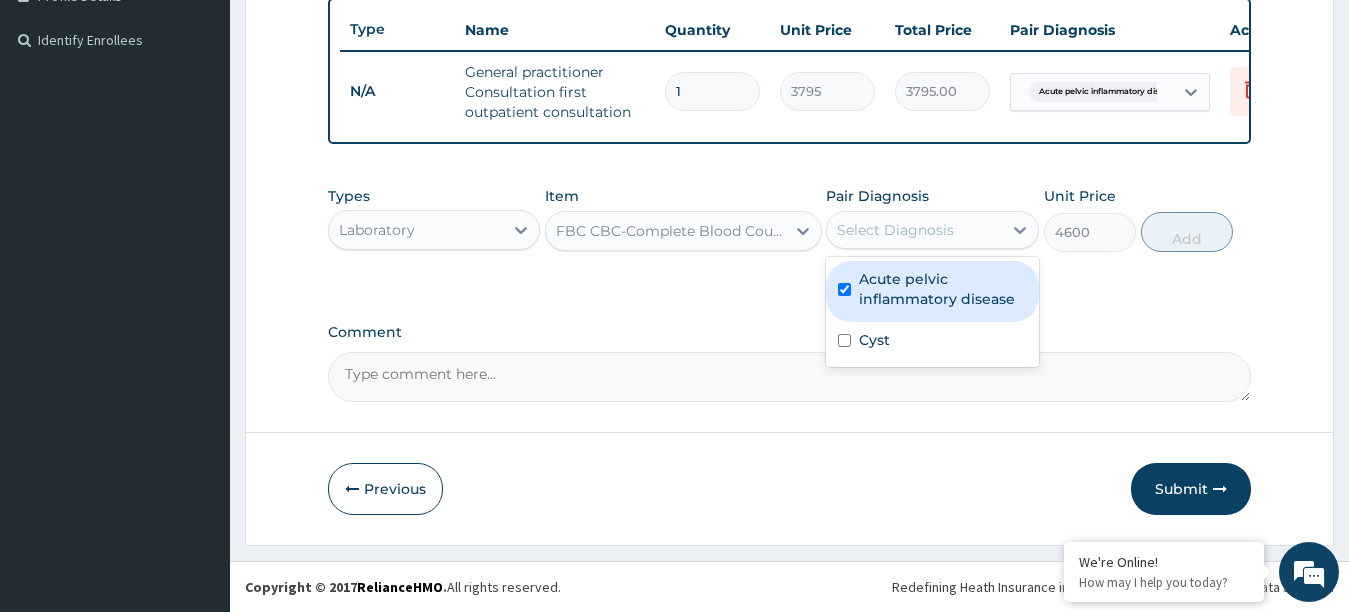 checkbox on "true" 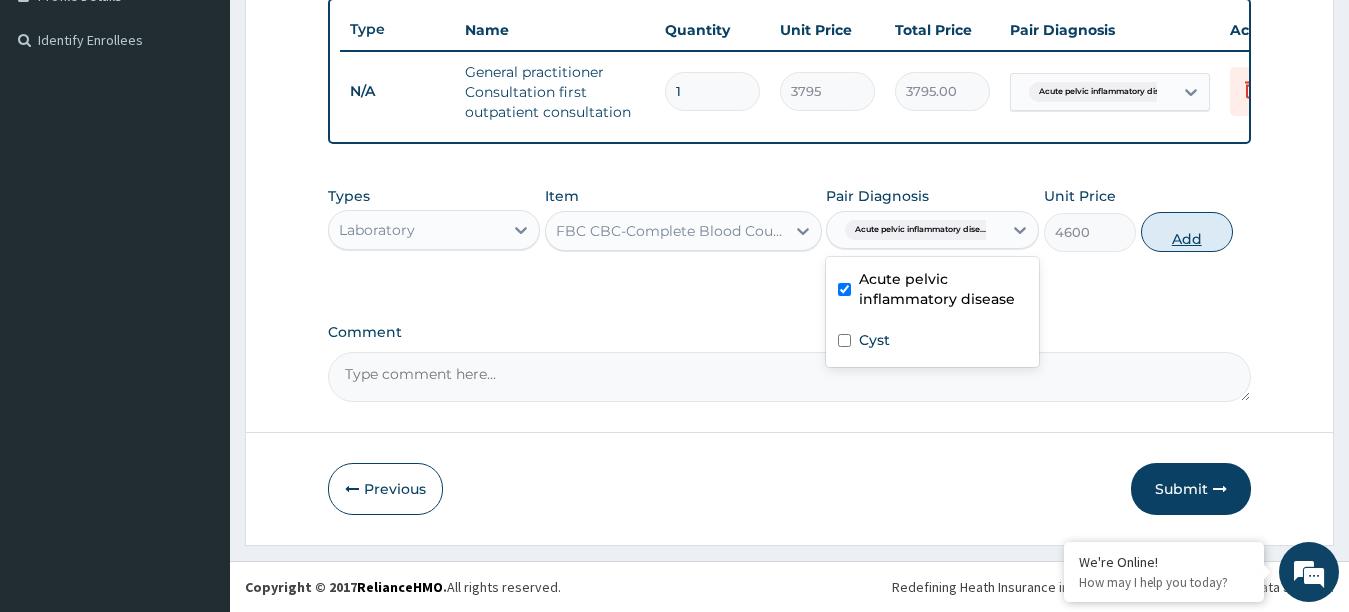 click on "Add" at bounding box center [1187, 232] 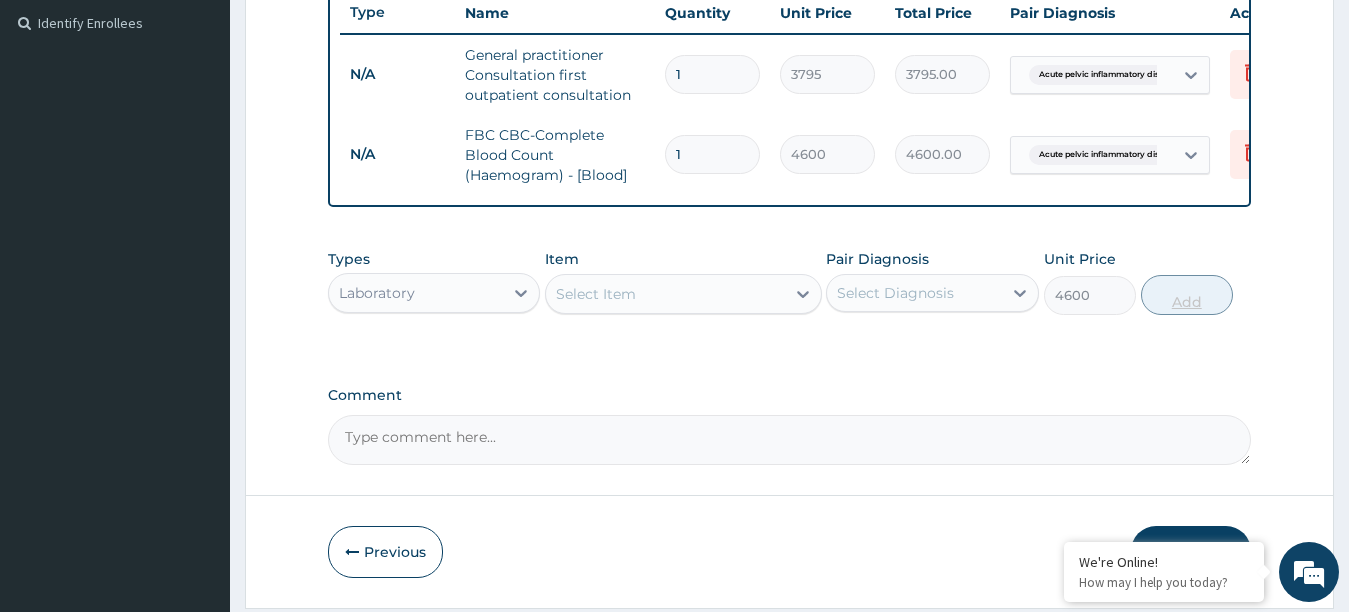 type on "0" 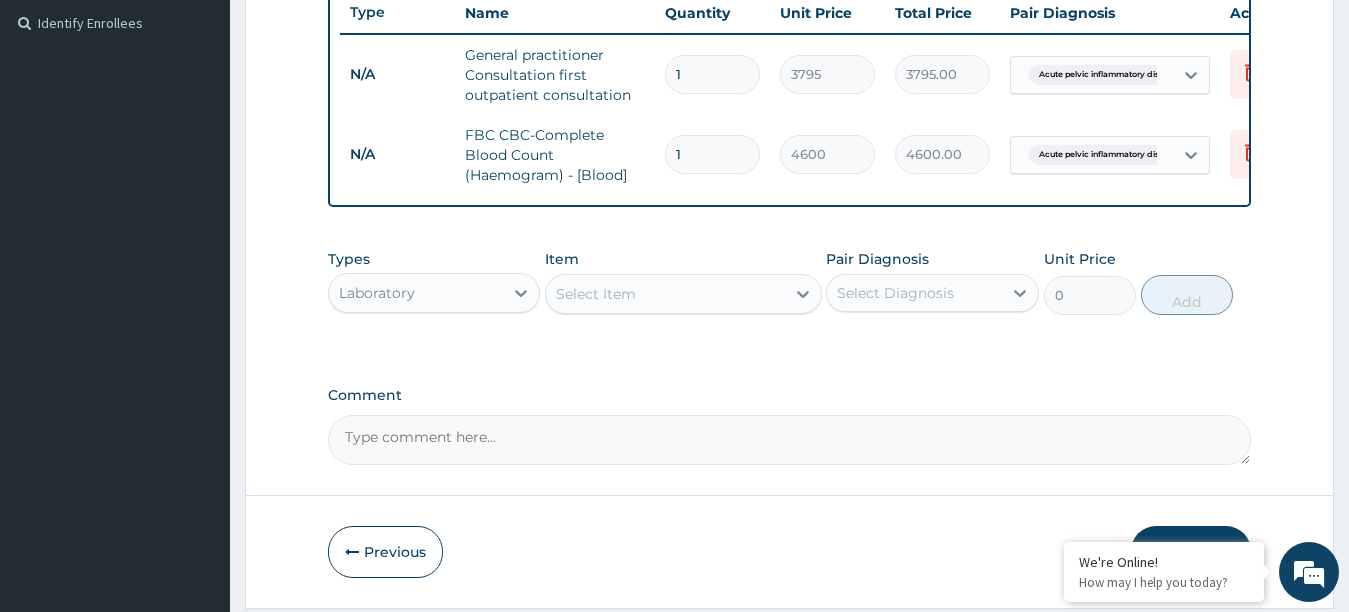 click on "Select Item" at bounding box center (665, 294) 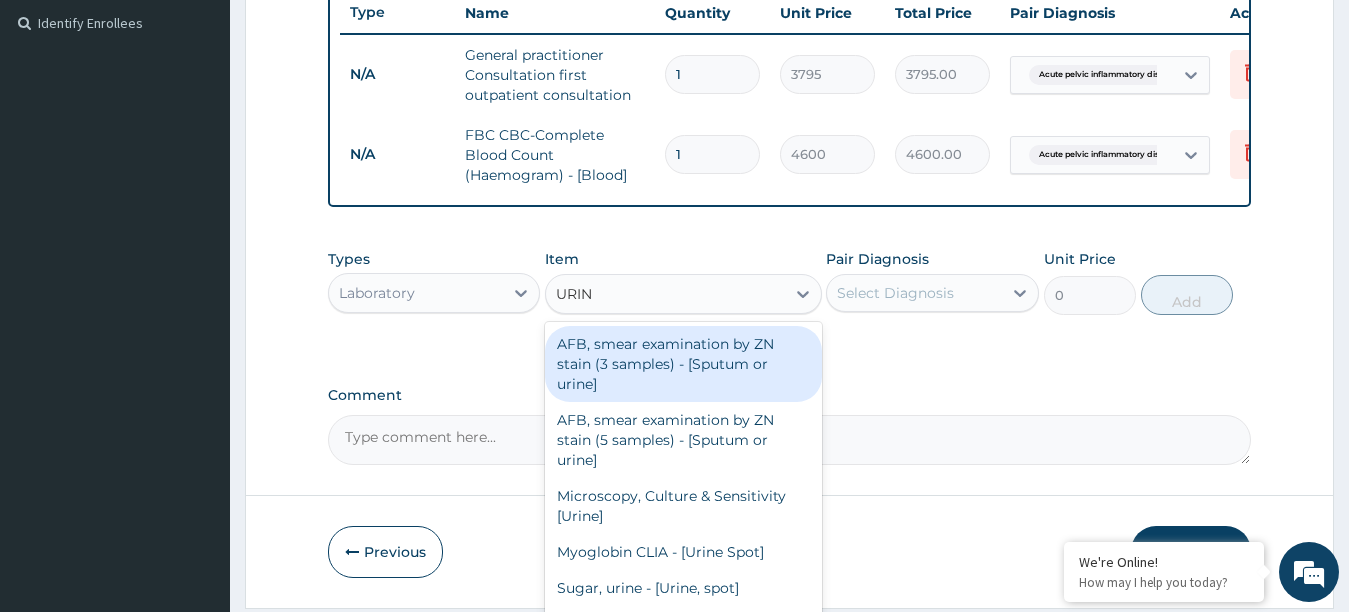 type on "URINA" 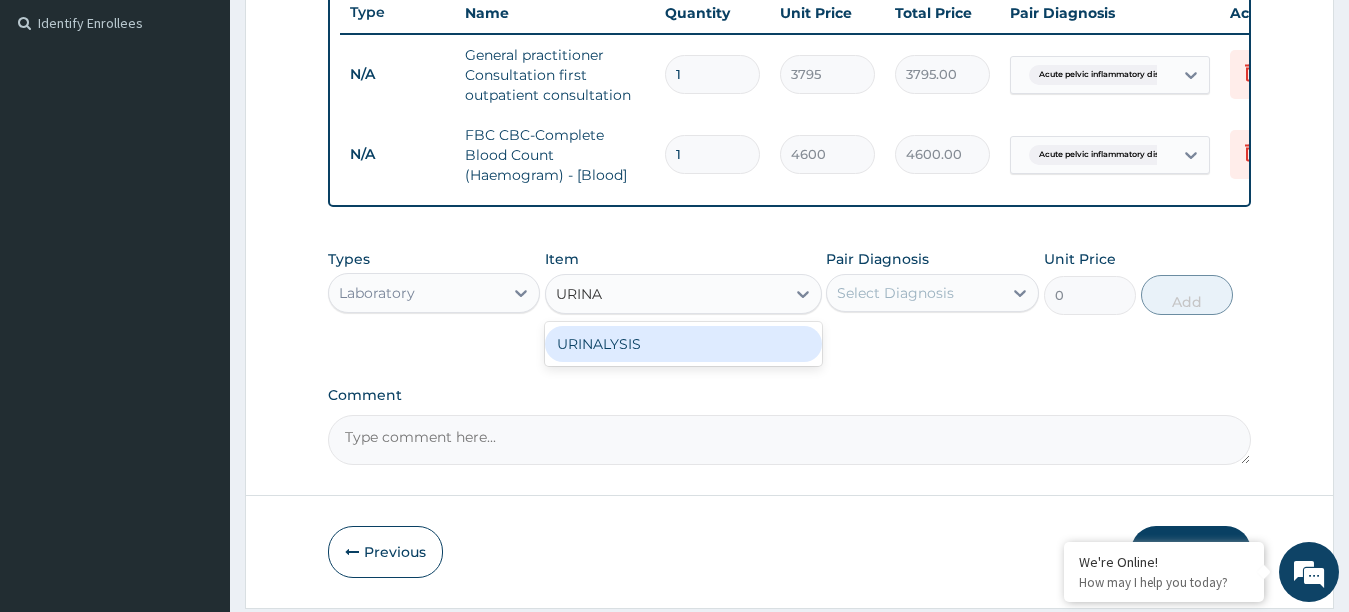 click on "URINALYSIS" at bounding box center (683, 344) 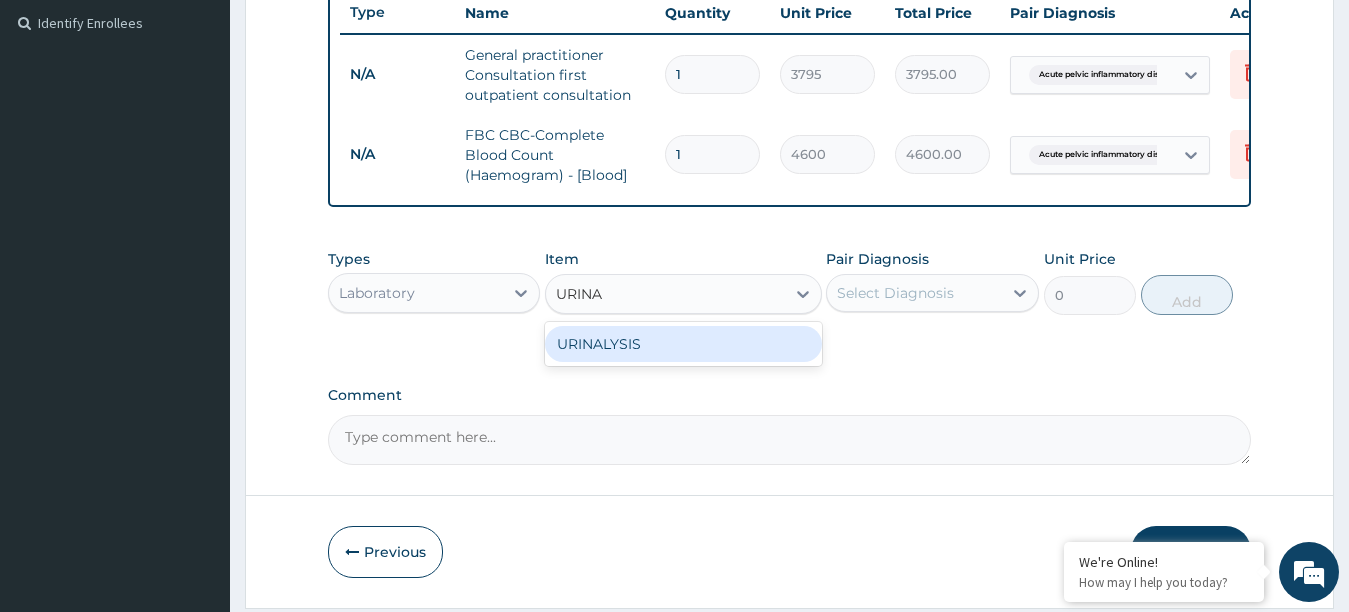 type 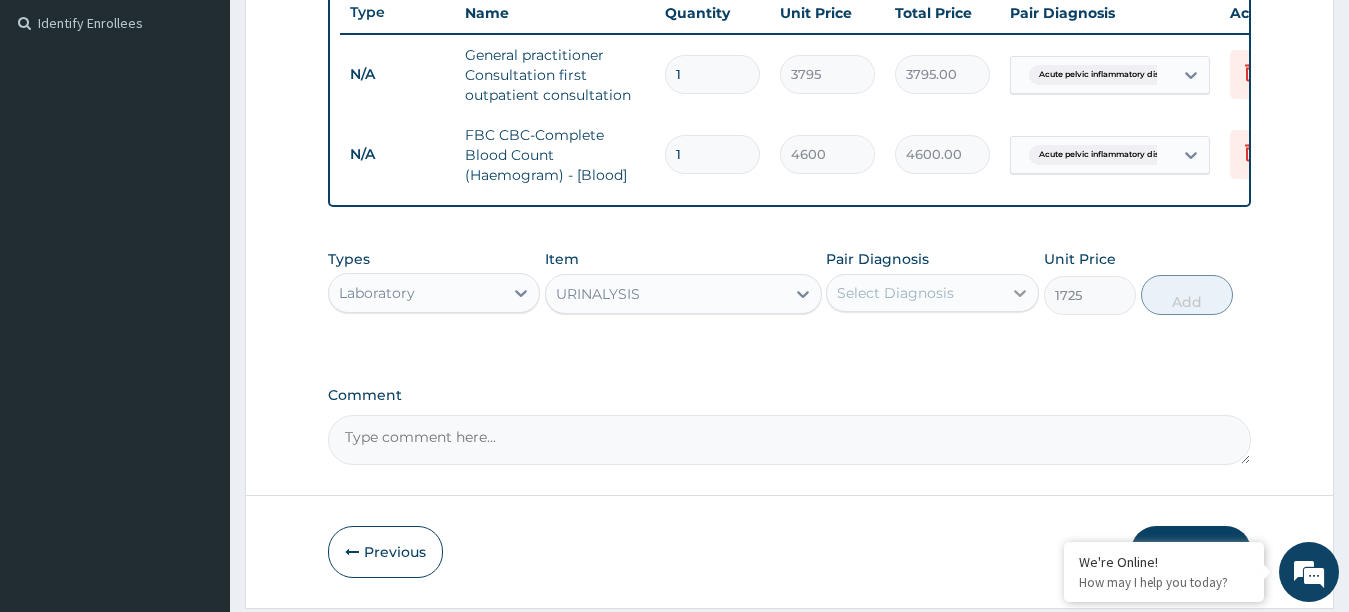 click 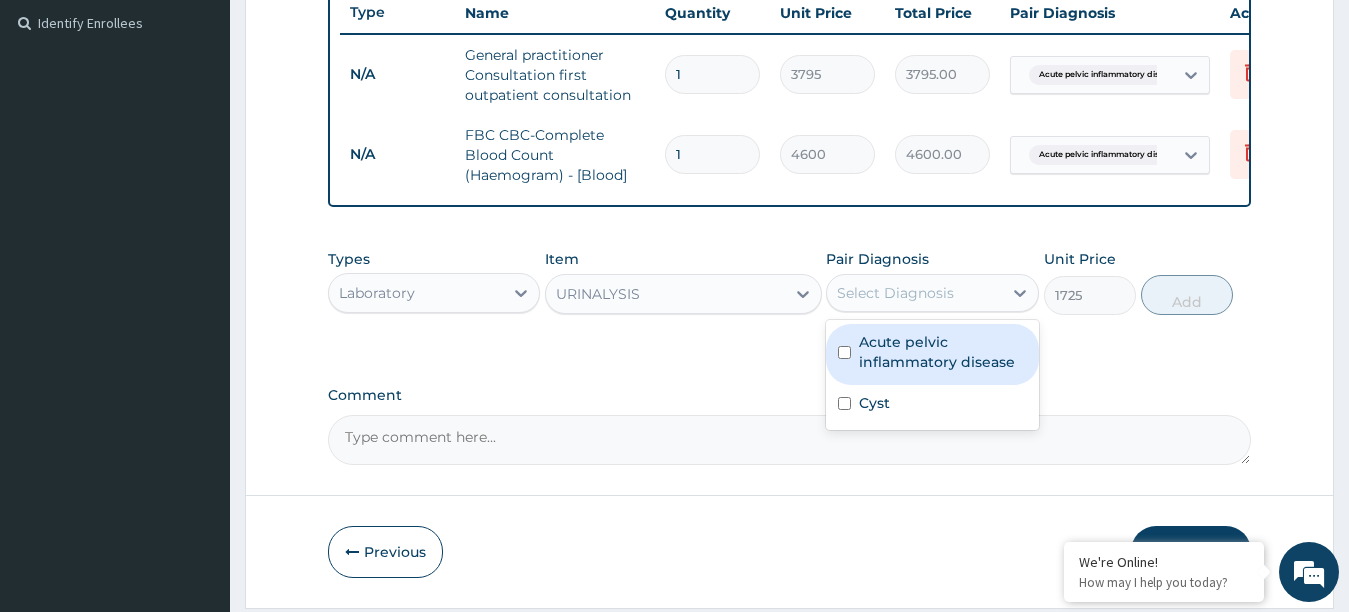 click on "Acute pelvic inflammatory disease" at bounding box center [943, 352] 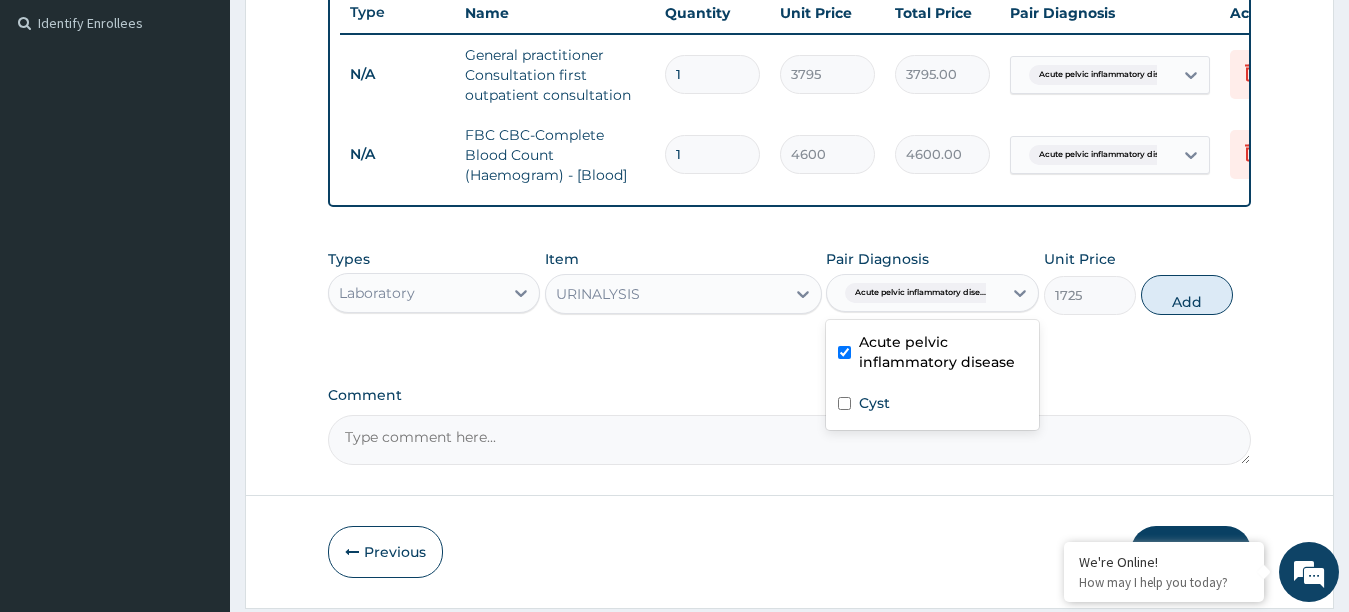 checkbox on "true" 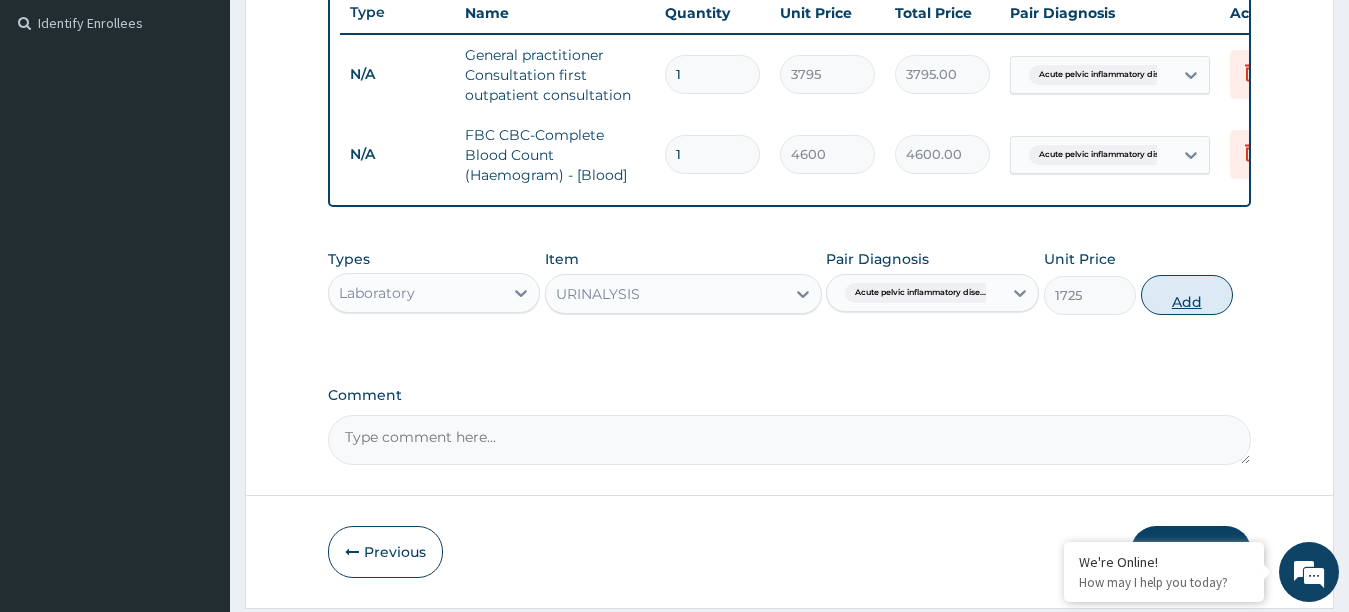 click on "Add" at bounding box center [1187, 295] 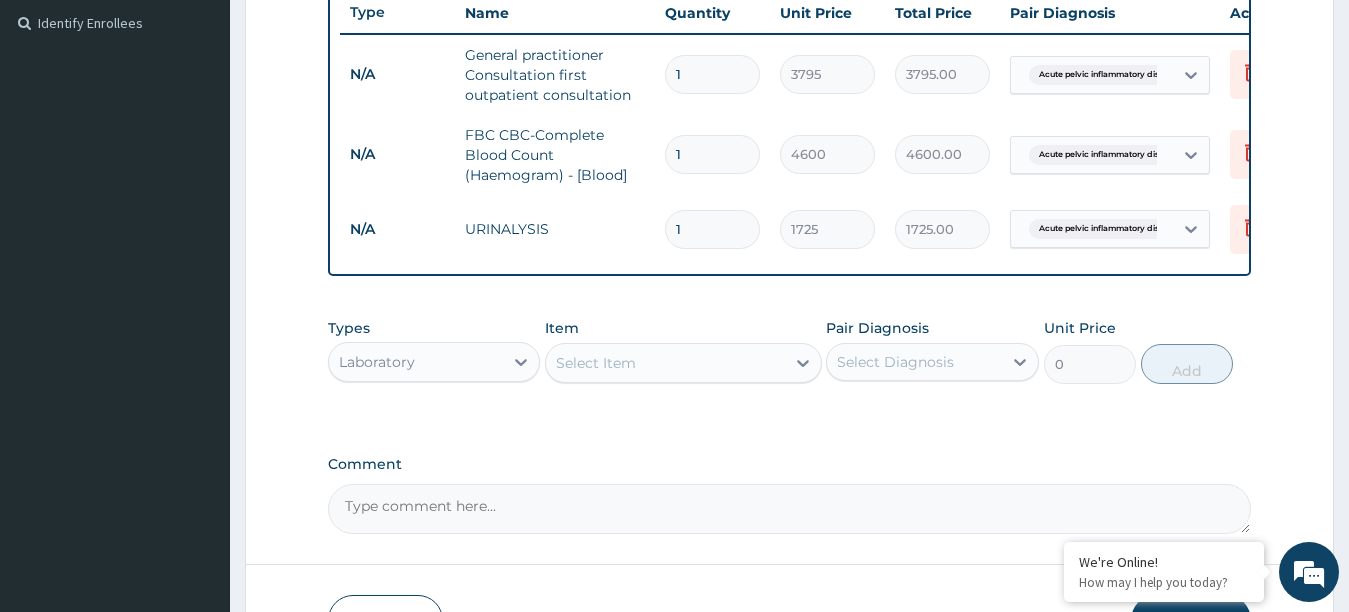 click on "Select Item" at bounding box center (596, 363) 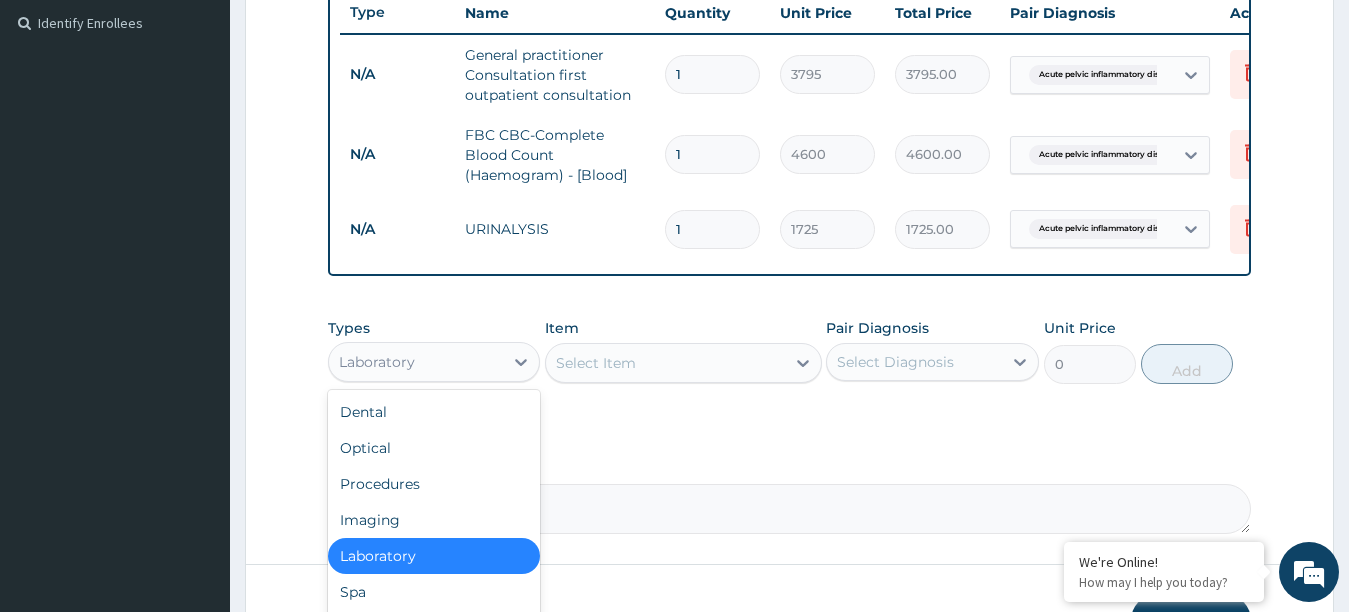 click on "Laboratory" at bounding box center (416, 362) 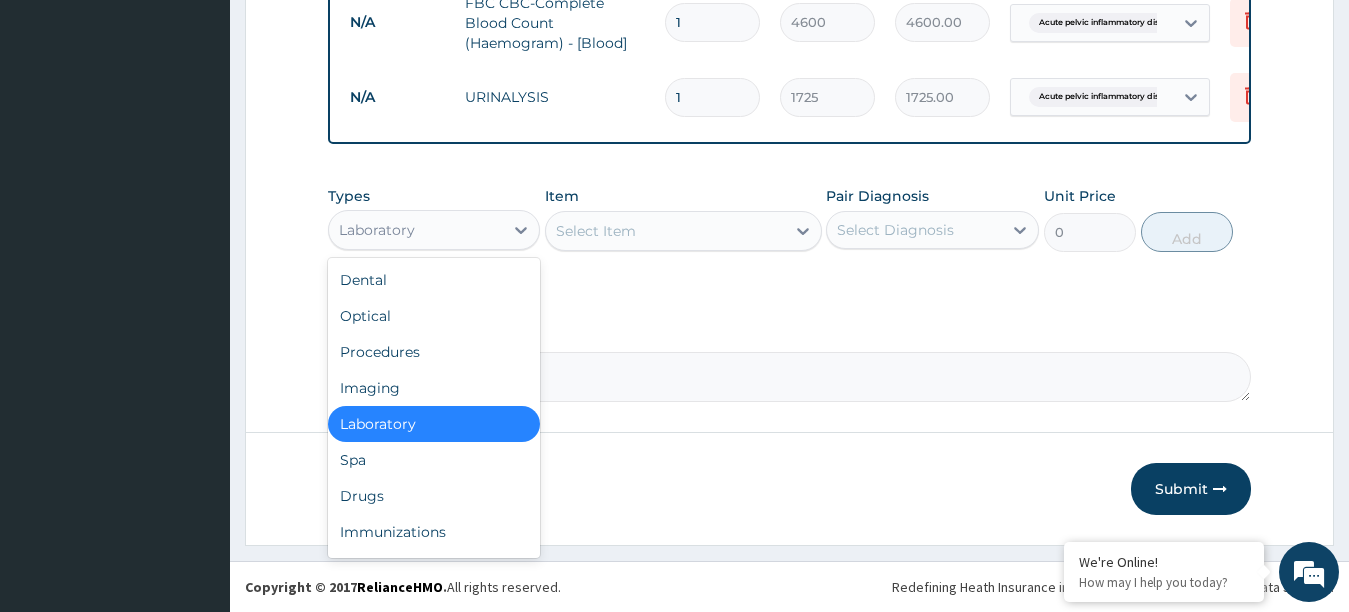 scroll, scrollTop: 696, scrollLeft: 0, axis: vertical 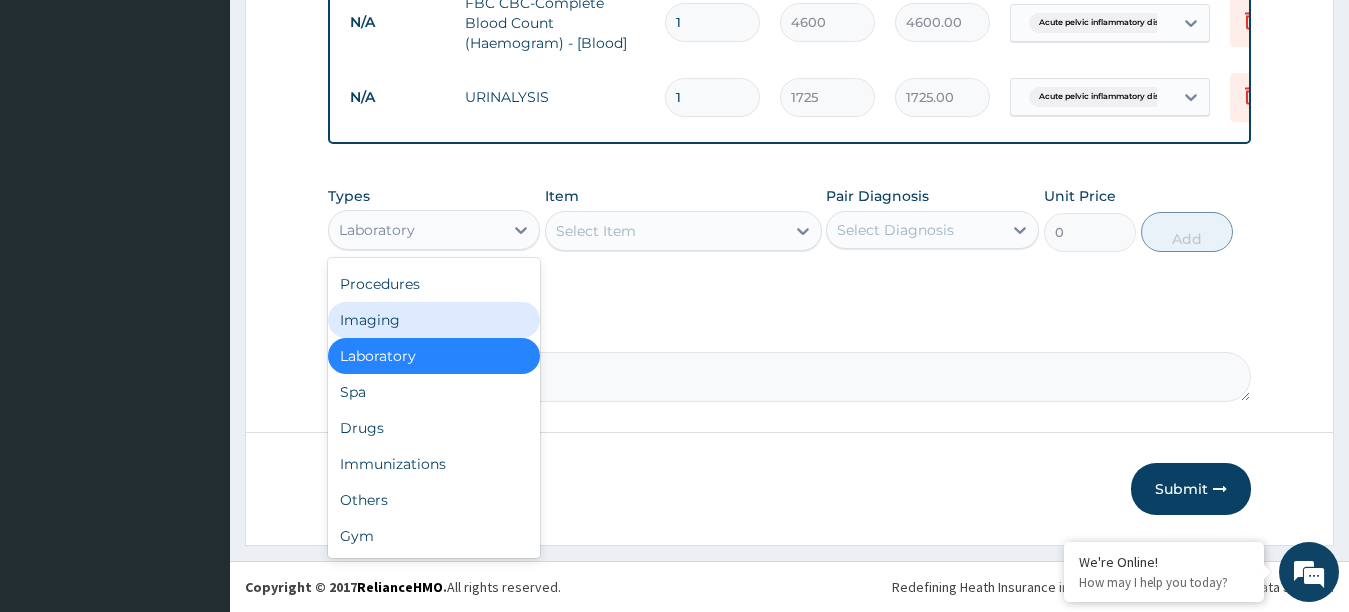click on "Imaging" at bounding box center (434, 320) 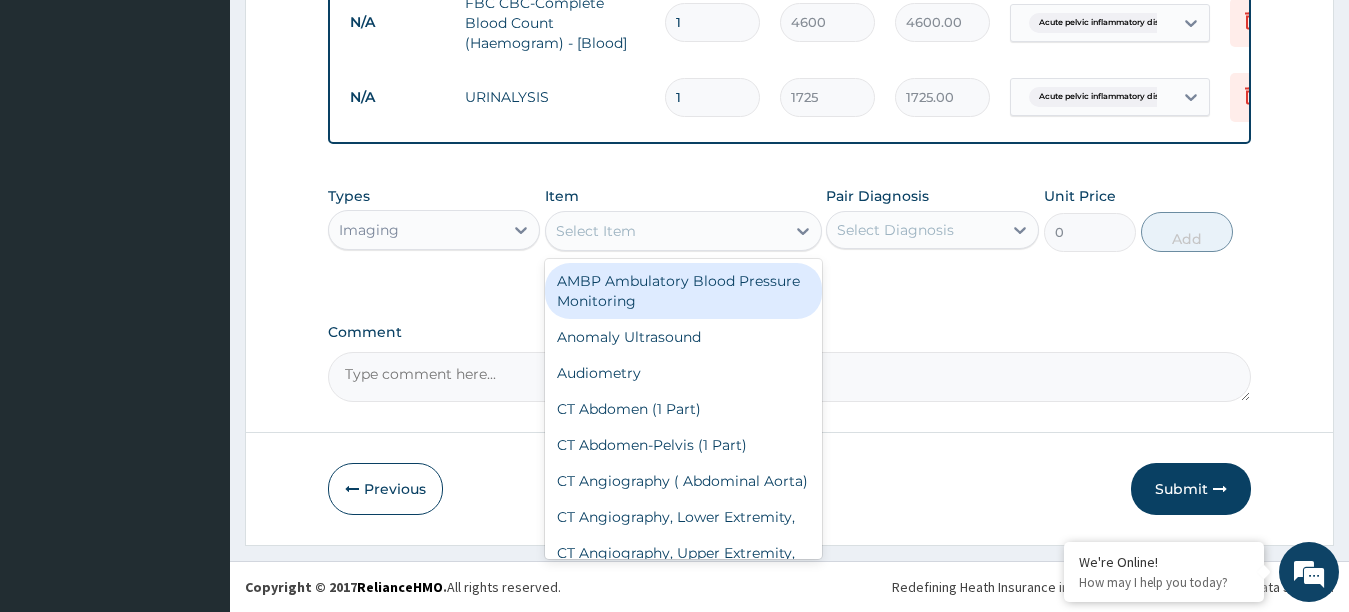 click on "Select Item" at bounding box center [665, 231] 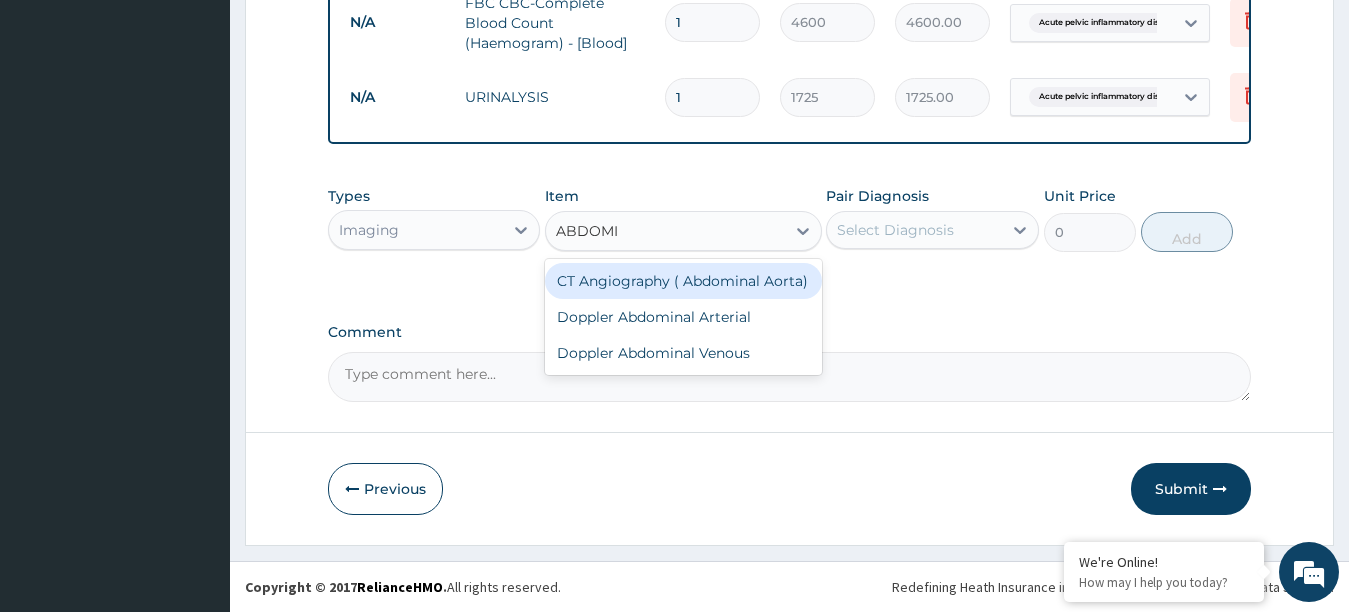 type on "ABDOM" 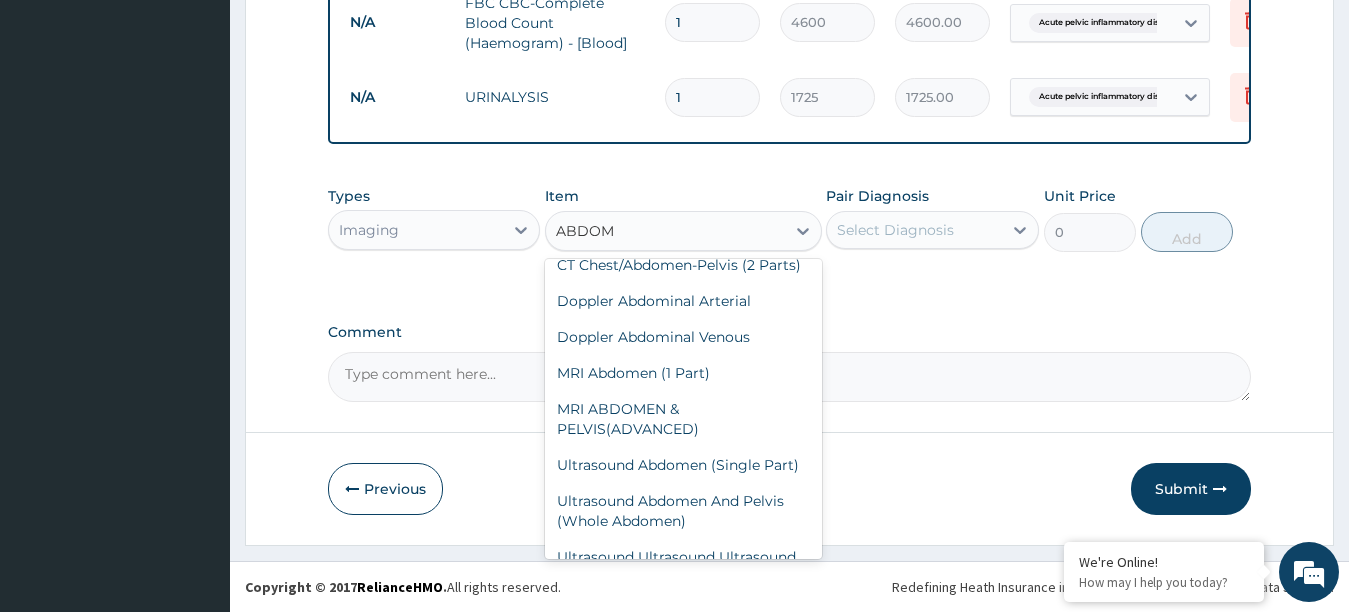 scroll, scrollTop: 200, scrollLeft: 0, axis: vertical 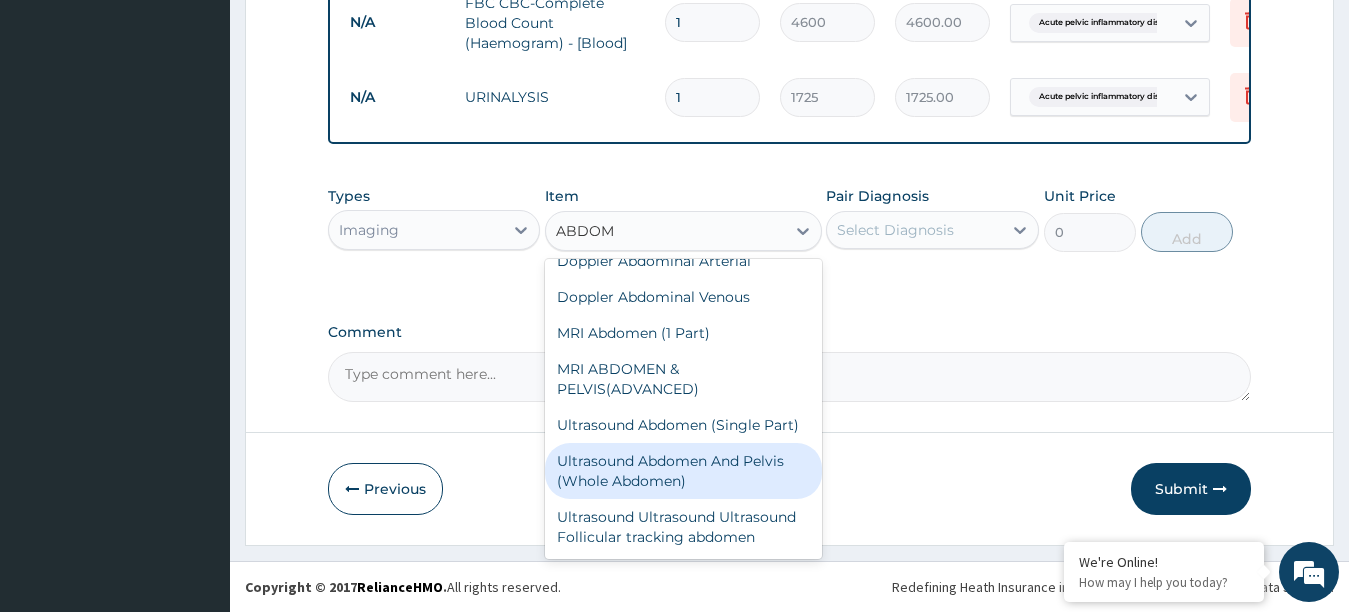 click on "Ultrasound Abdomen And Pelvis (Whole Abdomen)" at bounding box center (683, 471) 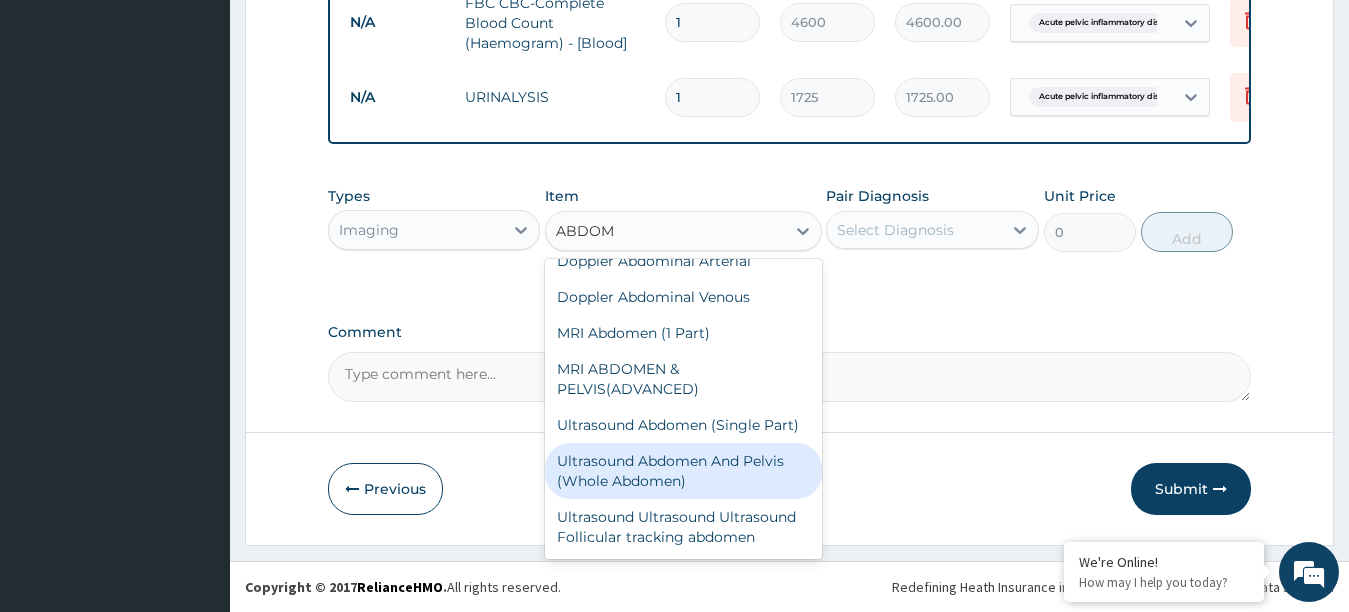 type 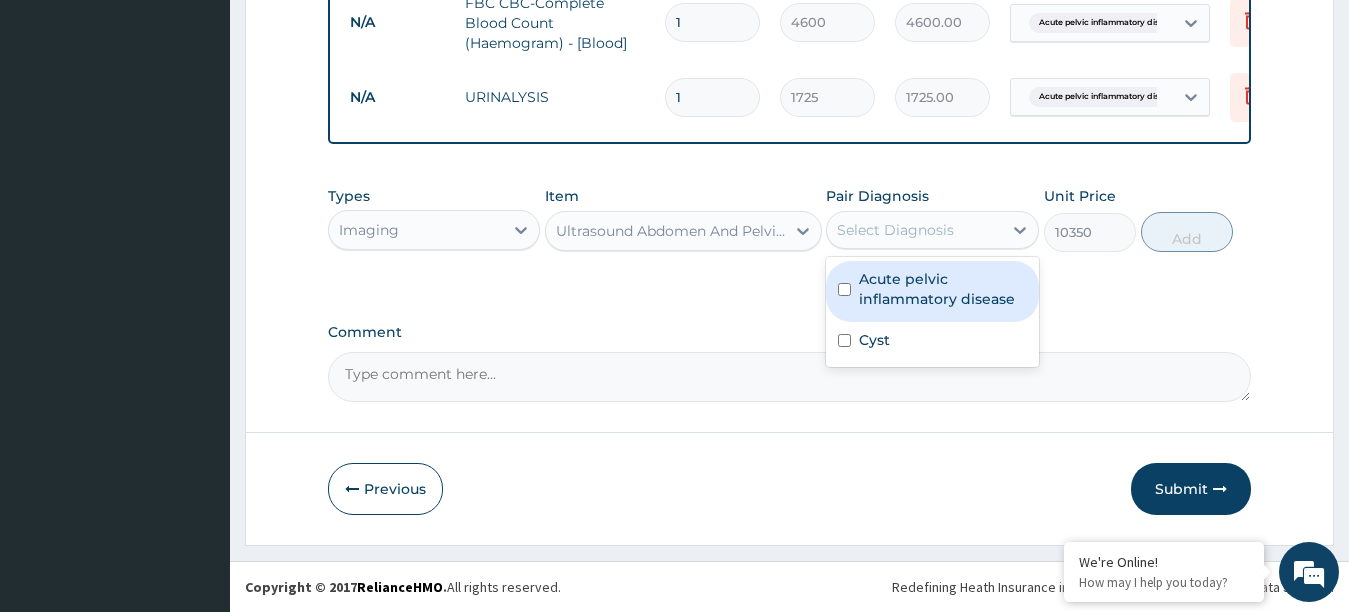 click on "Select Diagnosis" at bounding box center (914, 230) 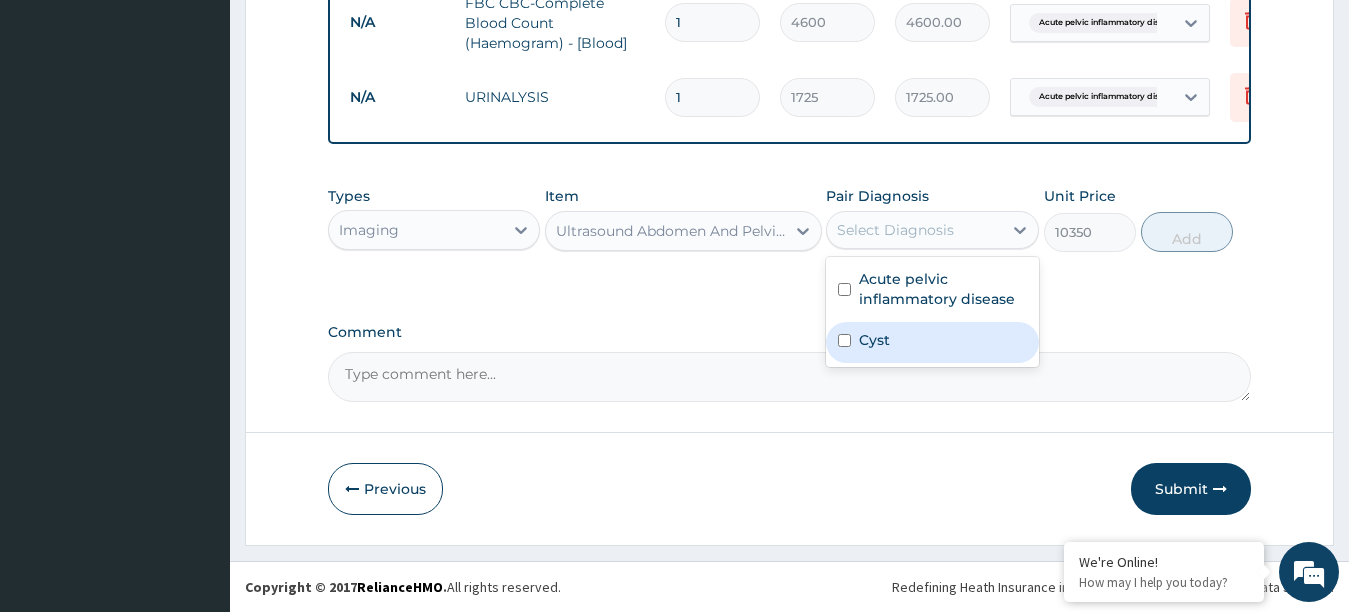 click on "Cyst" at bounding box center (874, 340) 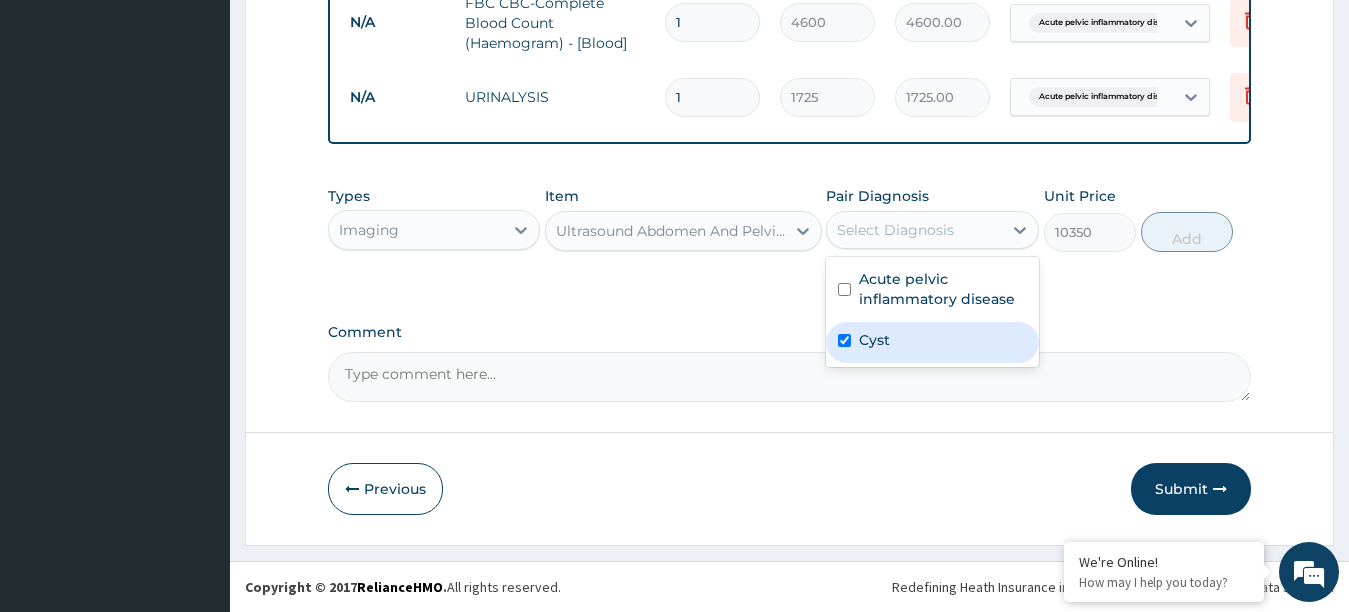 checkbox on "true" 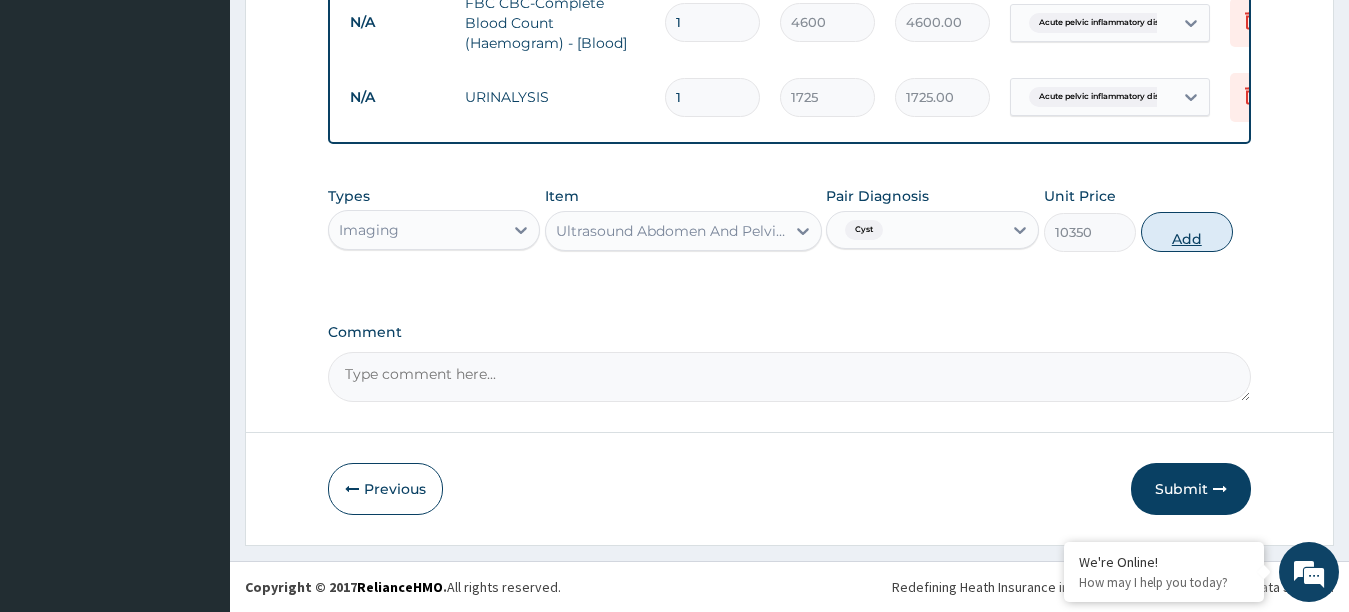 click on "Add" at bounding box center [1187, 232] 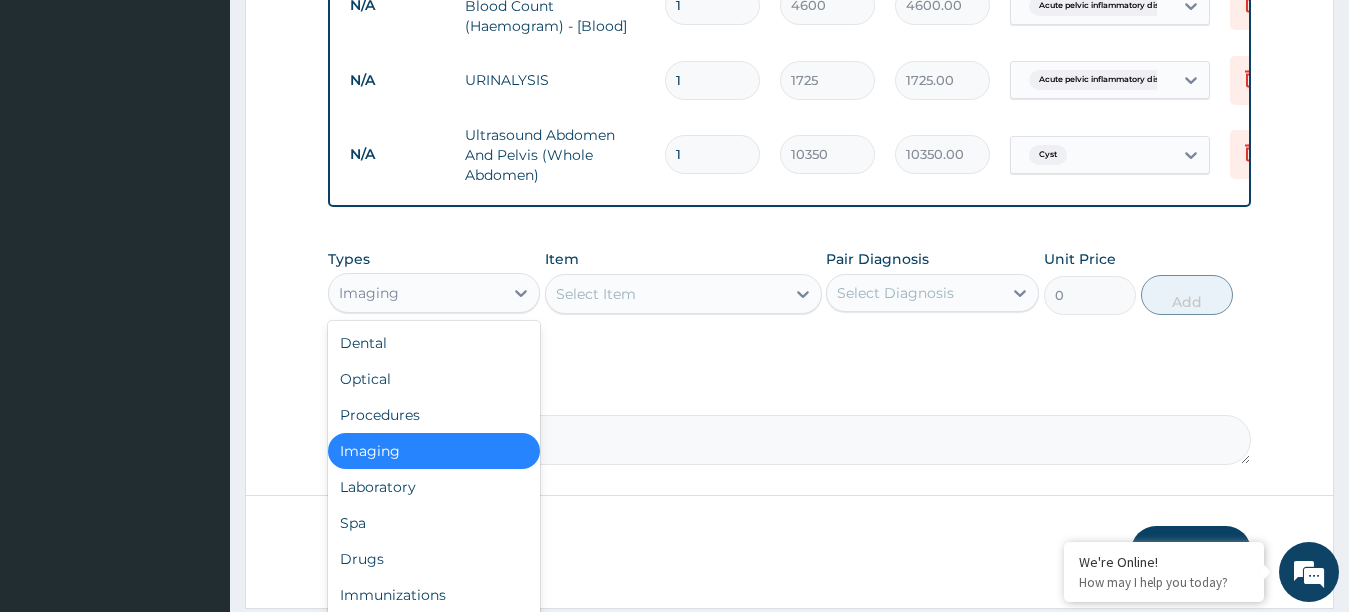 click on "Imaging" at bounding box center (416, 293) 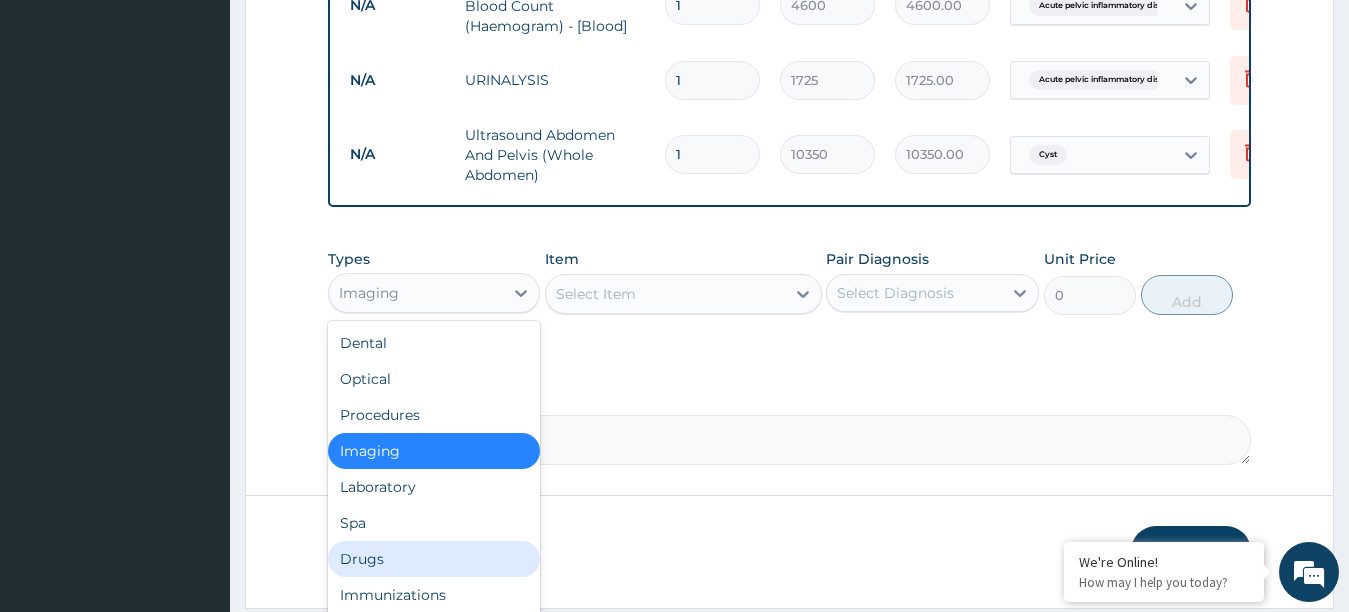 click on "Drugs" at bounding box center (434, 559) 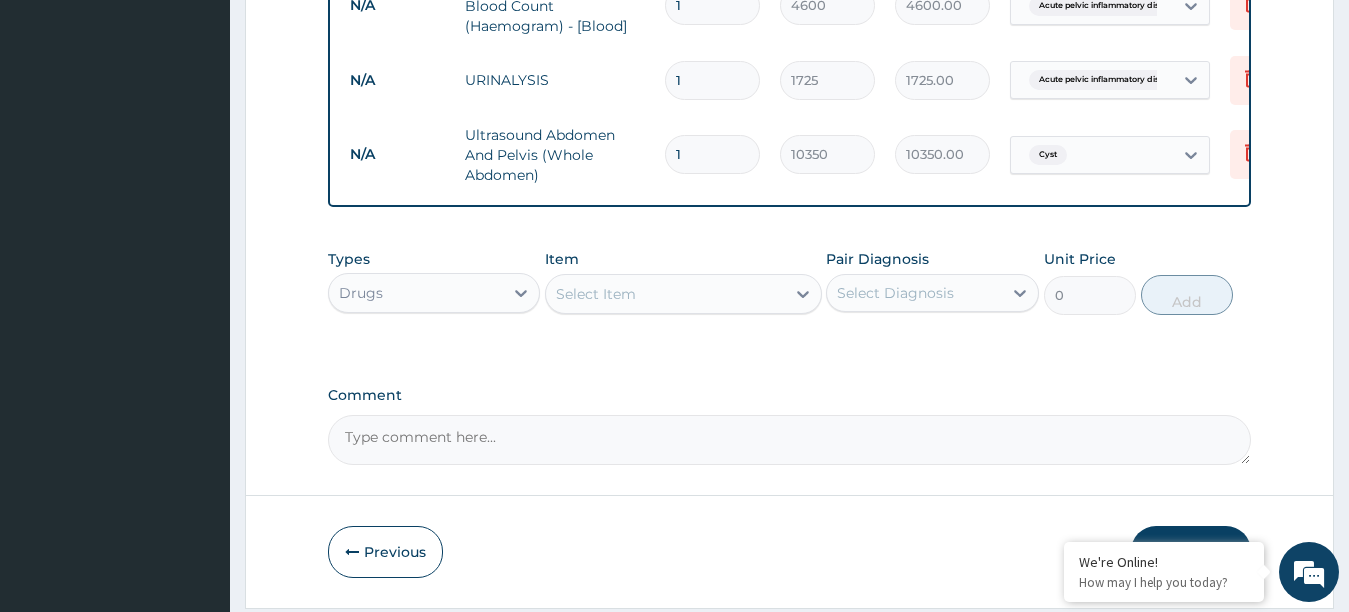 click on "Select Item" at bounding box center [665, 294] 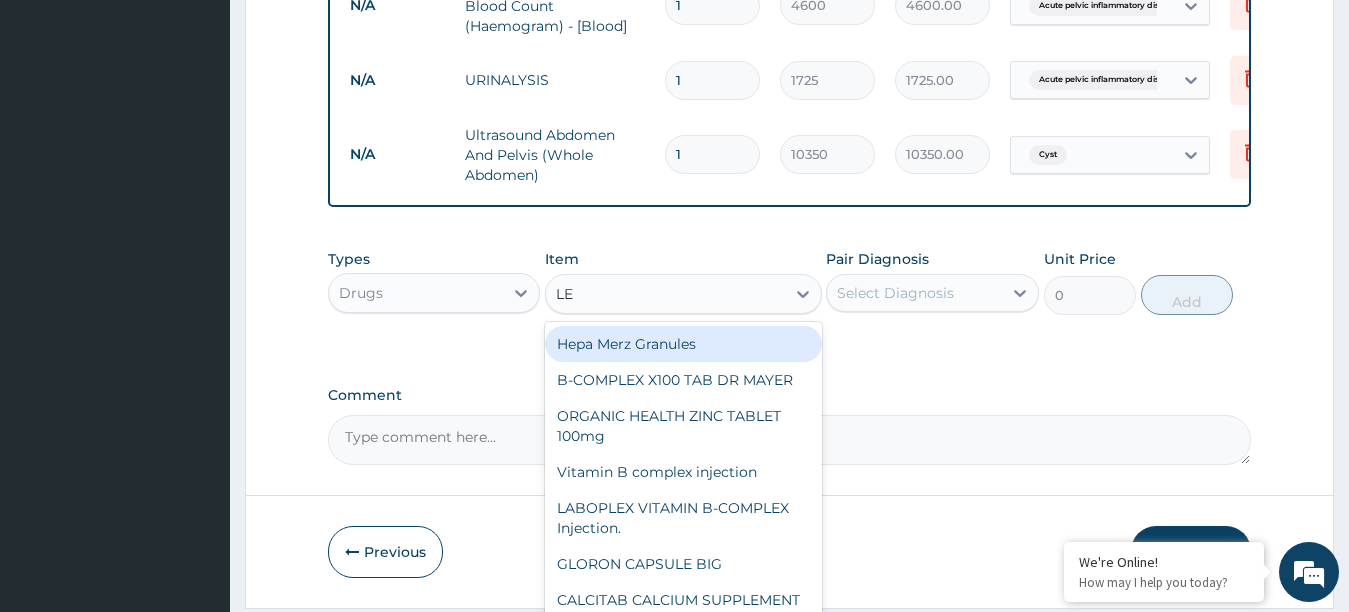 type on "LEV" 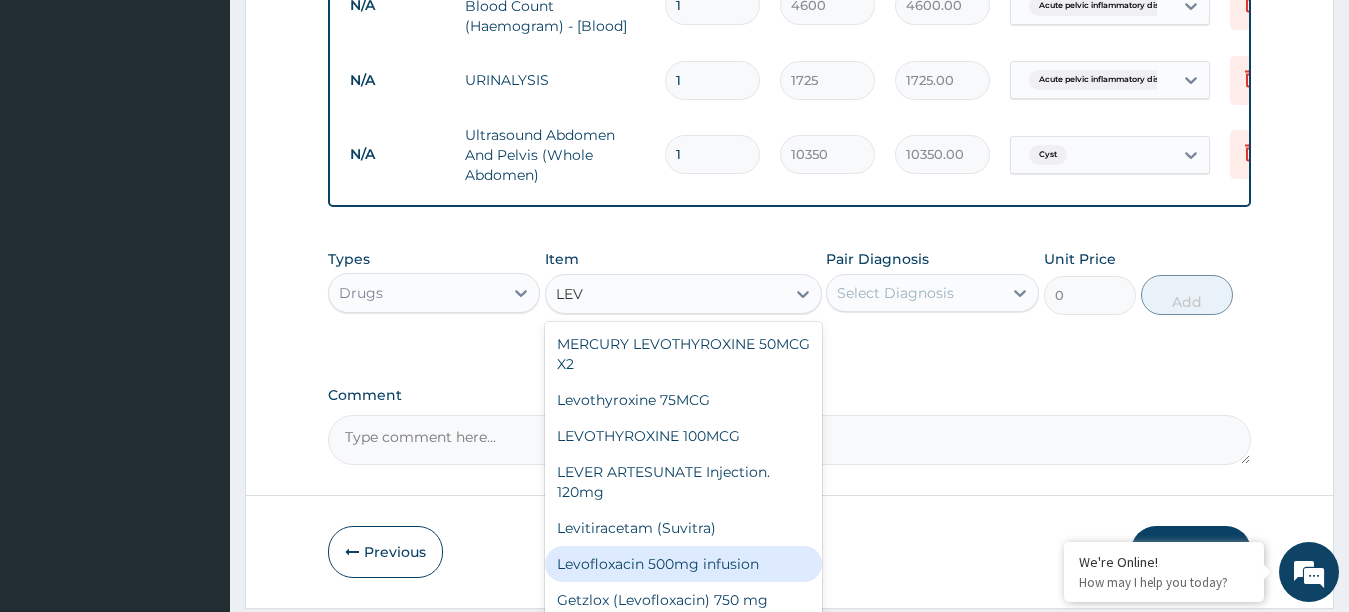 click on "Levofloxacin 500mg infusion" at bounding box center [683, 564] 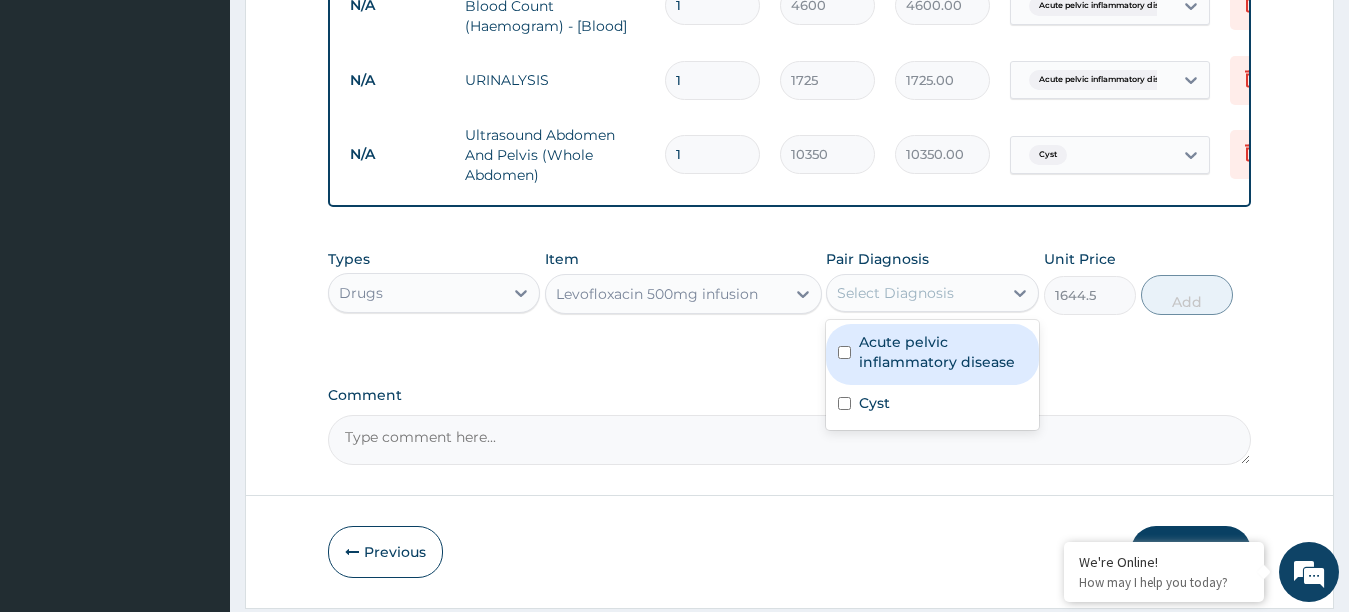 click on "Select Diagnosis" at bounding box center [914, 293] 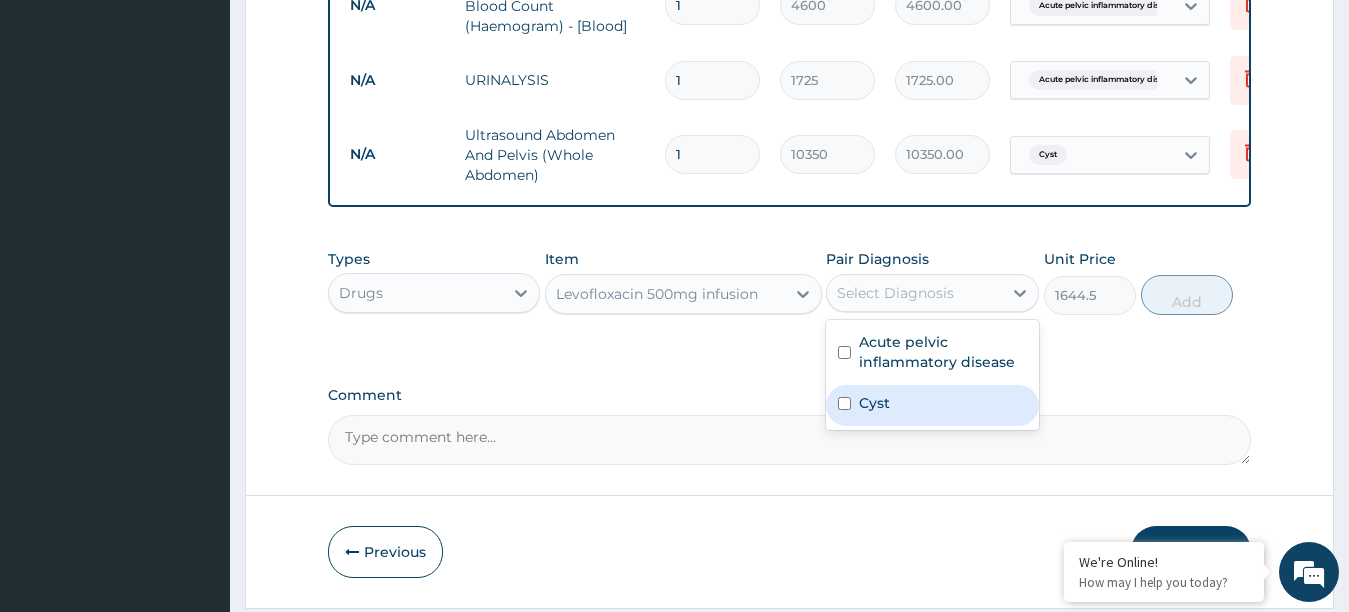 click on "Cyst" at bounding box center [932, 405] 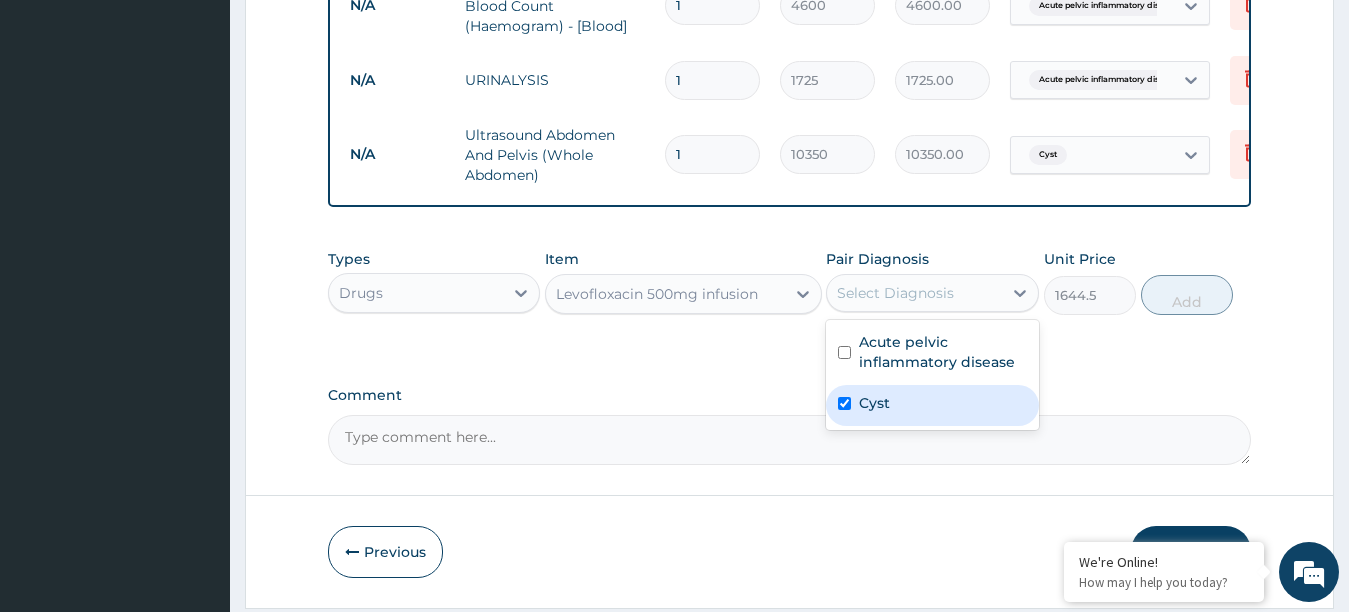 checkbox on "true" 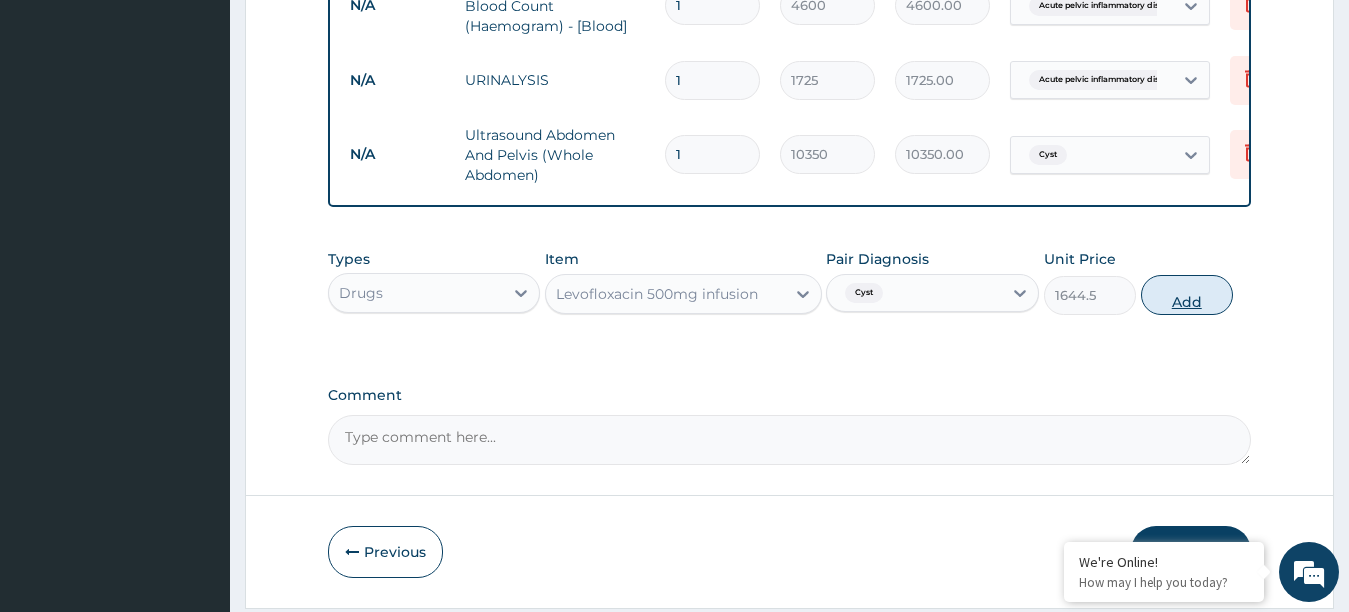 click on "Add" at bounding box center (1187, 295) 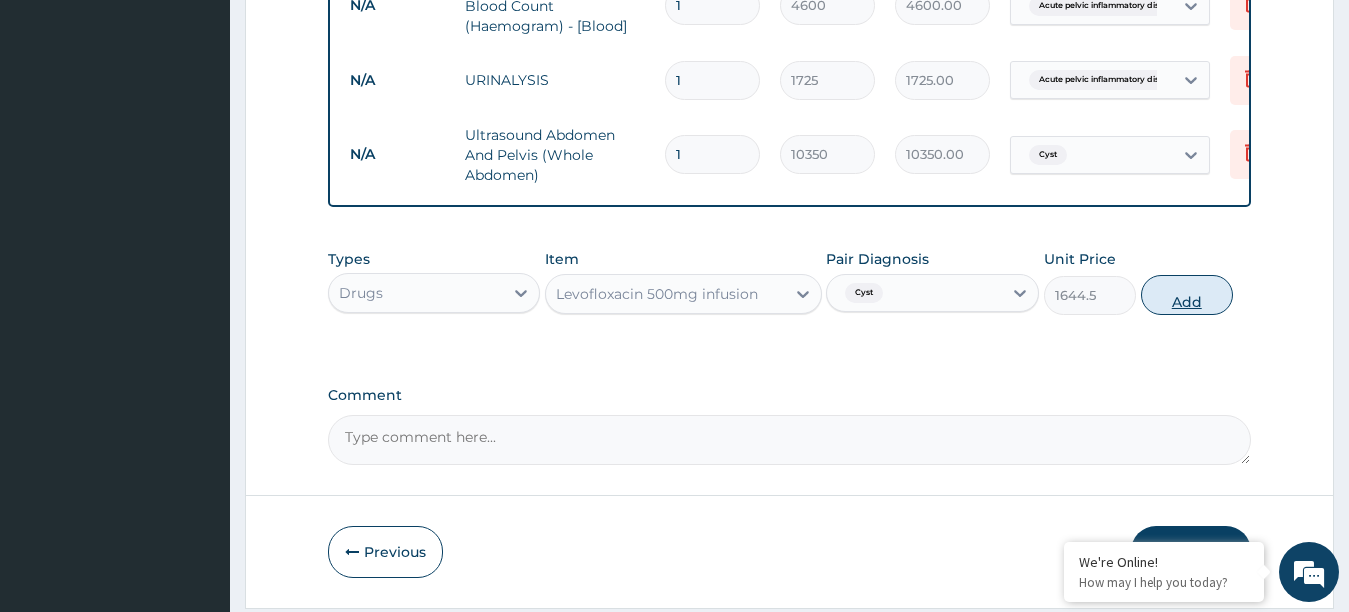 type on "0" 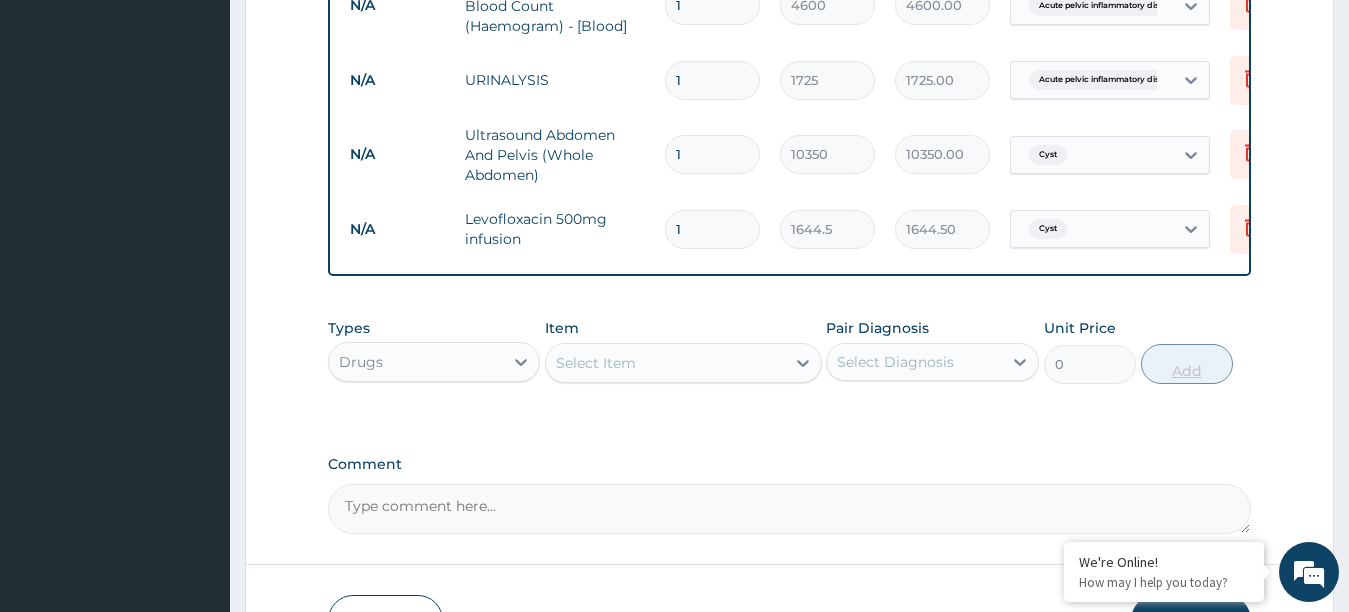 type 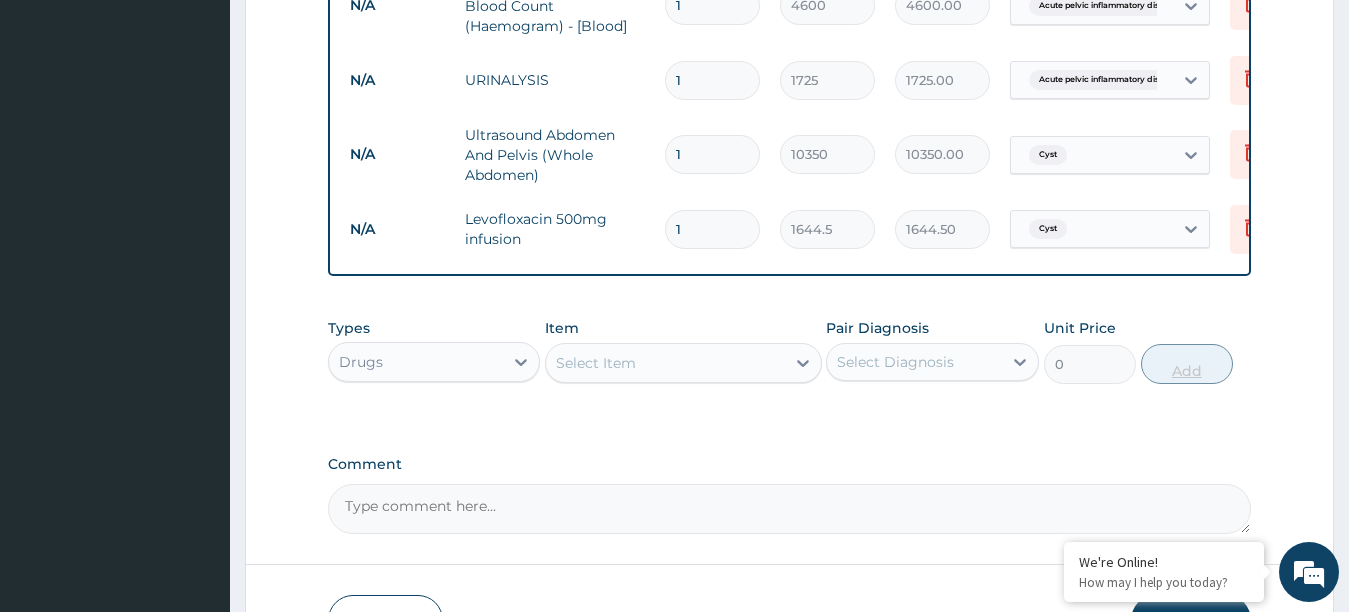 type on "0.00" 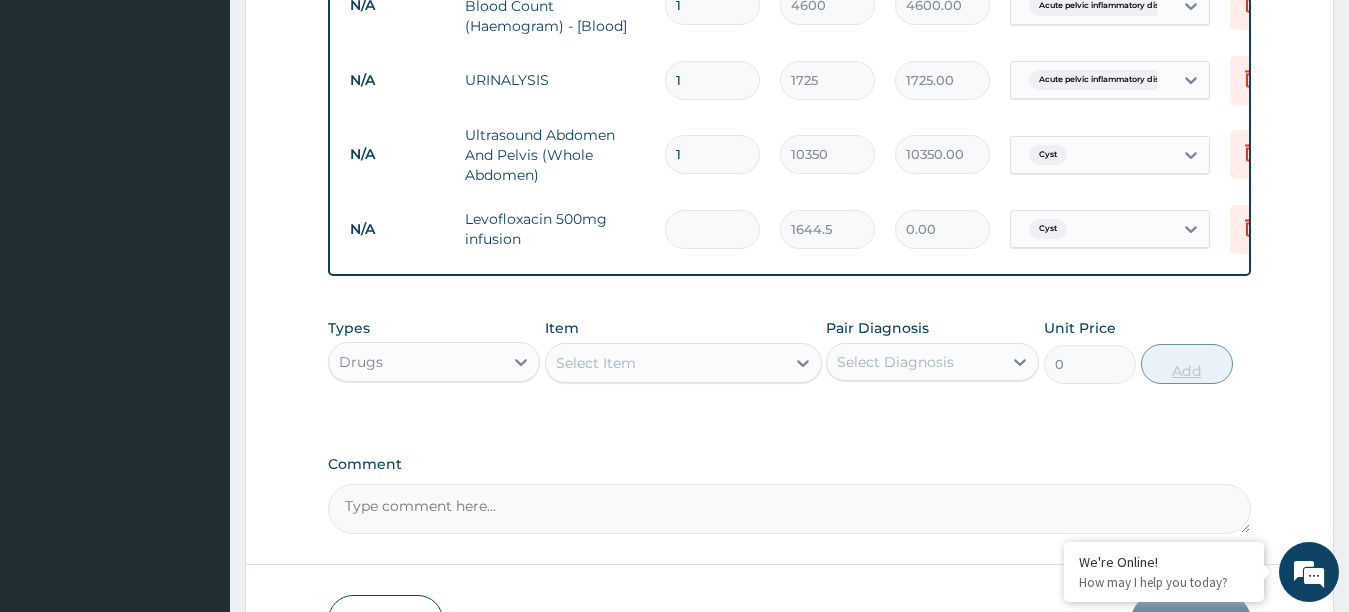 type on "3" 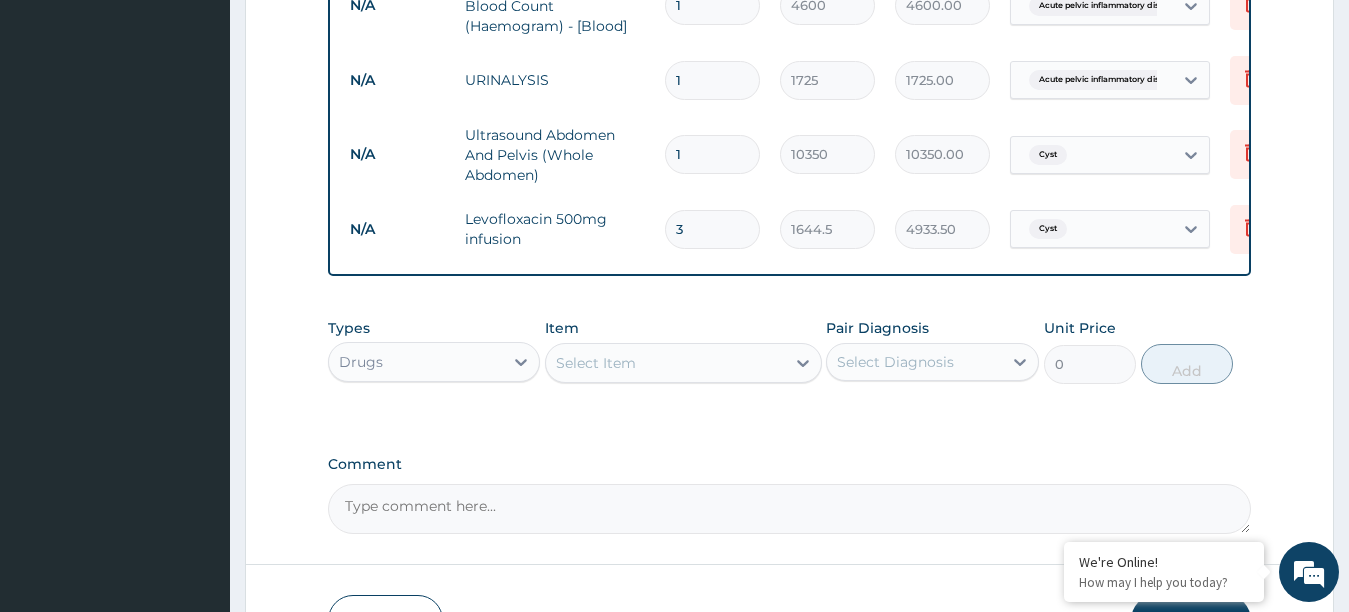 type on "3" 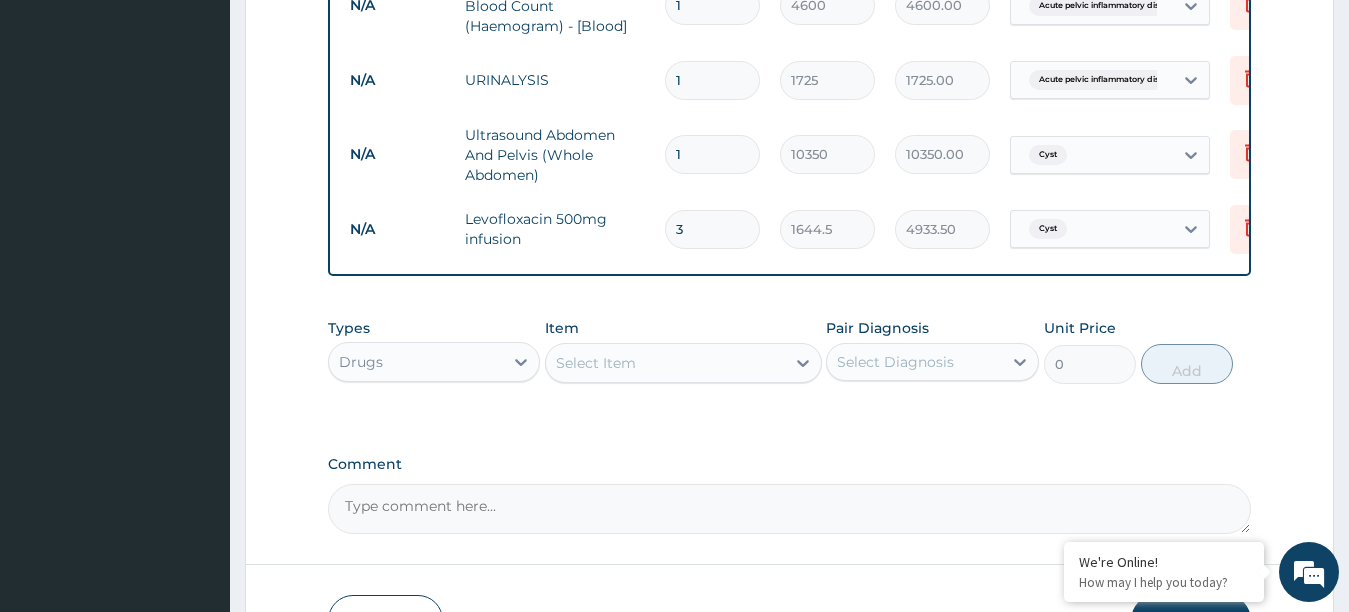 click on "Select Item" at bounding box center (665, 363) 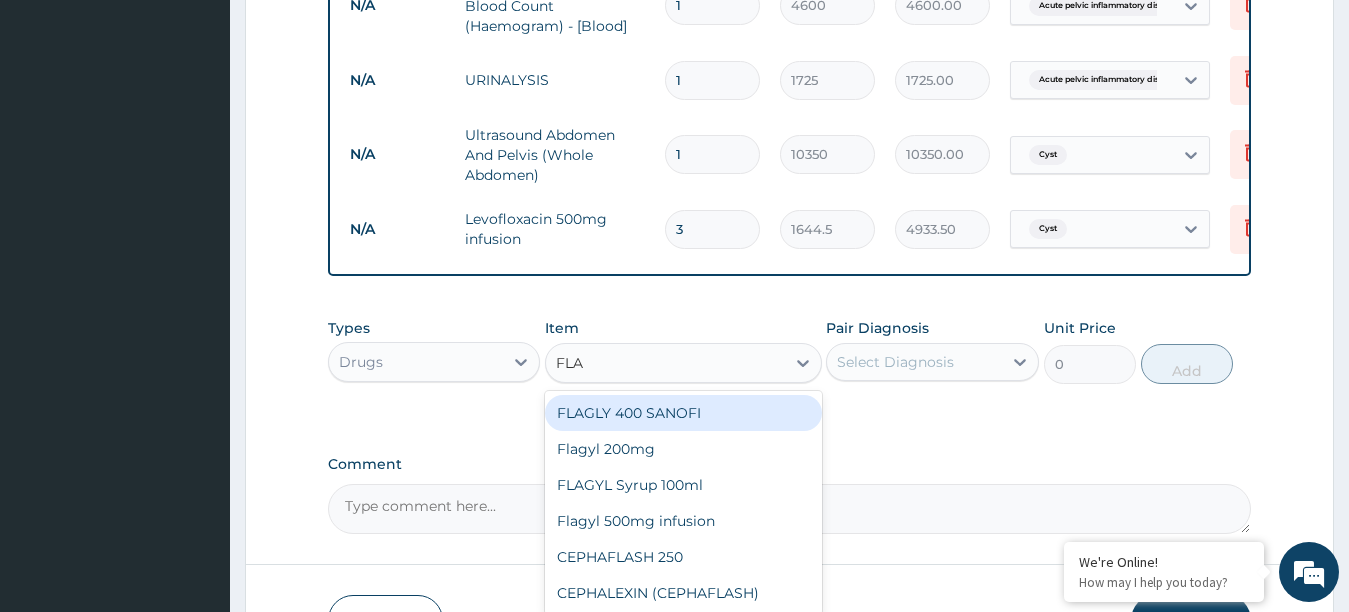 type on "FLAG" 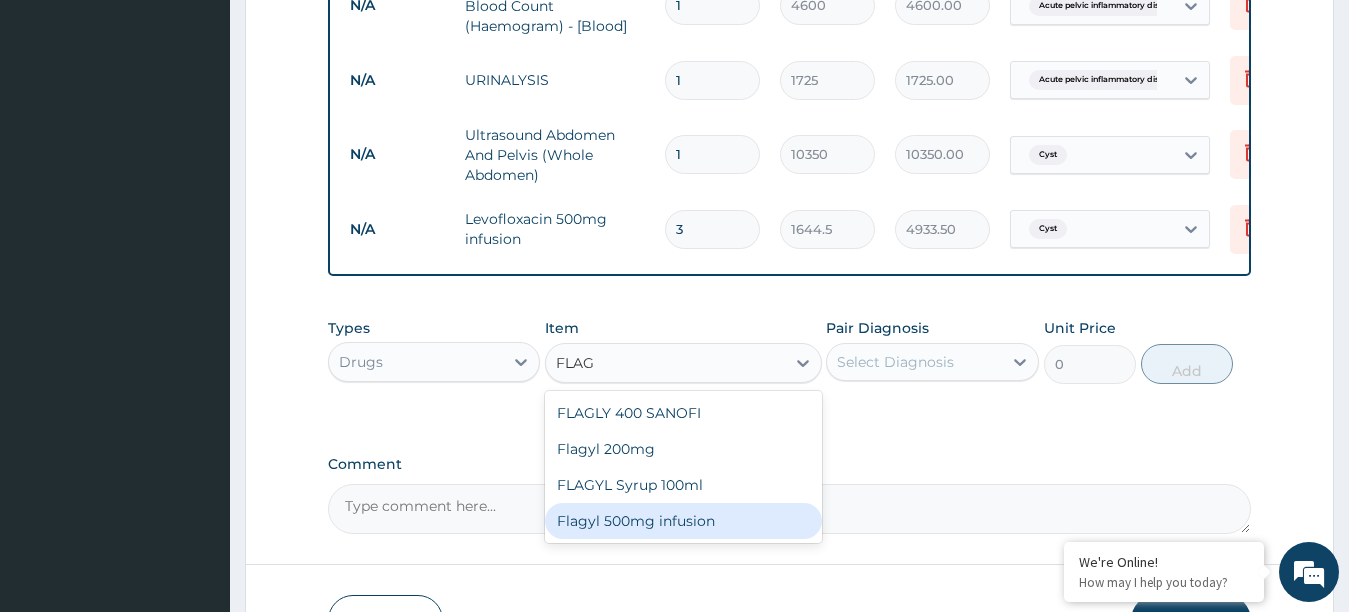 click on "Flagyl 500mg infusion" at bounding box center [683, 521] 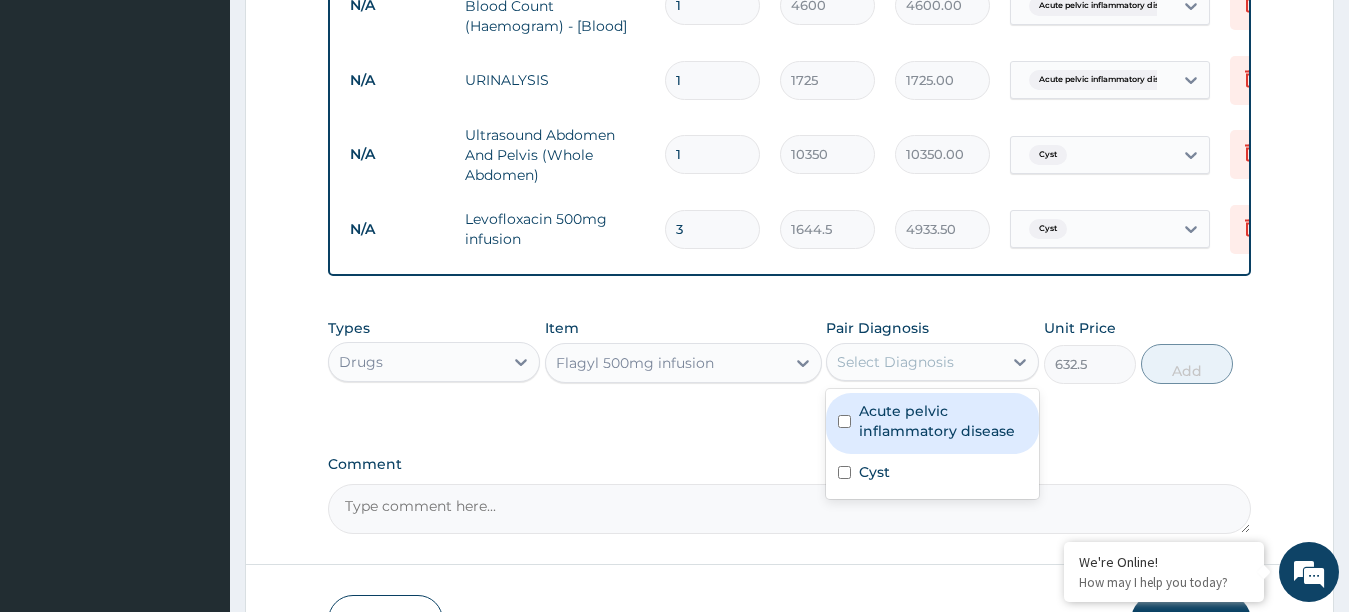 click on "Select Diagnosis" at bounding box center (914, 362) 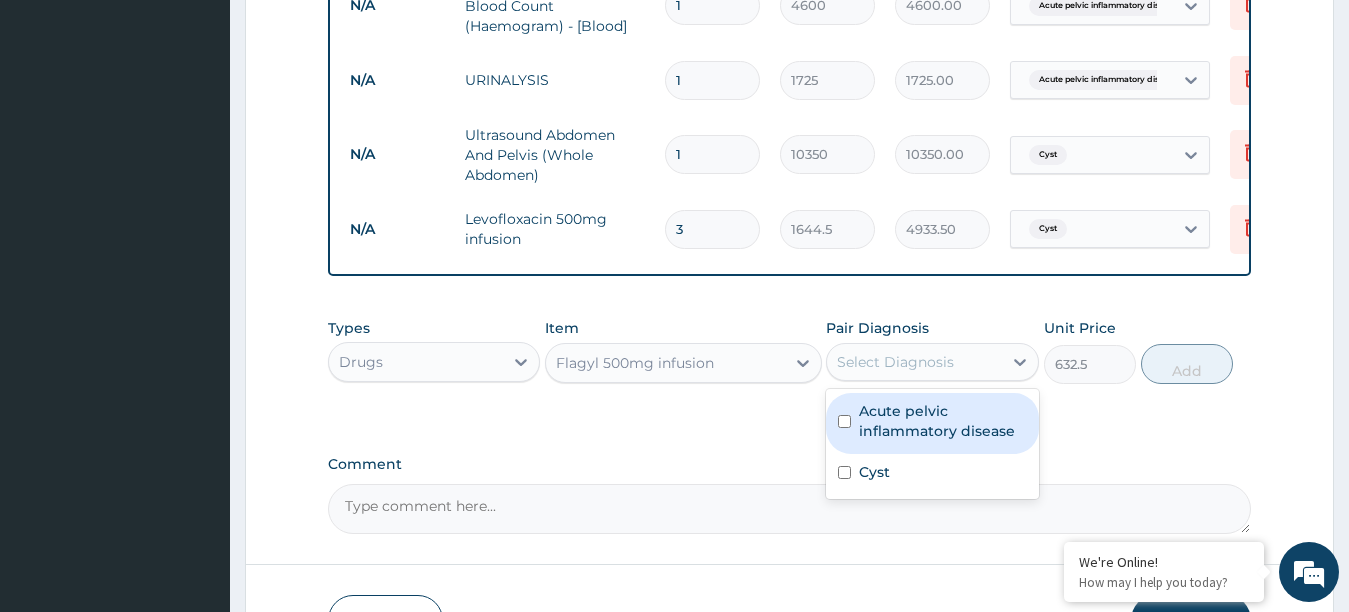 click on "Acute pelvic inflammatory disease" at bounding box center (943, 421) 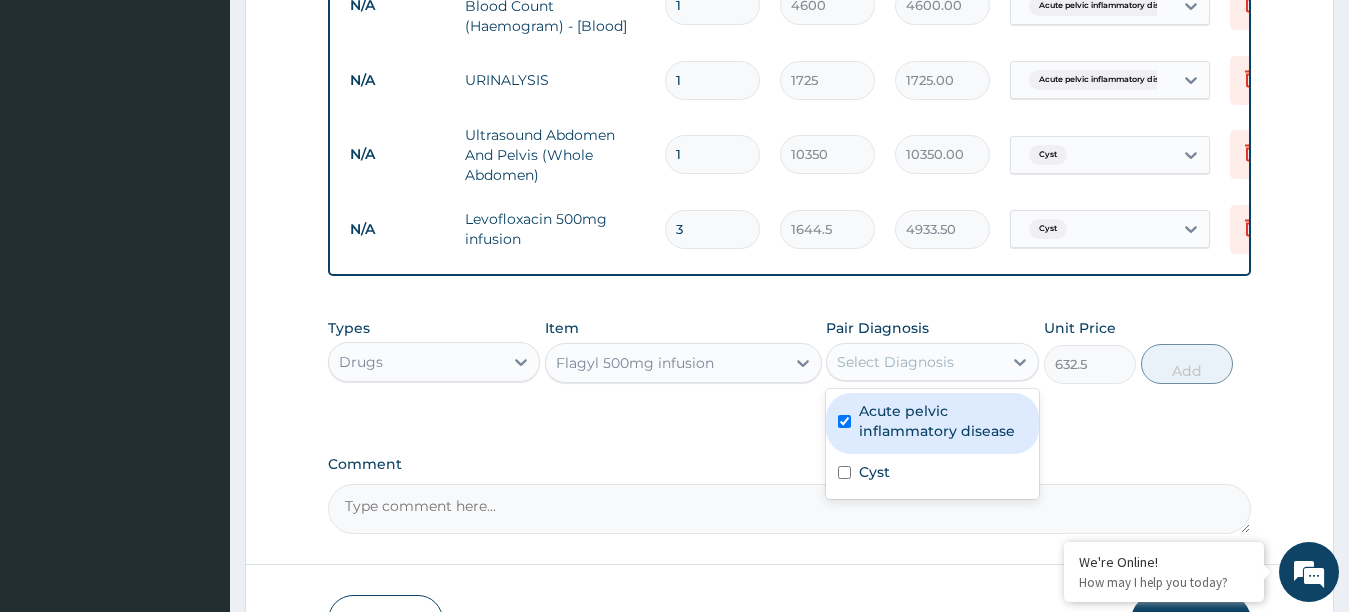 checkbox on "true" 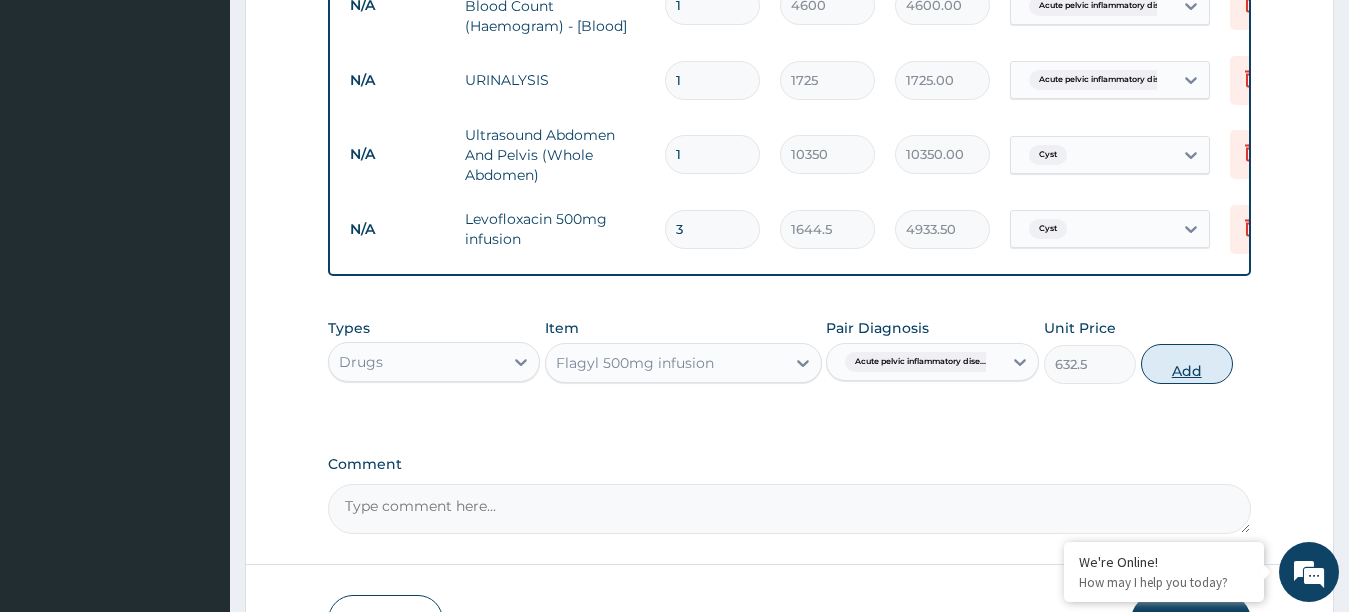 click on "Add" at bounding box center [1187, 364] 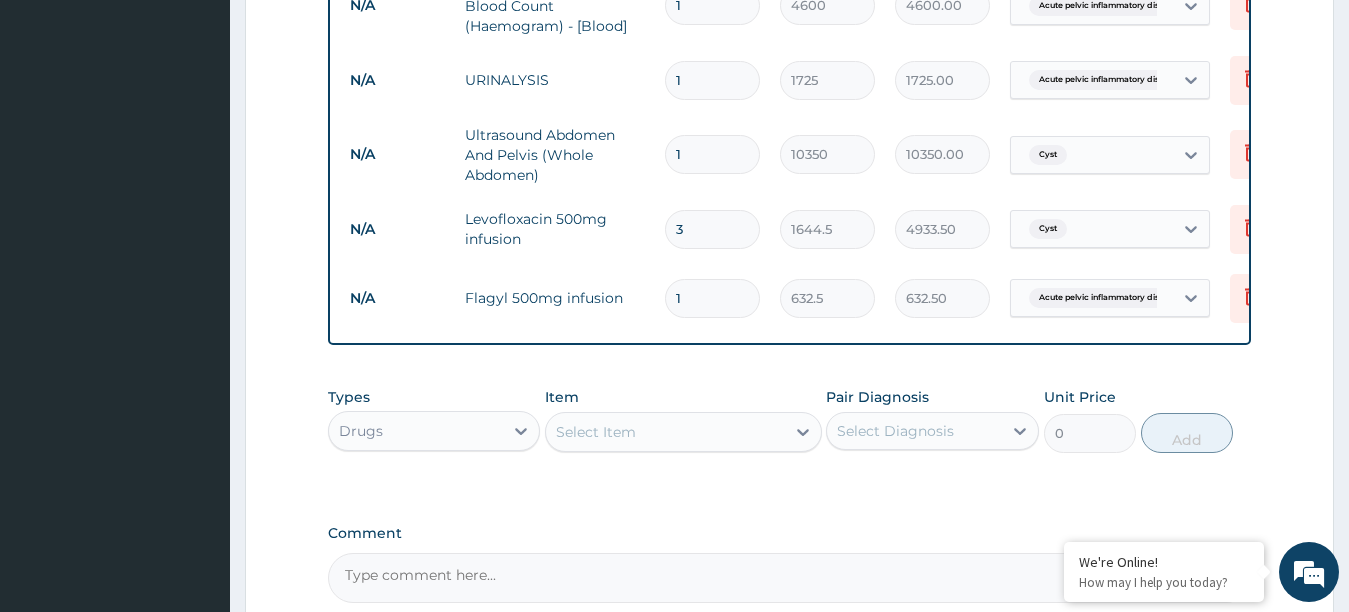 type 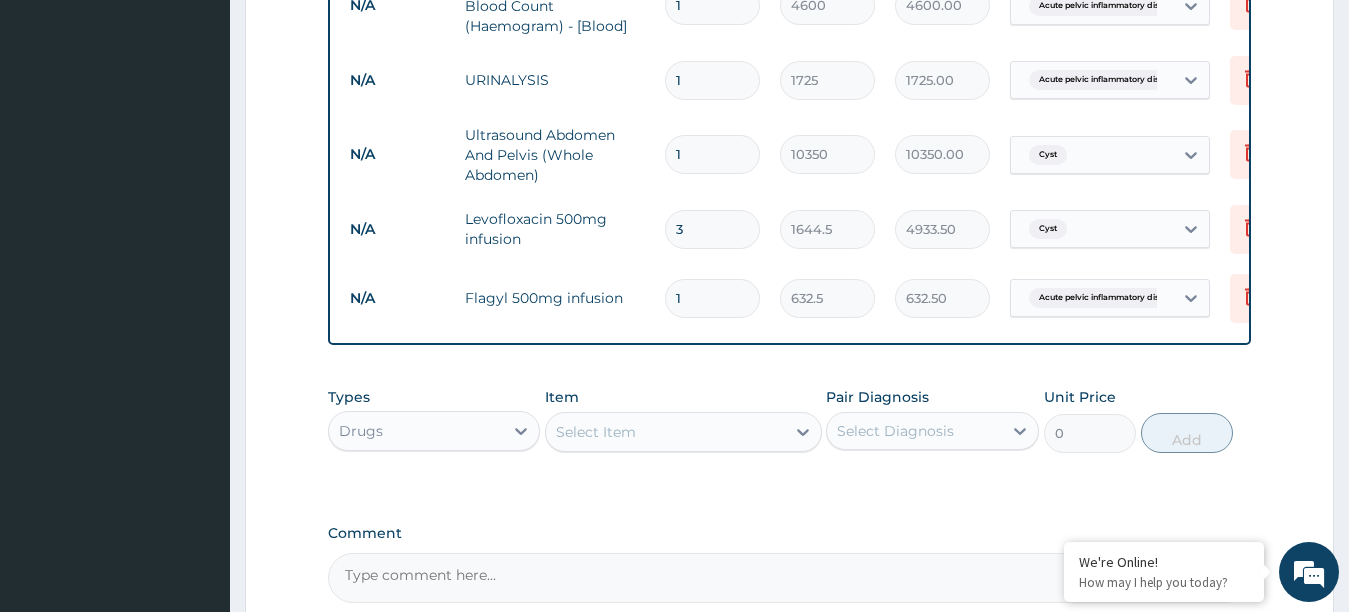 type on "0.00" 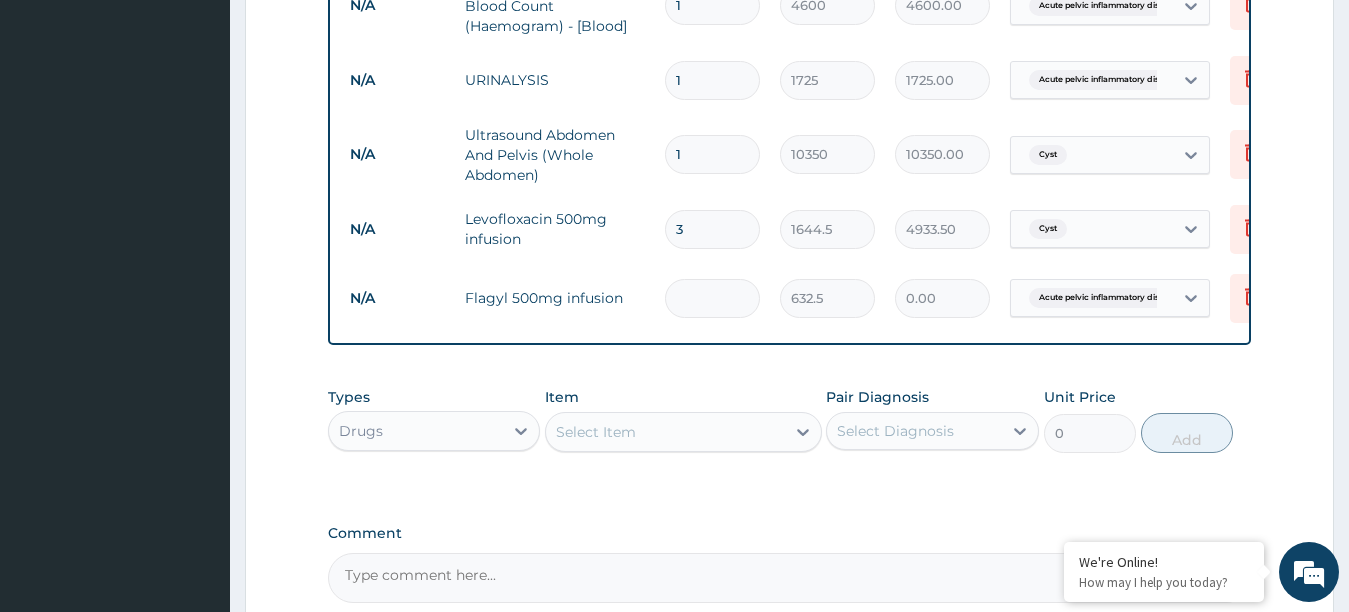 type on "3" 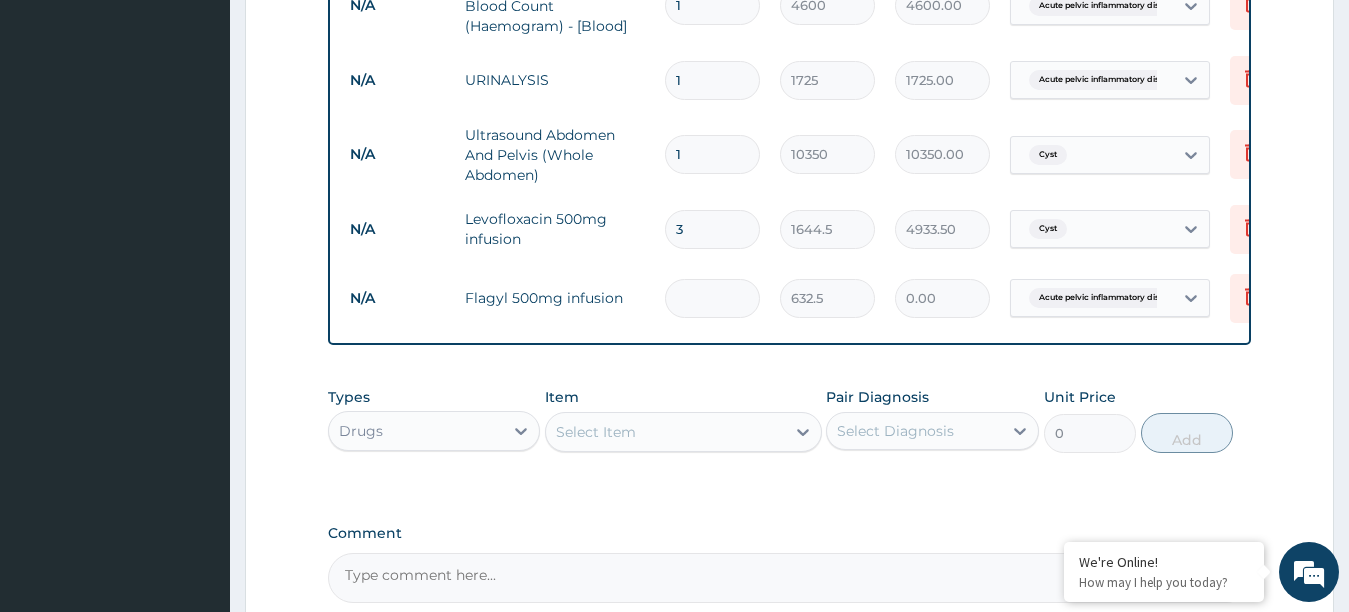 type on "1897.50" 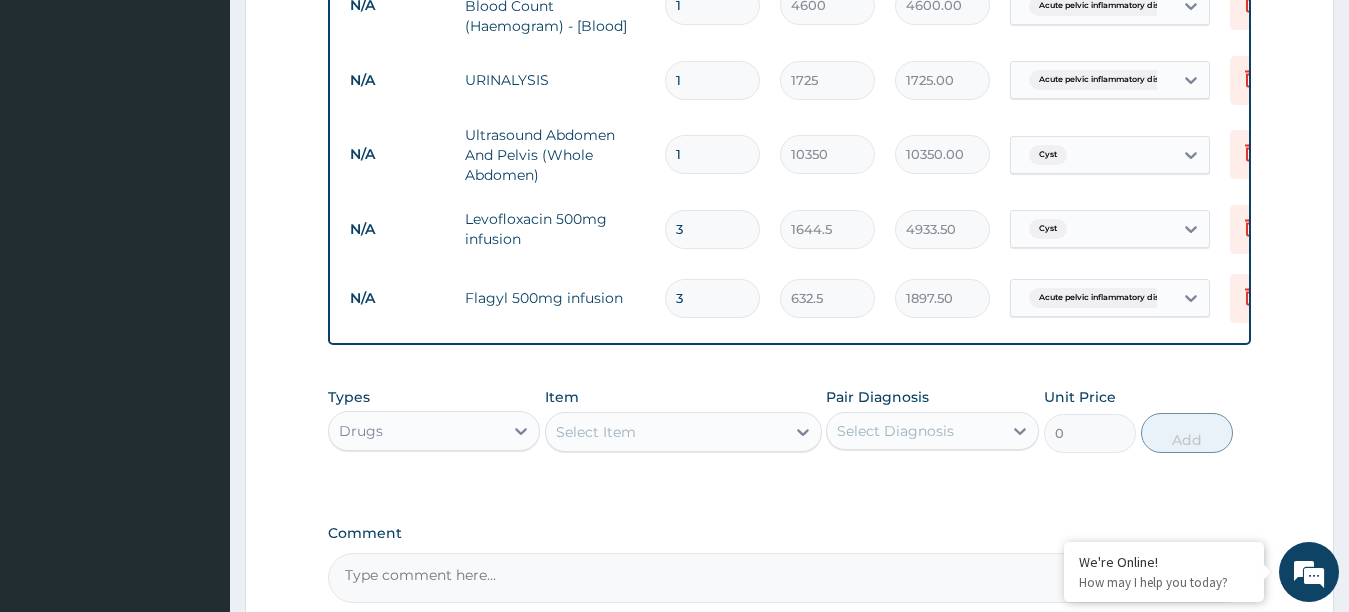type on "3" 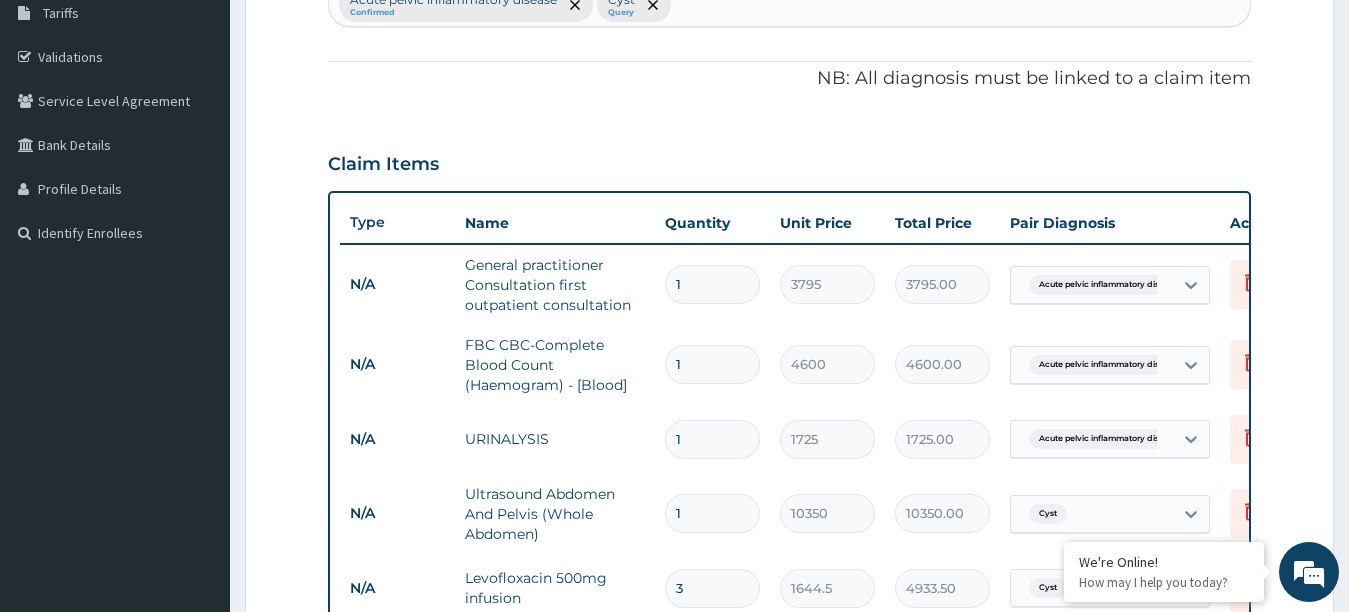 scroll, scrollTop: 336, scrollLeft: 0, axis: vertical 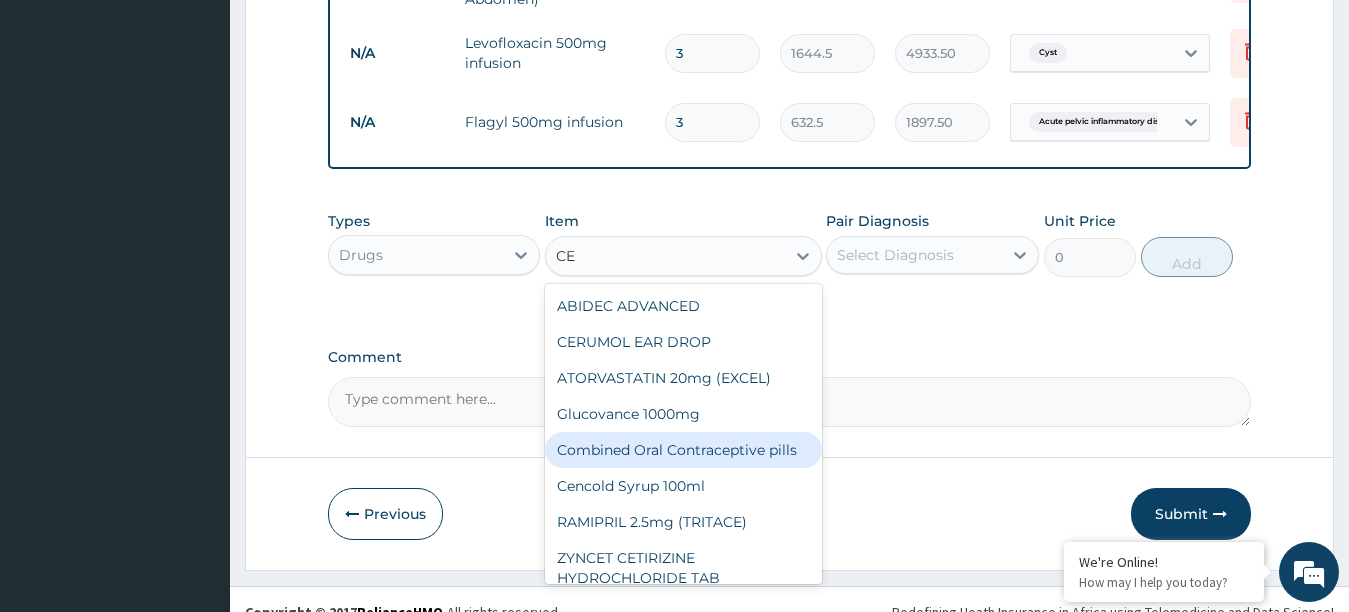type on "C" 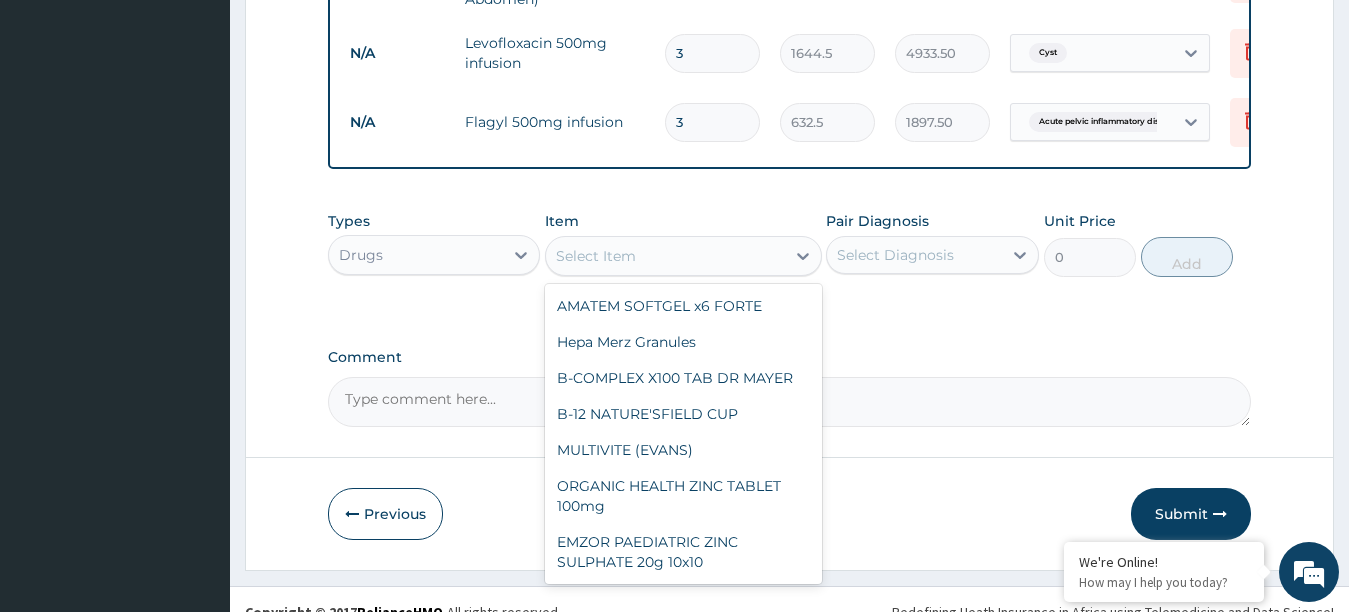 type on "O" 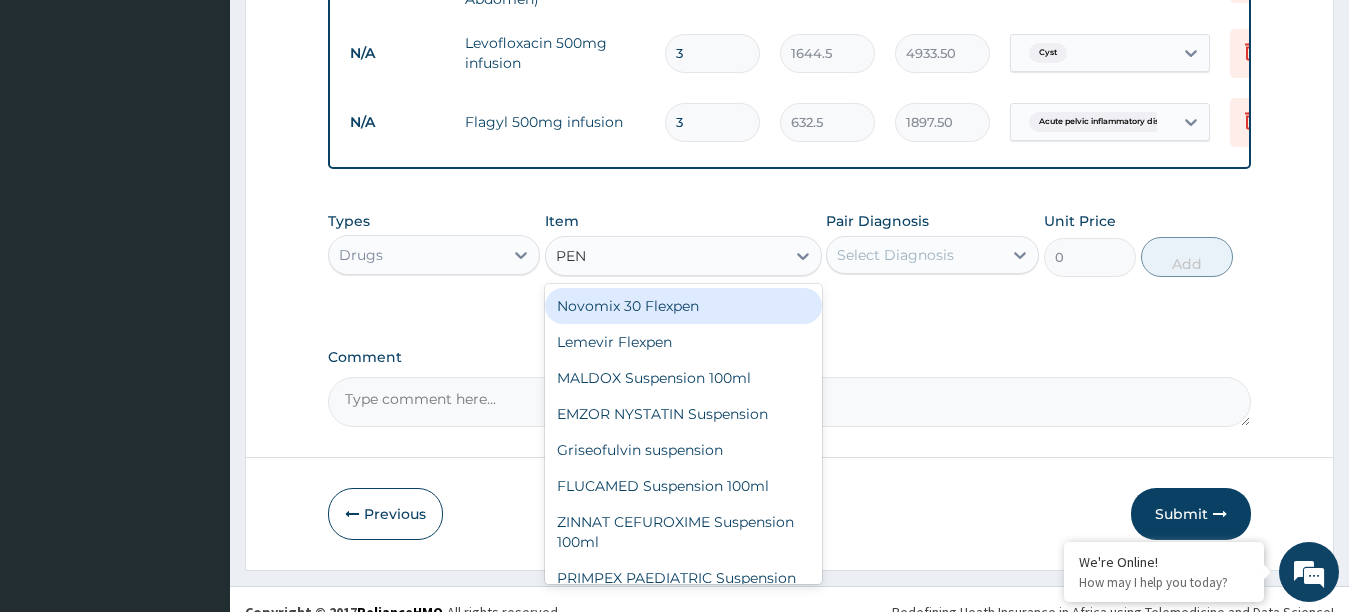 type on "PENT" 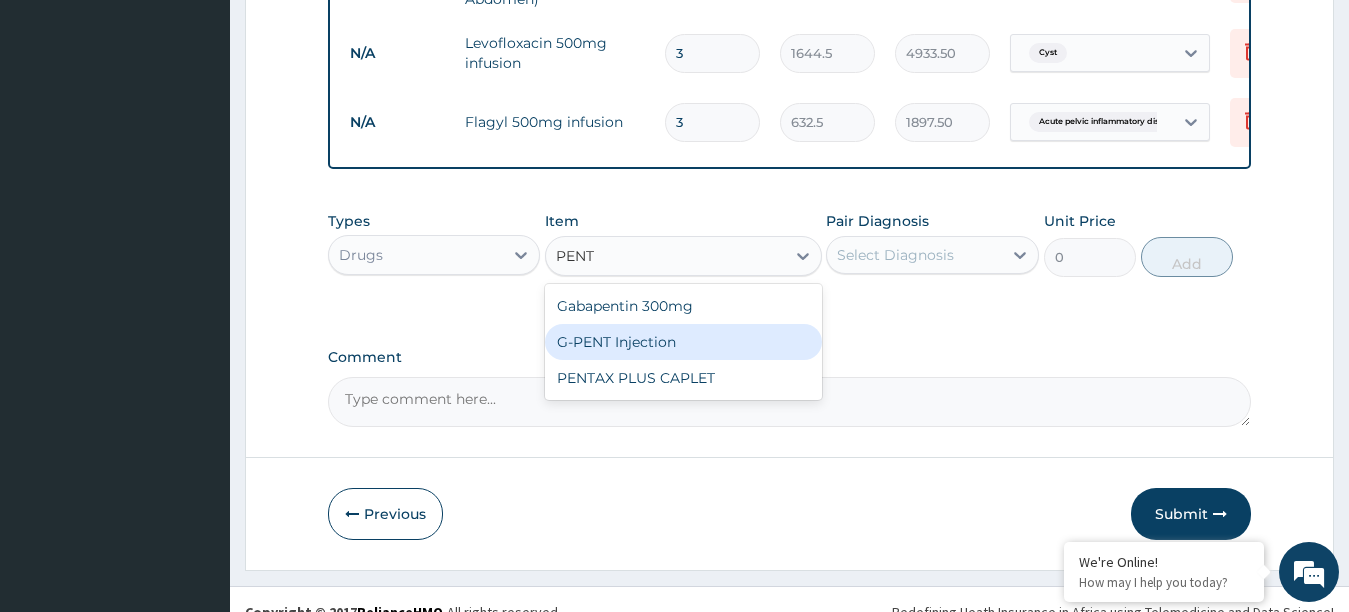 click on "G-PENT Injection" at bounding box center [683, 342] 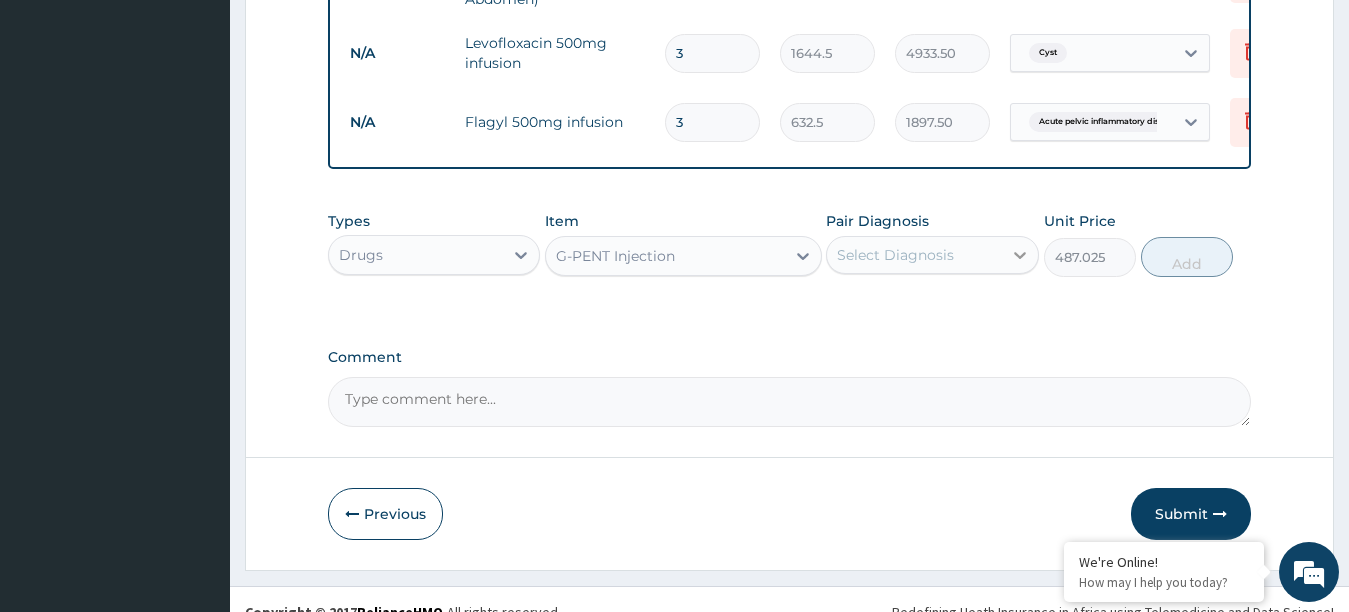 click 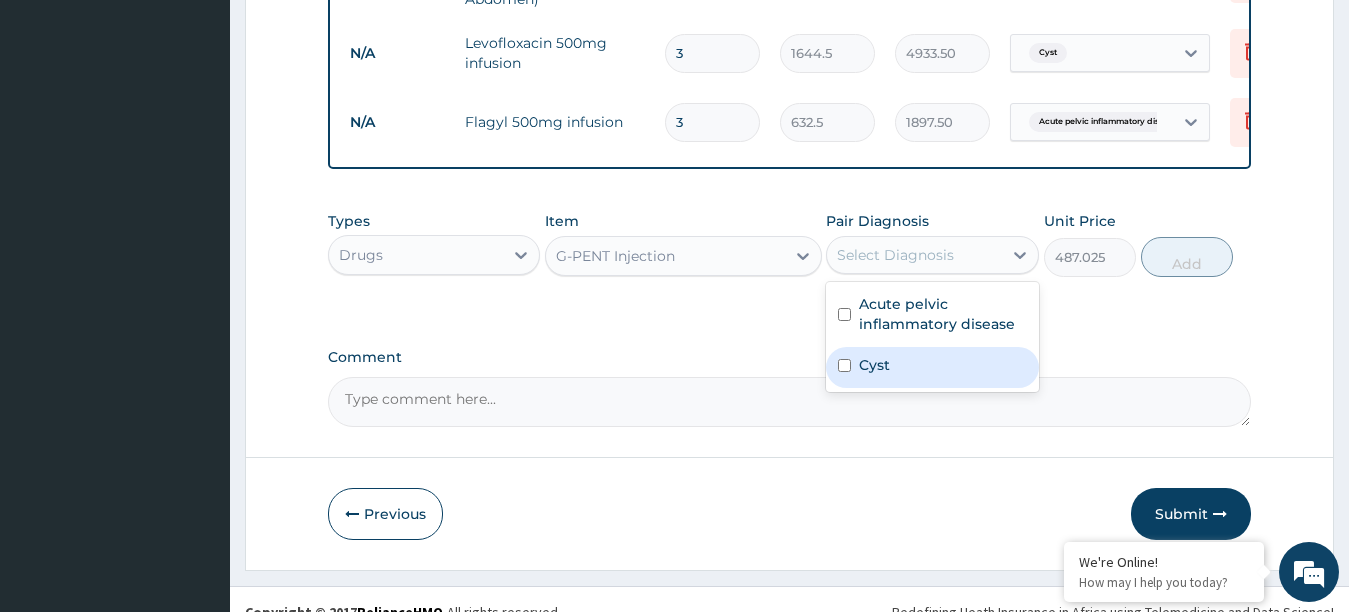 click at bounding box center [844, 365] 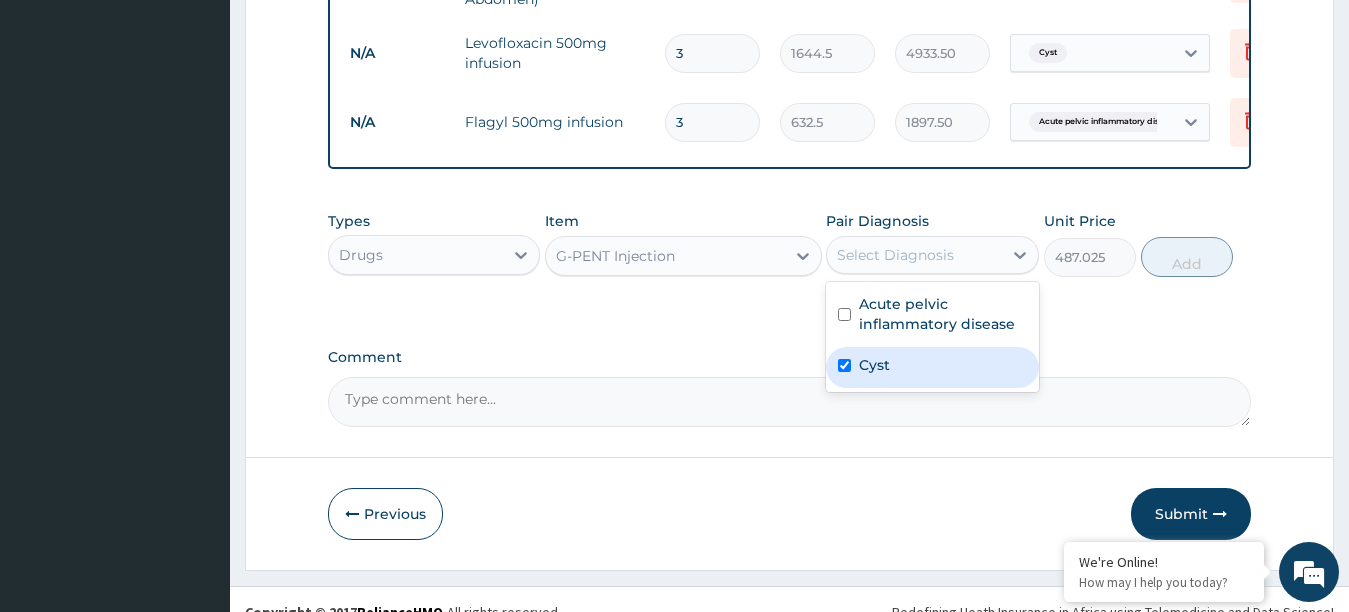 checkbox on "true" 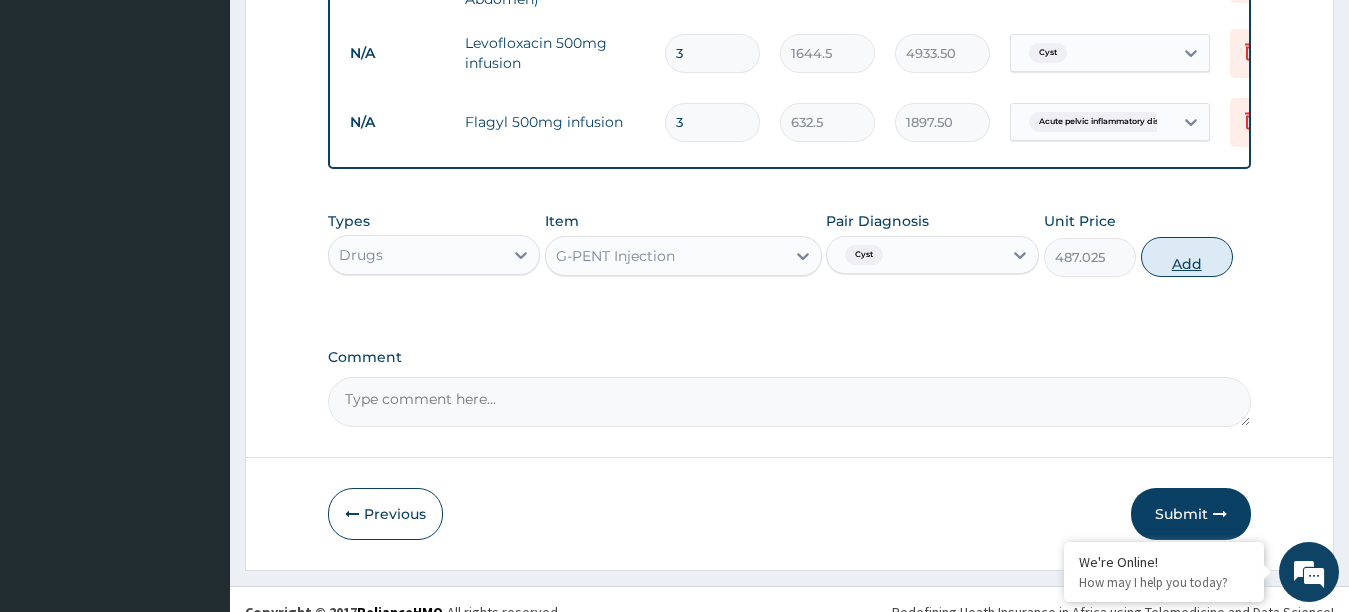 click on "Add" at bounding box center [1187, 257] 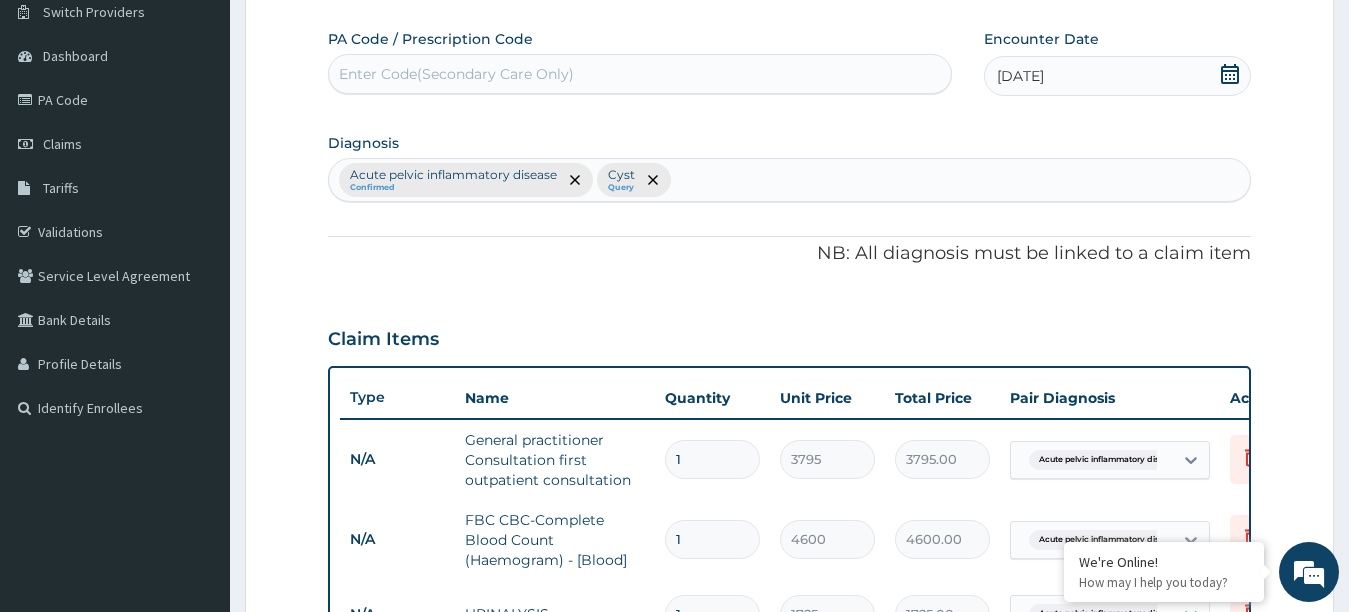 scroll, scrollTop: 152, scrollLeft: 0, axis: vertical 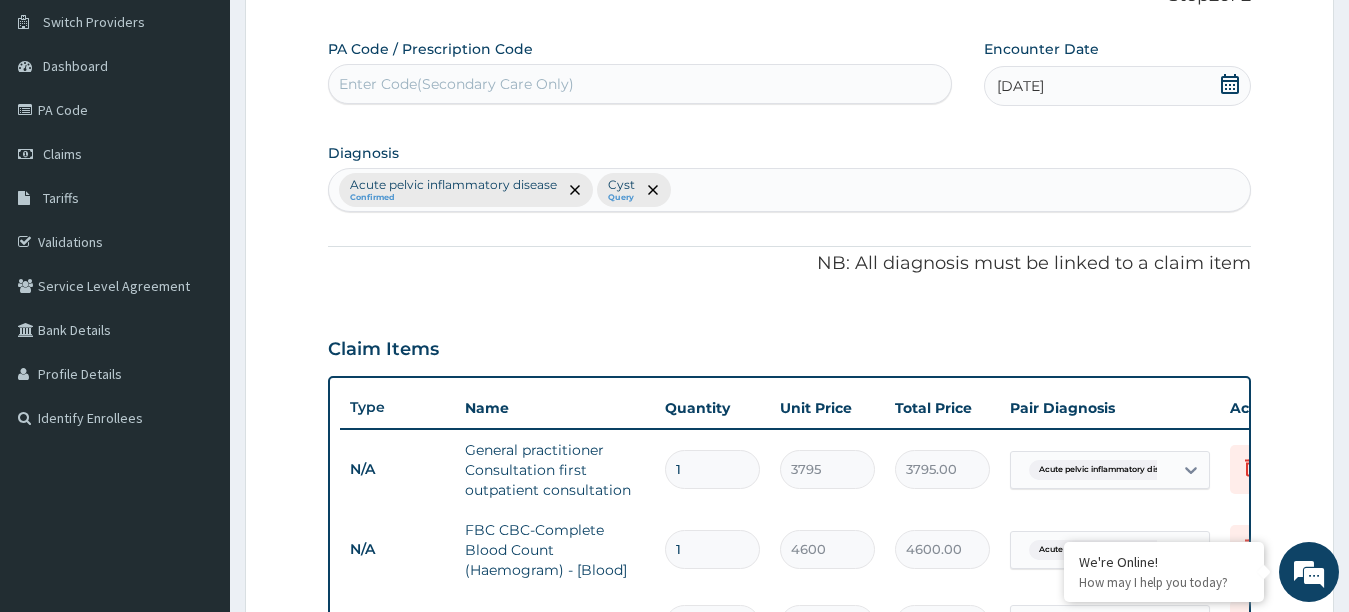 click on "Acute pelvic inflammatory disease Confirmed Cyst Query" at bounding box center [790, 190] 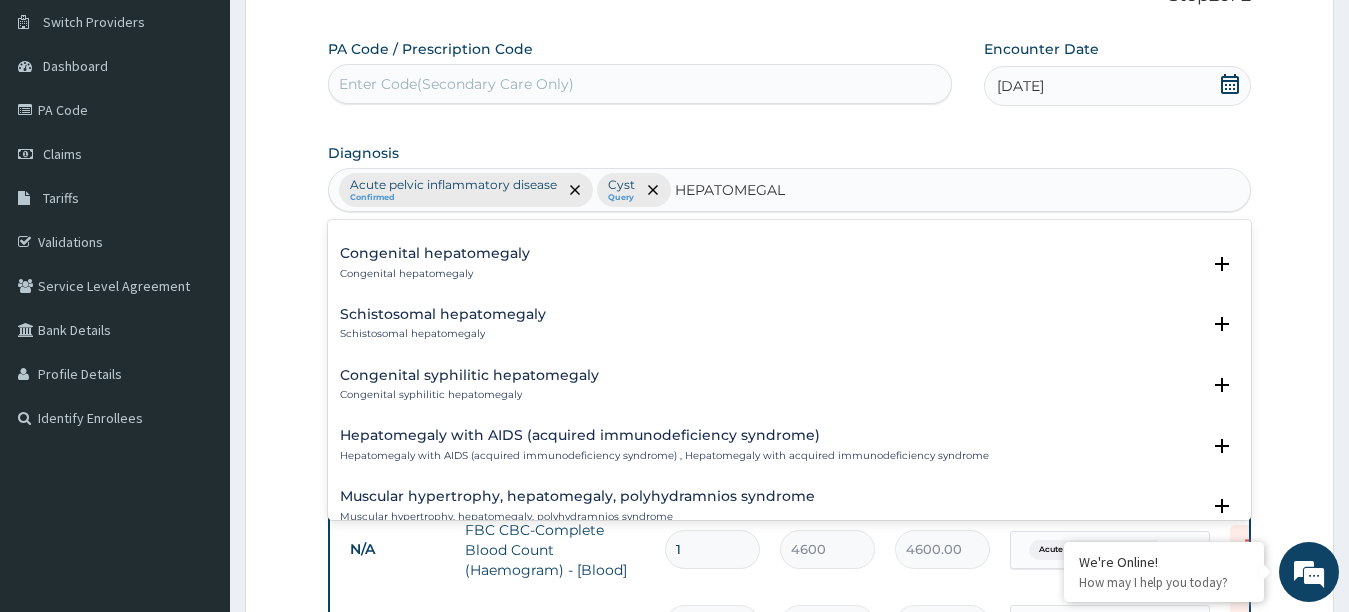 scroll, scrollTop: 120, scrollLeft: 0, axis: vertical 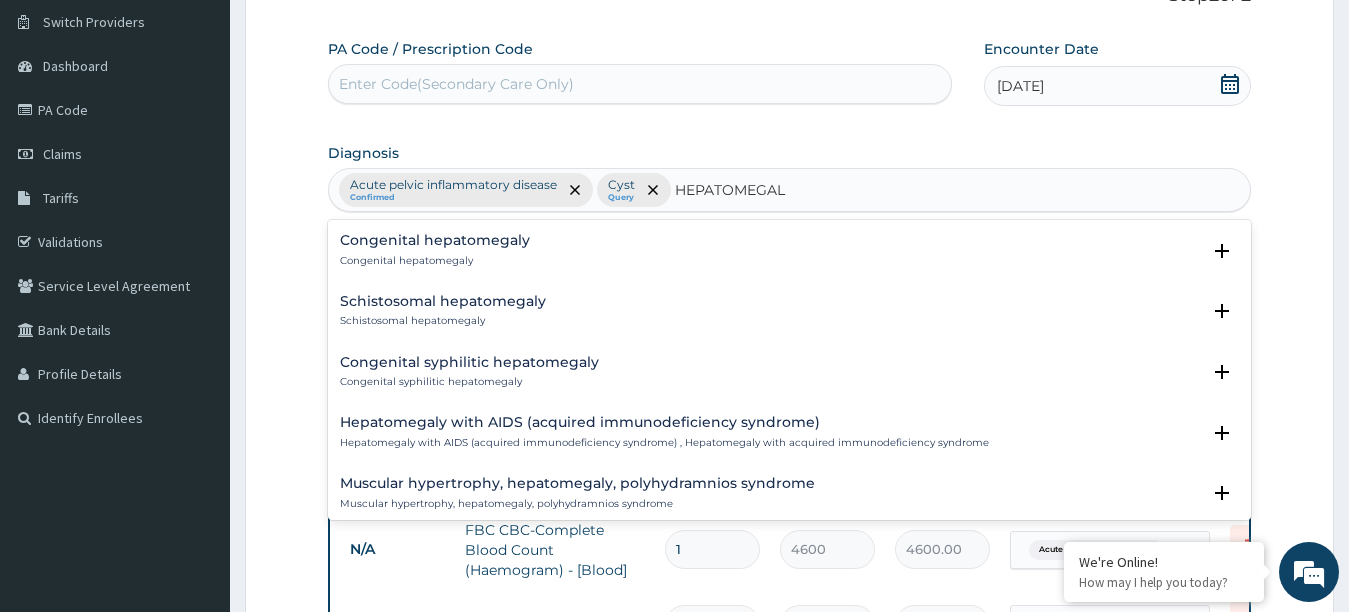 type on "HEPATOMEGAL" 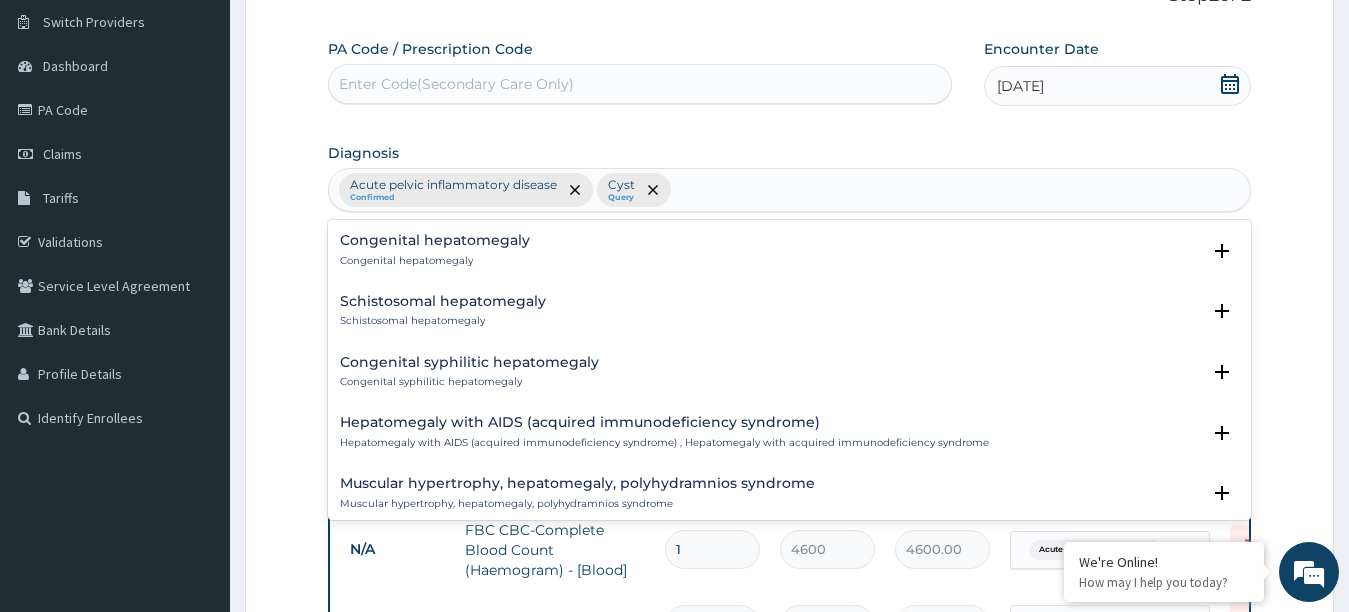 click on "Step  2  of 2 PA Code / Prescription Code Enter Code(Secondary Care Only) Encounter Date 19-06-2025 Diagnosis option Cyst, selected. option Schistosomal hepatomegaly focused, 4 of 8. 8 results available for search term HEPATOMEGAL. Use Up and Down to choose options, press Enter to select the currently focused option, press Escape to exit the menu, press Tab to select the option and exit the menu. Acute pelvic inflammatory disease Confirmed Cyst Query HEPATOMEGAL Large liver Hepatomegaly , Large liver Select Status Query Query covers suspected (?), Keep in view (kiv), Ruled out (r/o) Confirmed Mauriac's syndrome Mauriac's syndrome , Dwarfism-hepatomegaly-obesity-juvenile diabetes syndrome , Mauriac syndrome Select Status Query Query covers suspected (?), Keep in view (kiv), Ruled out (r/o) Confirmed Congenital hepatomegaly Congenital hepatomegaly Select Status Query Query covers suspected (?), Keep in view (kiv), Ruled out (r/o) Confirmed Schistosomal hepatomegaly Schistosomal hepatomegaly Select Status Query" at bounding box center (789, 656) 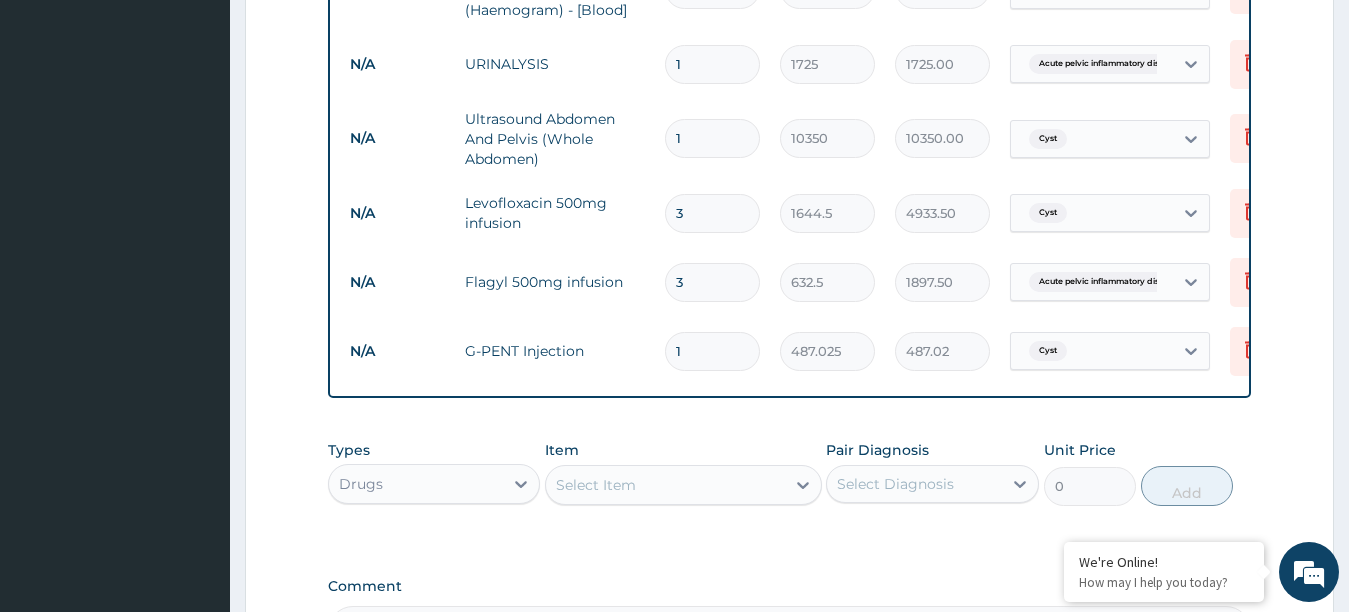 scroll, scrollTop: 752, scrollLeft: 0, axis: vertical 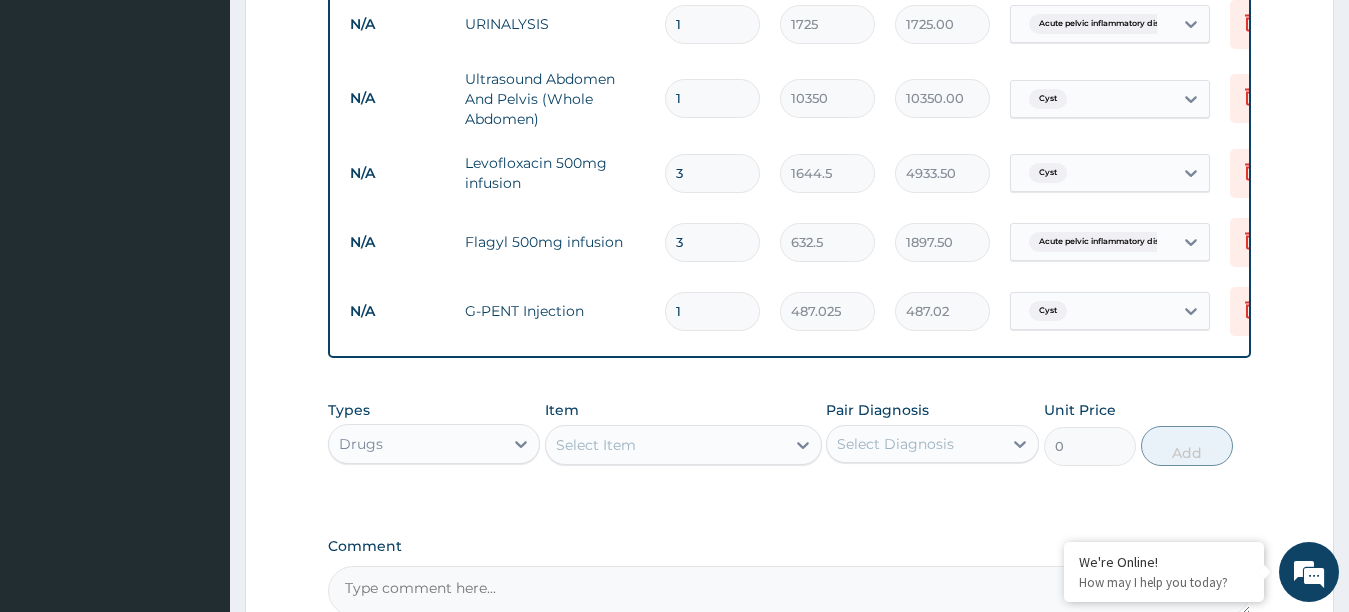 click on "Select Item" at bounding box center (665, 445) 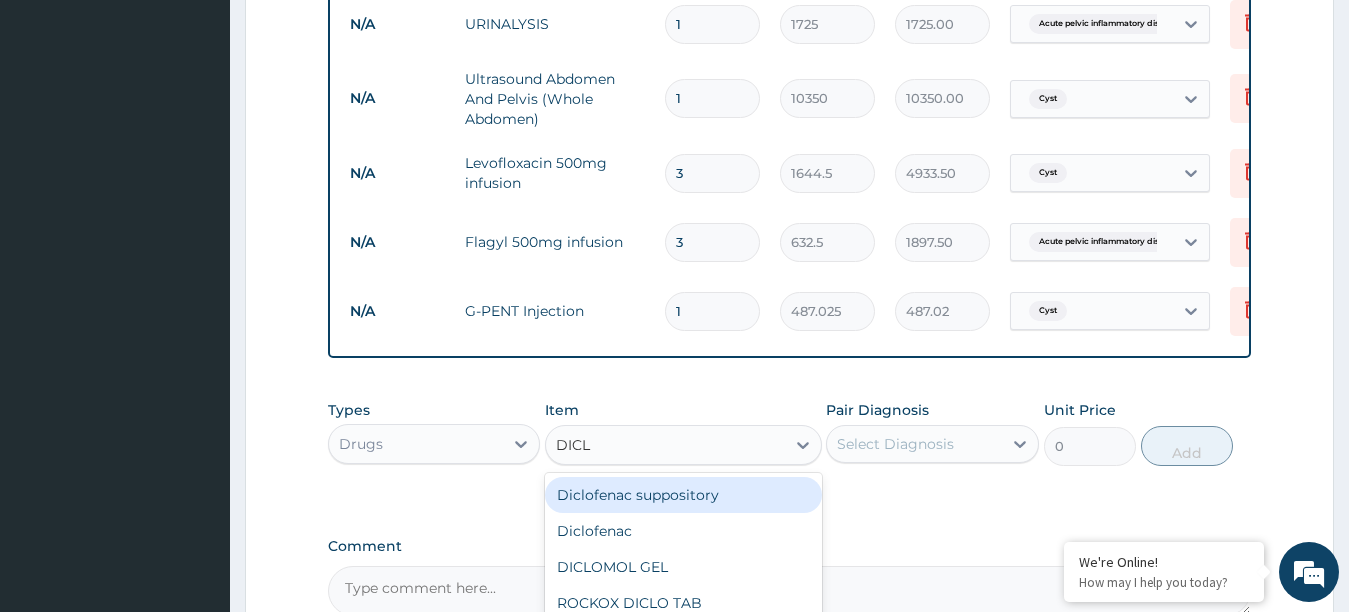 type on "DICLO" 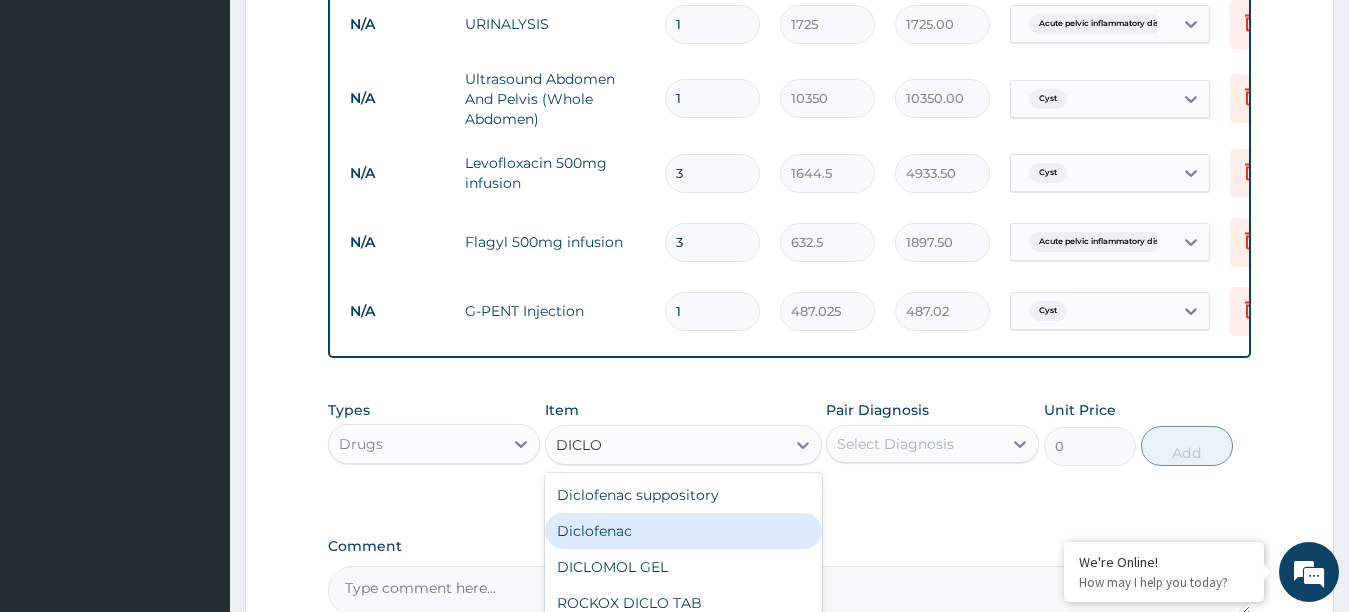 click on "Diclofenac" at bounding box center [683, 531] 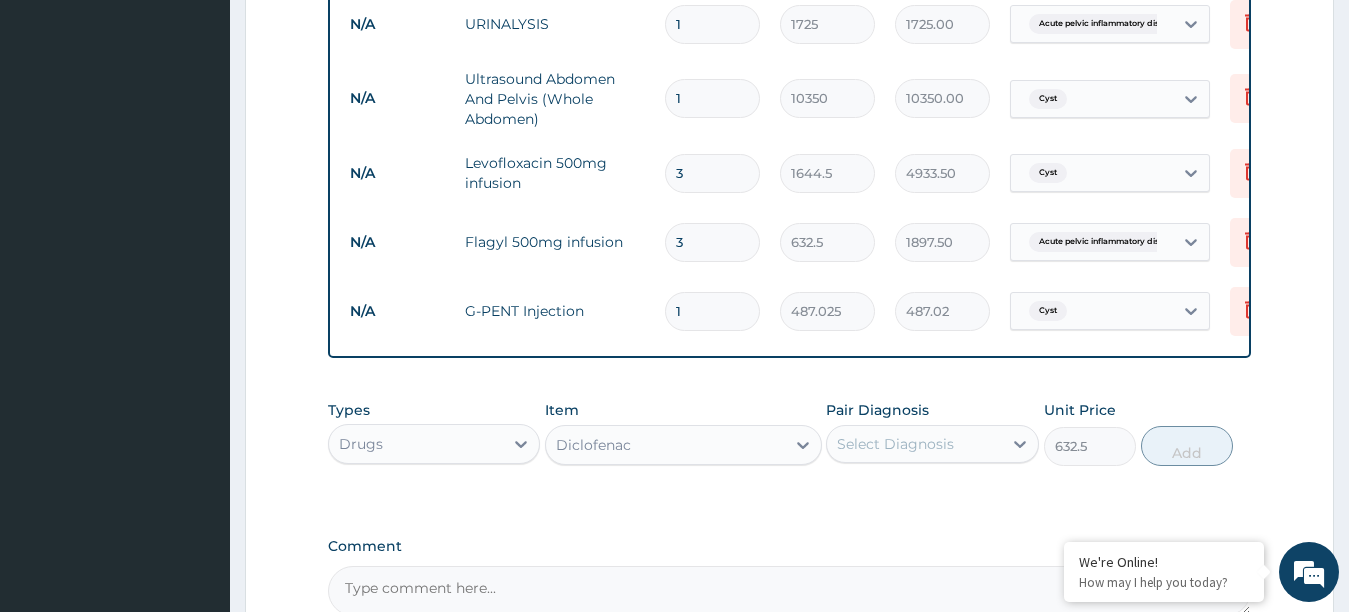 click on "Select Diagnosis" at bounding box center (895, 444) 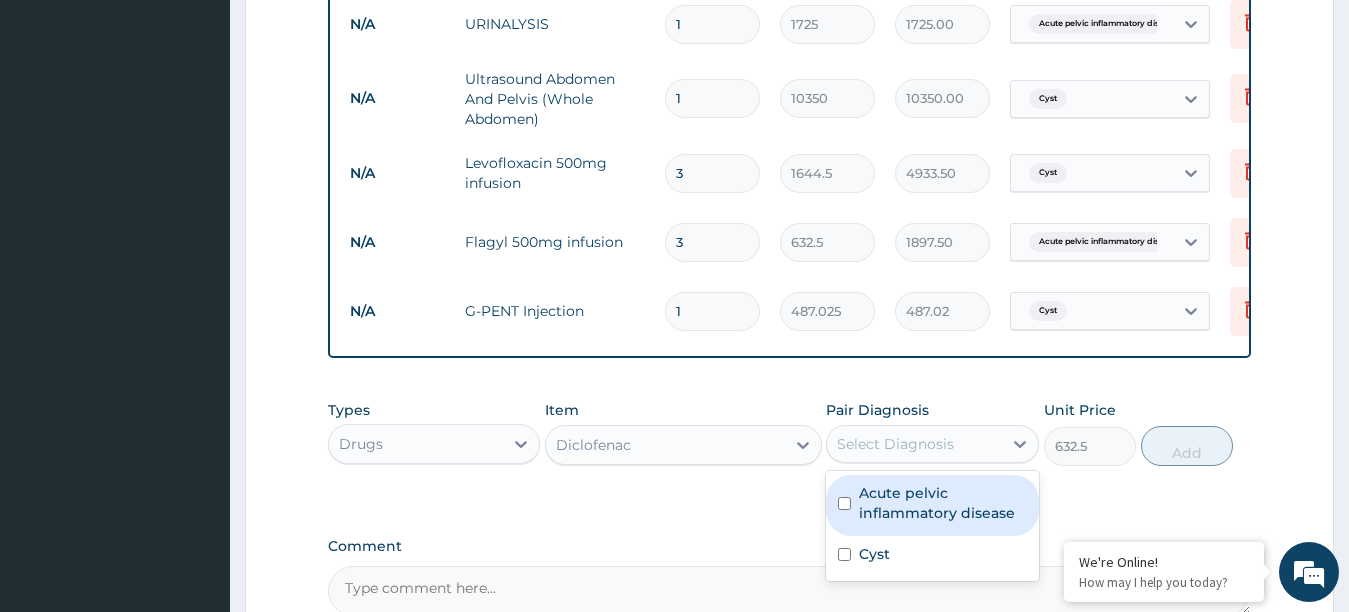 click at bounding box center [844, 503] 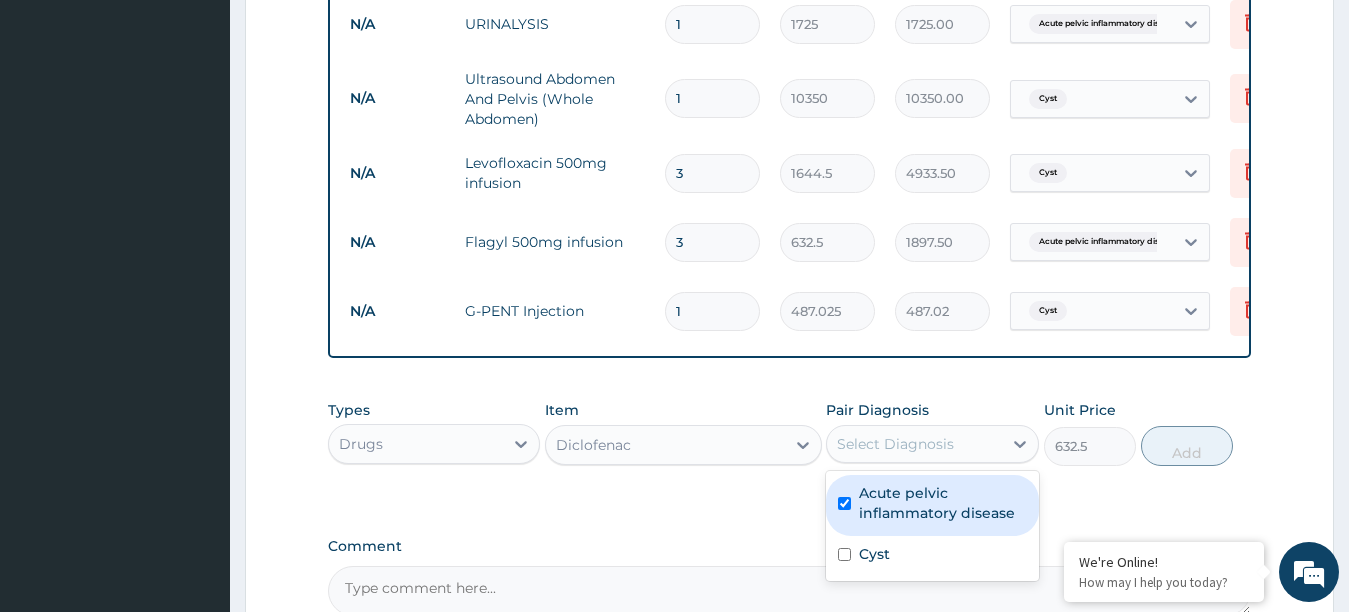 checkbox on "true" 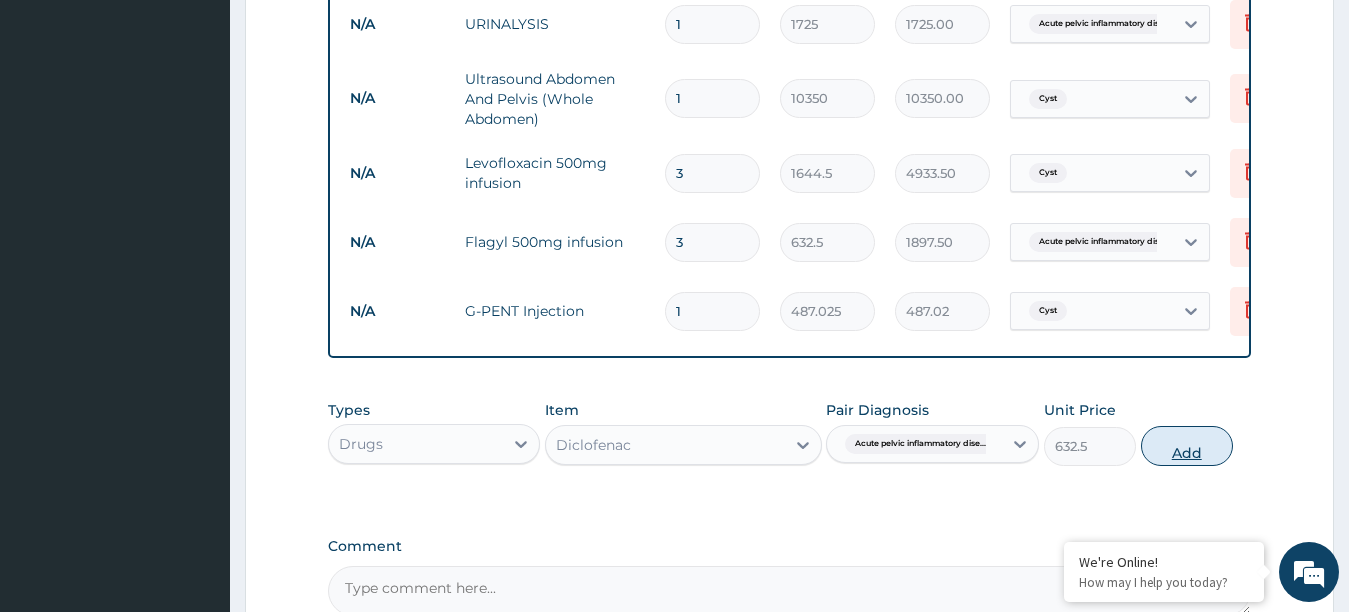 click on "Add" at bounding box center (1187, 446) 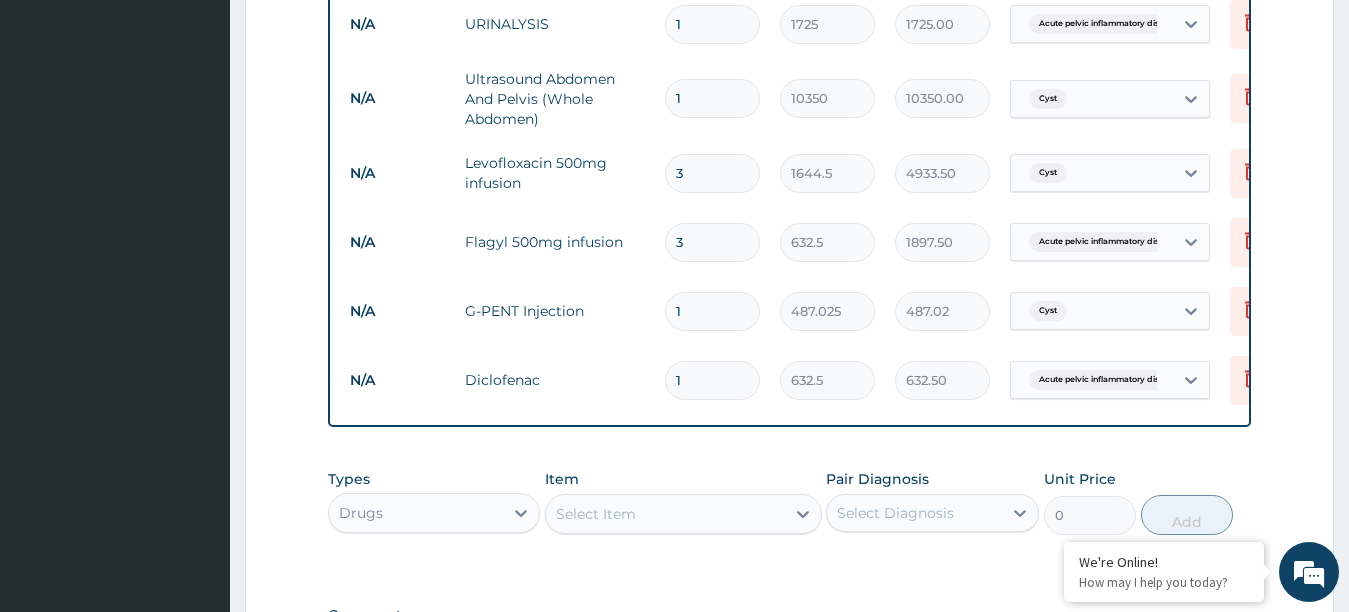 click on "Select Item" at bounding box center [665, 514] 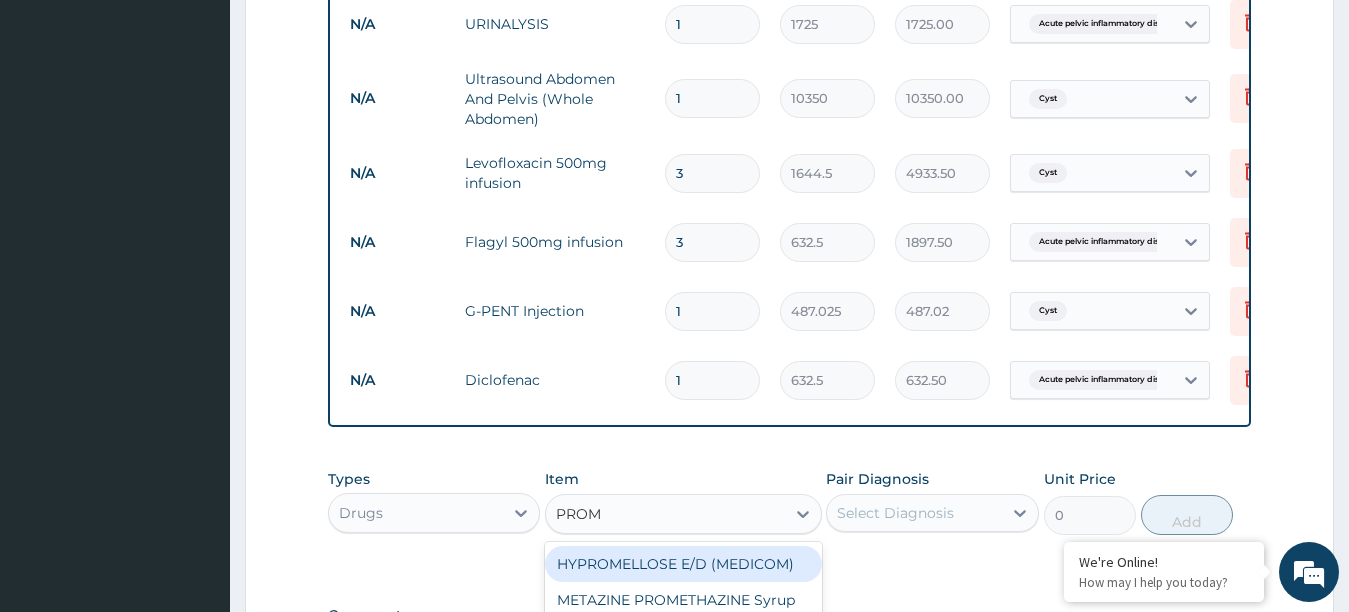 type on "PROME" 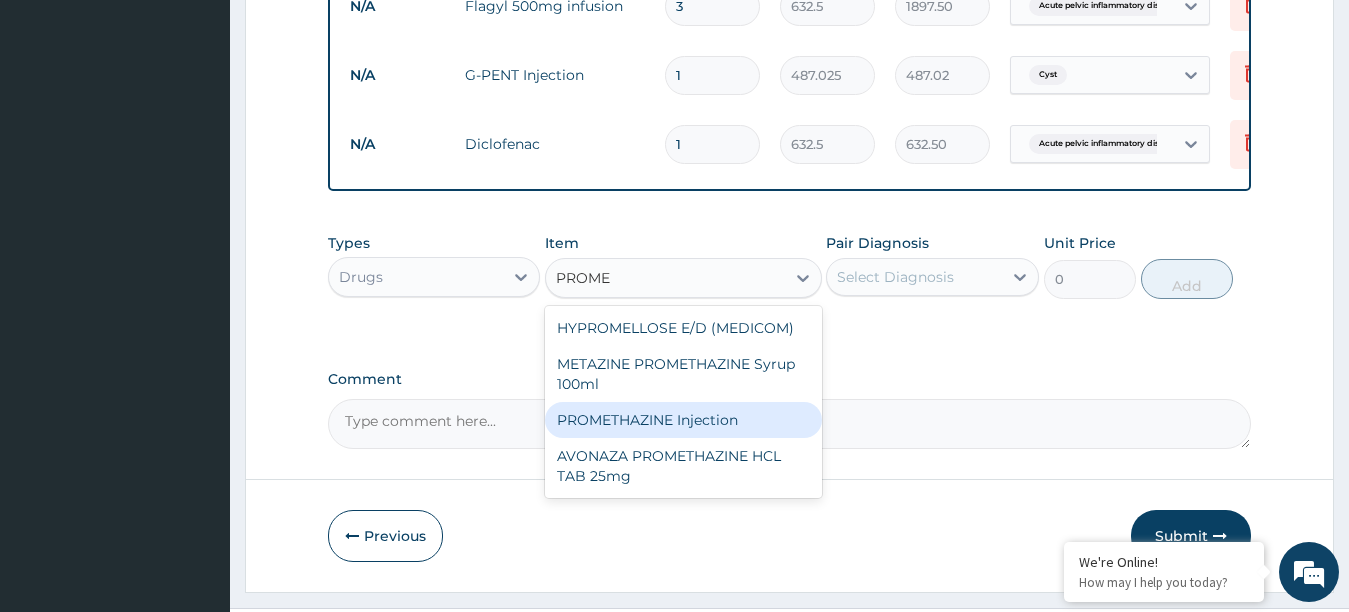 scroll, scrollTop: 992, scrollLeft: 0, axis: vertical 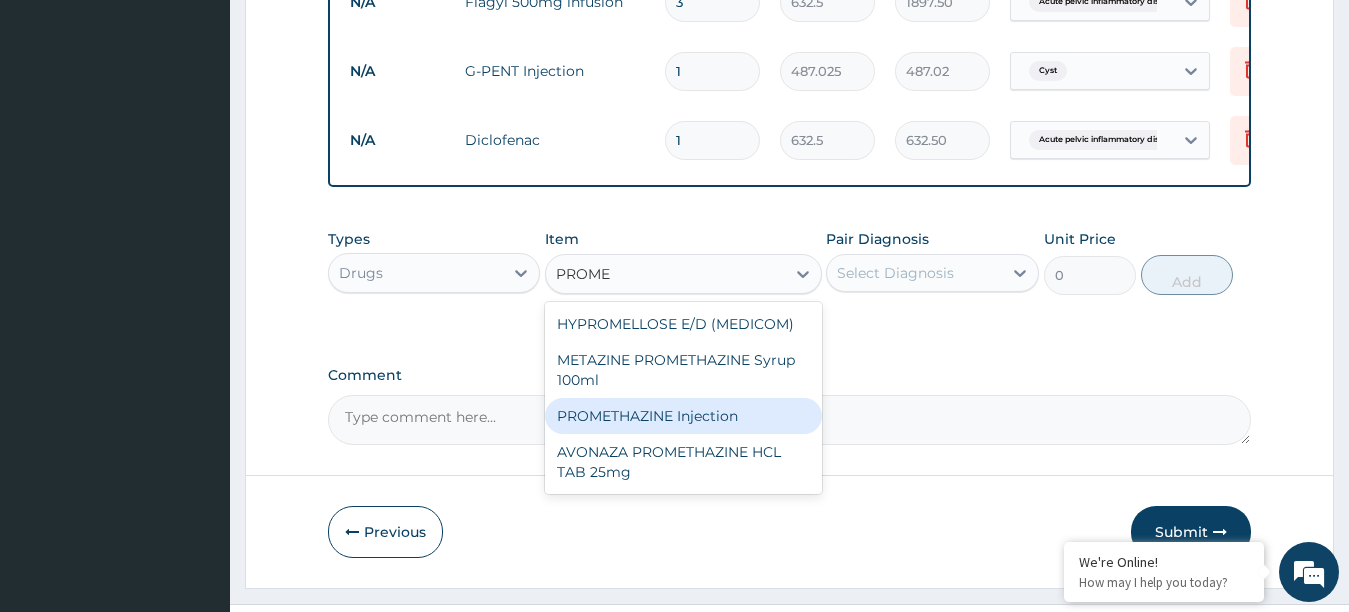 click on "PROMETHAZINE Injection" at bounding box center [683, 416] 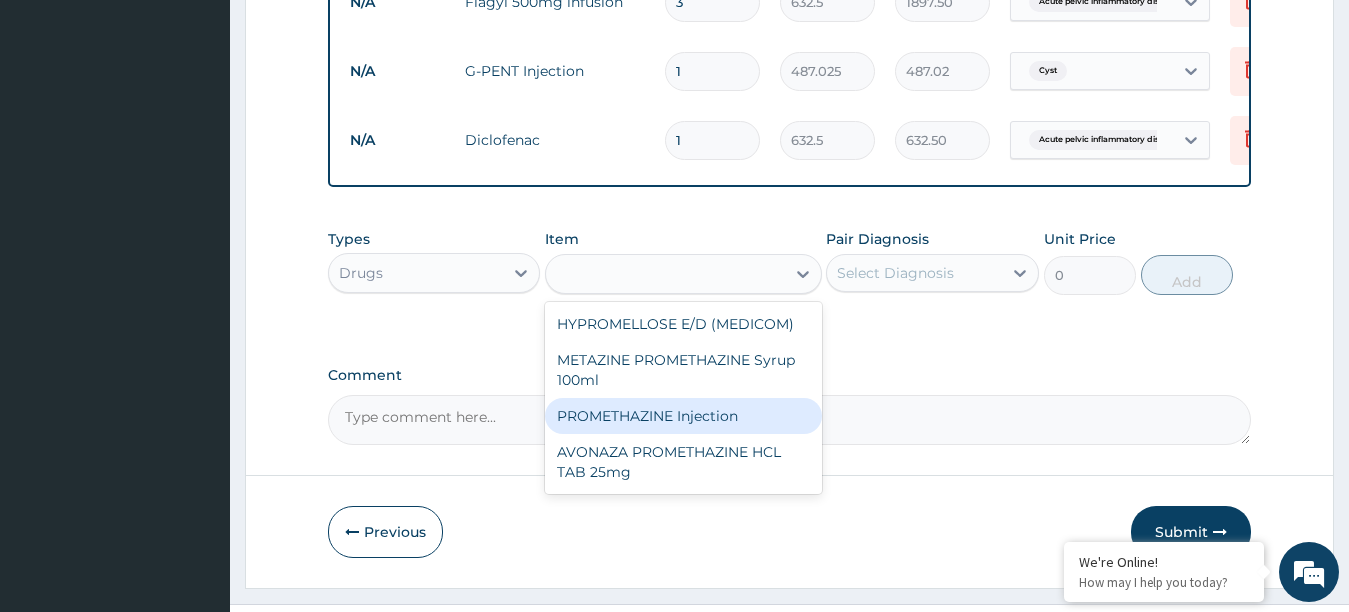 type on "379.5" 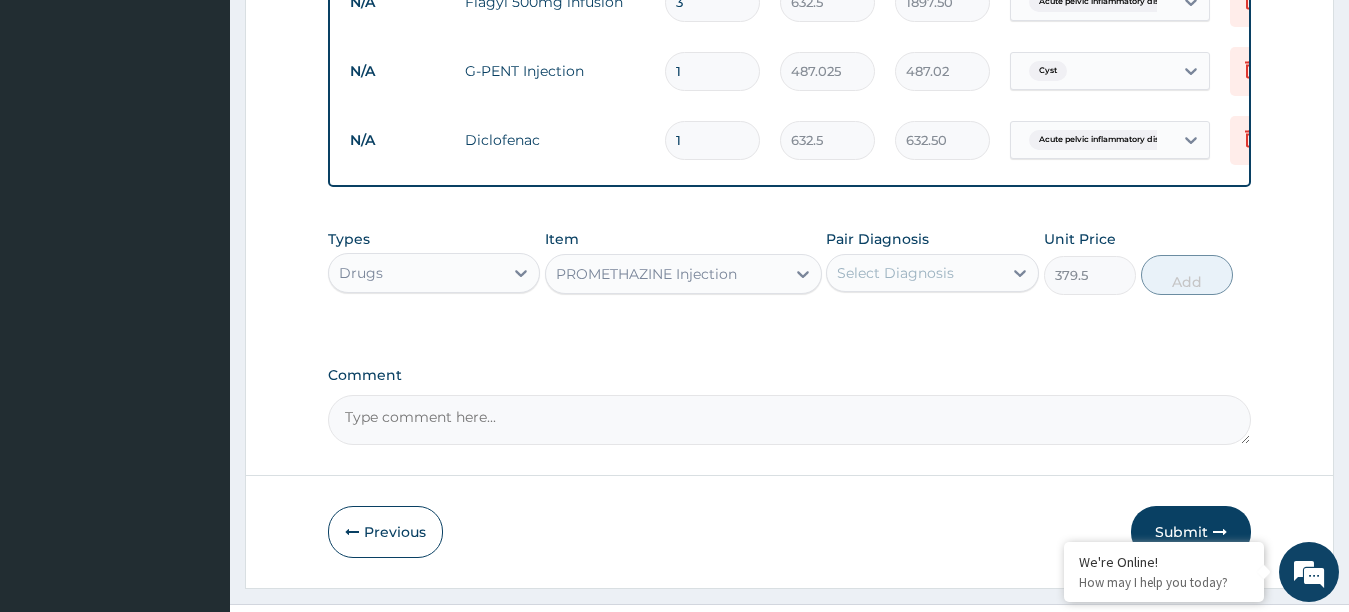 click on "Select Diagnosis" at bounding box center [895, 273] 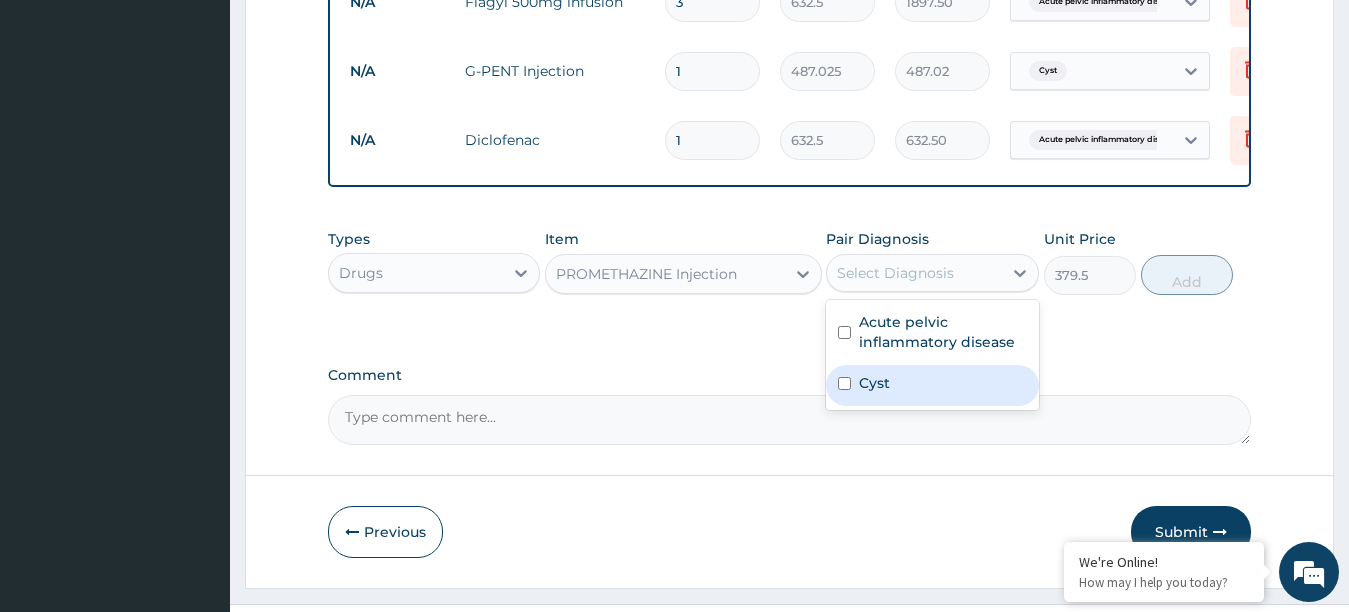 click on "Cyst" at bounding box center [932, 385] 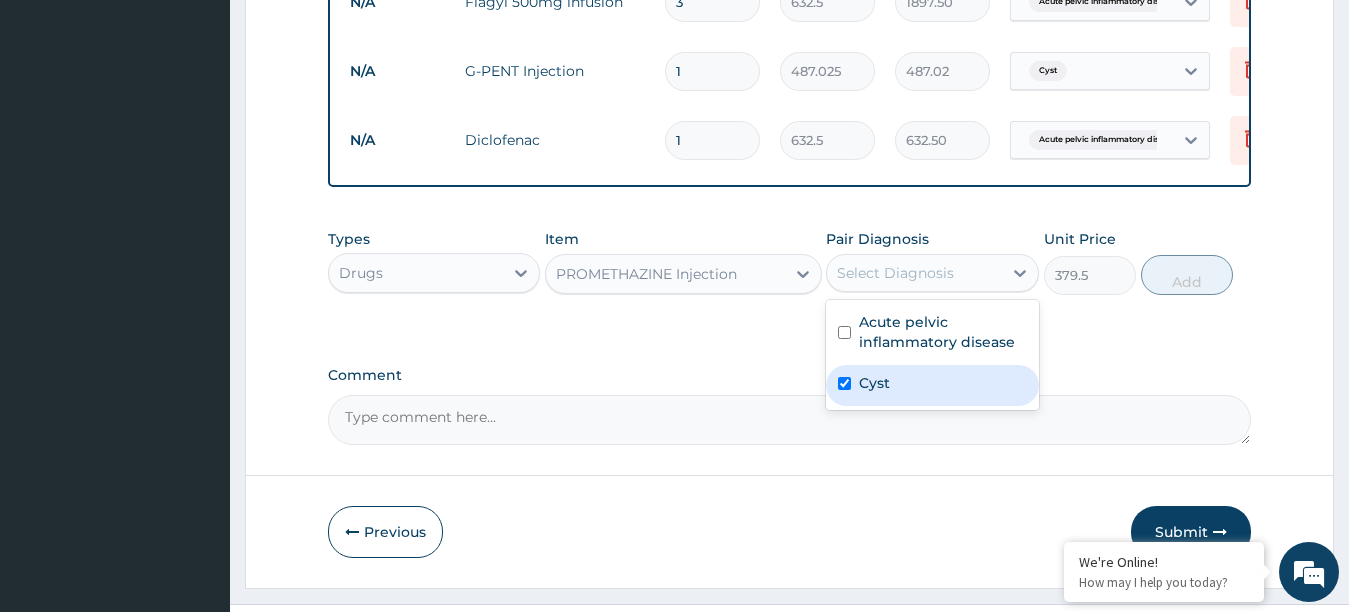 checkbox on "true" 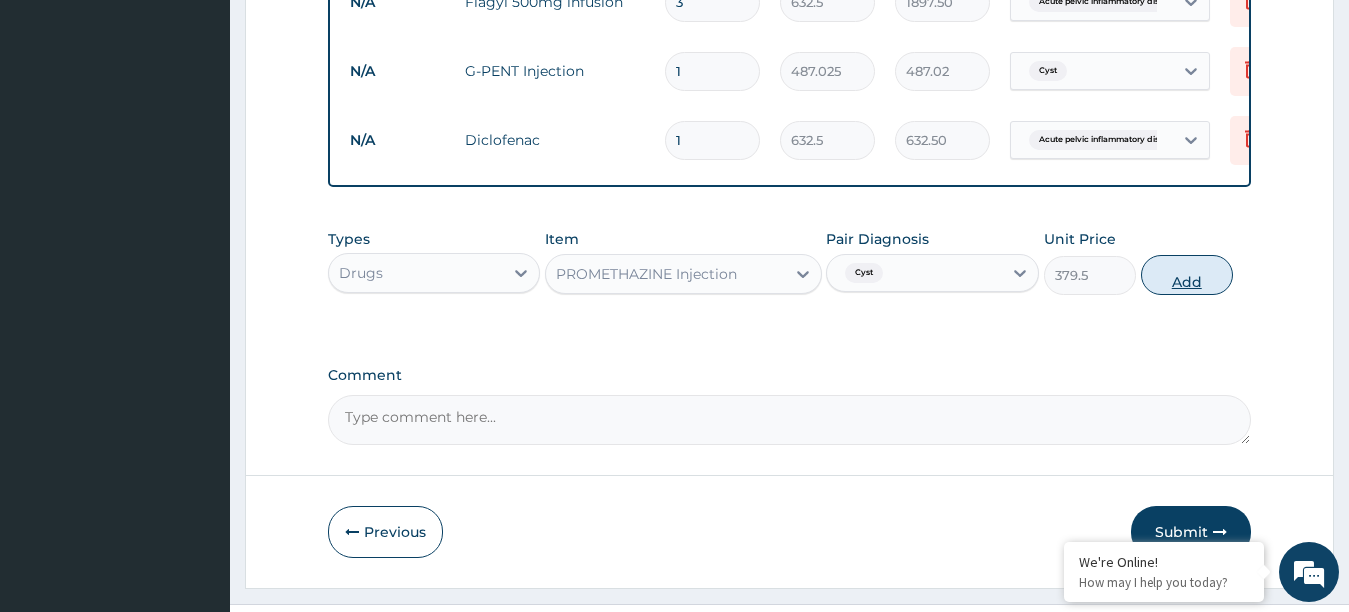 click on "Add" at bounding box center (1187, 275) 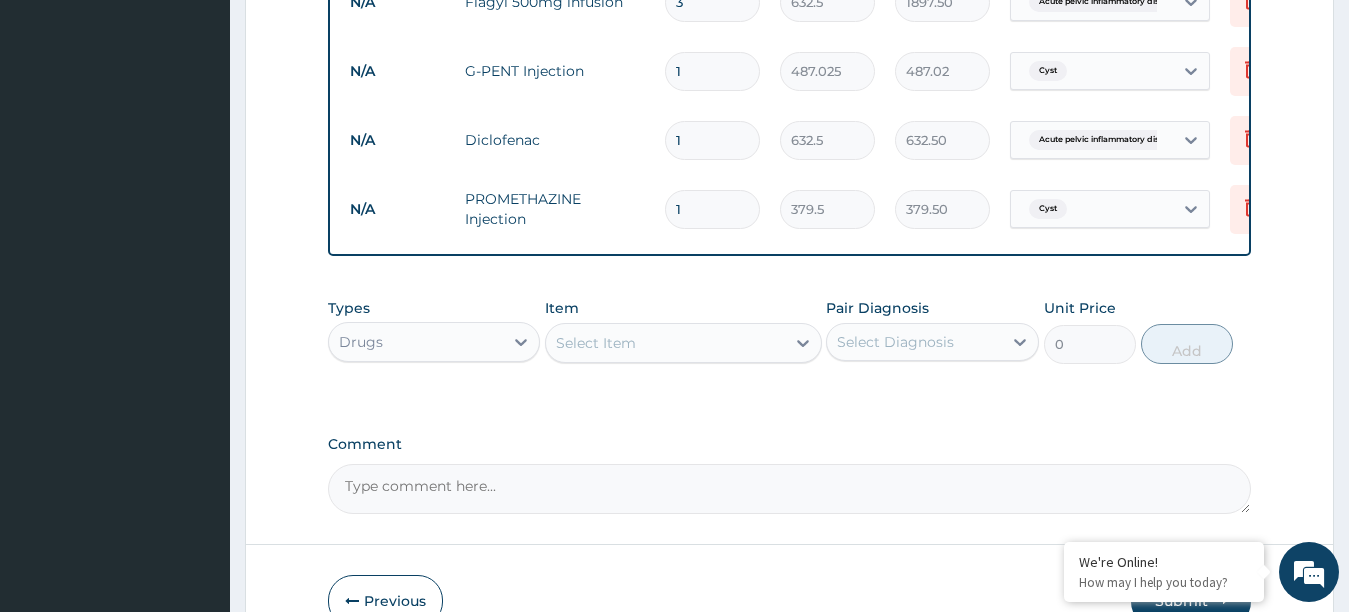 click on "Select Item" at bounding box center (665, 343) 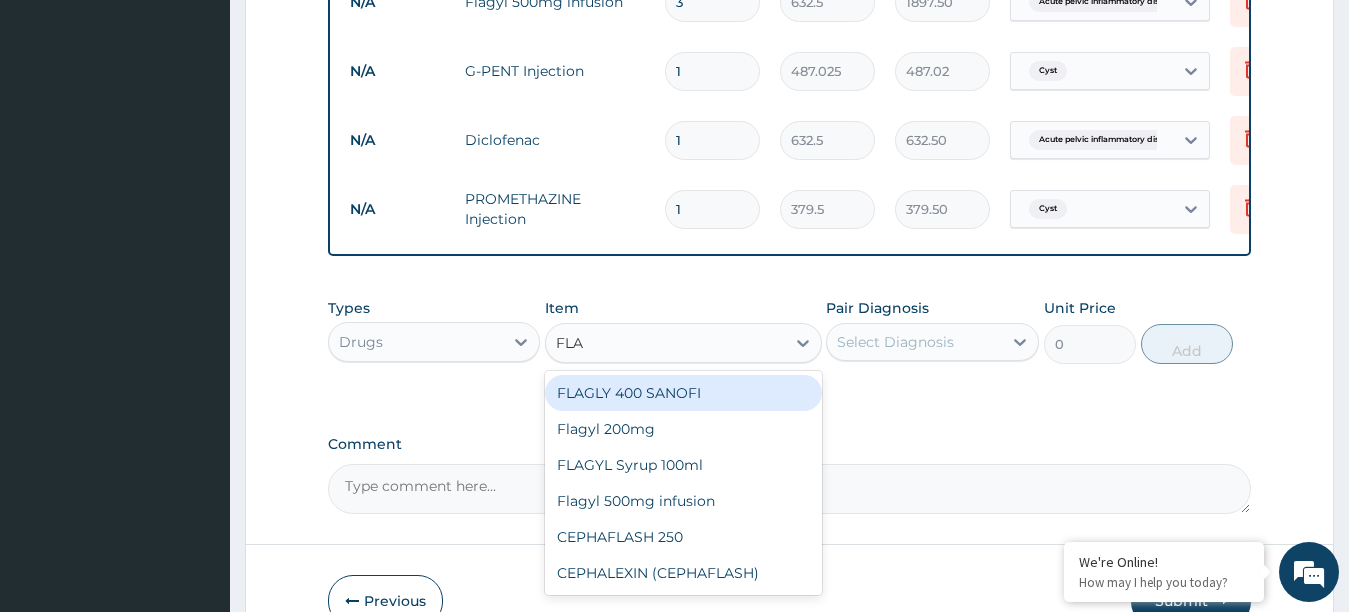 type on "FLAG" 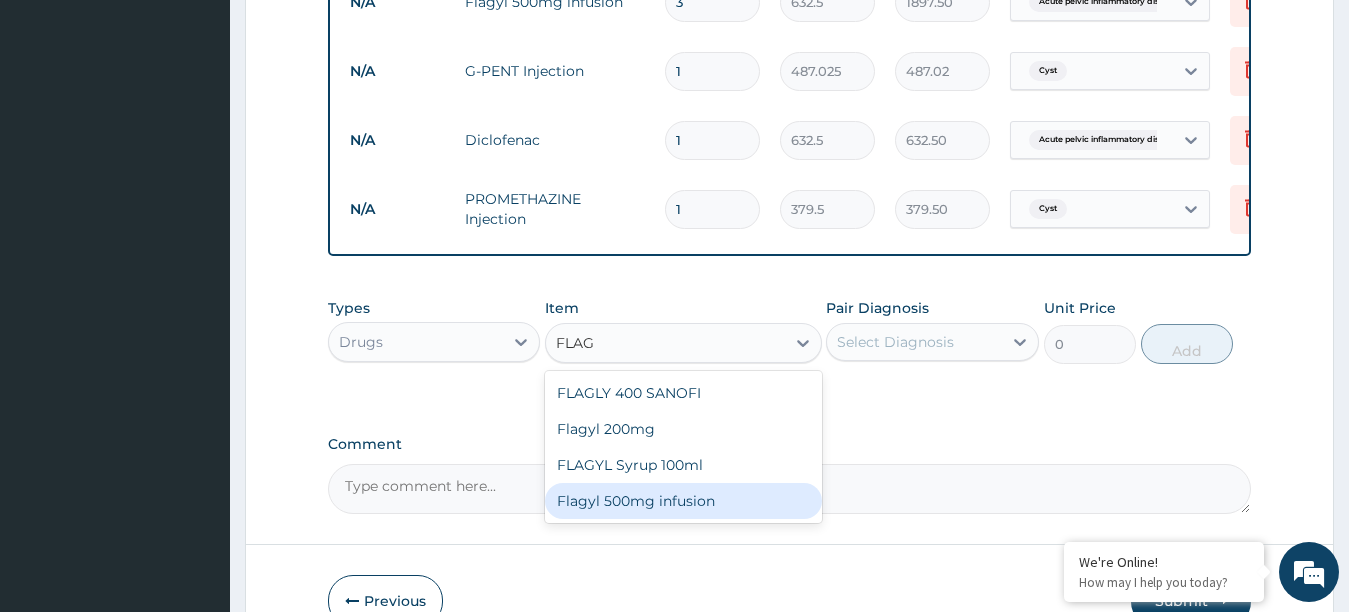 click on "Flagyl 500mg infusion" at bounding box center [683, 501] 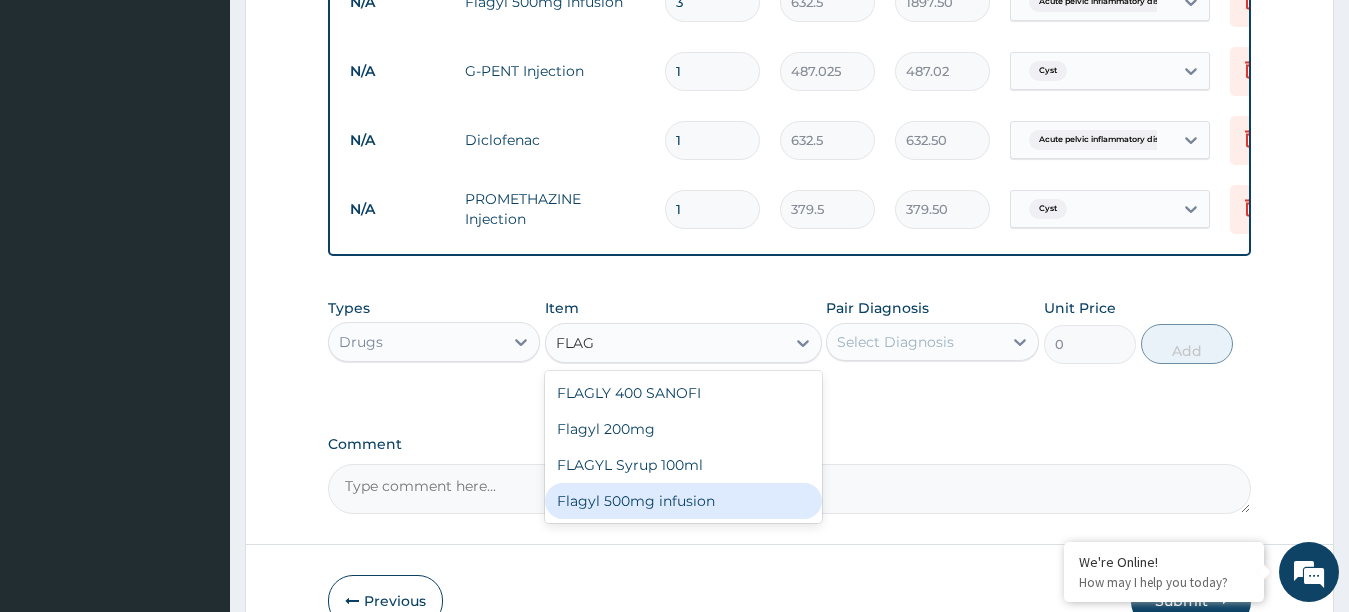 type 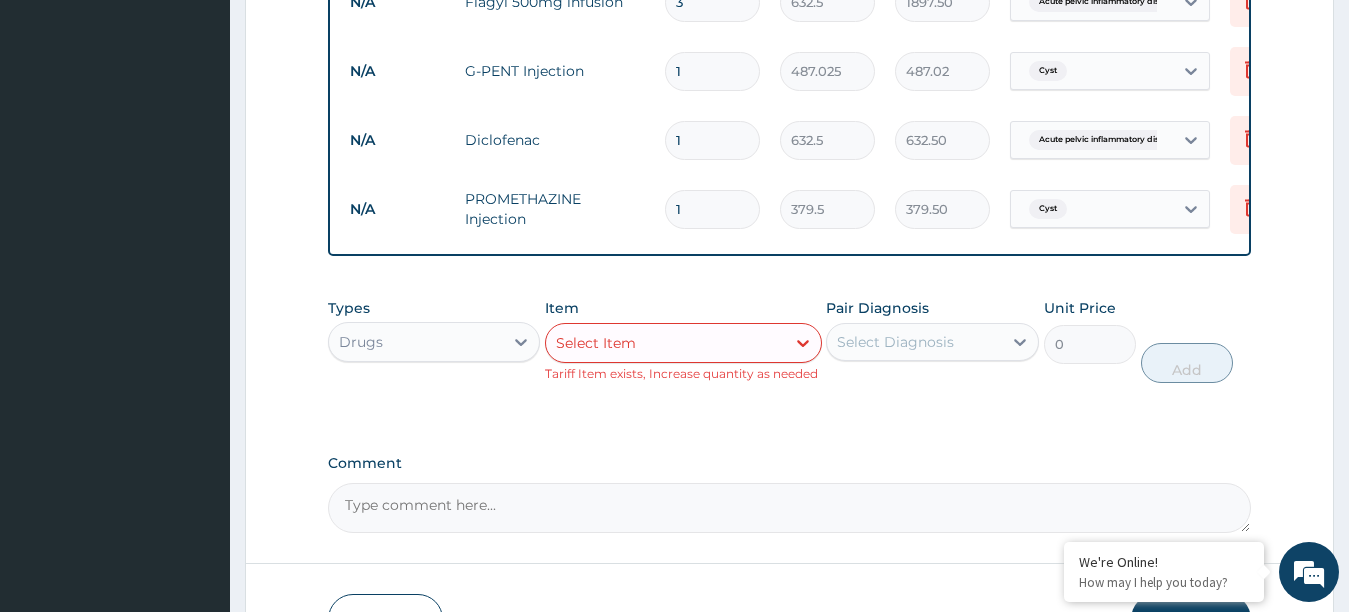click on "Select Item" at bounding box center [665, 343] 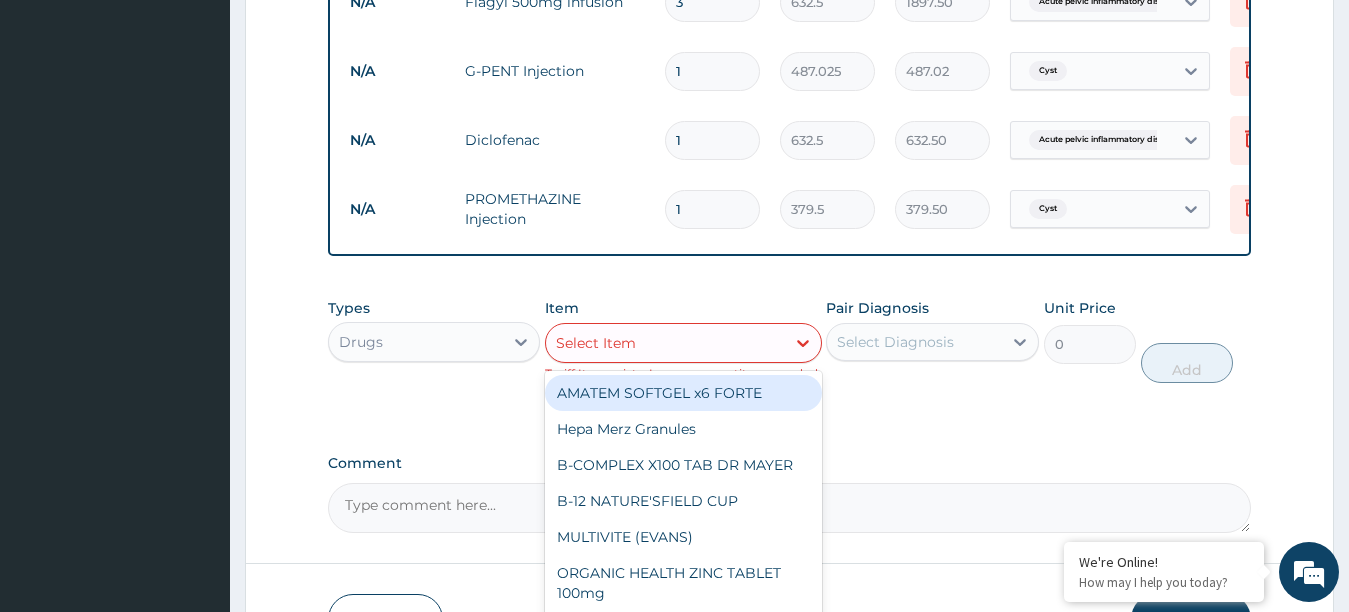 click on "1" at bounding box center [712, 140] 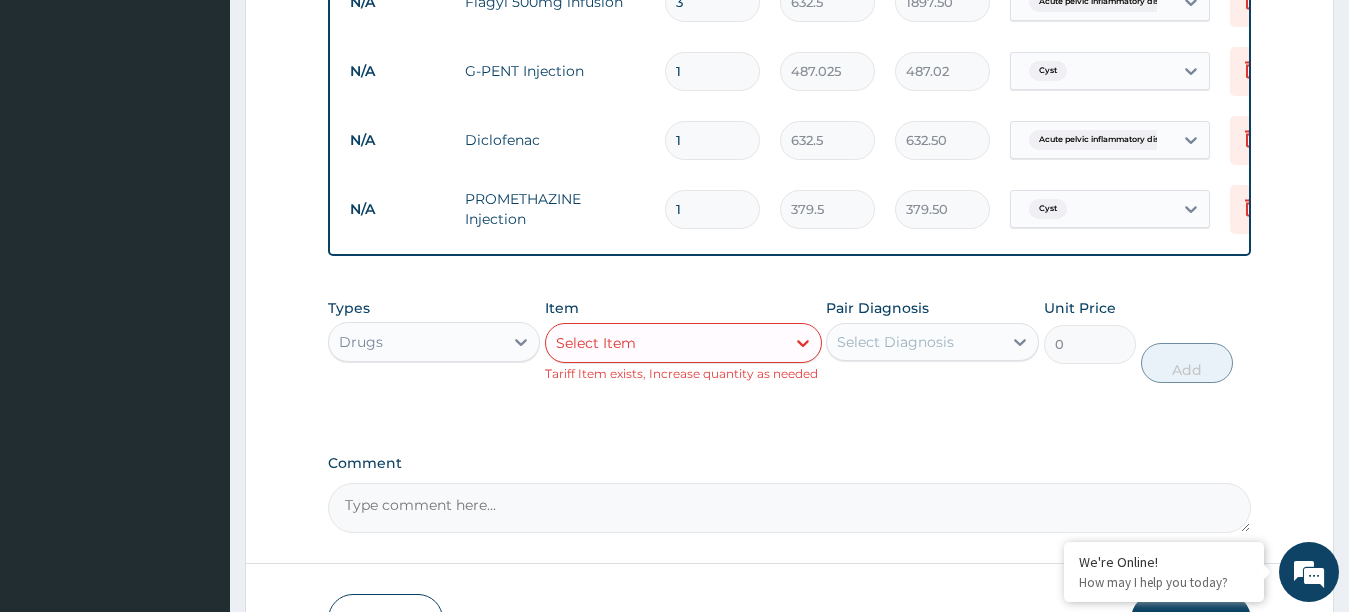 type 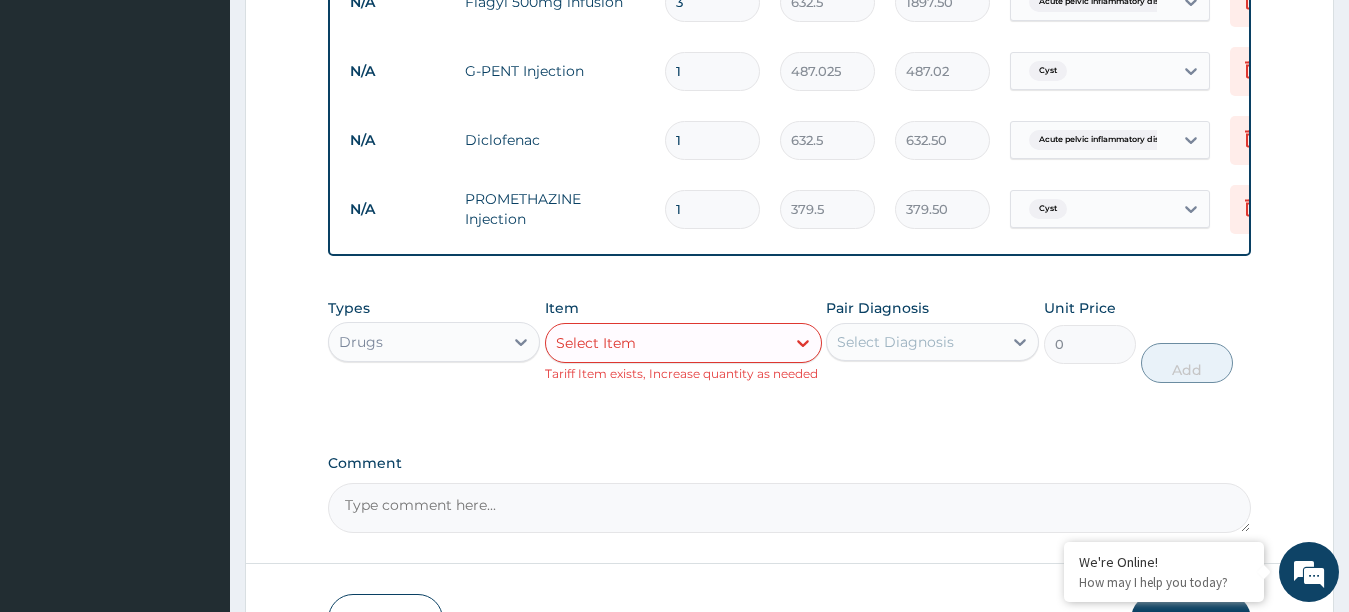 type on "0.00" 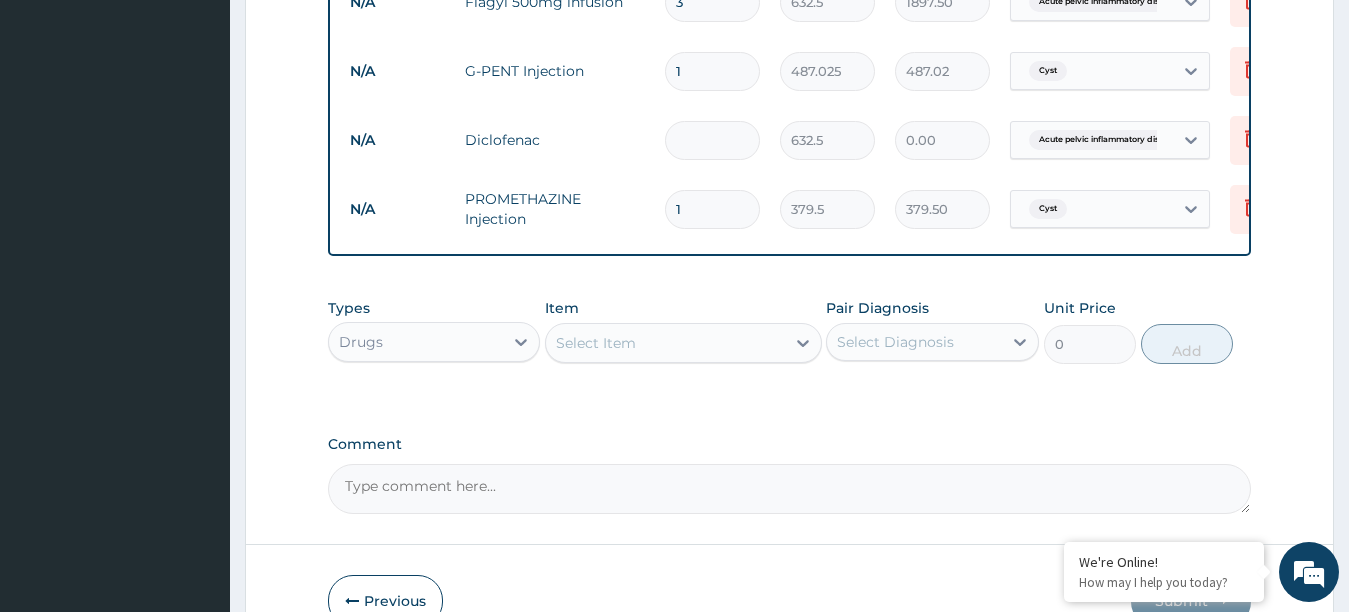 type on "3" 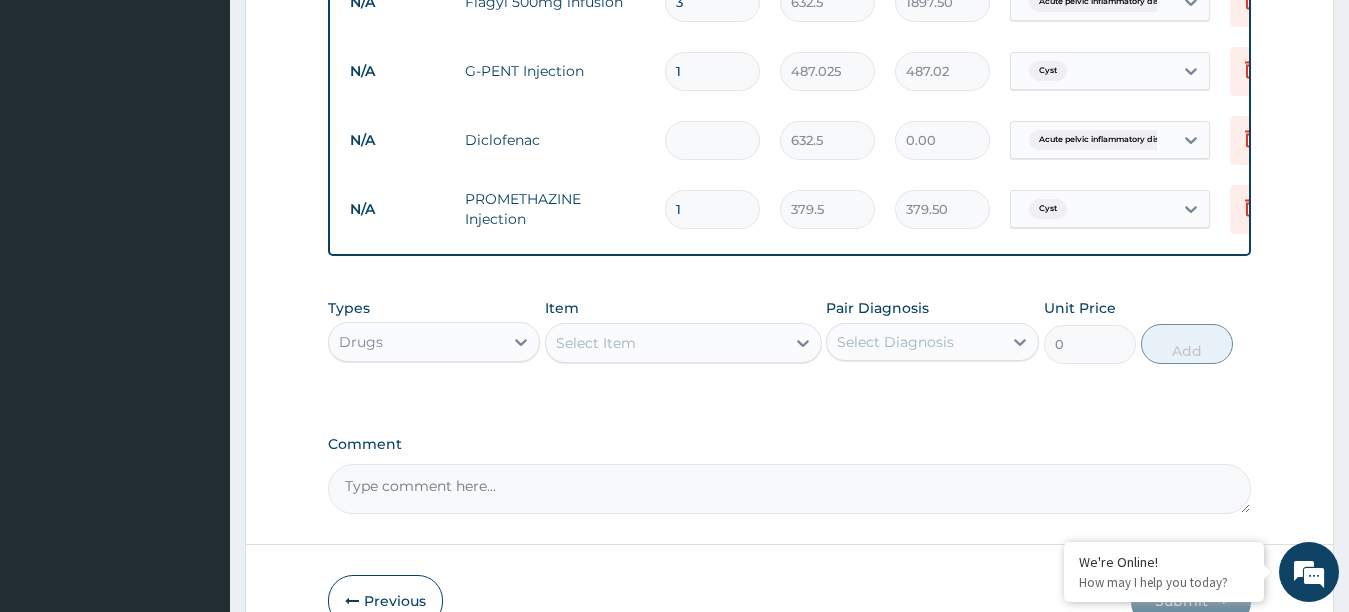 type on "1897.50" 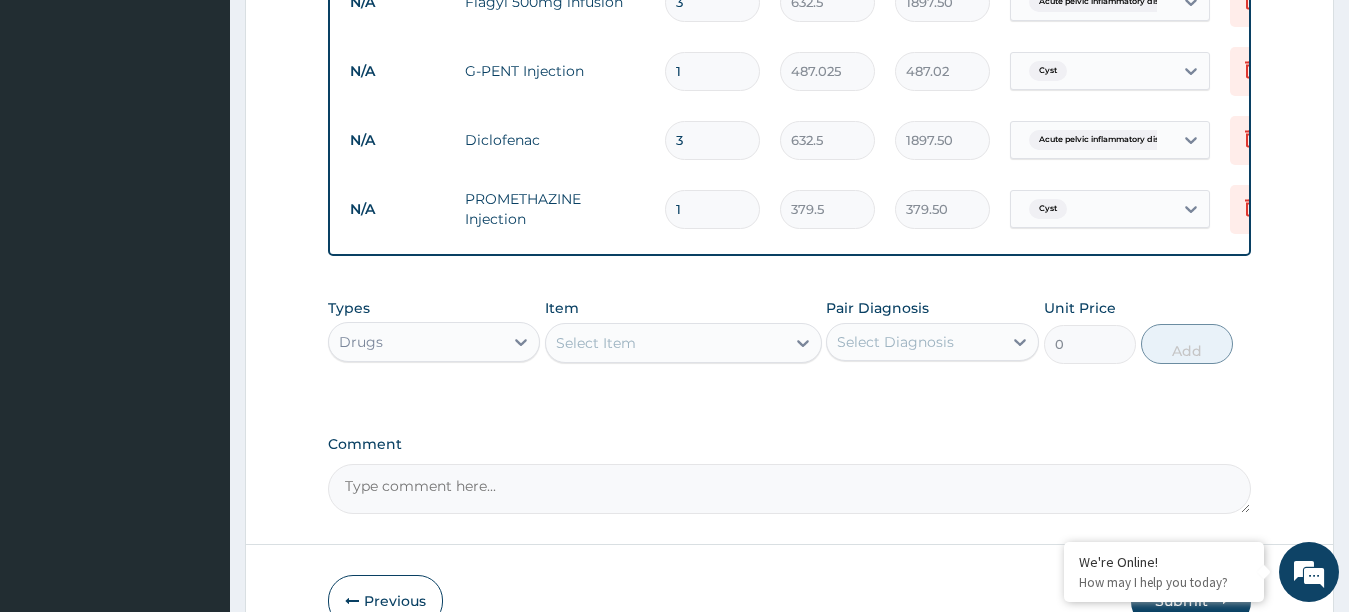 type on "3" 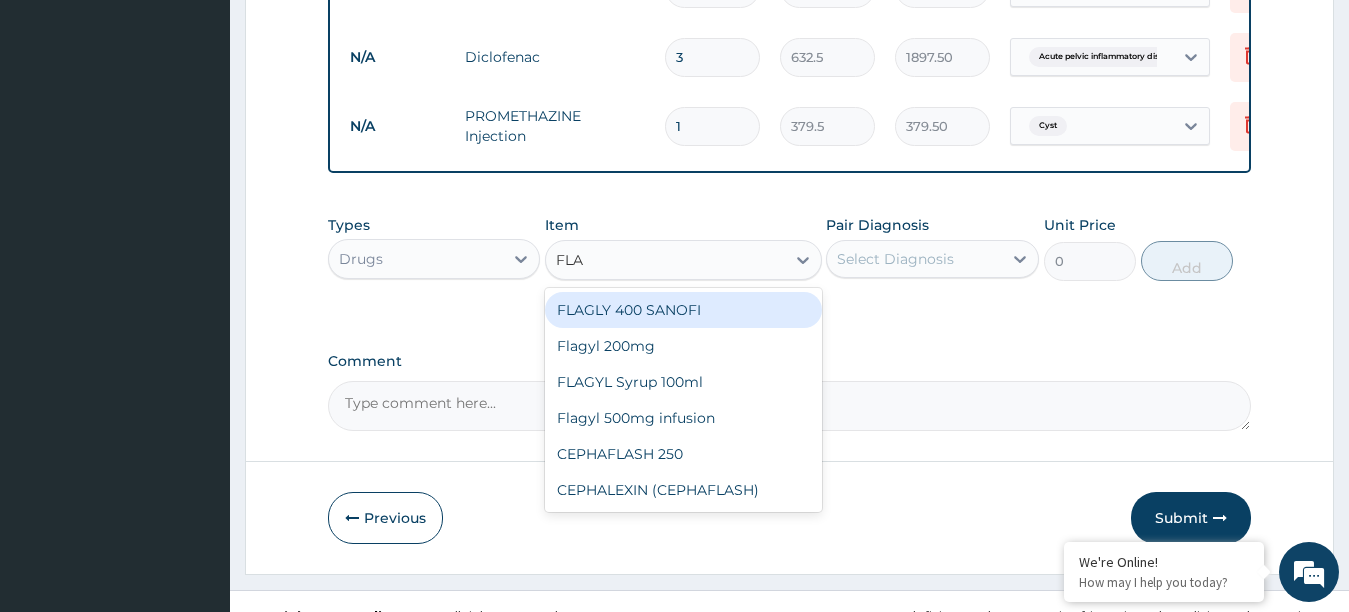 scroll, scrollTop: 1112, scrollLeft: 0, axis: vertical 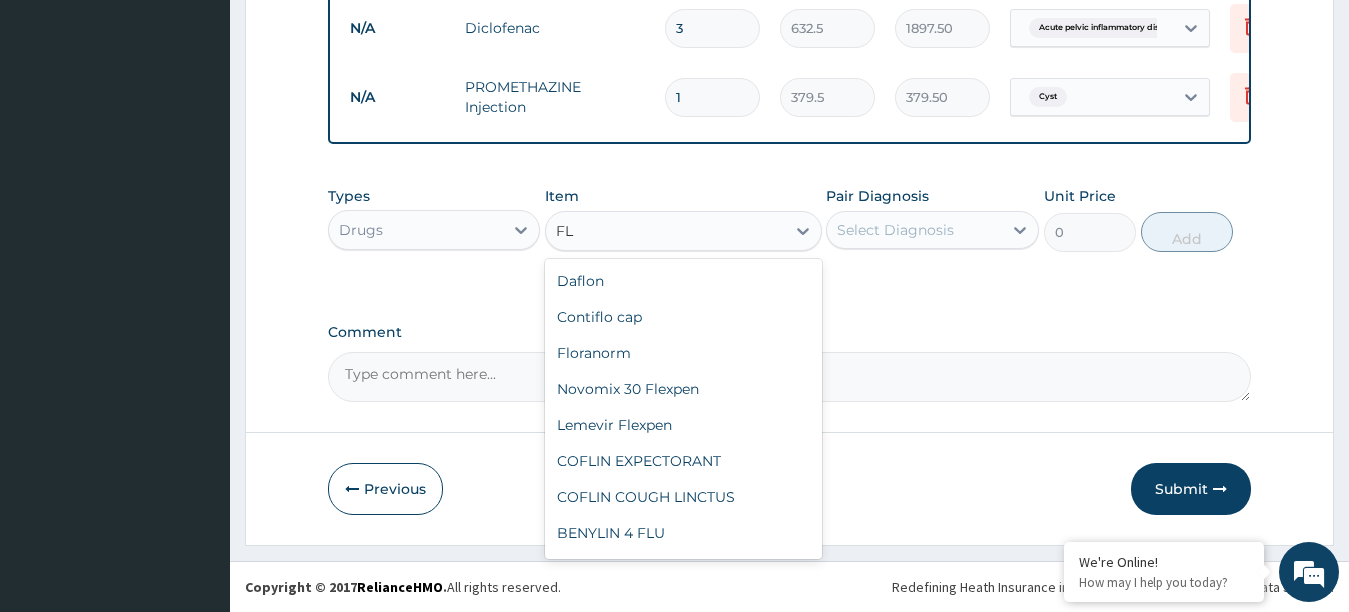 type on "F" 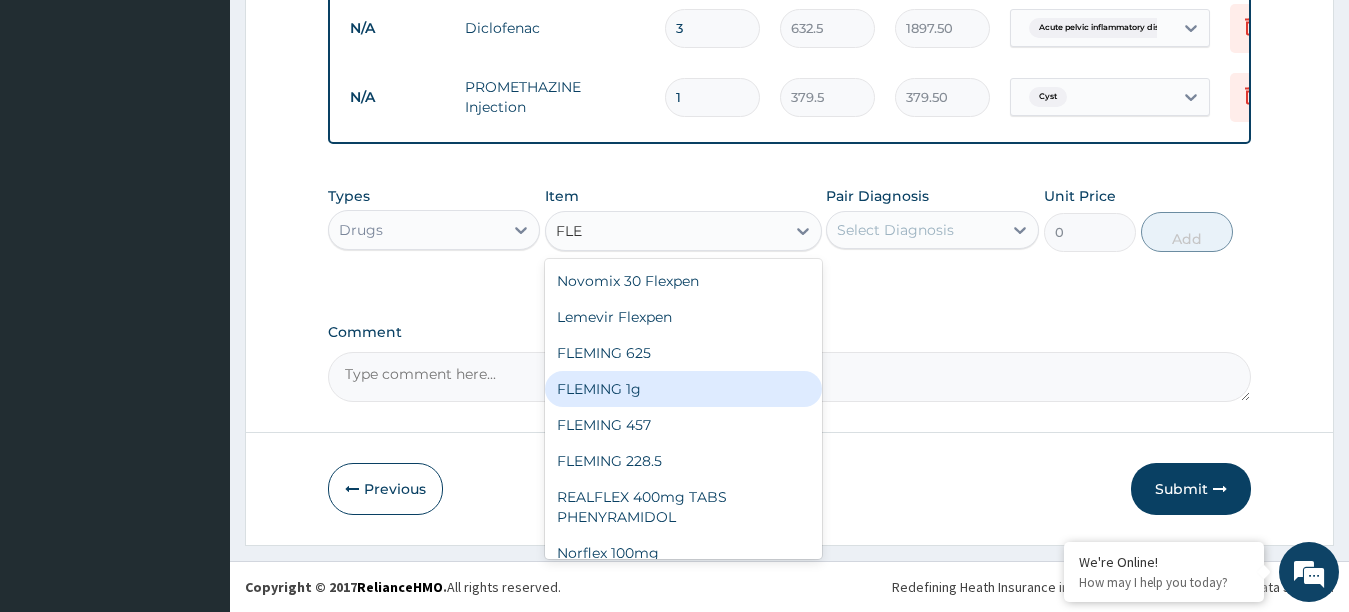 click on "FLEMING 1g" at bounding box center [683, 389] 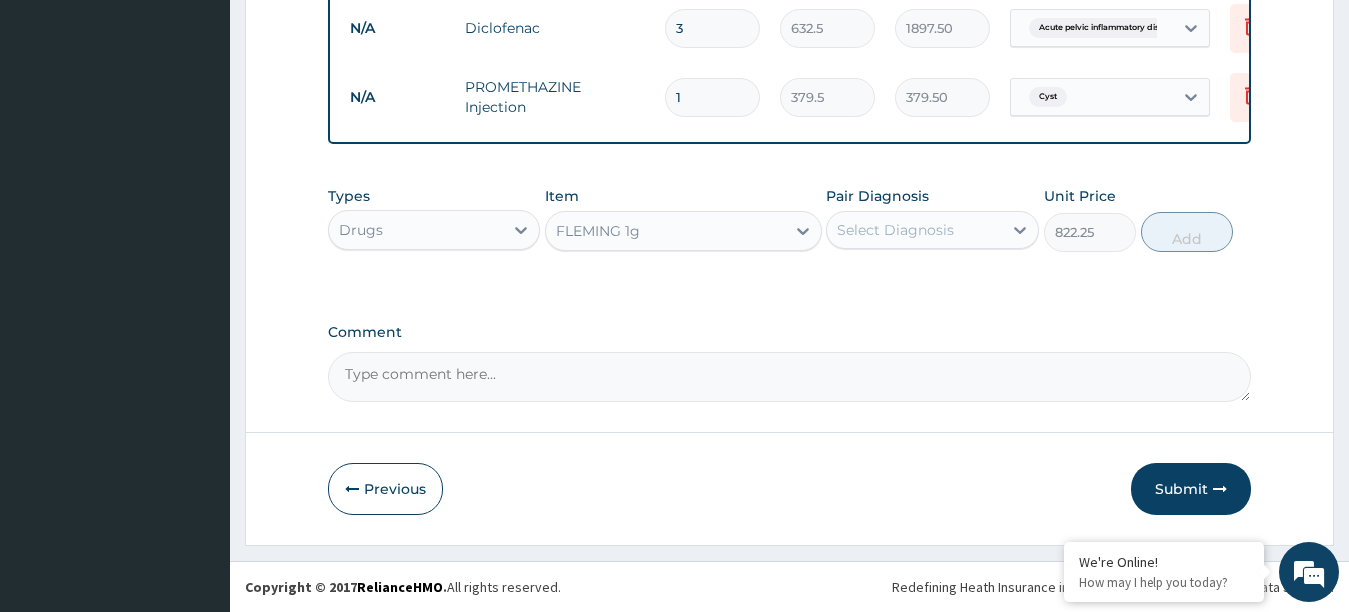 click on "Select Diagnosis" at bounding box center (914, 230) 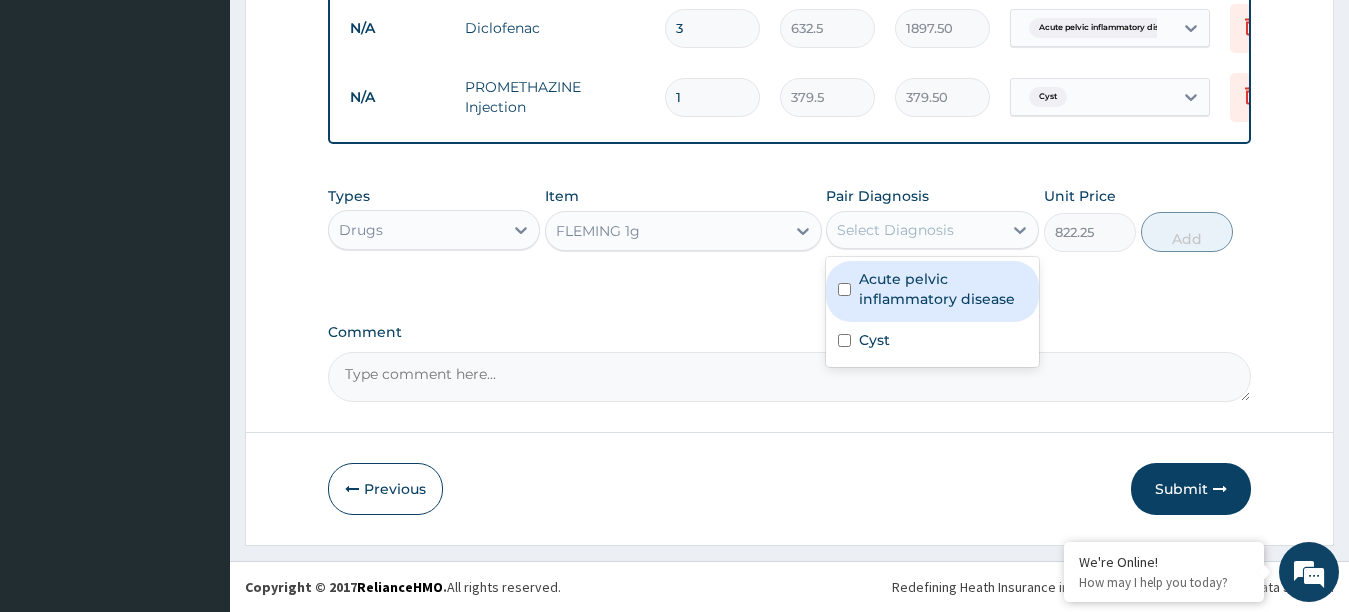 click at bounding box center [844, 289] 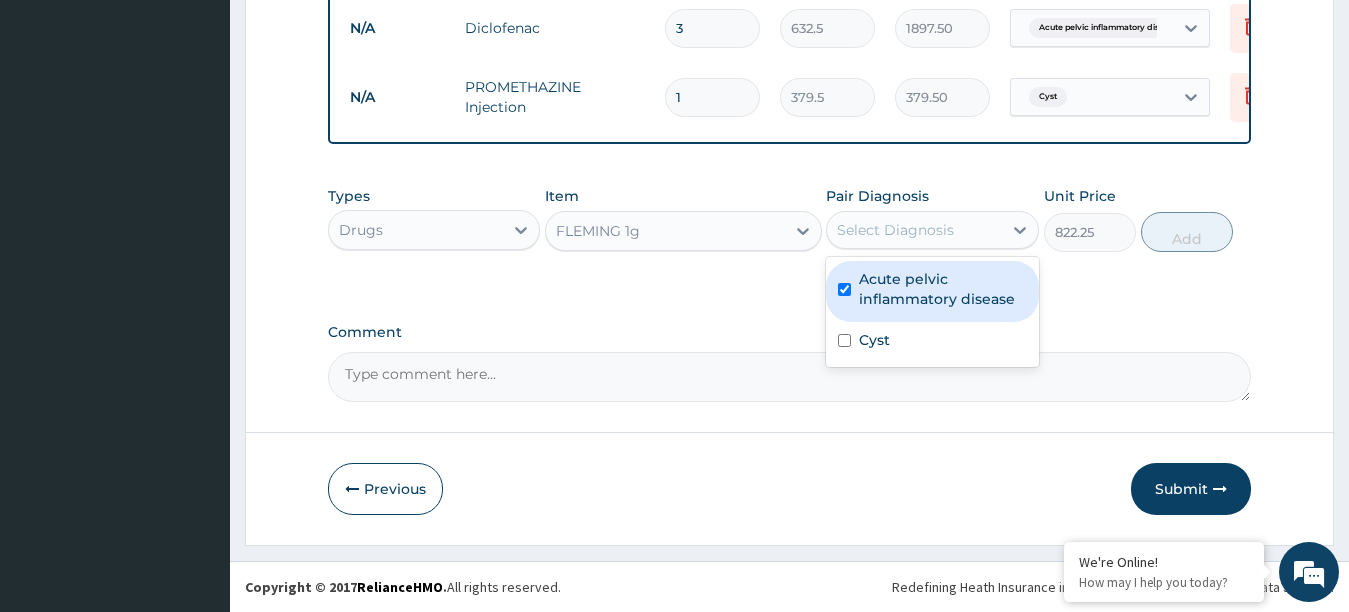 checkbox on "true" 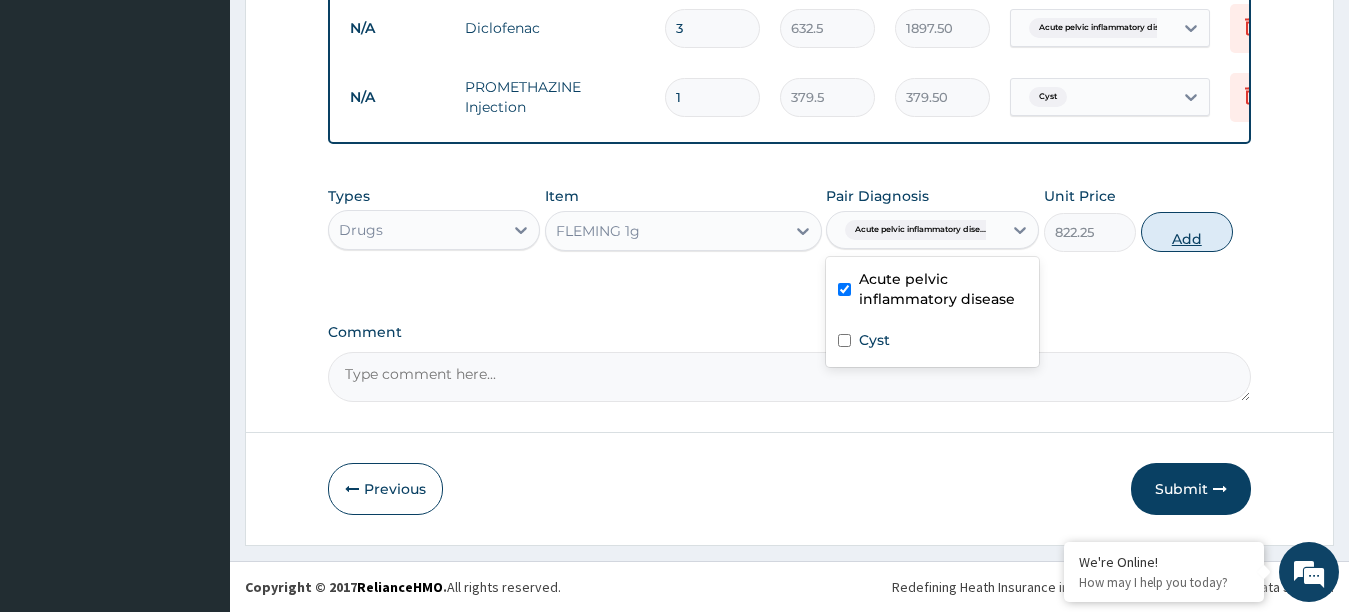 click on "Add" at bounding box center [1187, 232] 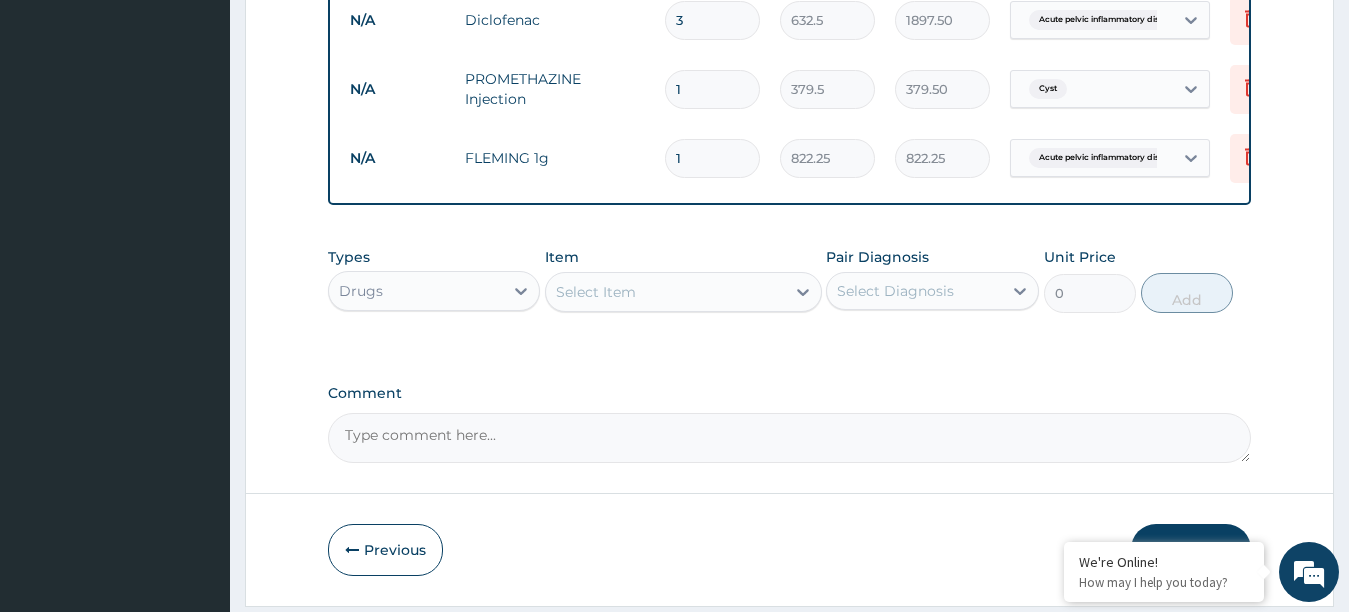 type 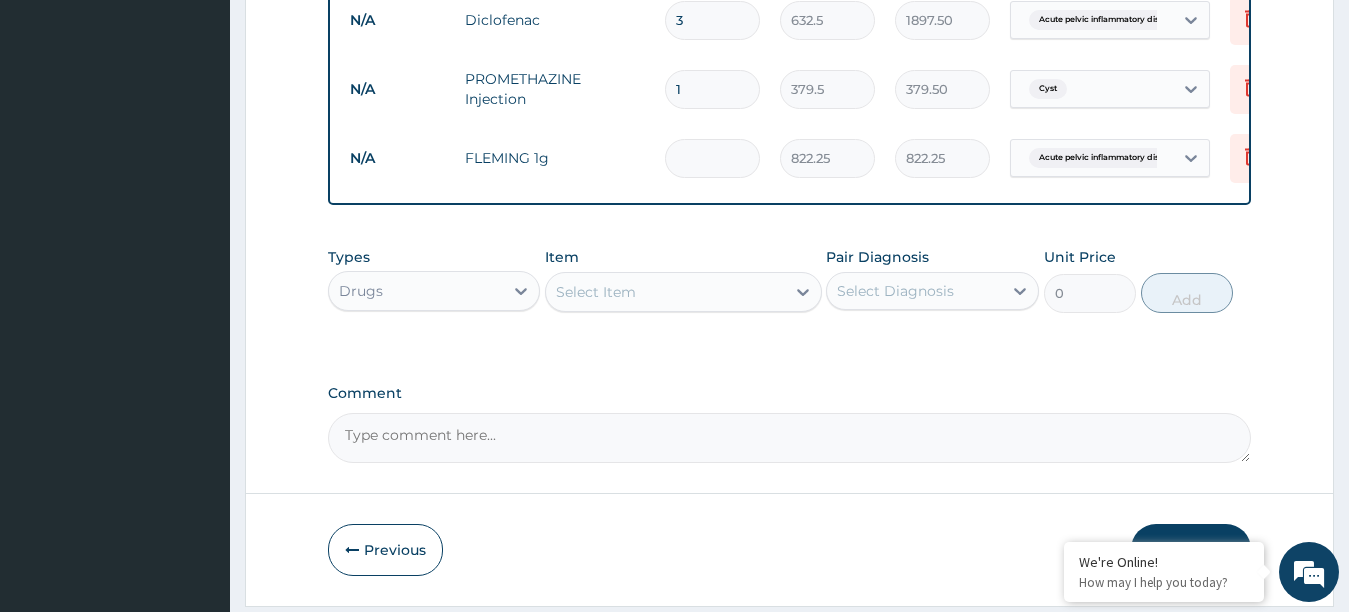 type on "0.00" 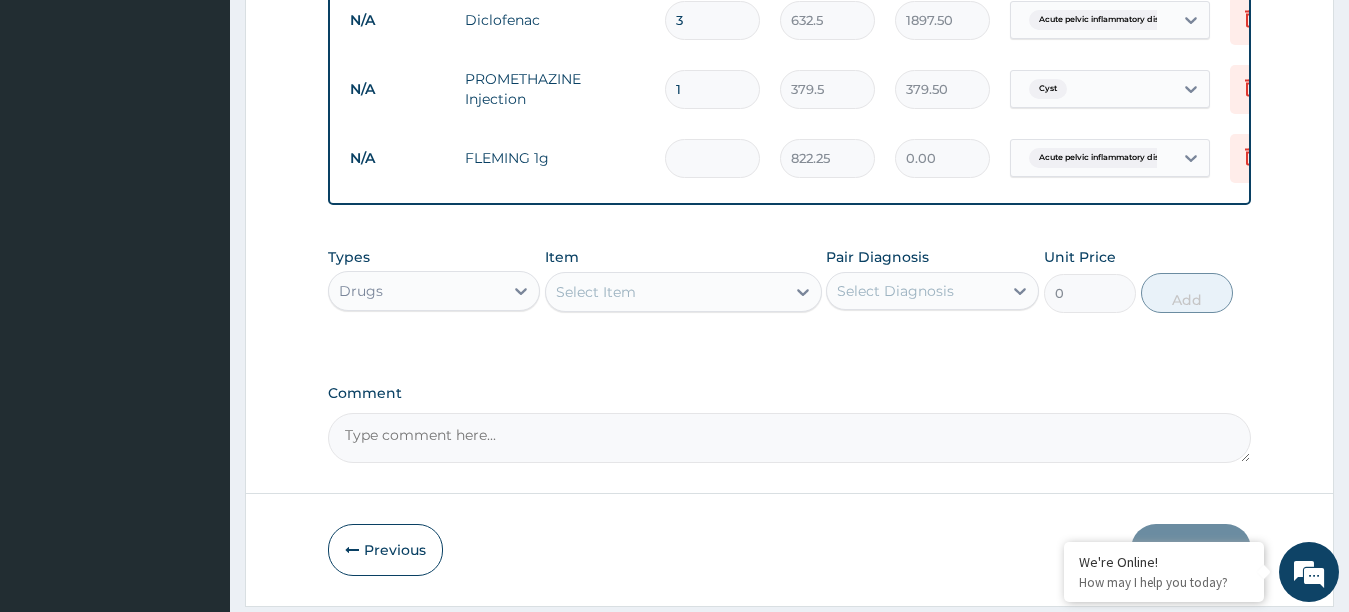 type on "7" 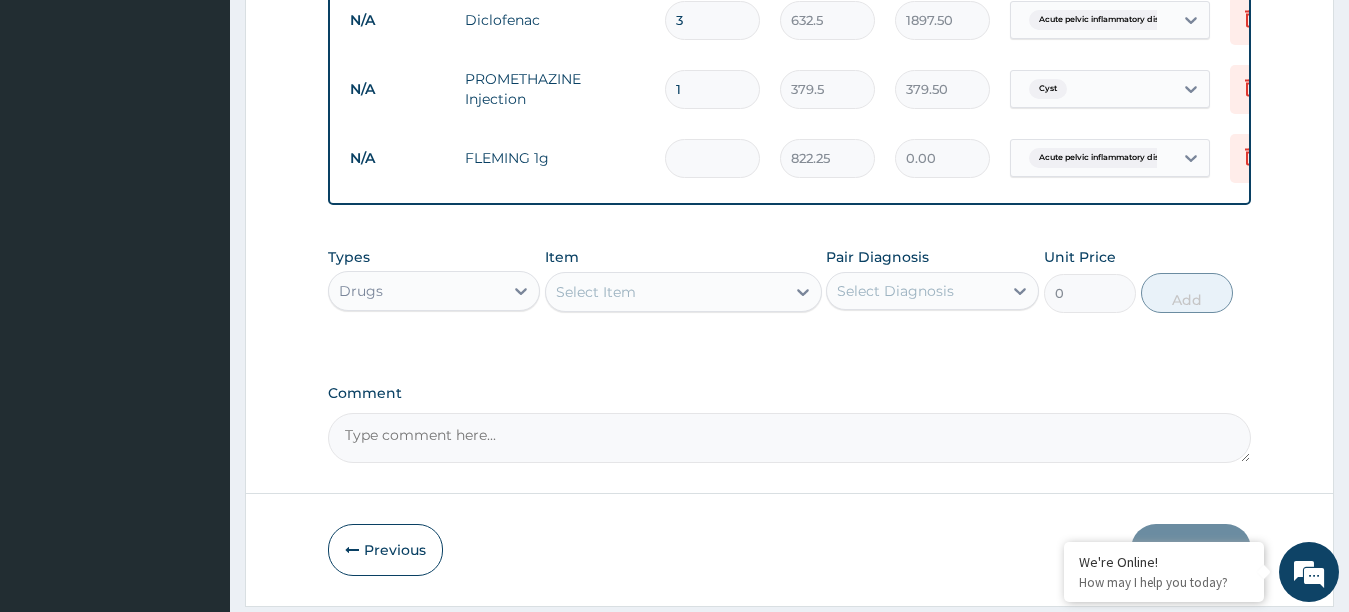 type on "5755.75" 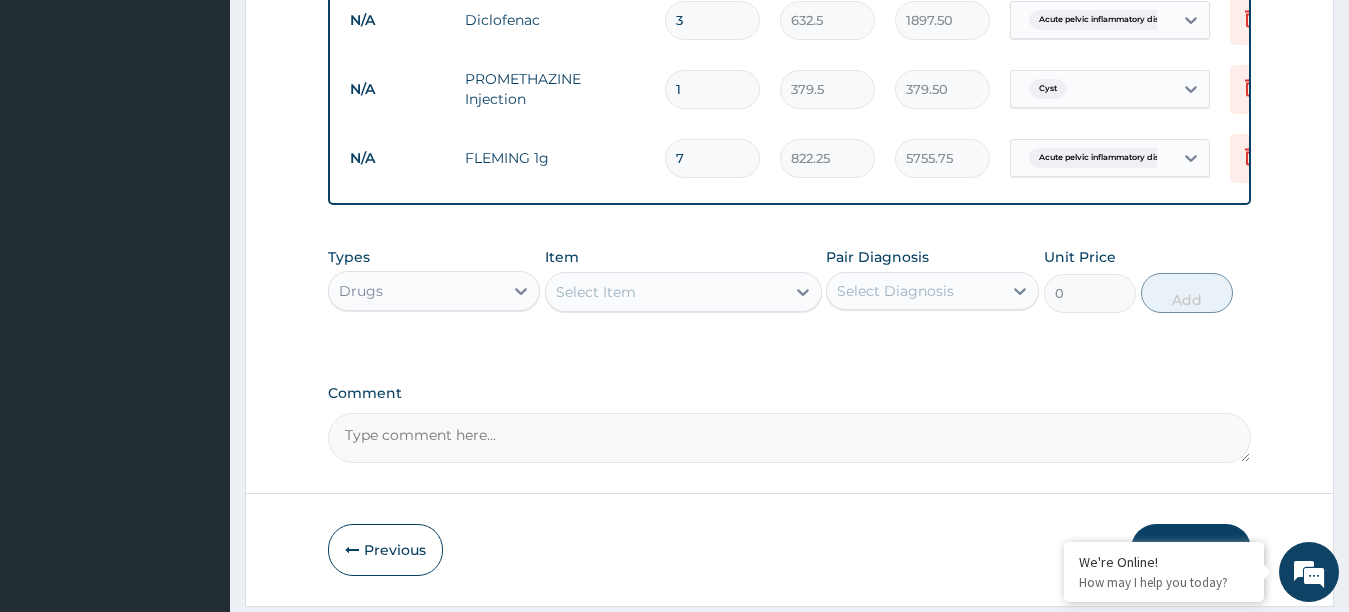 type on "7" 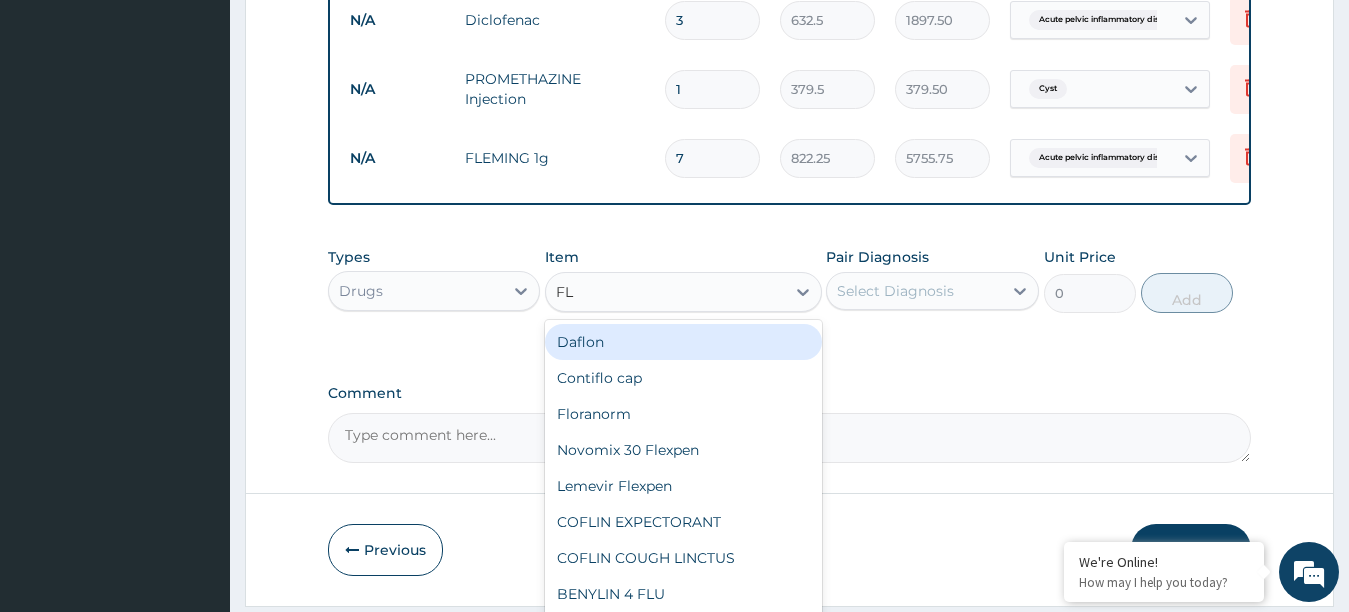 type on "FLA" 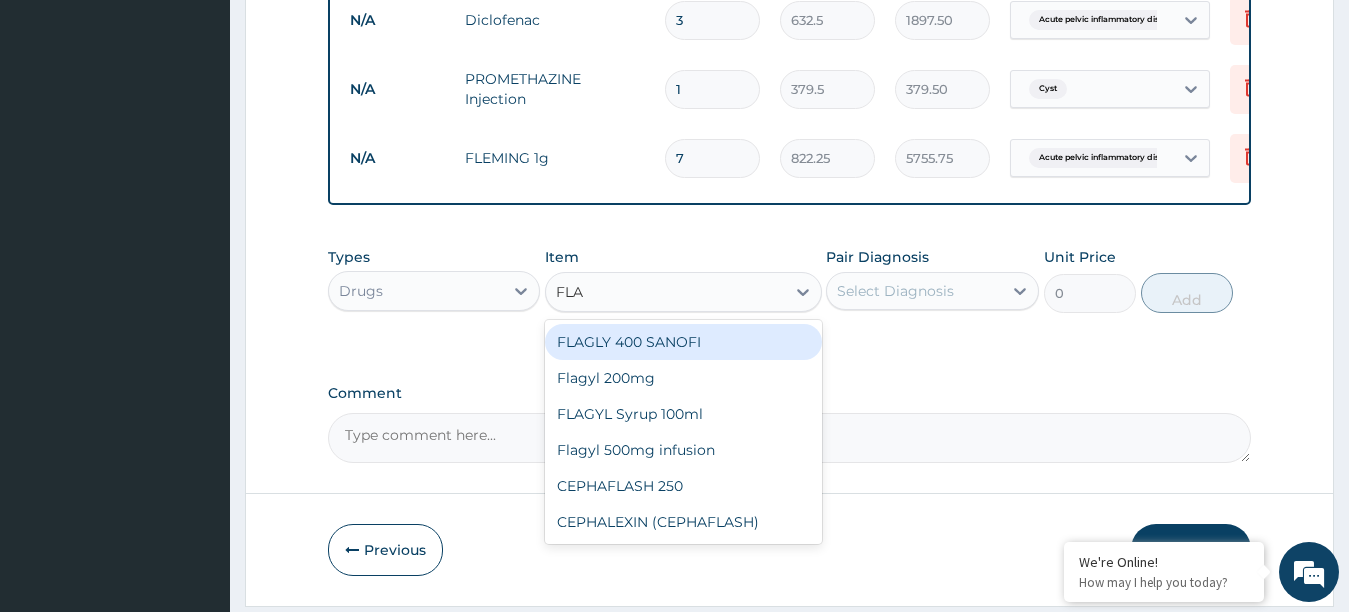 click on "FLAGLY 400 SANOFI" at bounding box center [683, 342] 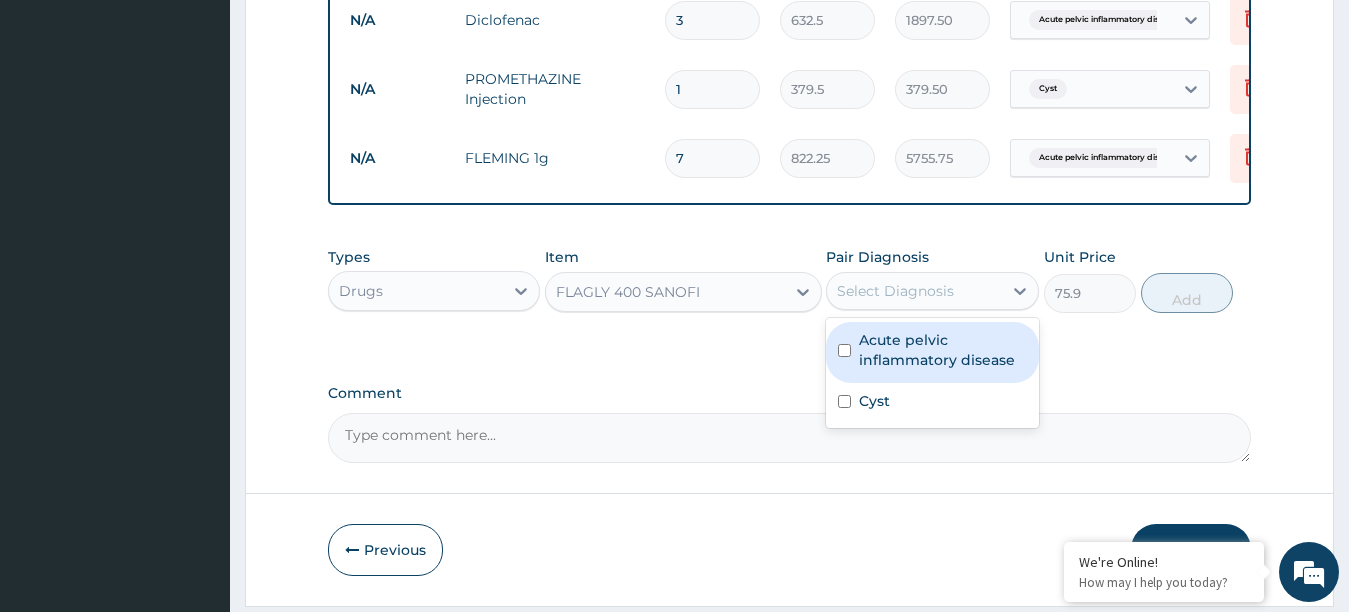 click on "Select Diagnosis" at bounding box center [895, 291] 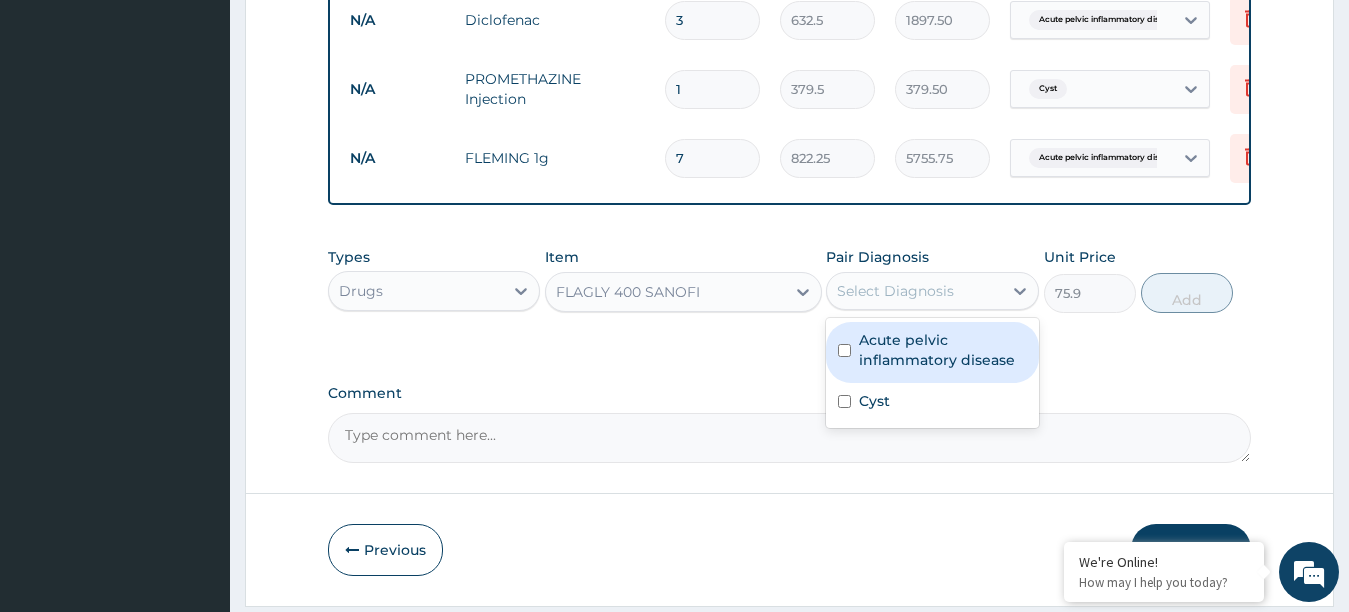 click at bounding box center [844, 350] 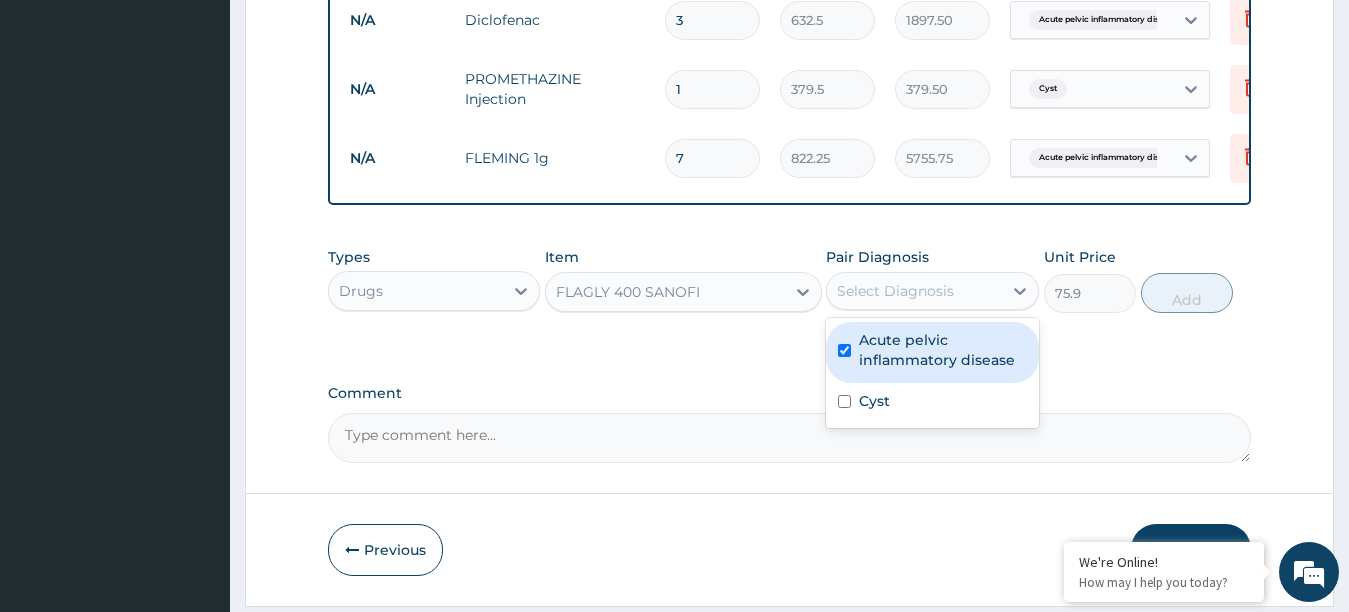 checkbox on "true" 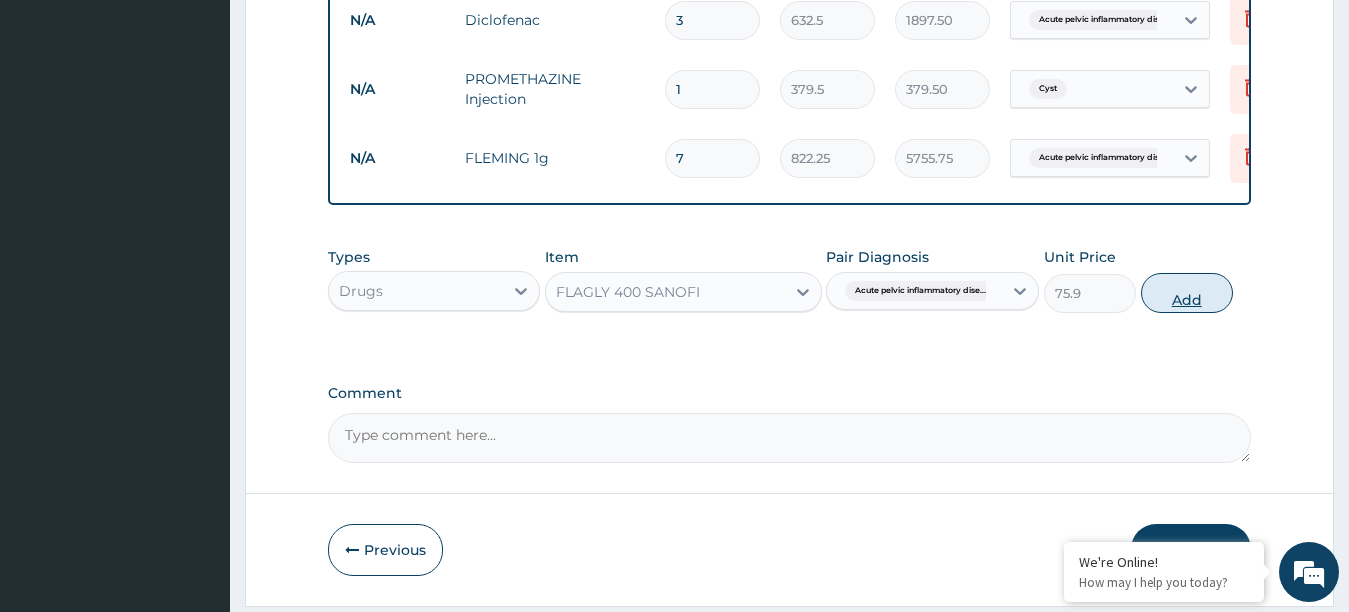 click on "Add" at bounding box center (1187, 293) 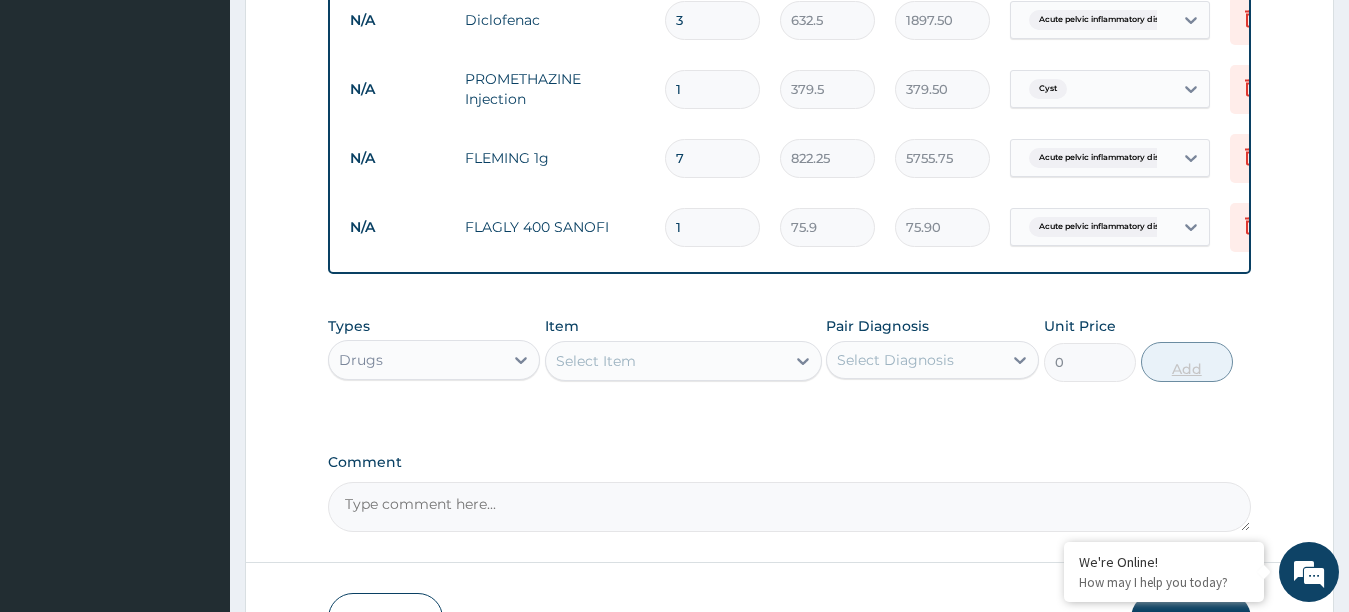 type 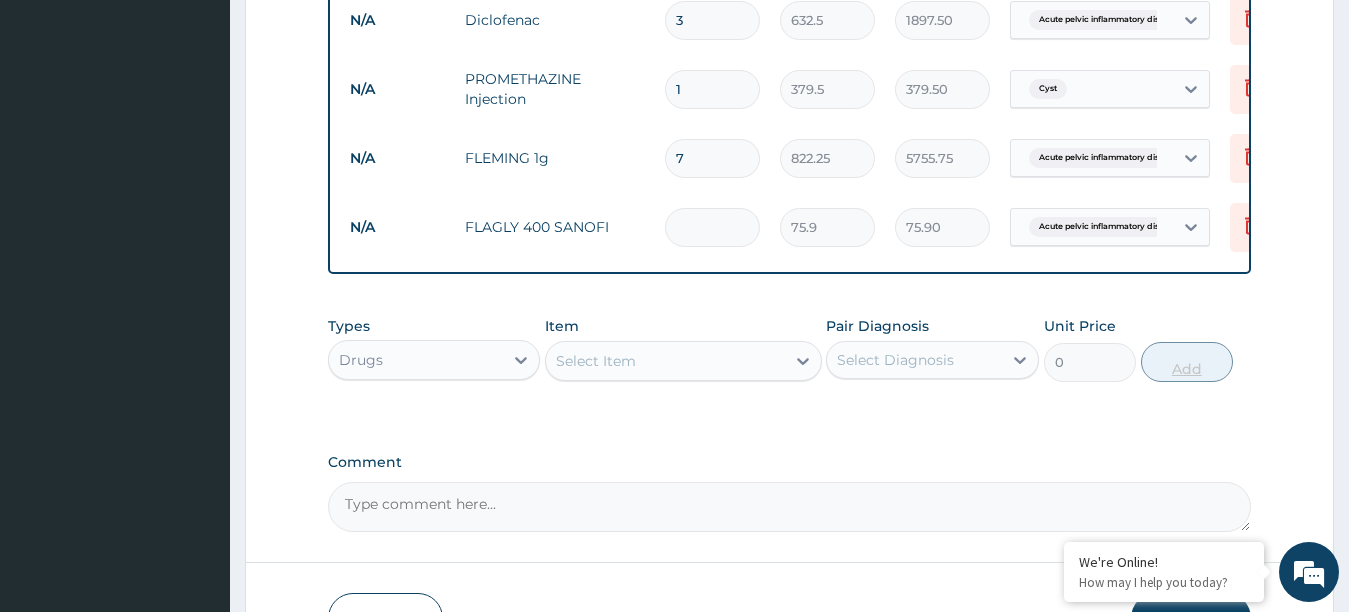 type on "0.00" 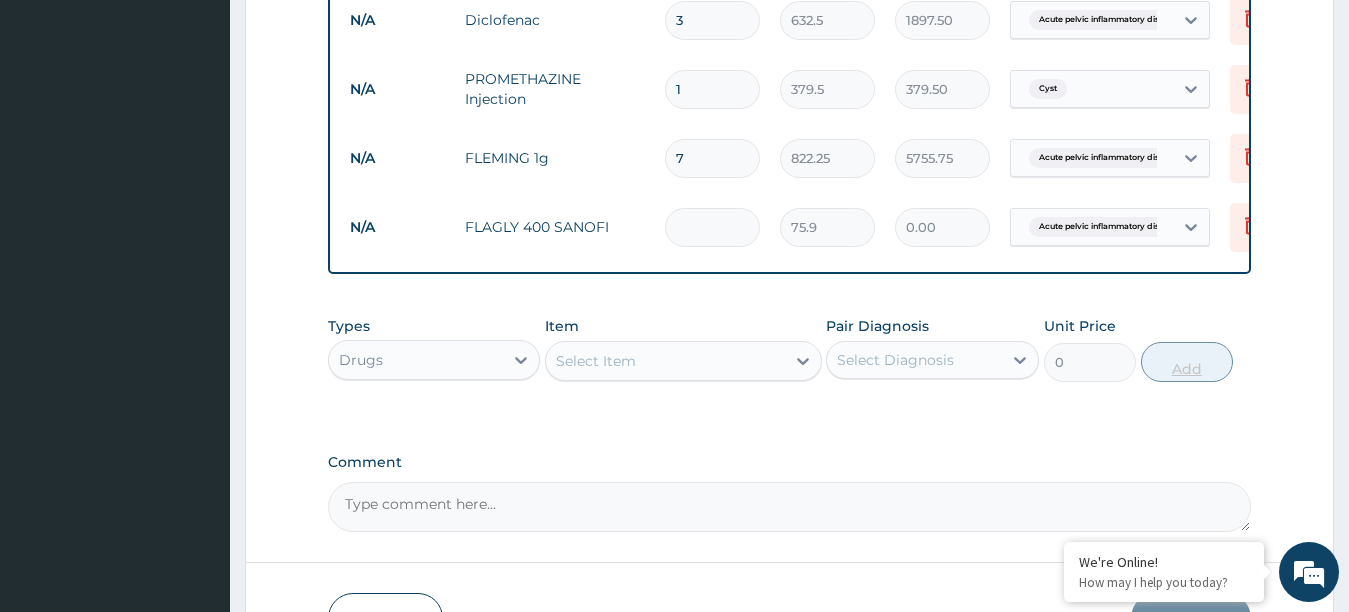 type on "2" 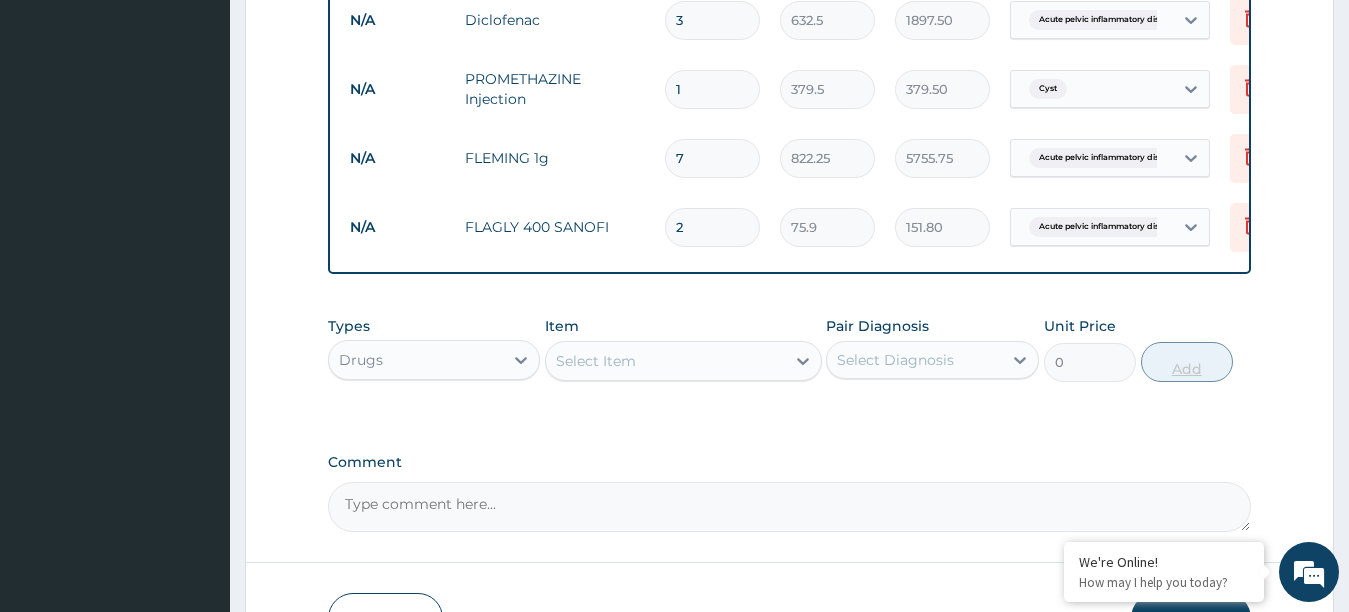 type on "21" 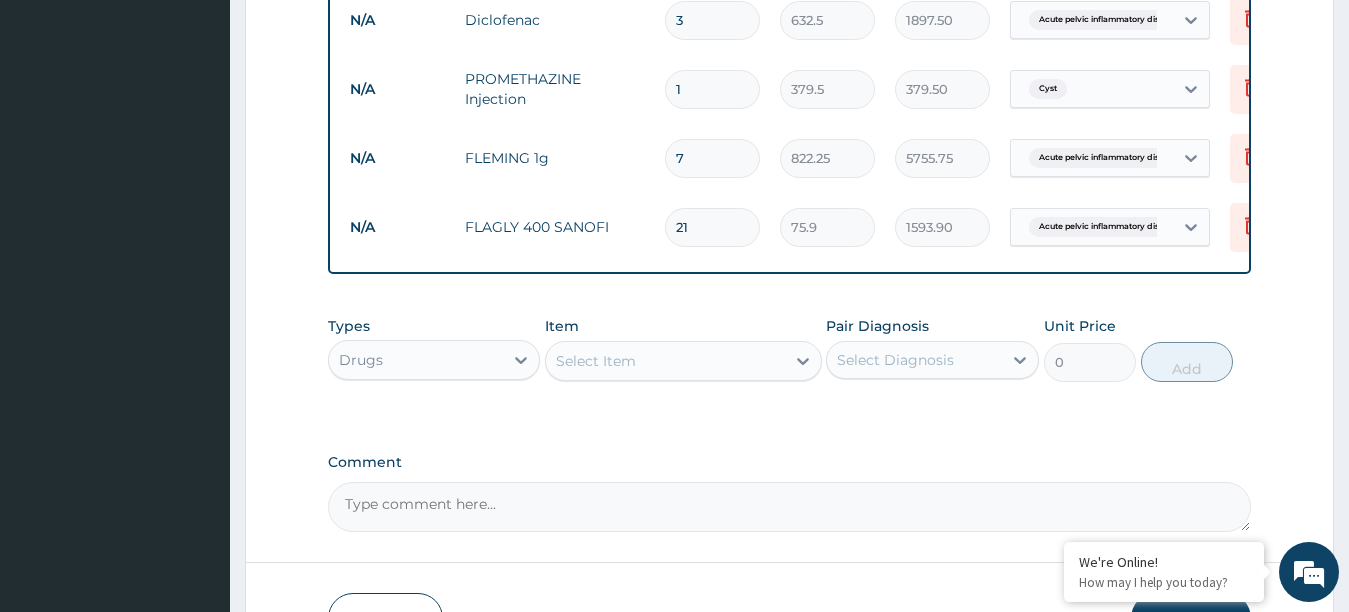 type on "21" 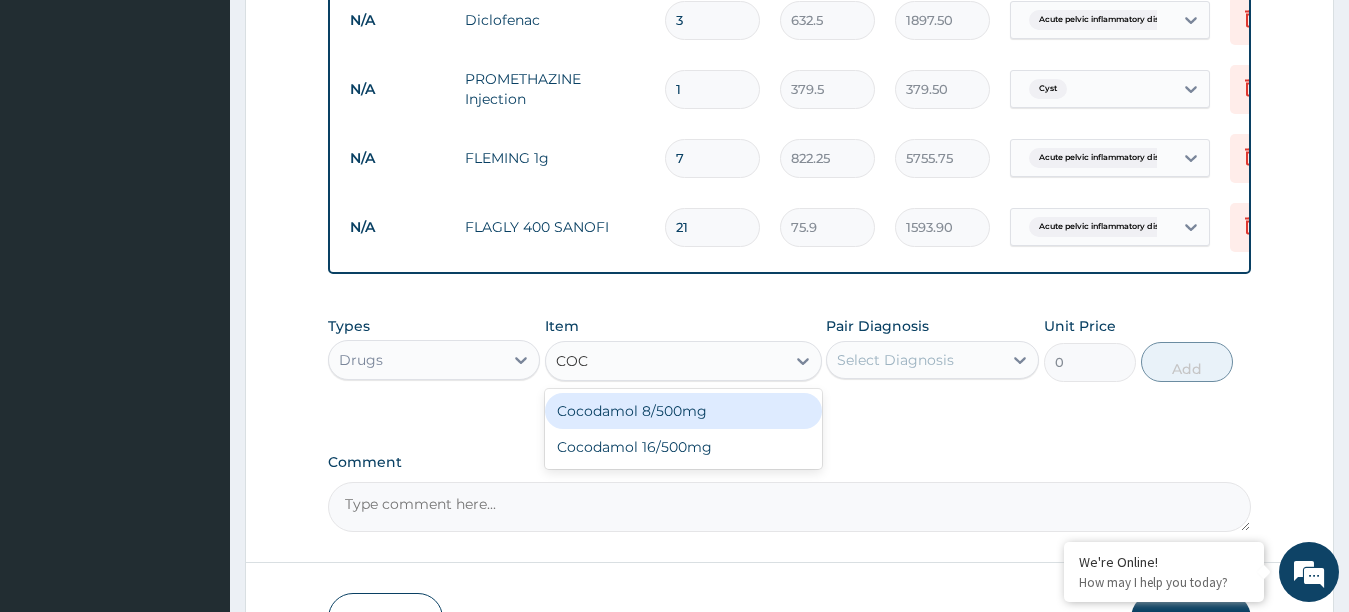 type on "COCO" 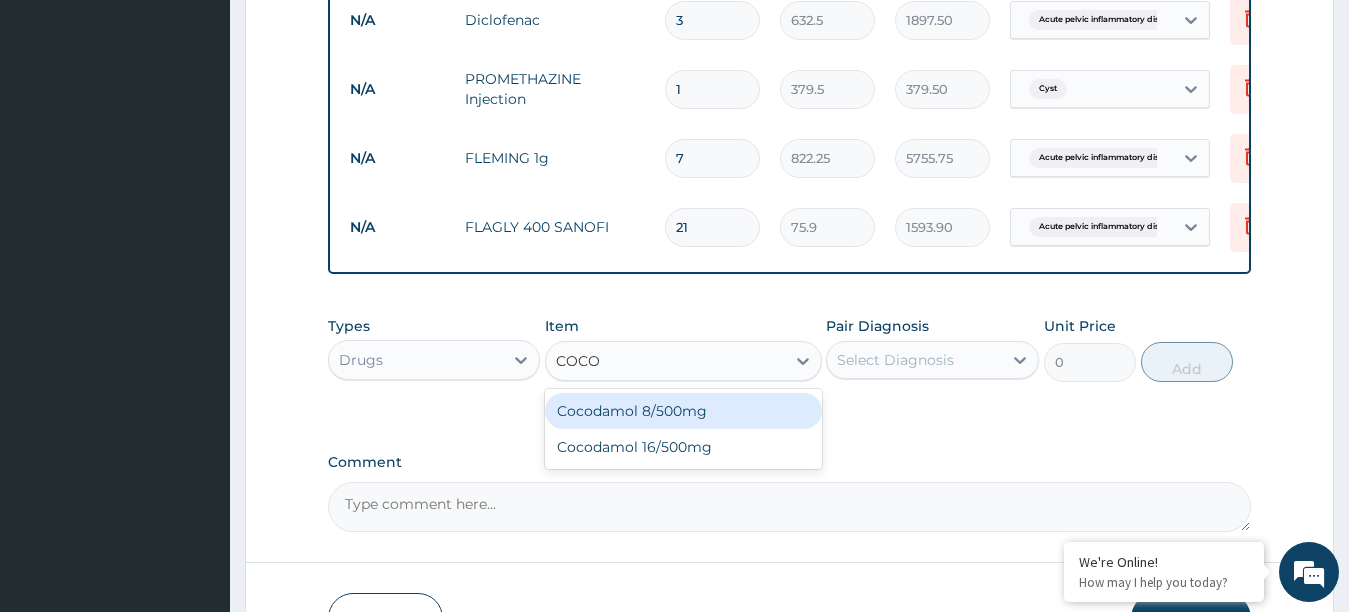 click on "Cocodamol 8/500mg" at bounding box center (683, 411) 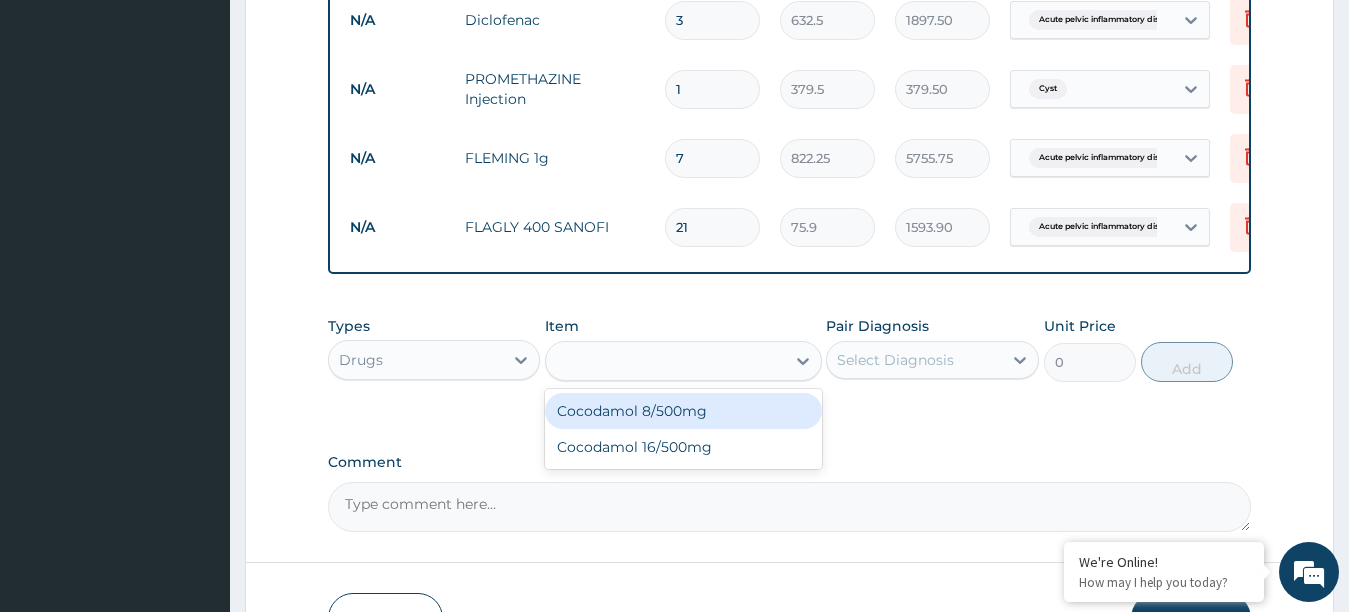 type on "253" 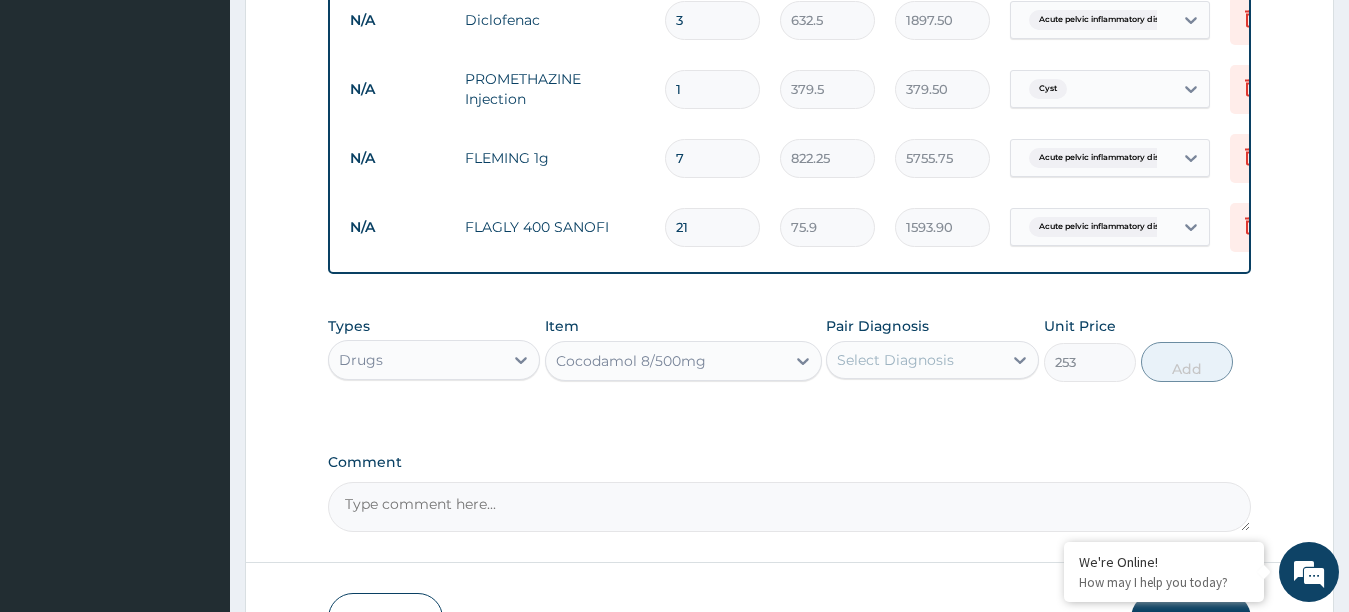 click on "Select Diagnosis" at bounding box center (895, 360) 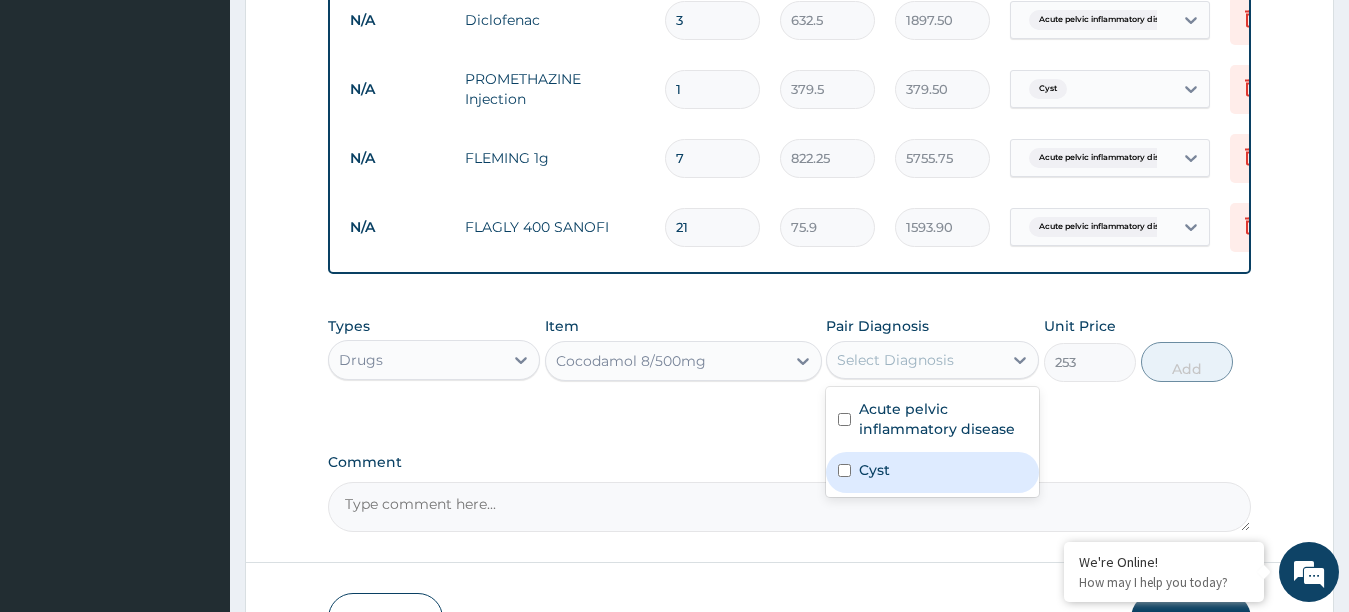 click at bounding box center [844, 470] 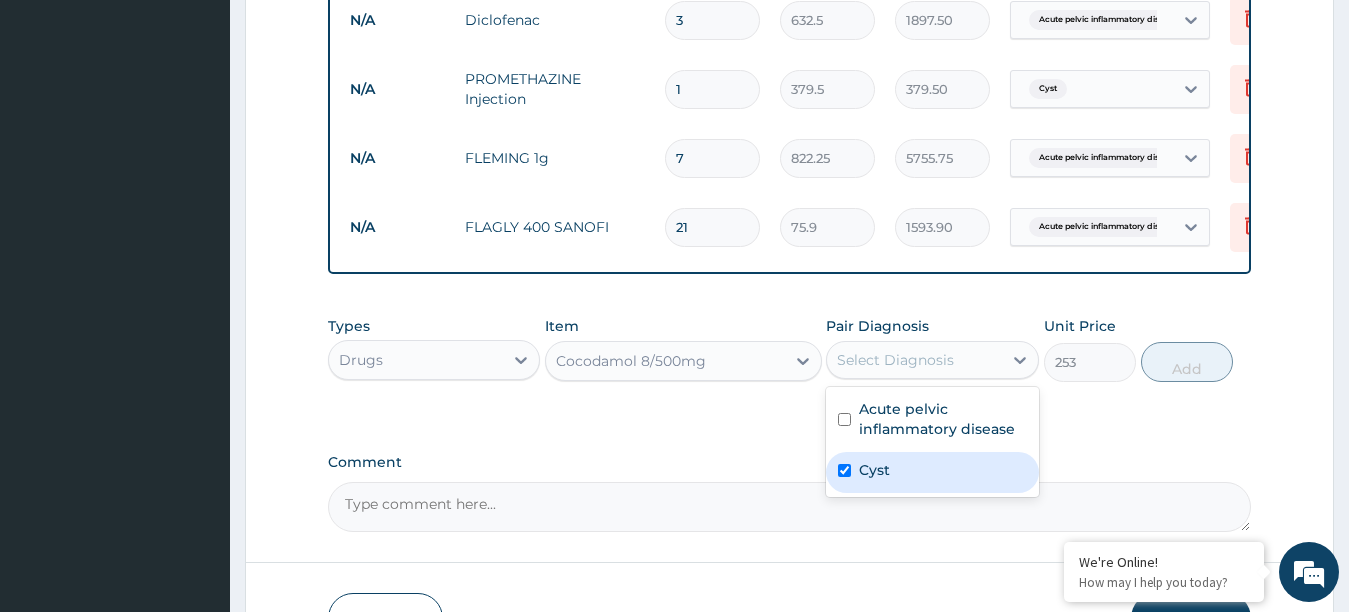 checkbox on "true" 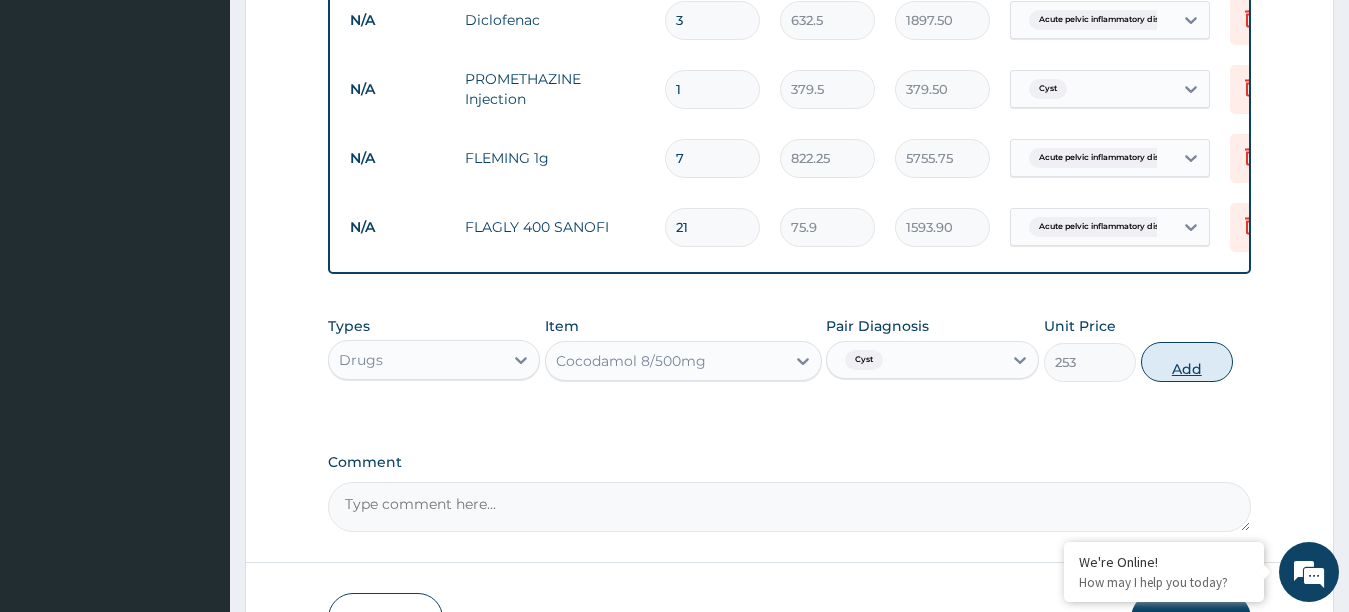 click on "Add" at bounding box center [1187, 362] 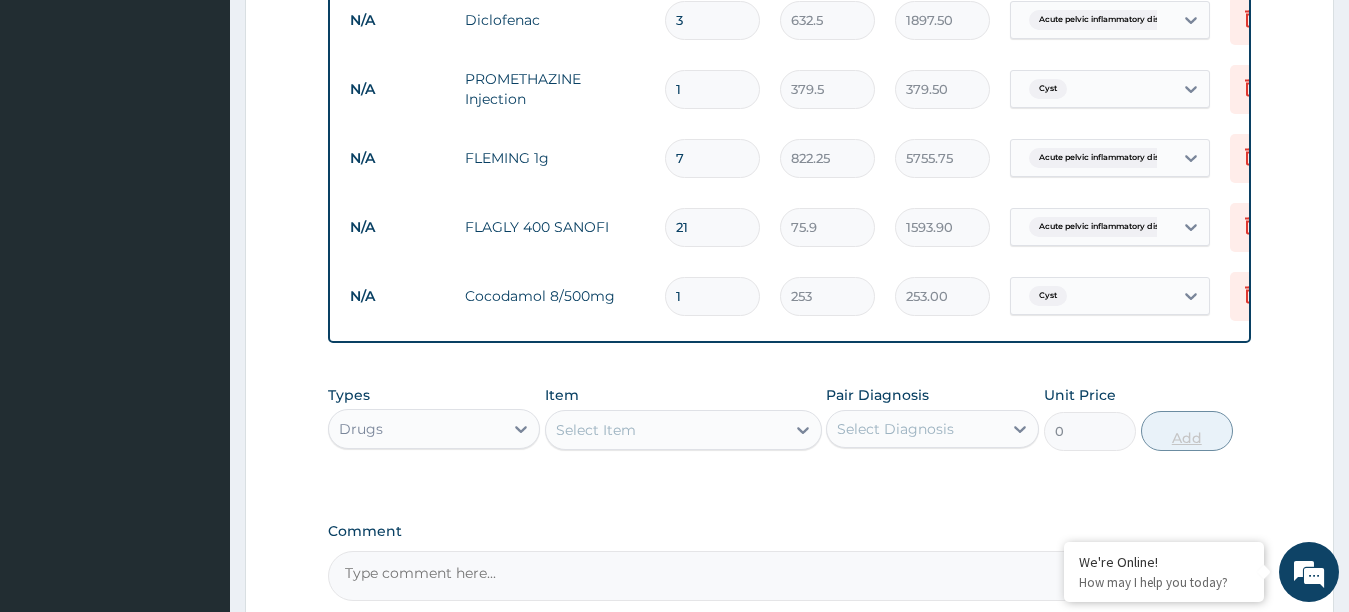 type 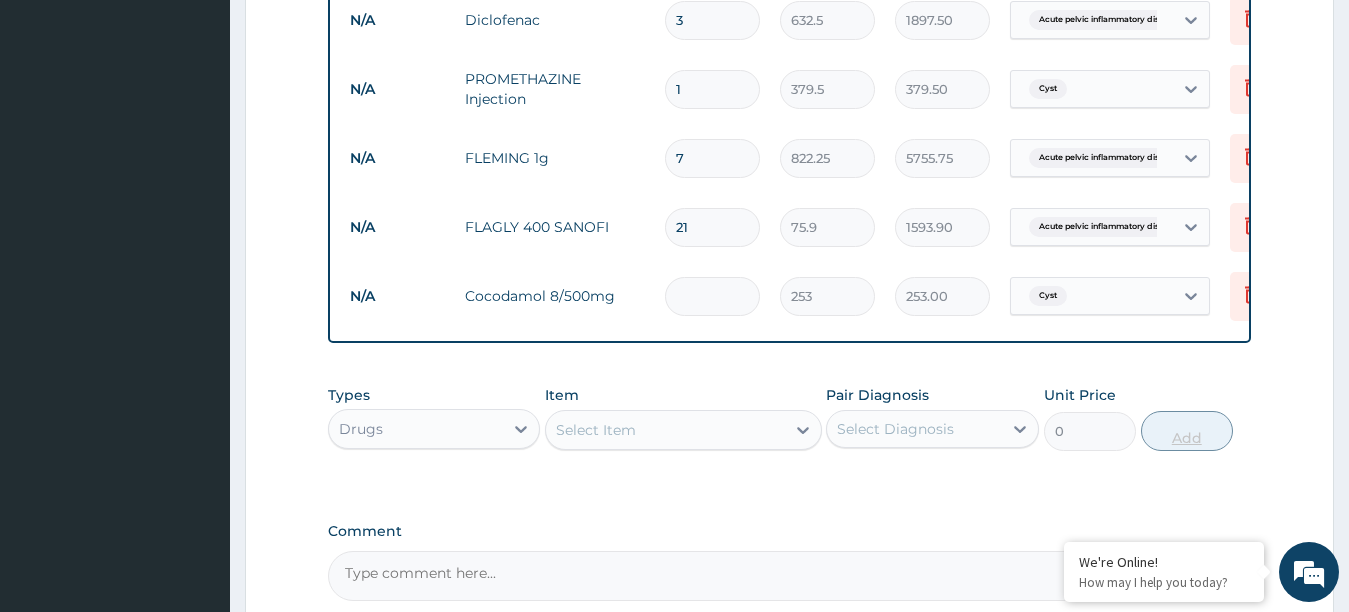 type on "0.00" 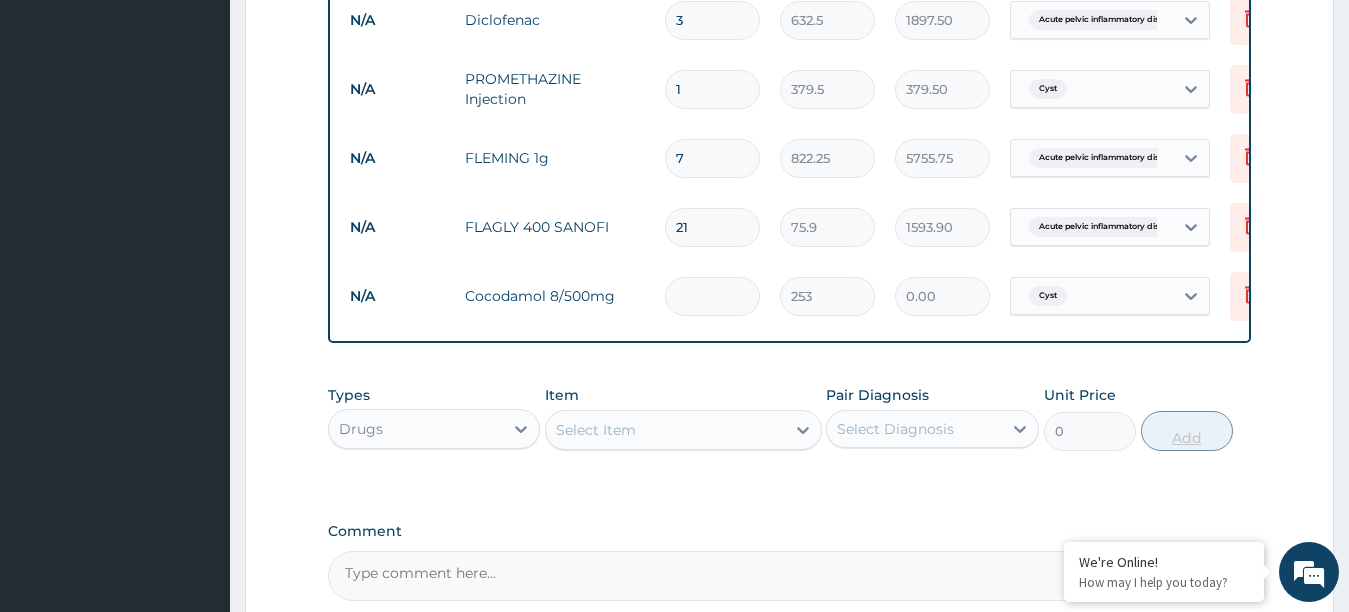 type on "2" 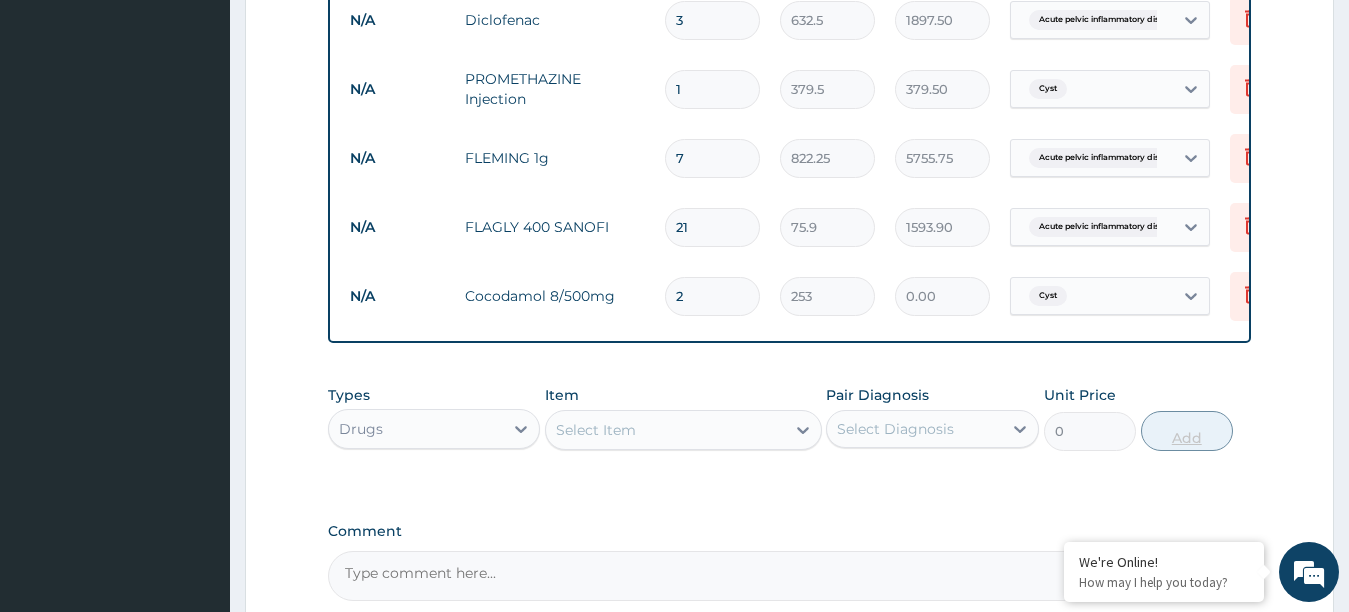 type on "506.00" 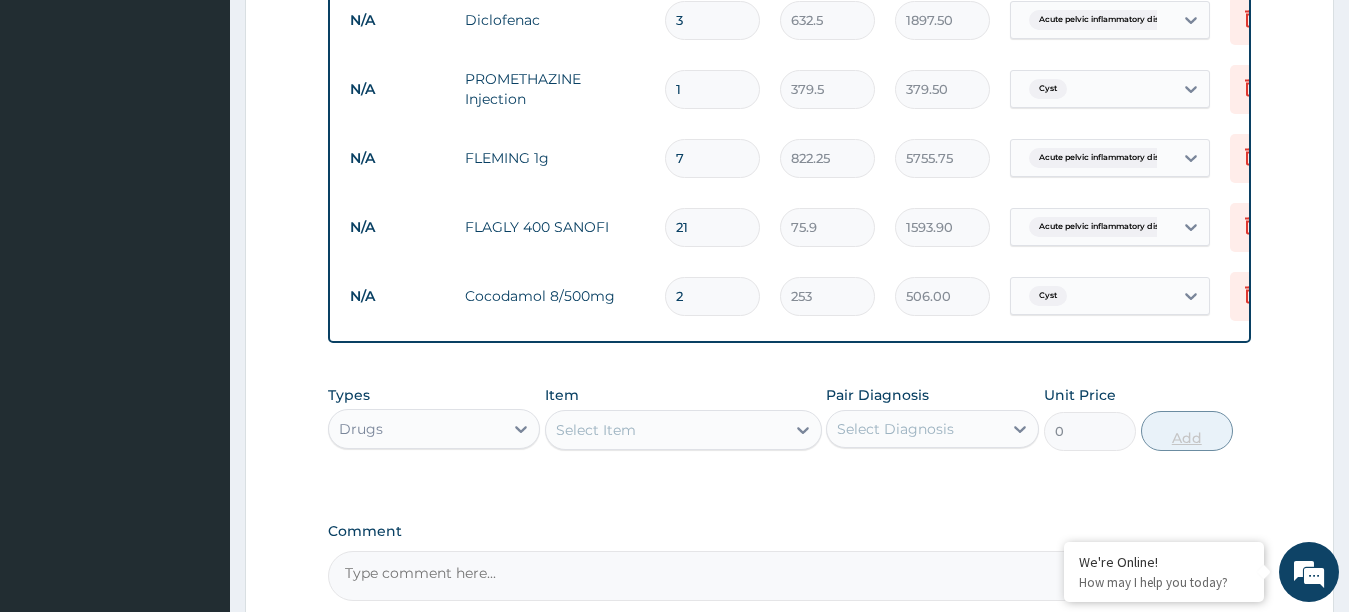type on "20" 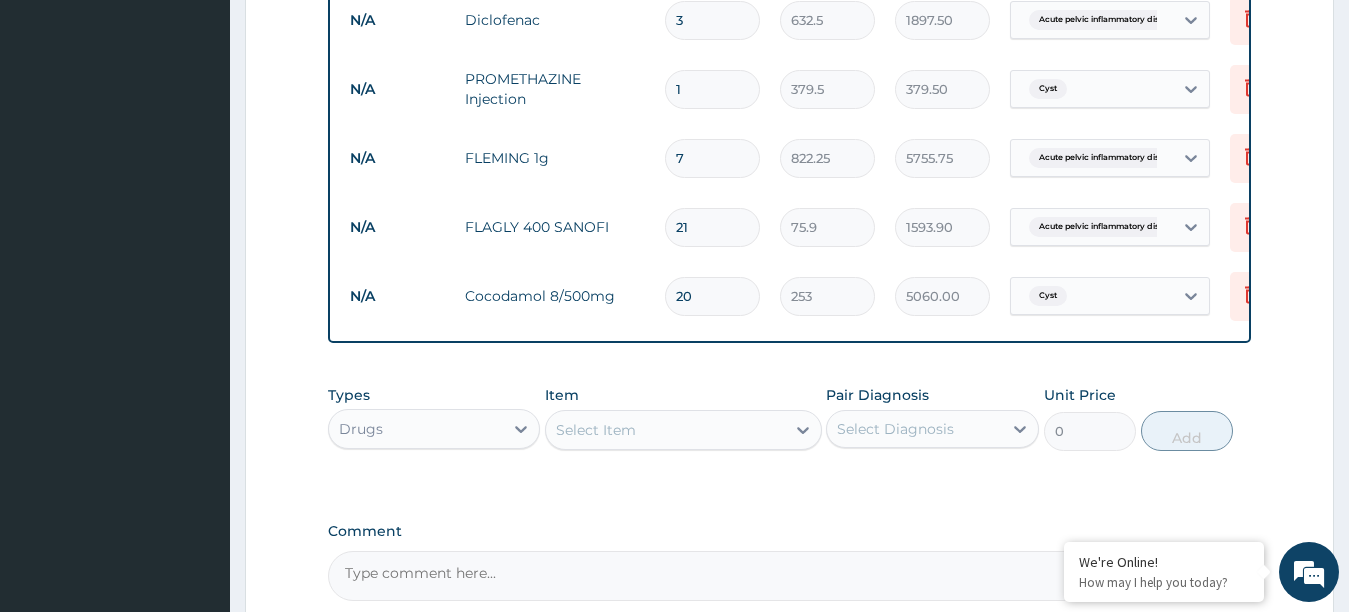type on "20" 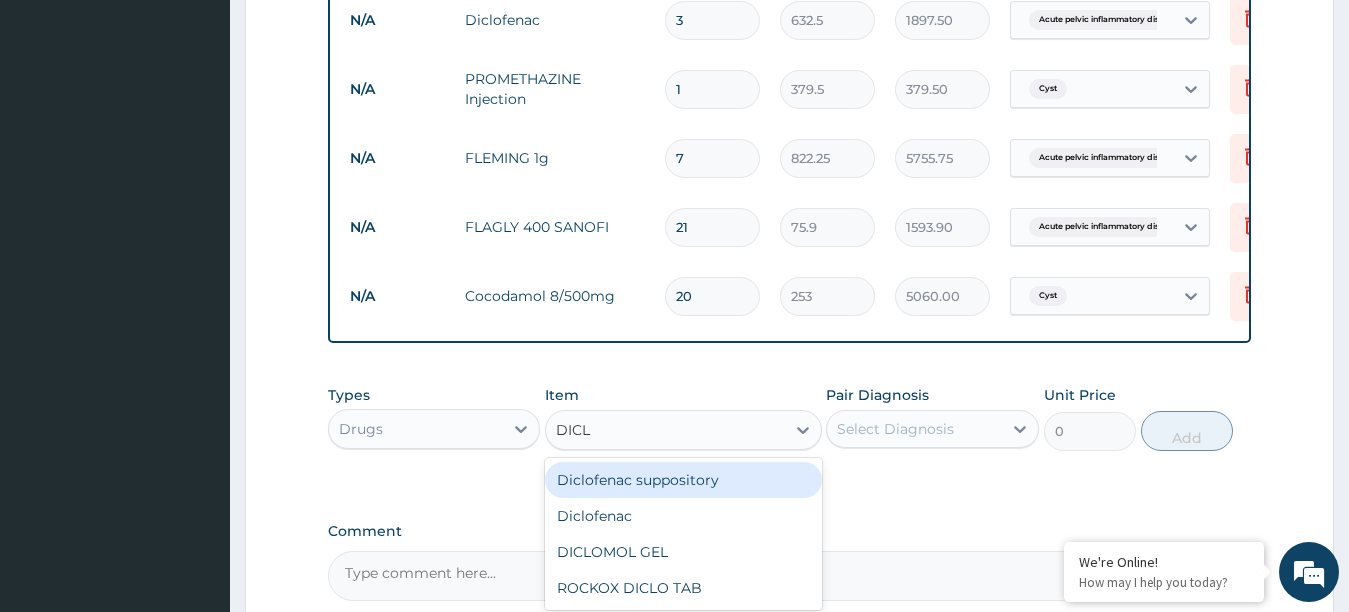 type on "DICLO" 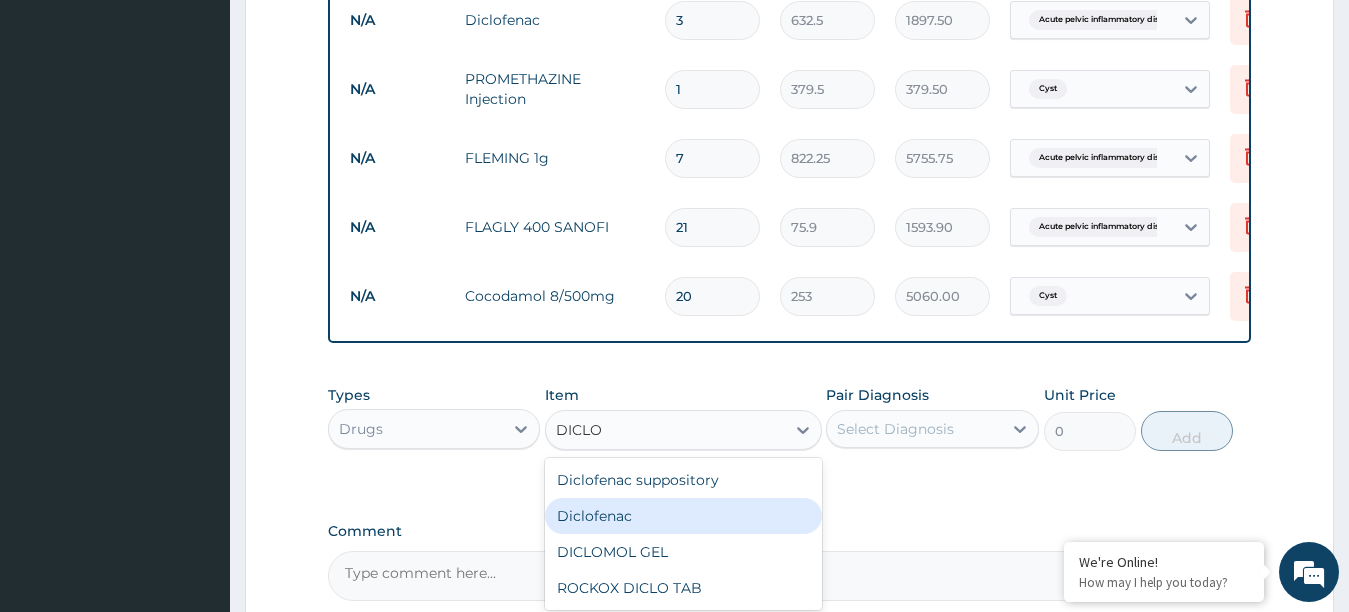 click on "Diclofenac" at bounding box center [683, 516] 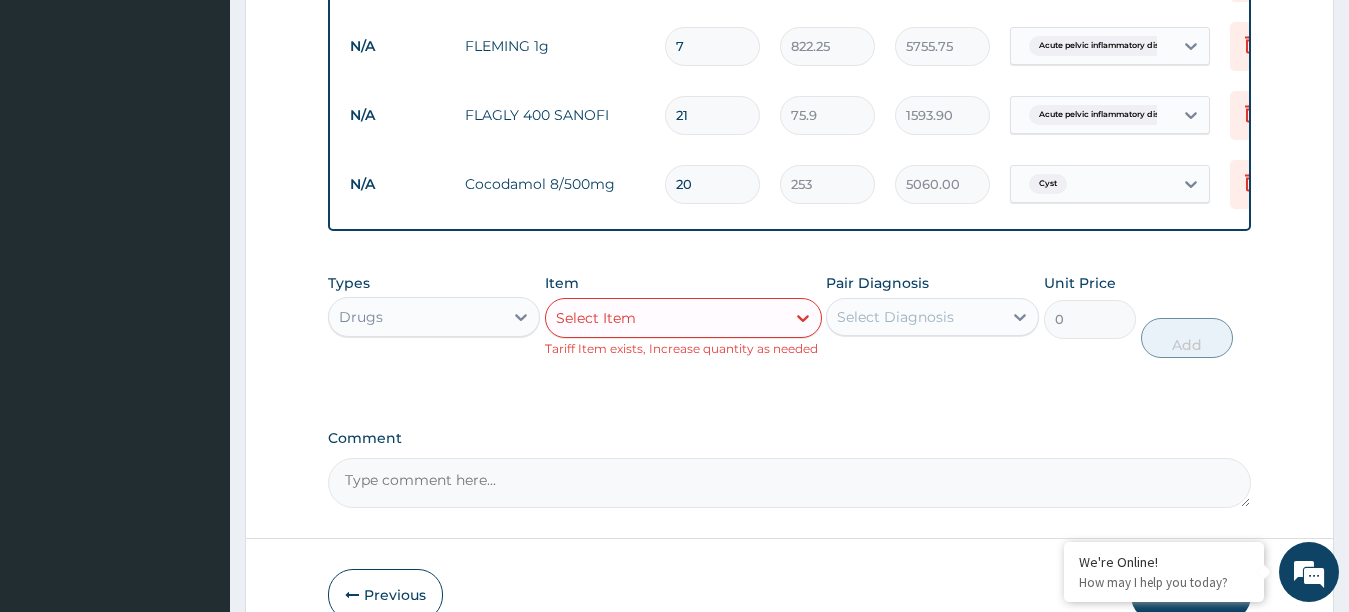 scroll, scrollTop: 1232, scrollLeft: 0, axis: vertical 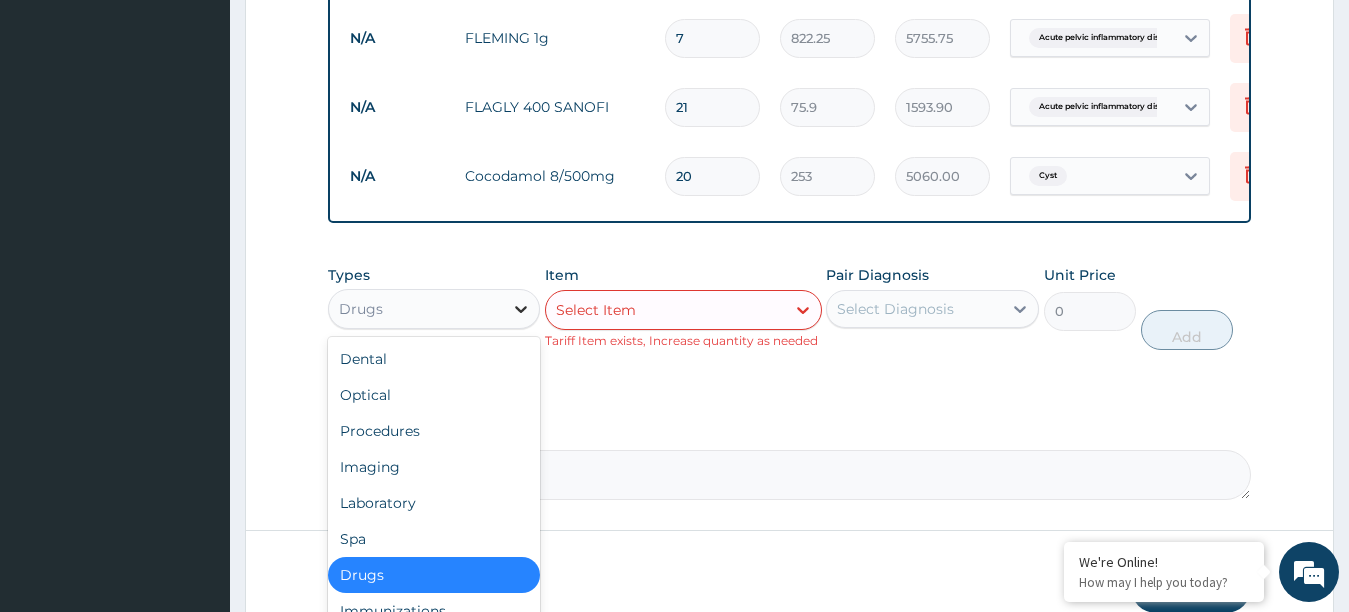 click 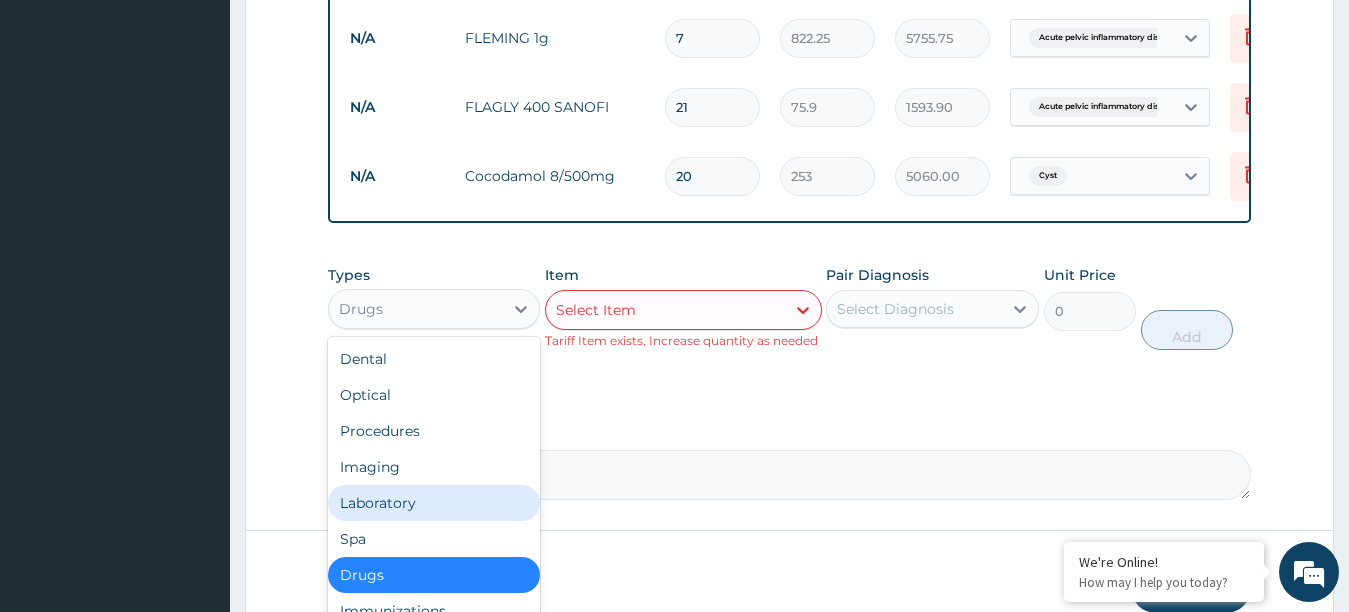 click on "Laboratory" at bounding box center [434, 503] 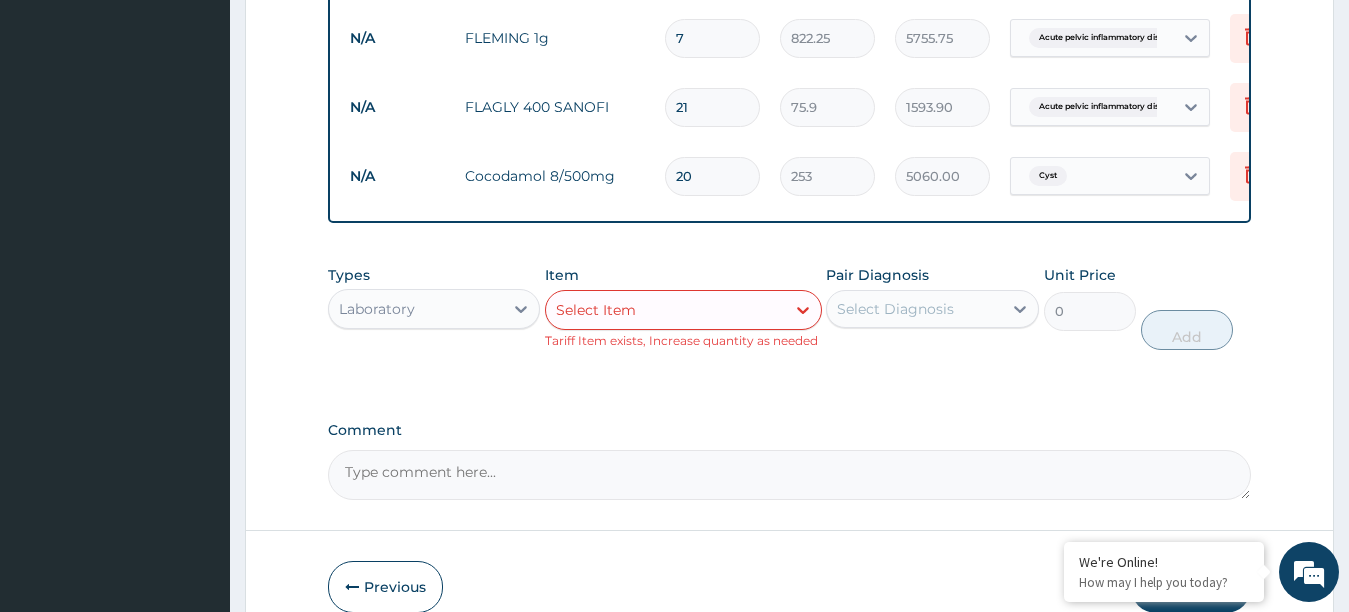 click on "Select Item" at bounding box center (665, 310) 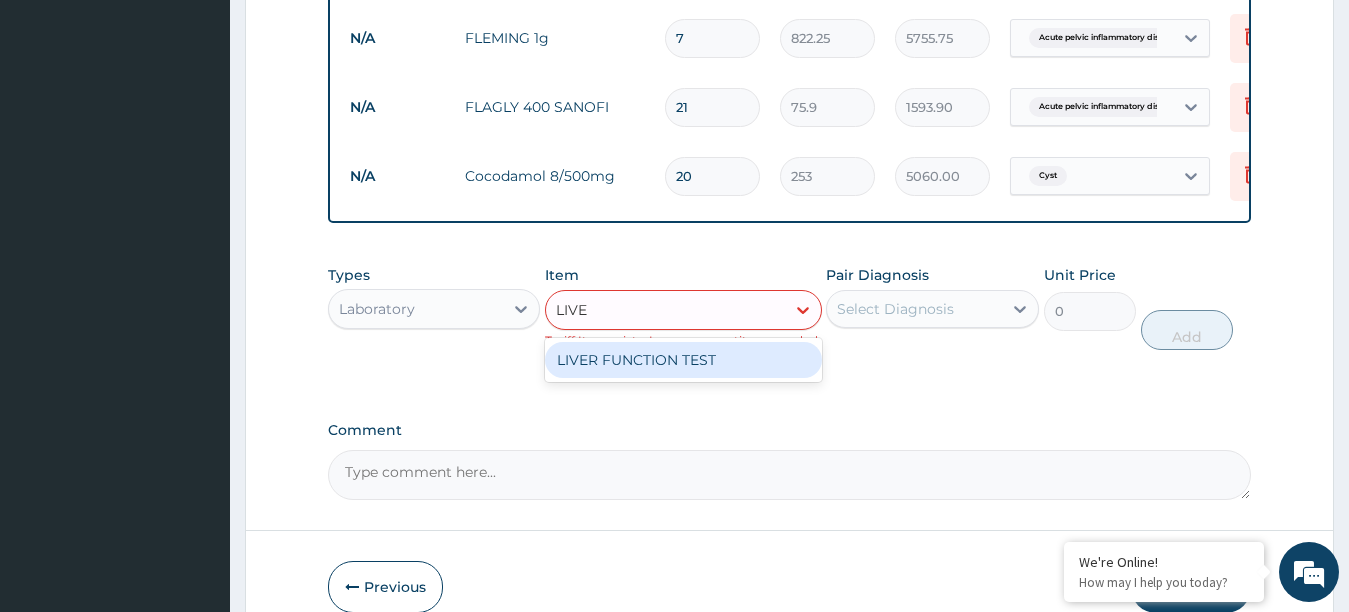 type on "LIVER" 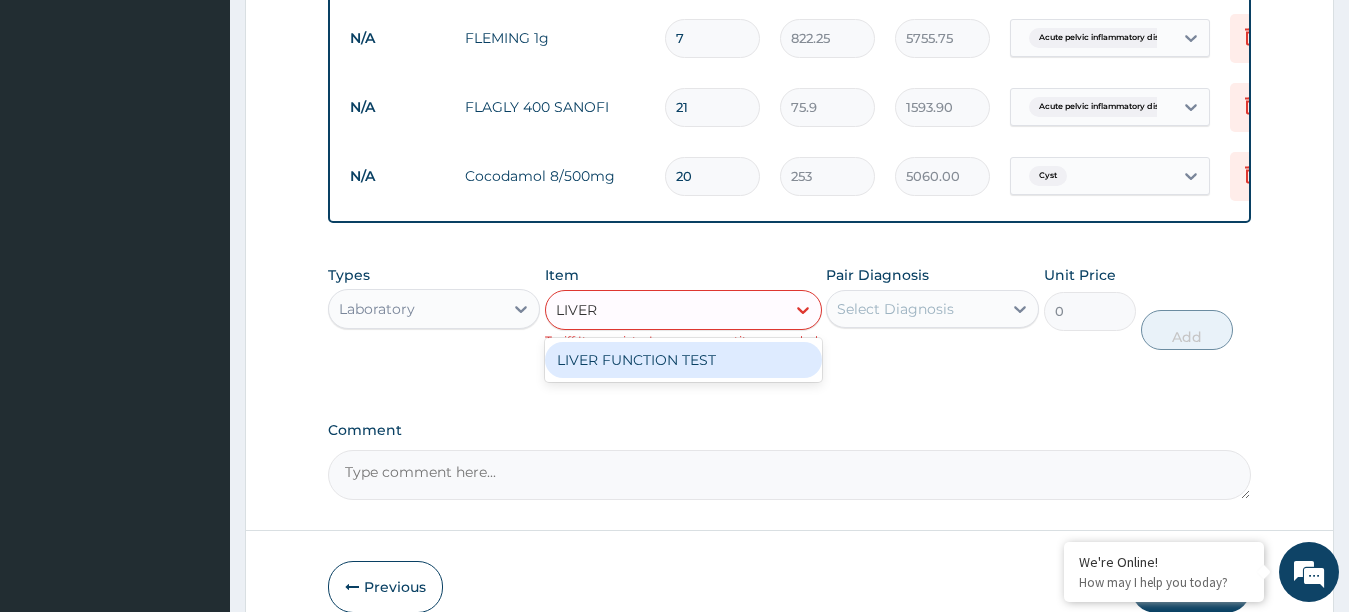 click on "LIVER FUNCTION TEST" at bounding box center [683, 360] 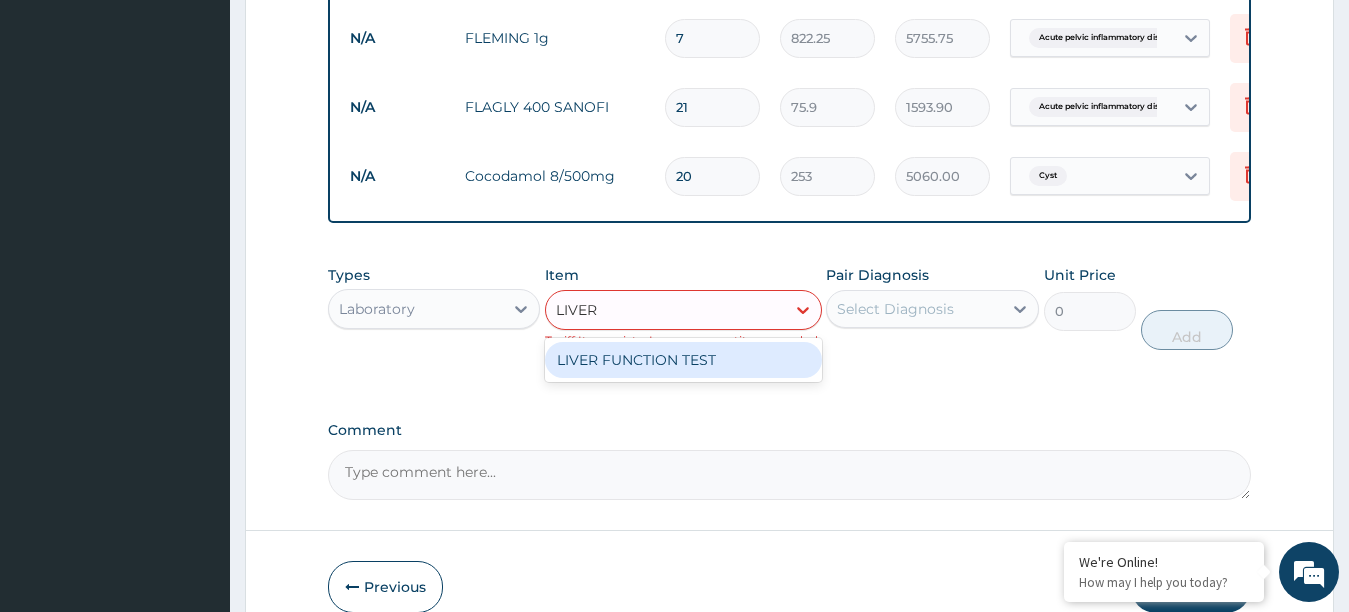 type 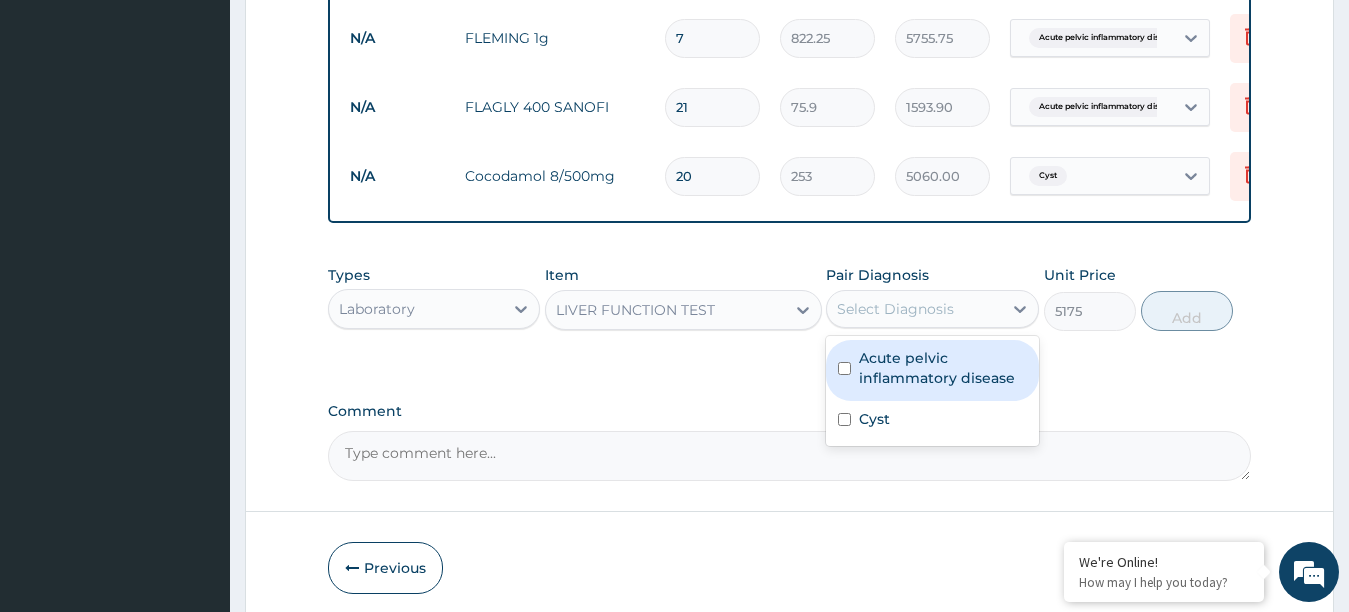 click on "Select Diagnosis" at bounding box center [914, 309] 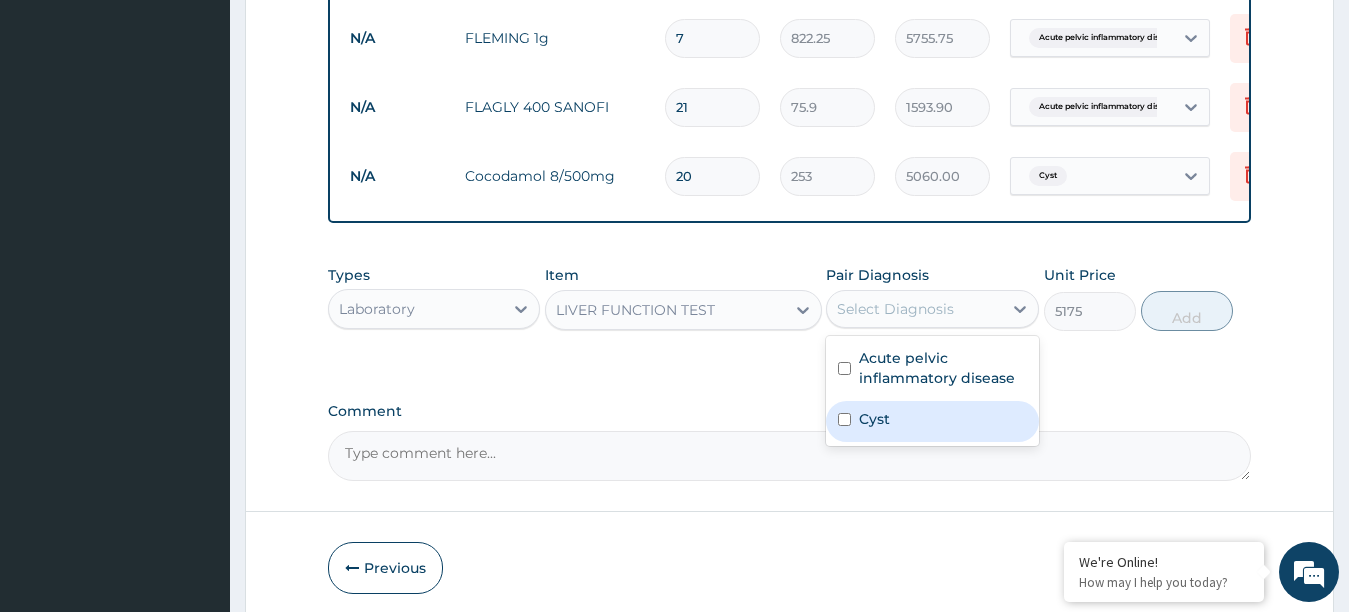 click at bounding box center (844, 419) 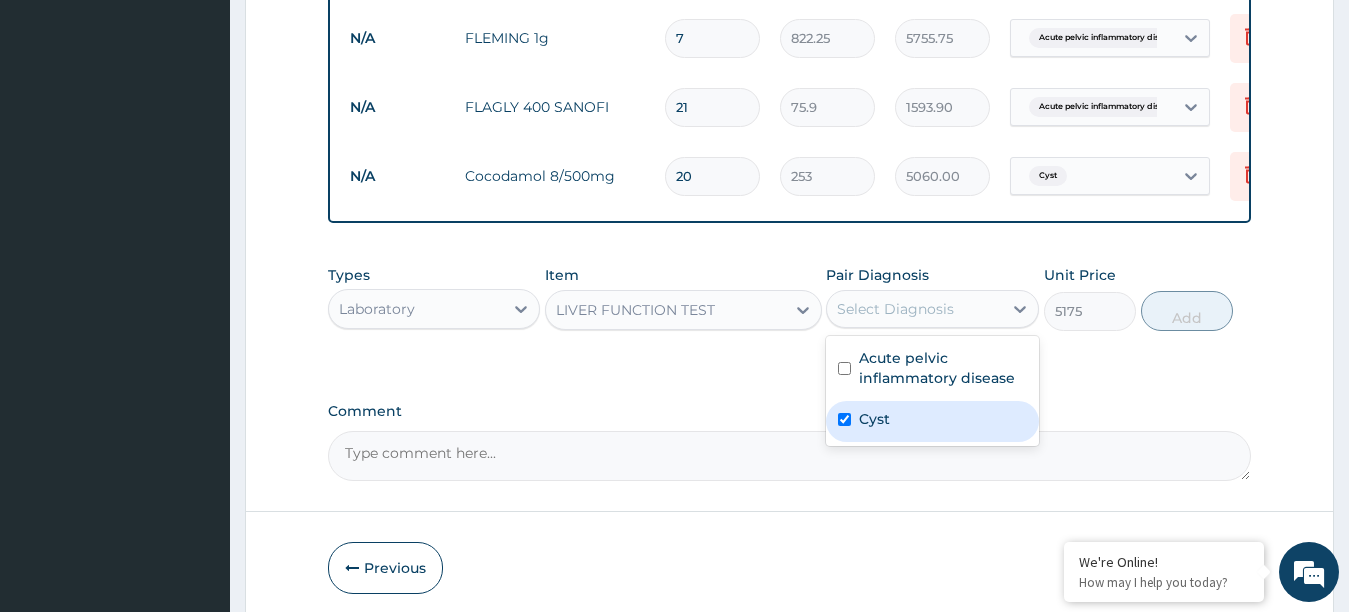 checkbox on "true" 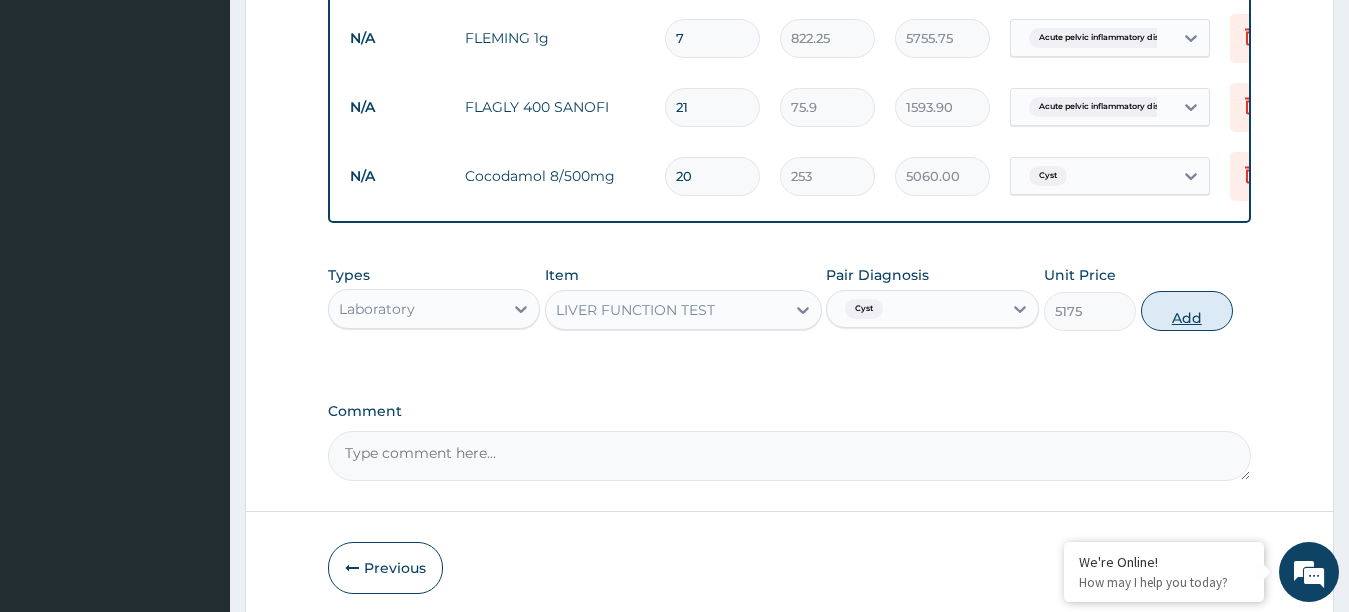 click on "Add" at bounding box center [1187, 311] 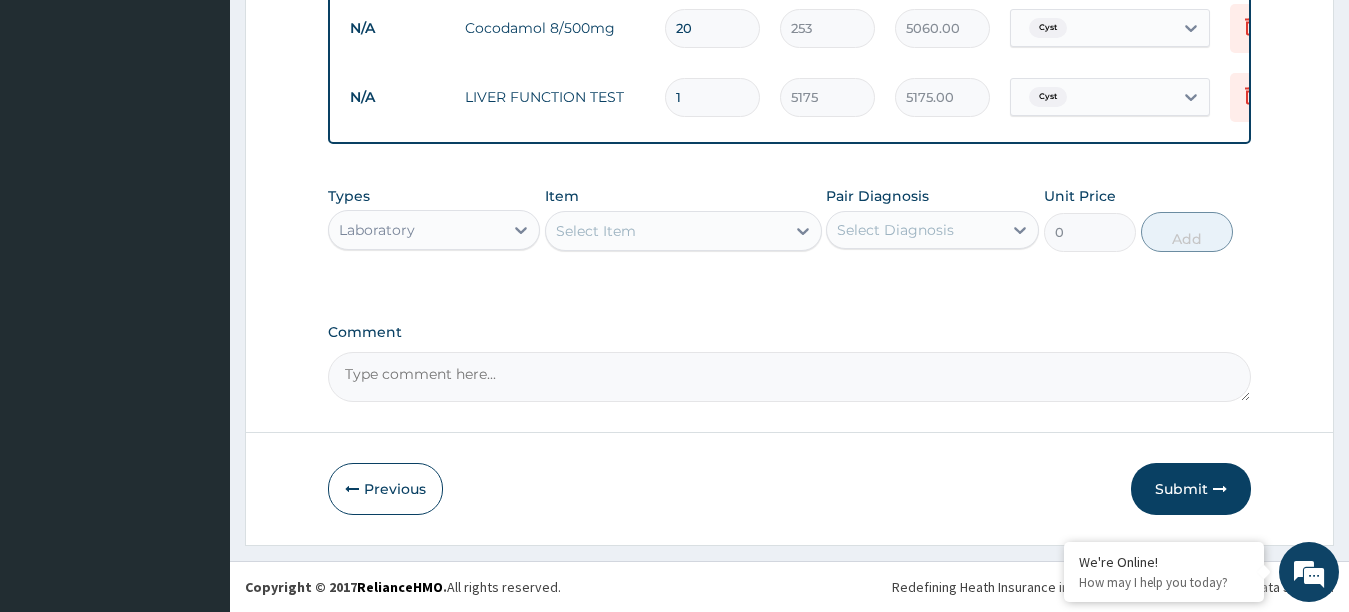 scroll, scrollTop: 1397, scrollLeft: 0, axis: vertical 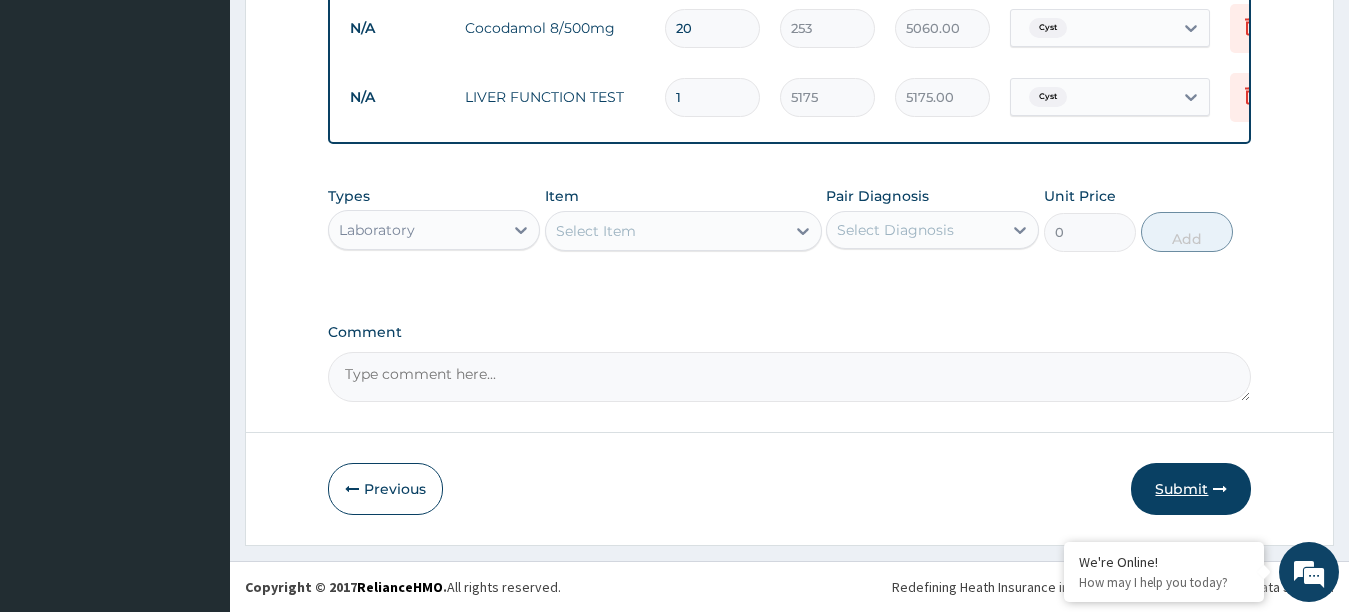 click on "Submit" at bounding box center [1191, 489] 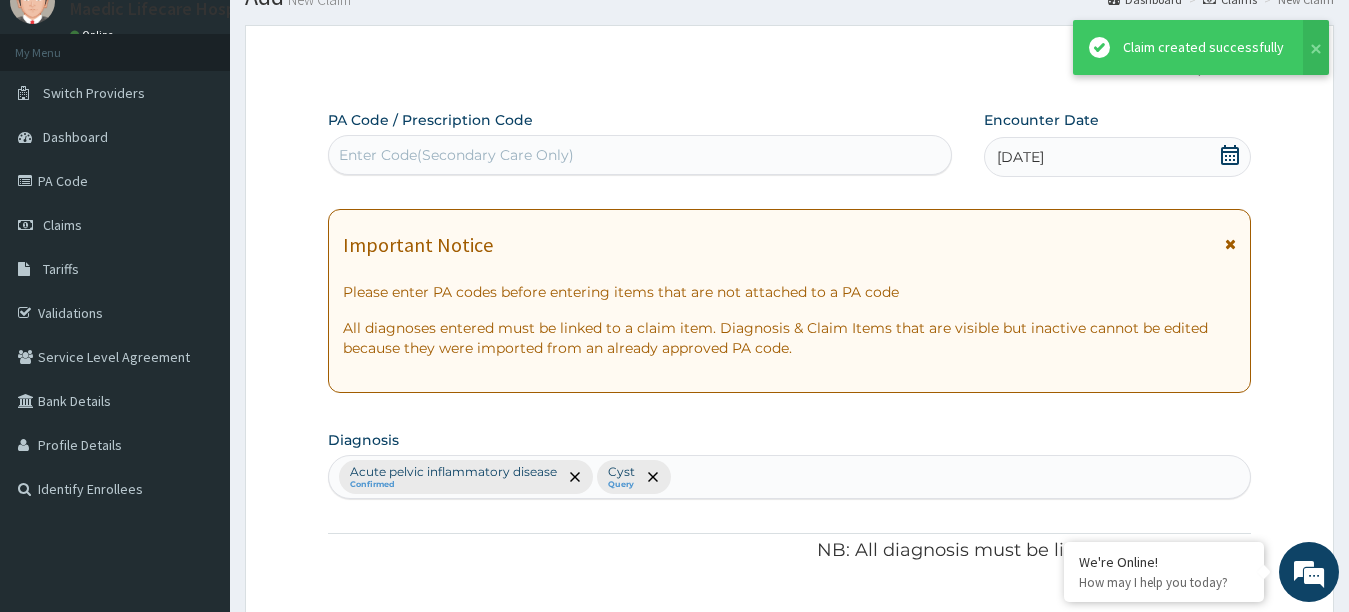 scroll, scrollTop: 1397, scrollLeft: 0, axis: vertical 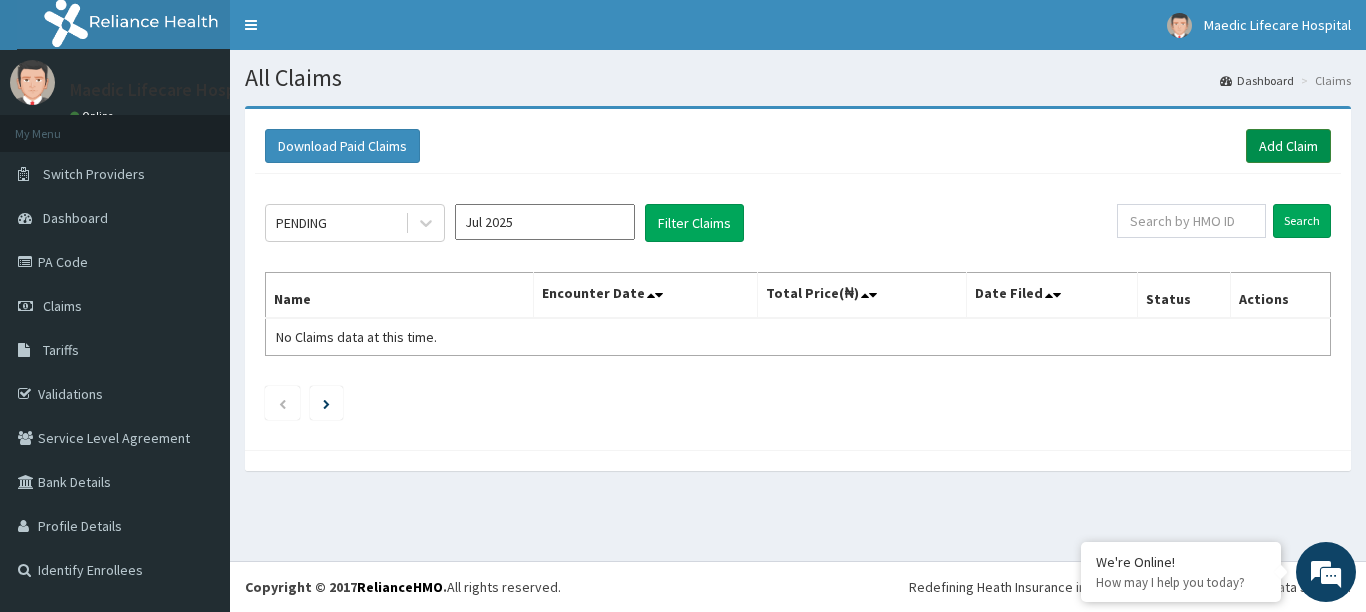 click on "Add Claim" at bounding box center (1288, 146) 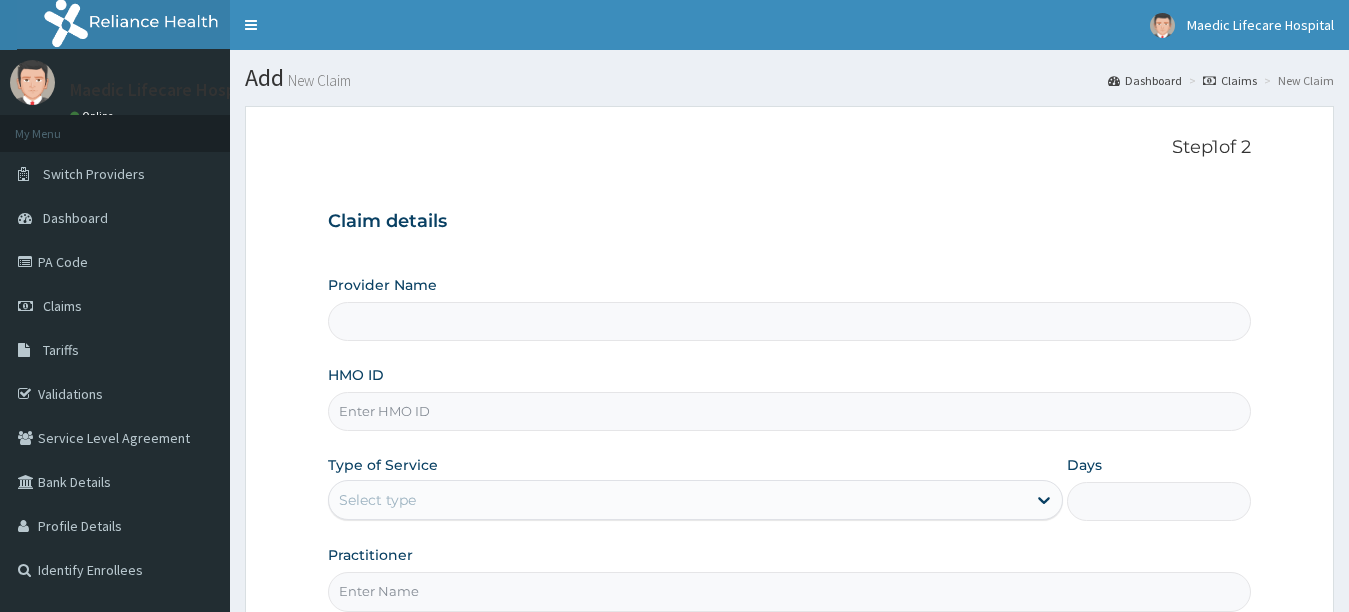 scroll, scrollTop: 0, scrollLeft: 0, axis: both 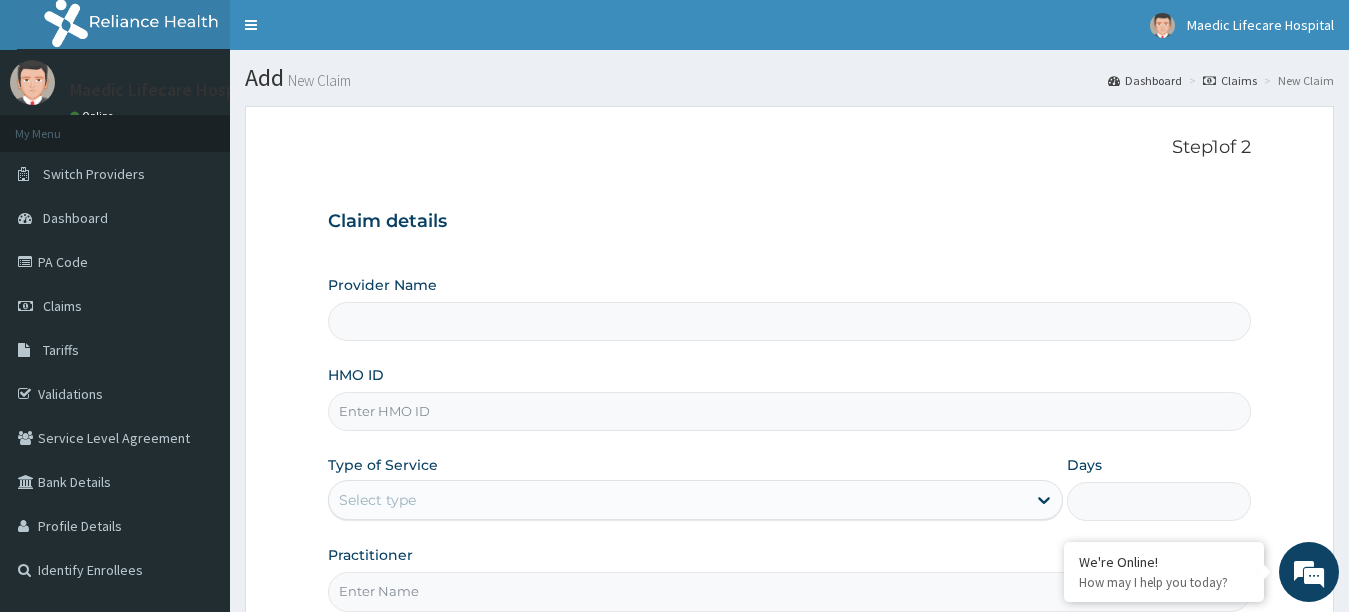 type on "Maedic Lifecare Hospital" 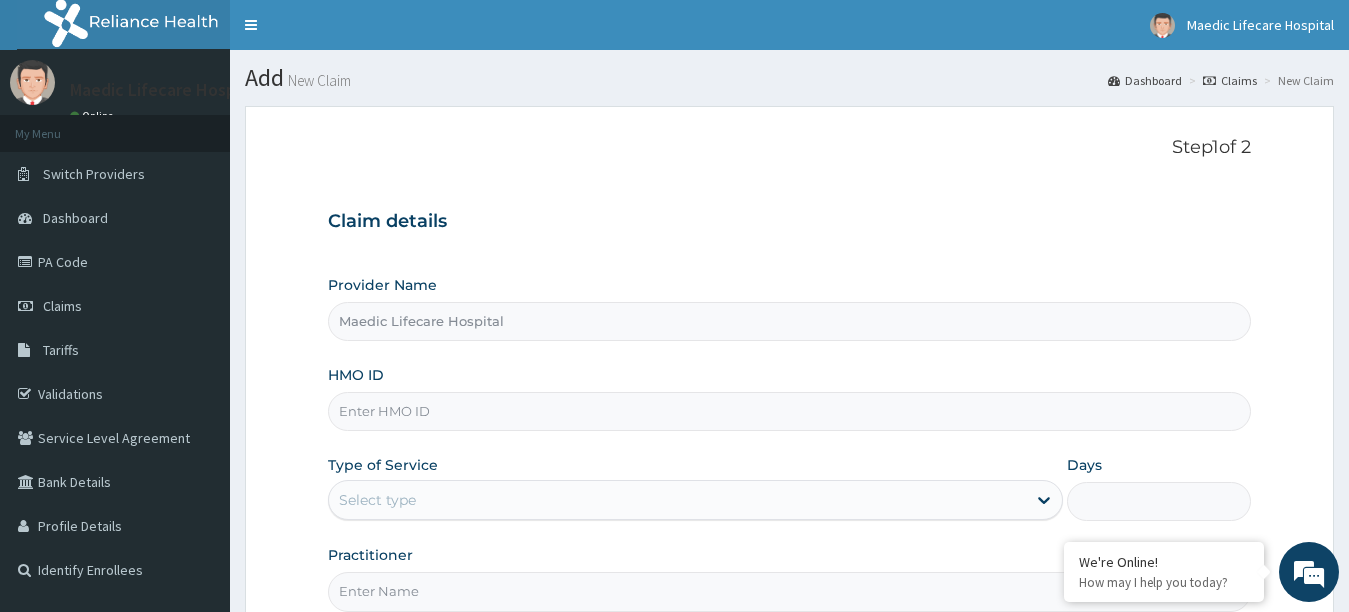 scroll, scrollTop: 0, scrollLeft: 0, axis: both 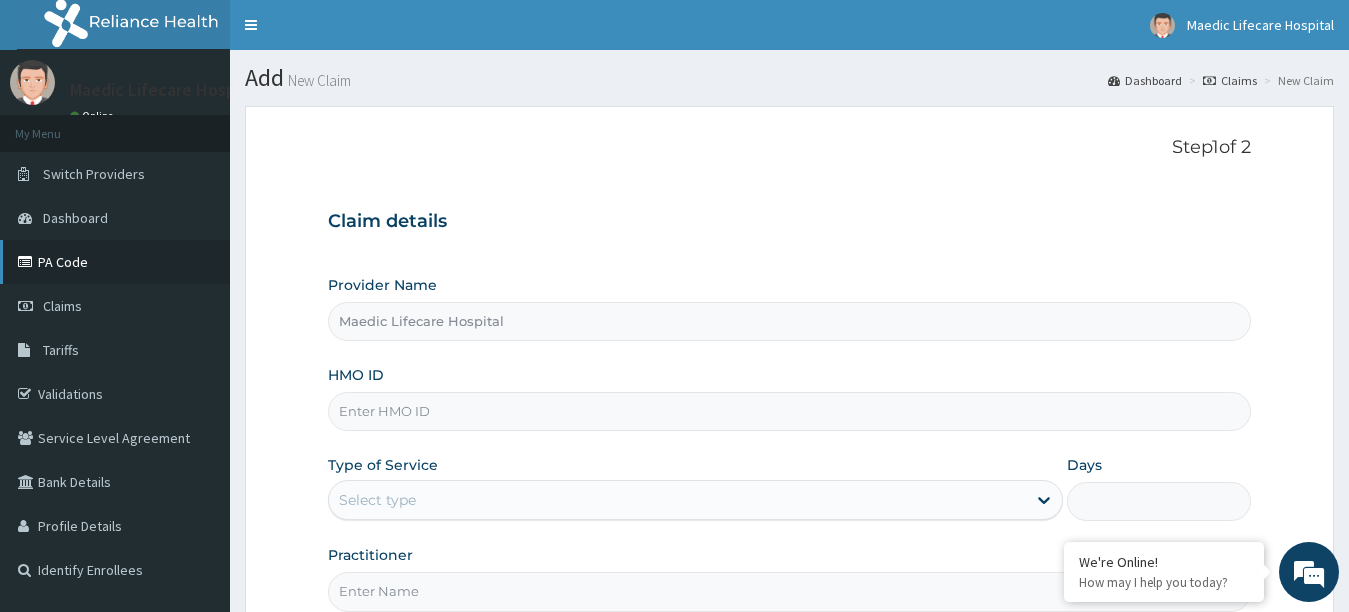 click on "PA Code" at bounding box center (115, 262) 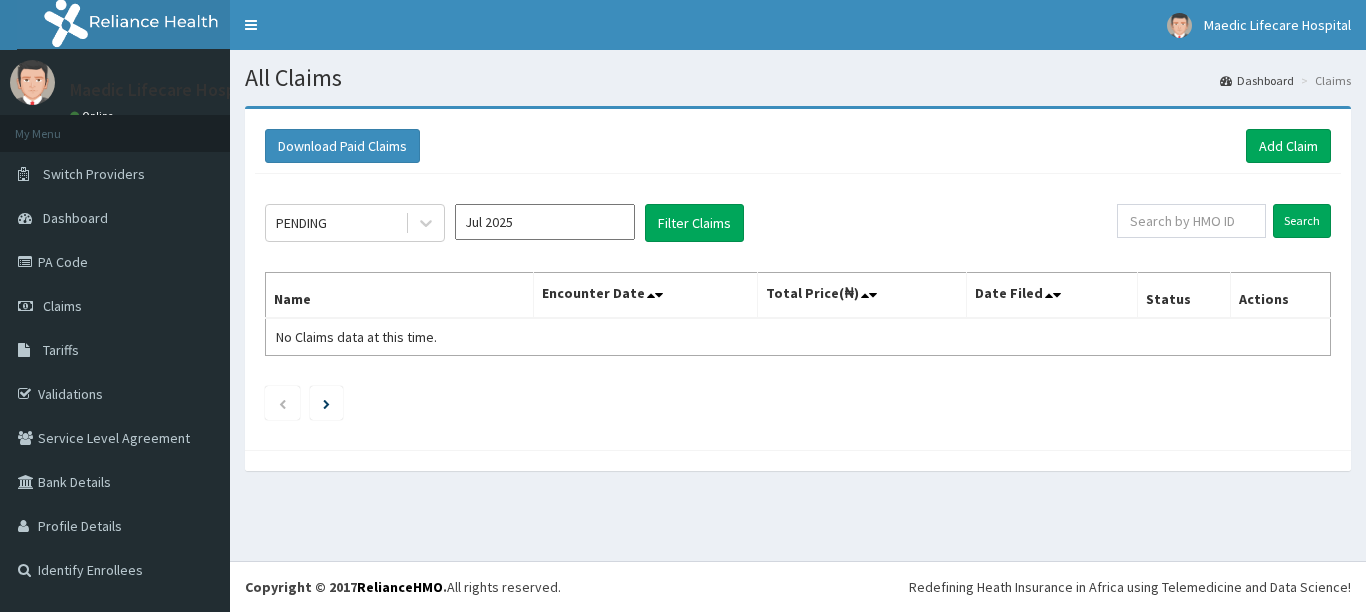 scroll, scrollTop: 0, scrollLeft: 0, axis: both 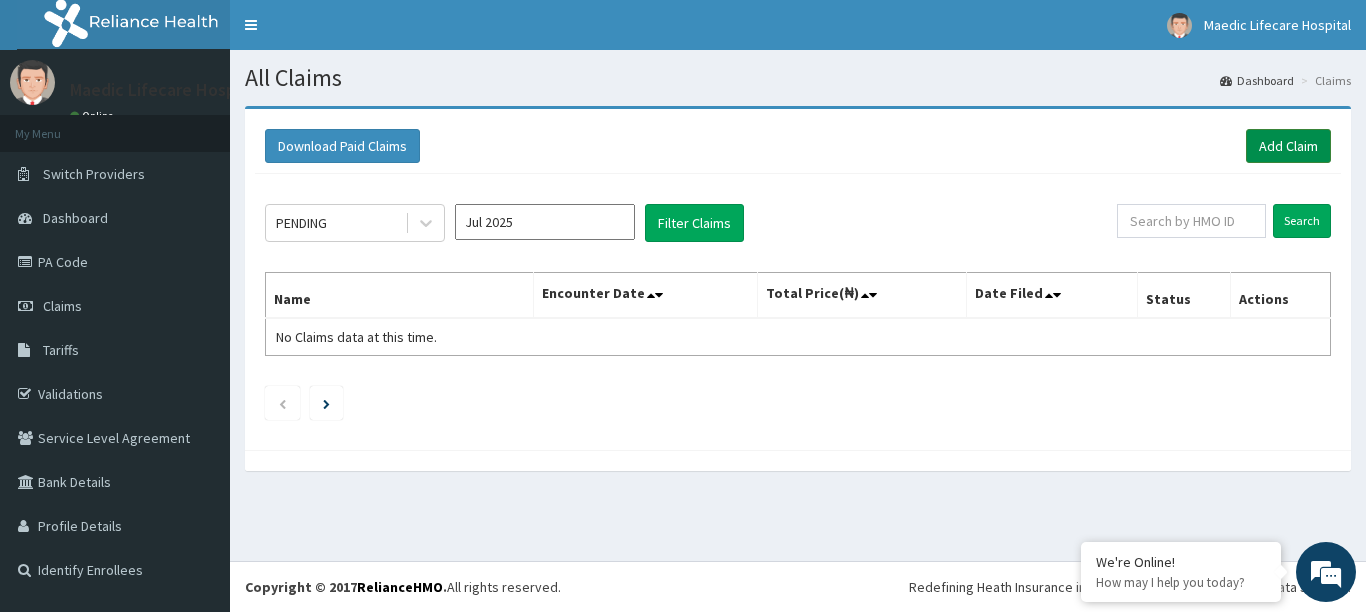 click on "Add Claim" at bounding box center (1288, 146) 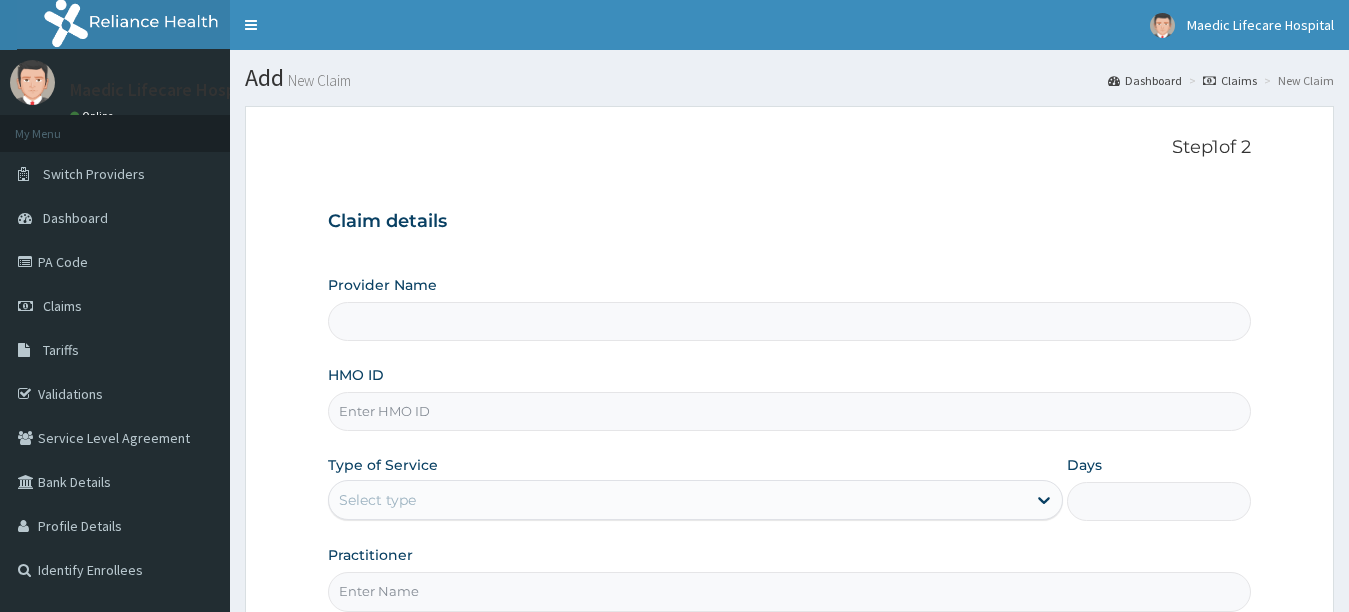 scroll, scrollTop: 0, scrollLeft: 0, axis: both 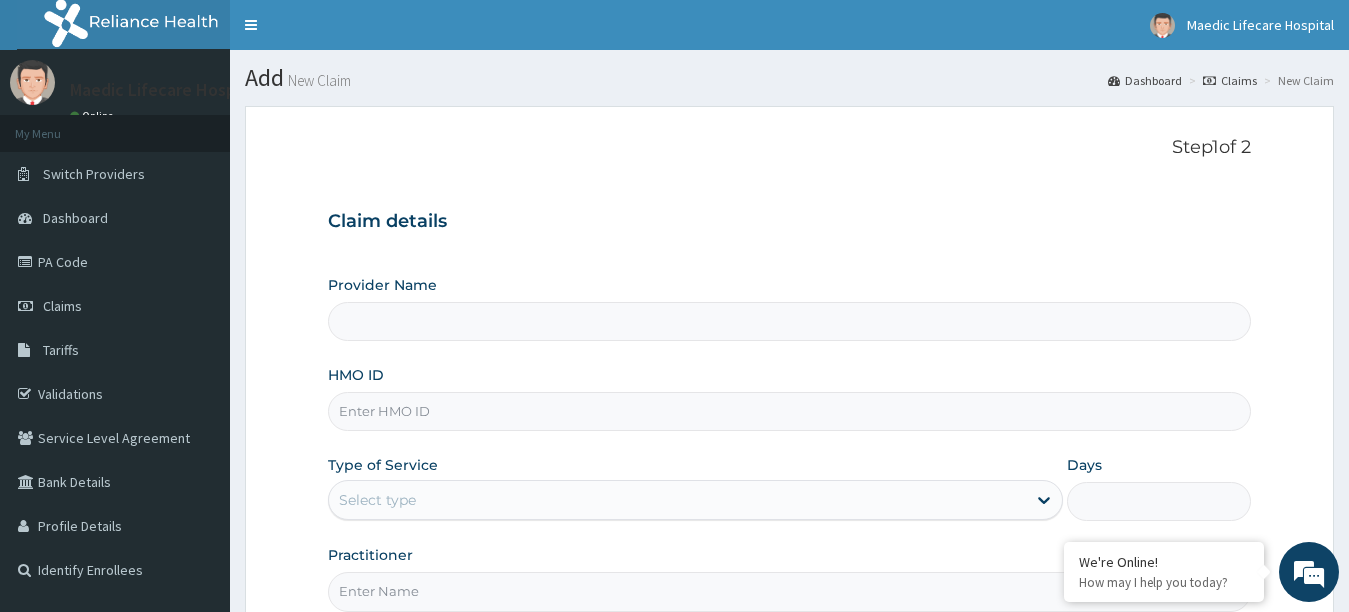 type on "Maedic Lifecare Hospital" 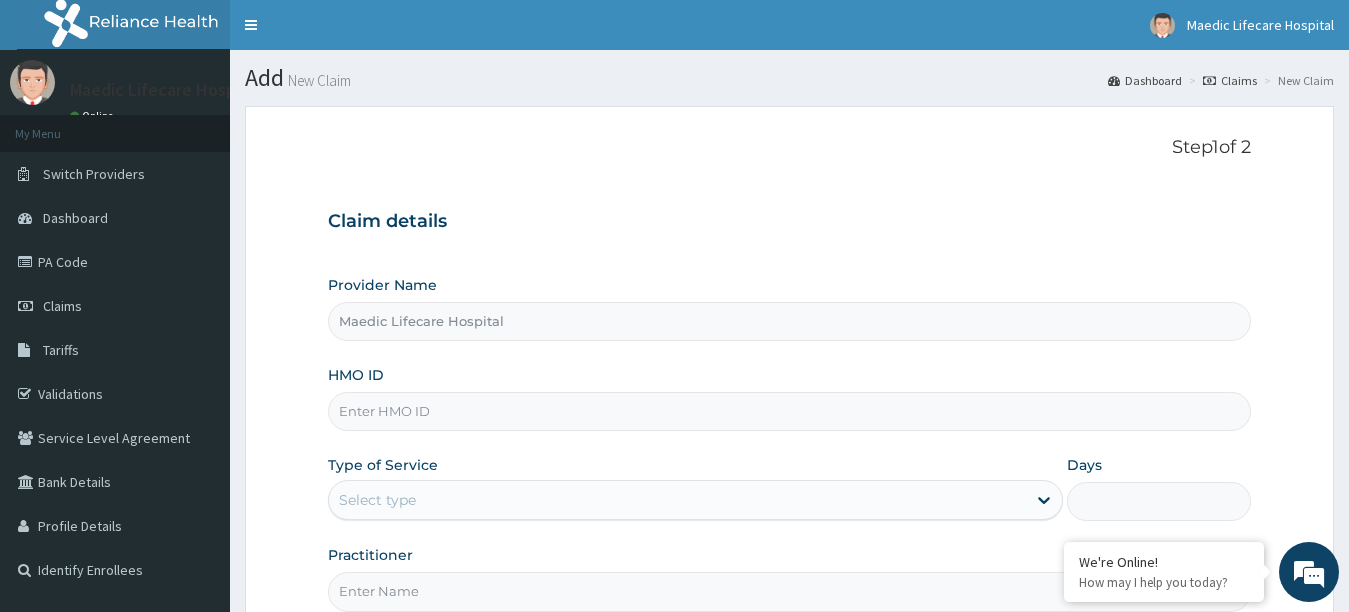 click on "HMO ID" at bounding box center [790, 411] 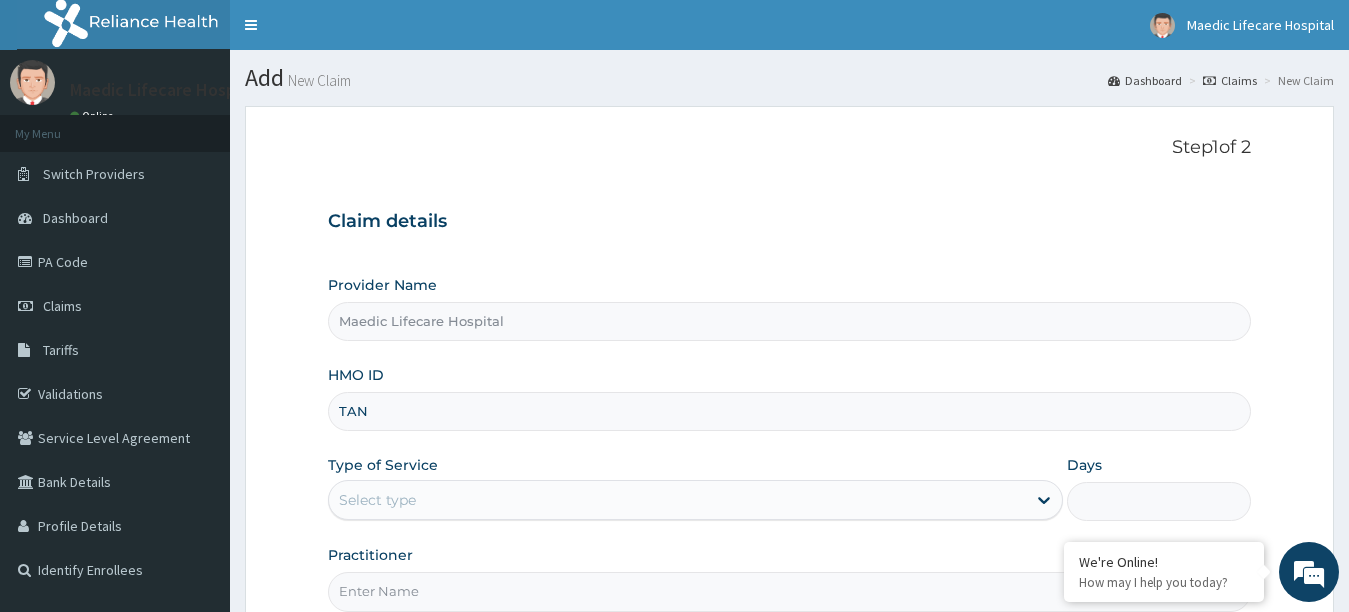scroll, scrollTop: 0, scrollLeft: 0, axis: both 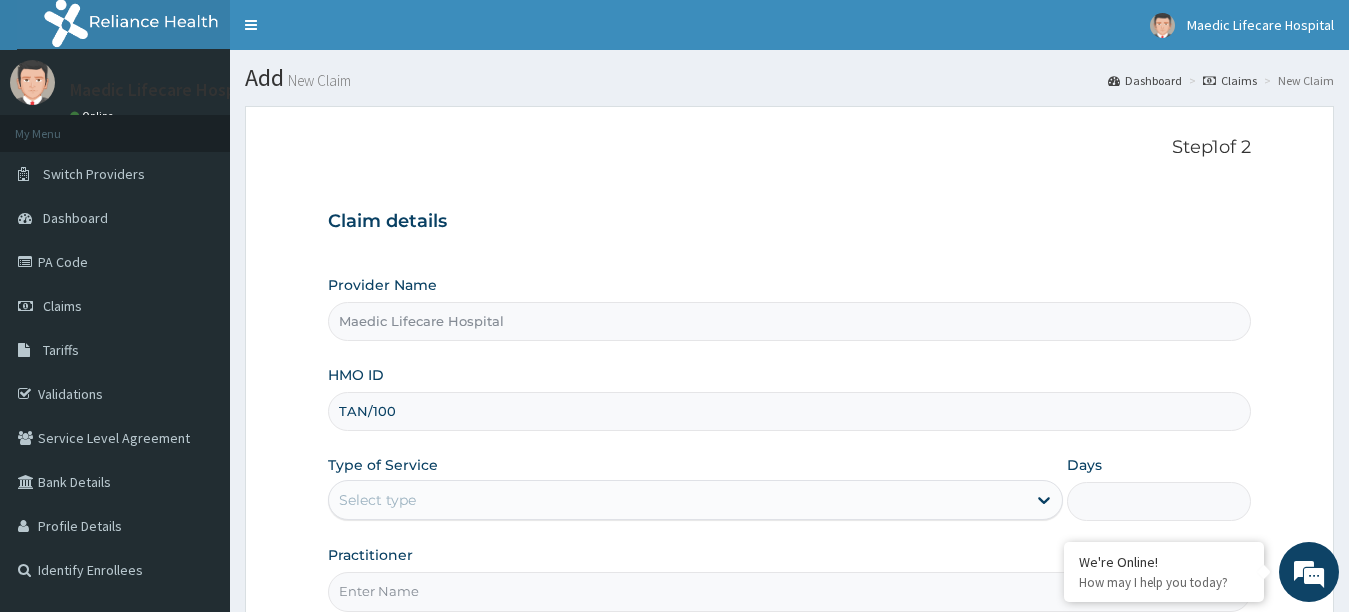 type on "TAN/10062/B" 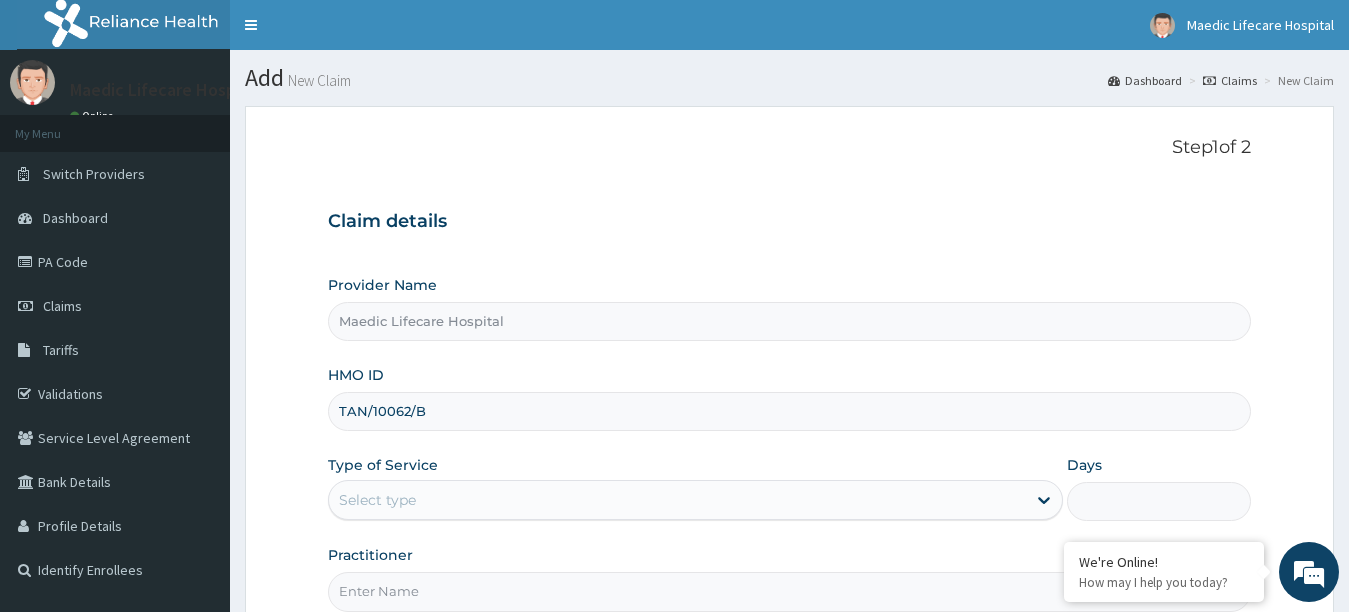 click on "Select type" at bounding box center [678, 500] 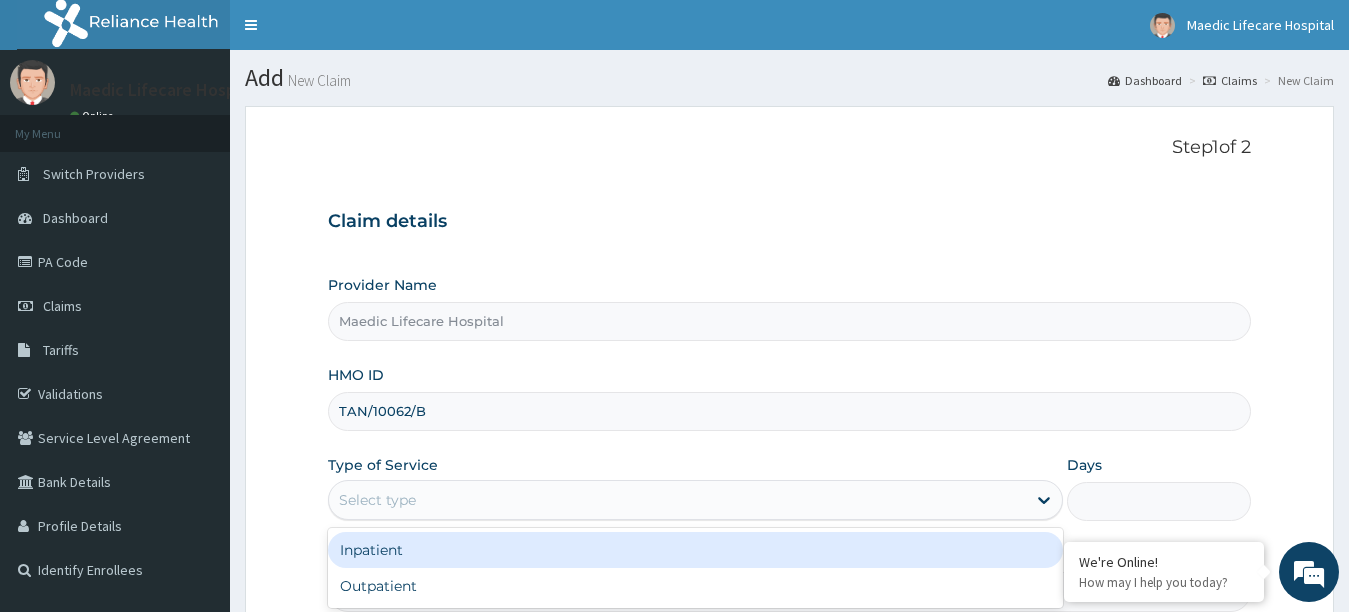 click on "Inpatient" at bounding box center (696, 550) 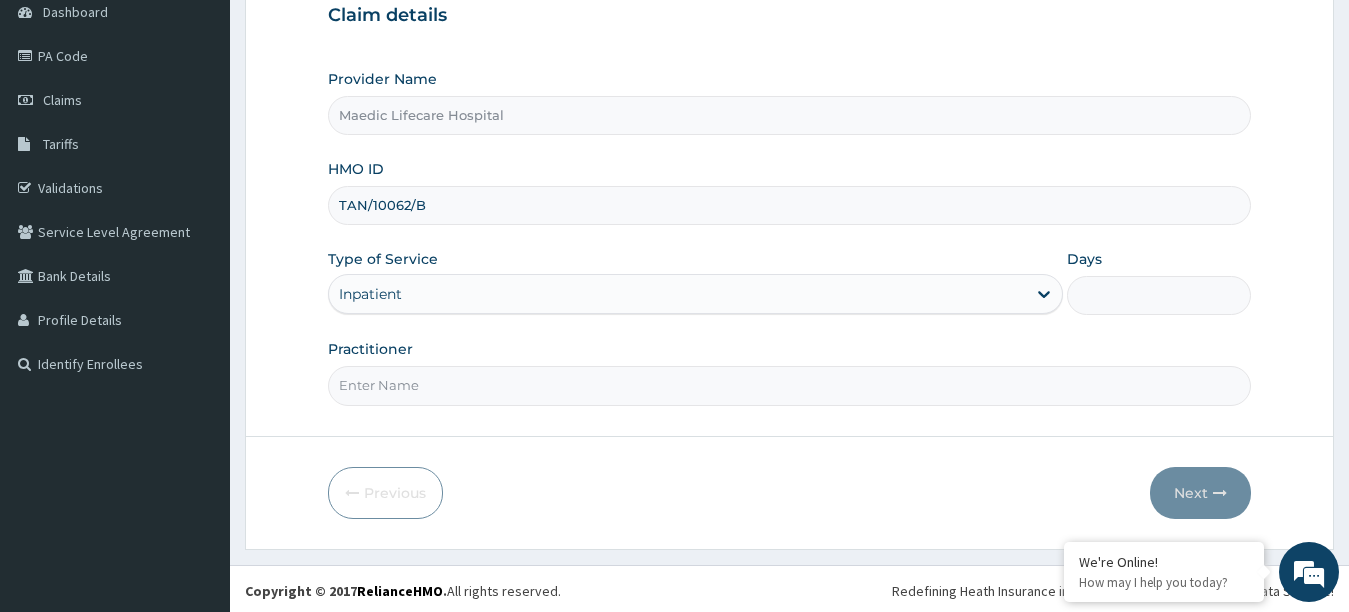scroll, scrollTop: 210, scrollLeft: 0, axis: vertical 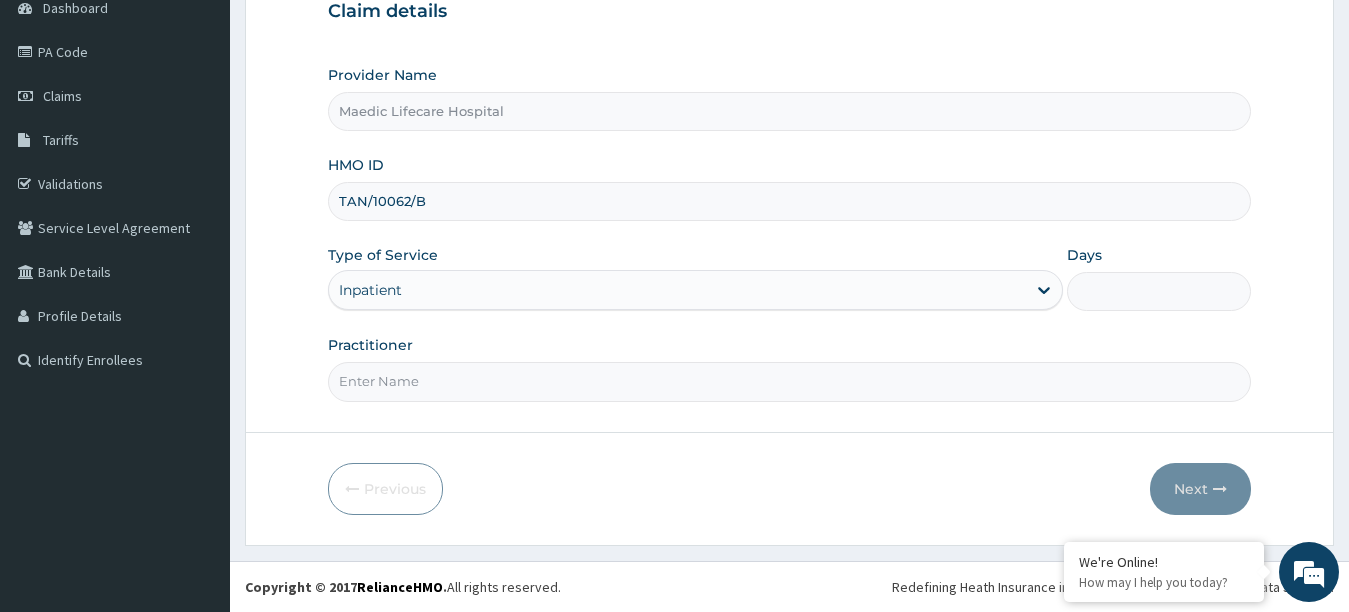 click on "Days" at bounding box center (1159, 291) 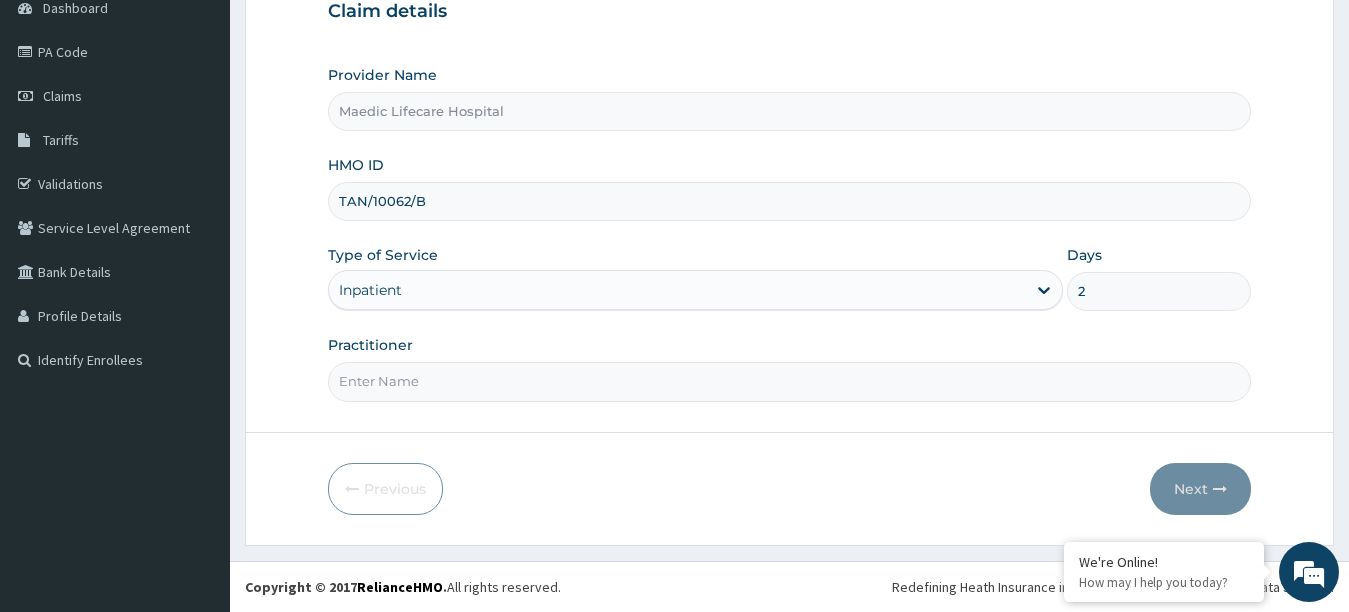 type on "2" 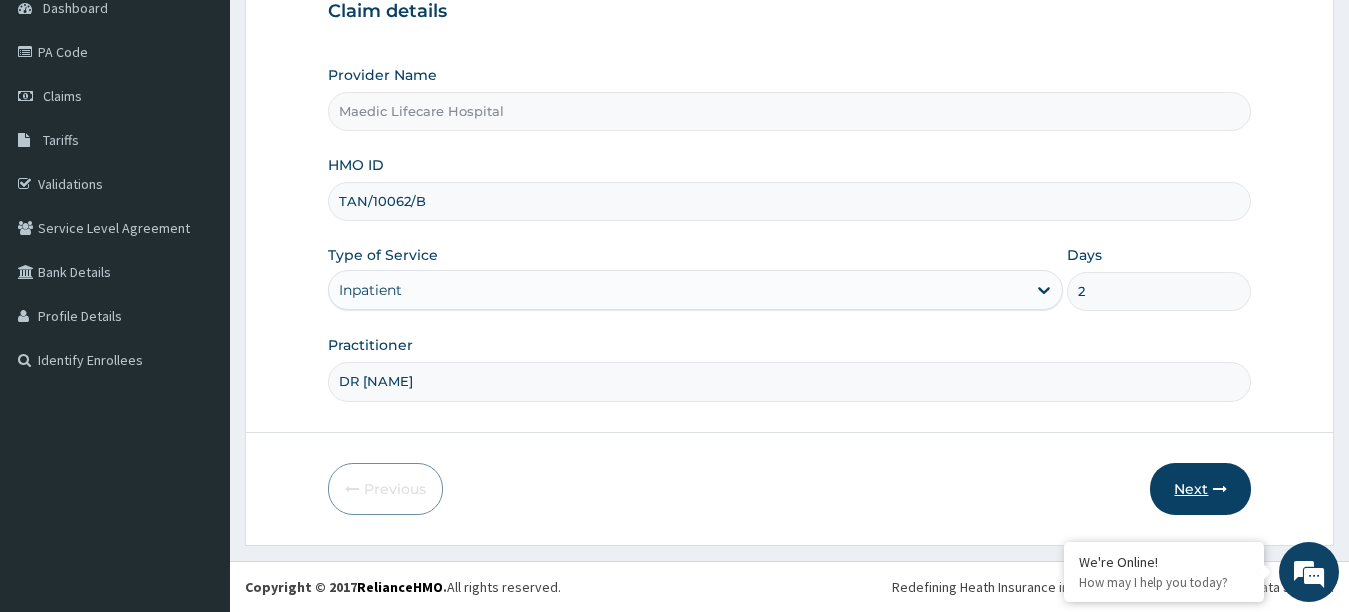 type on "DR APATA" 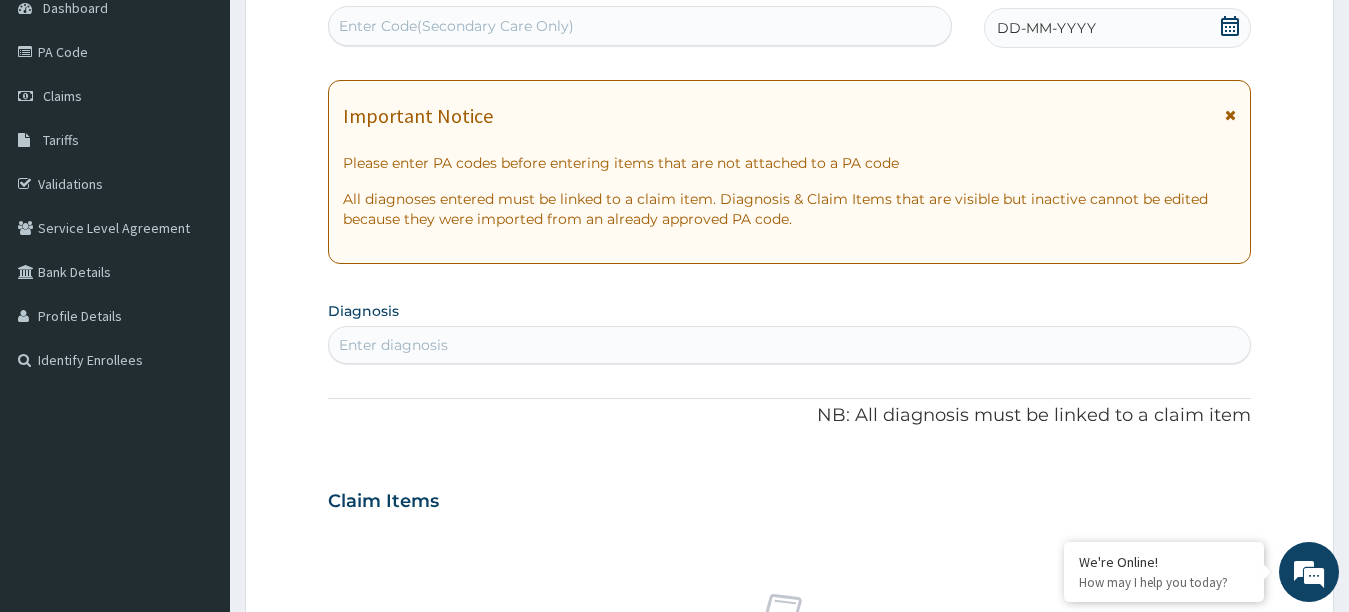 click at bounding box center [1230, 115] 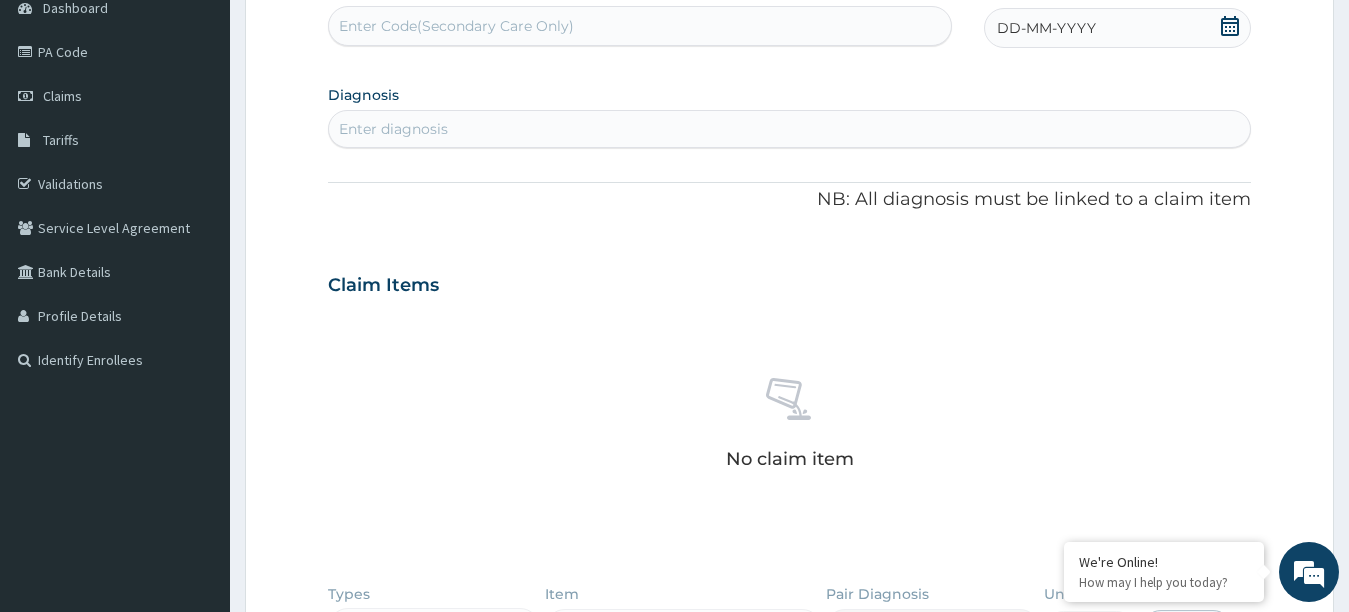 click on "Enter Code(Secondary Care Only)" at bounding box center [640, 26] 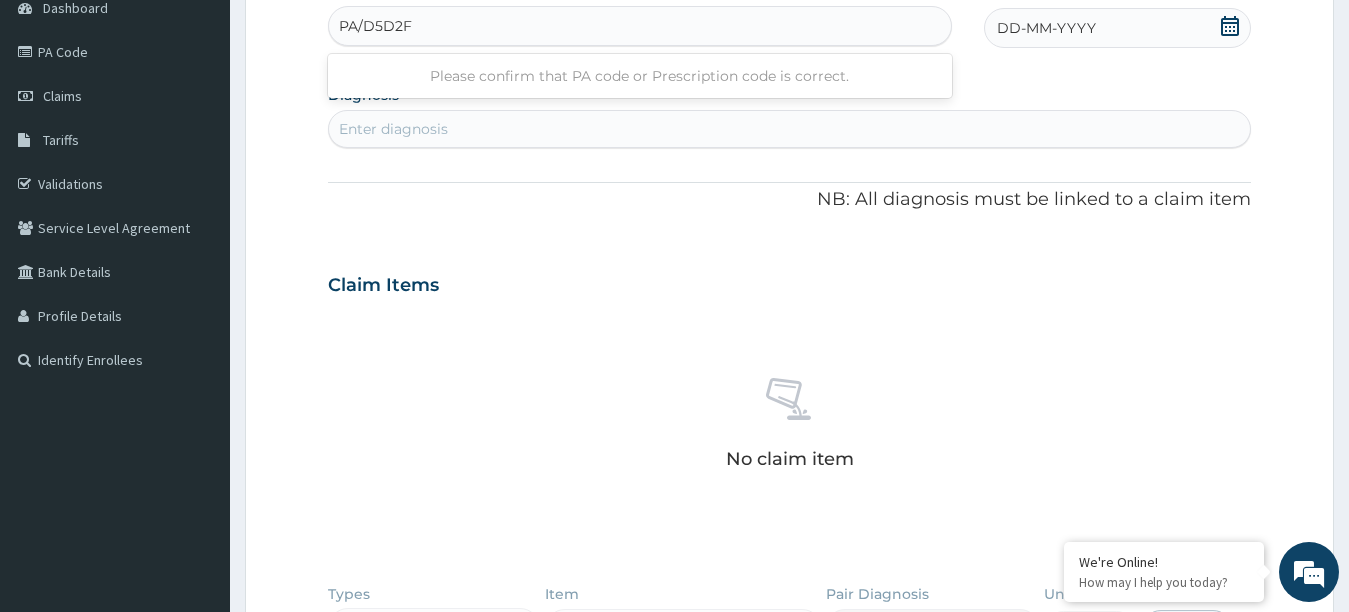 type on "PA/D5D2F0" 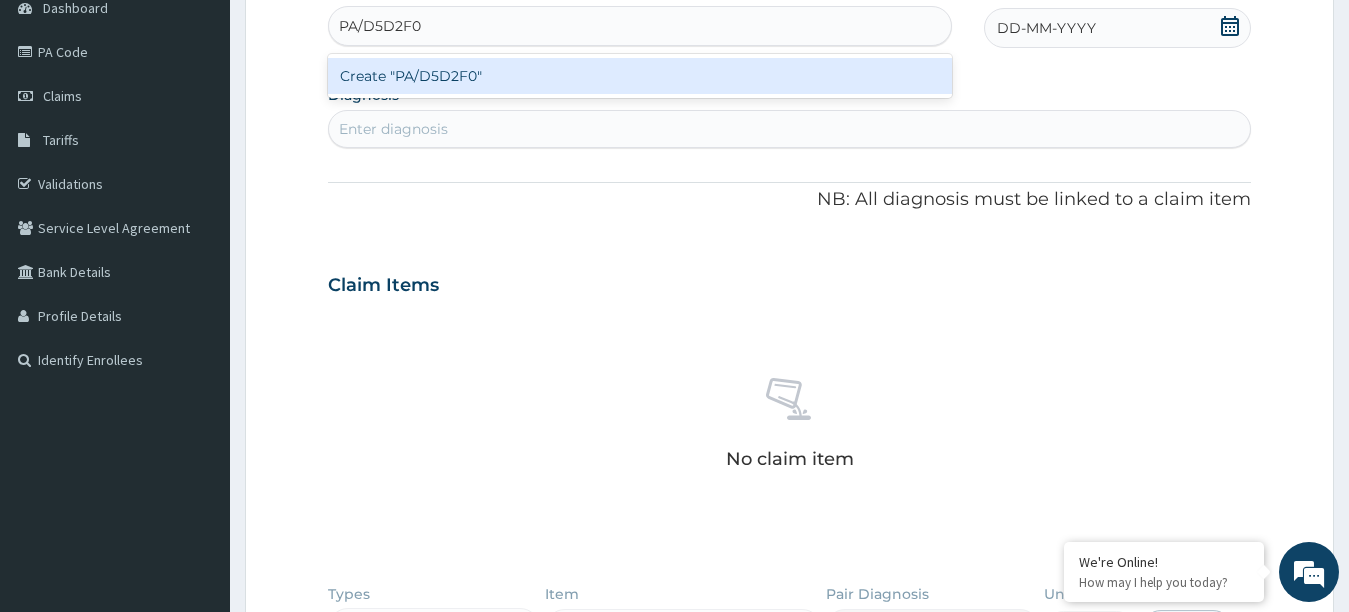 click on "Create "PA/D5D2F0"" at bounding box center (640, 76) 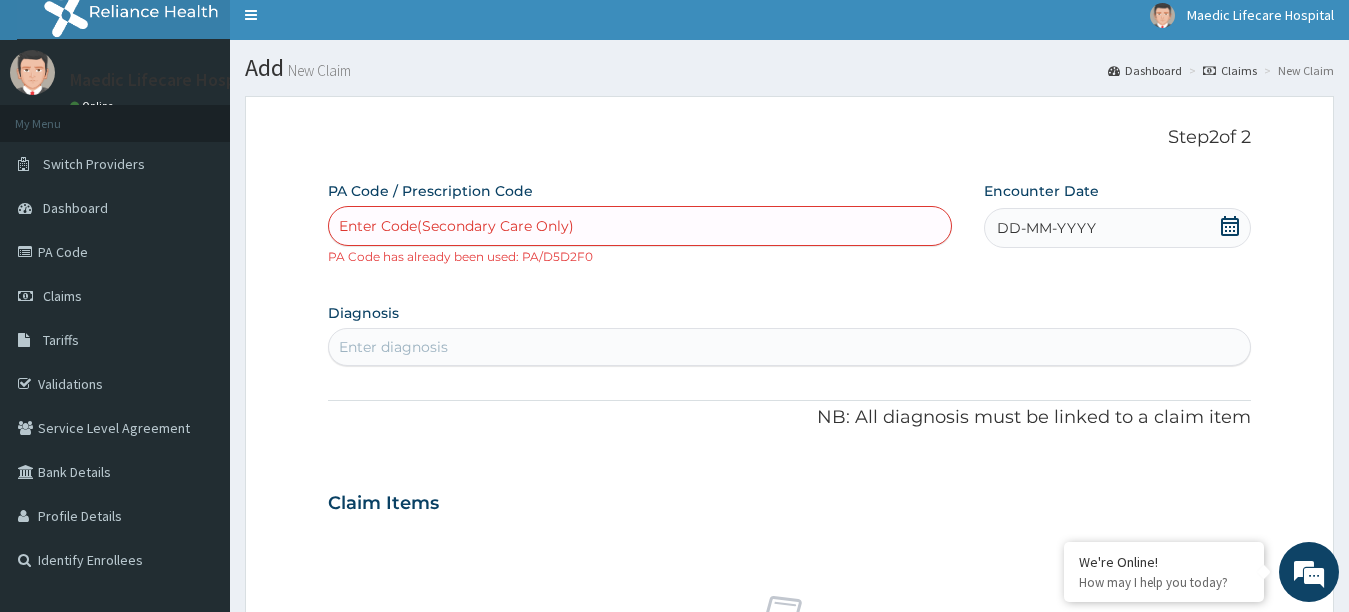 scroll, scrollTop: 2, scrollLeft: 0, axis: vertical 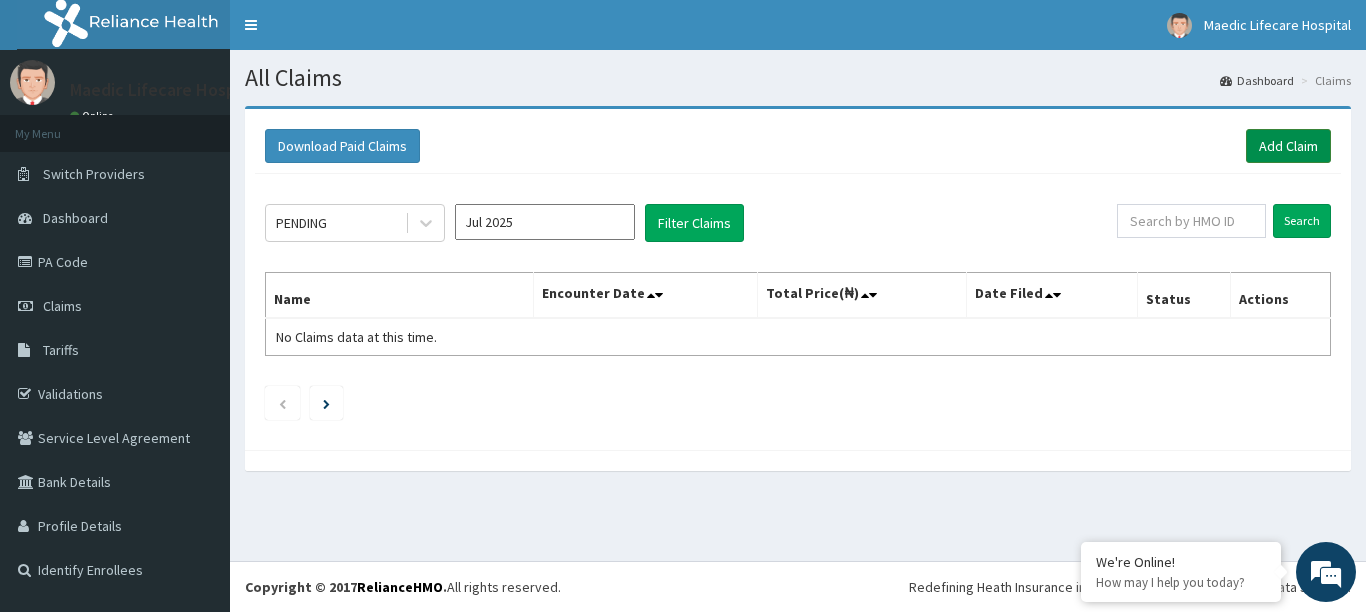 click on "Add Claim" at bounding box center (1288, 146) 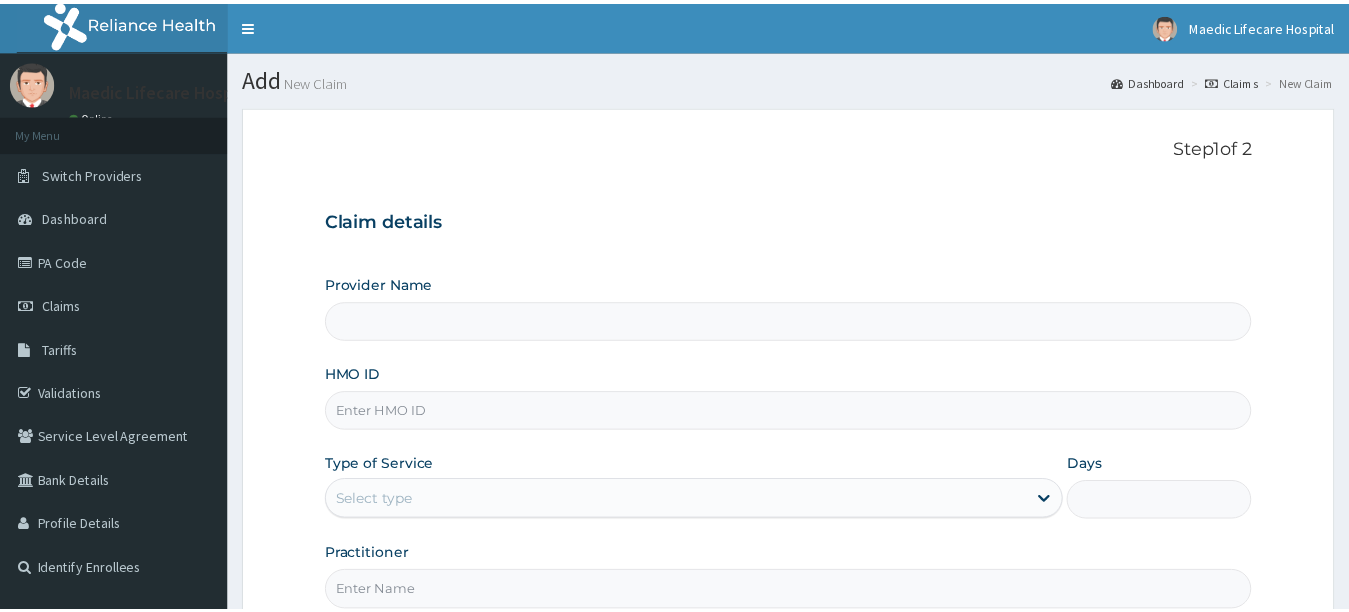 scroll, scrollTop: 0, scrollLeft: 0, axis: both 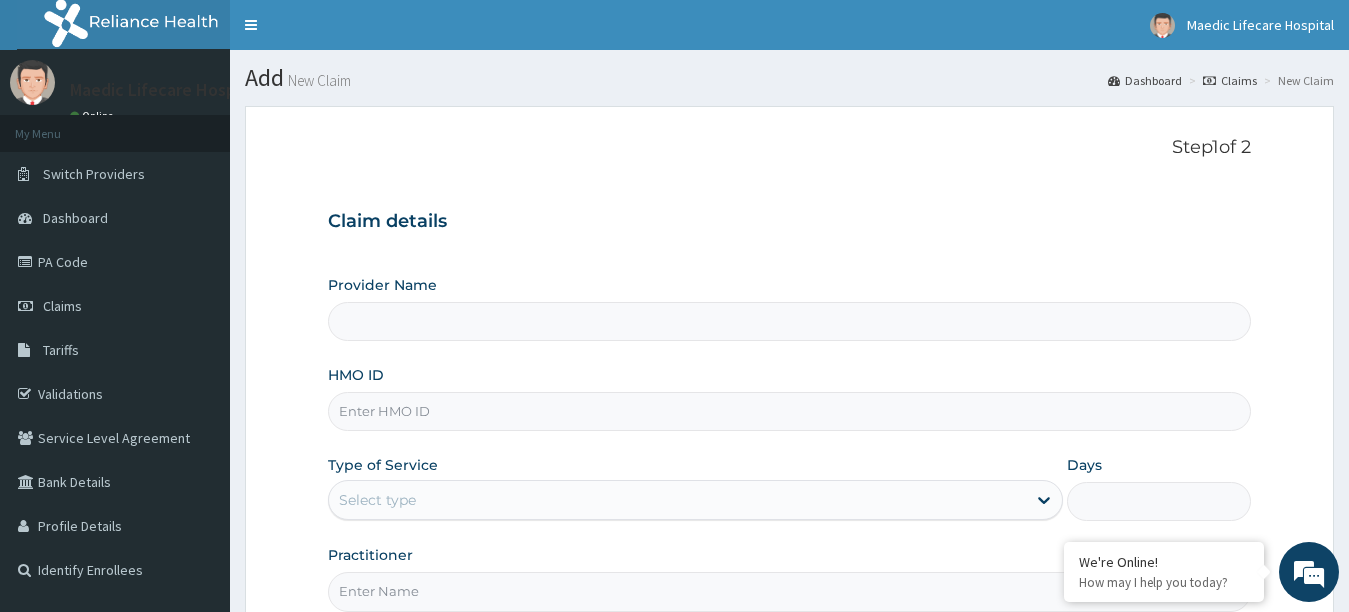 click on "HMO ID" at bounding box center (790, 411) 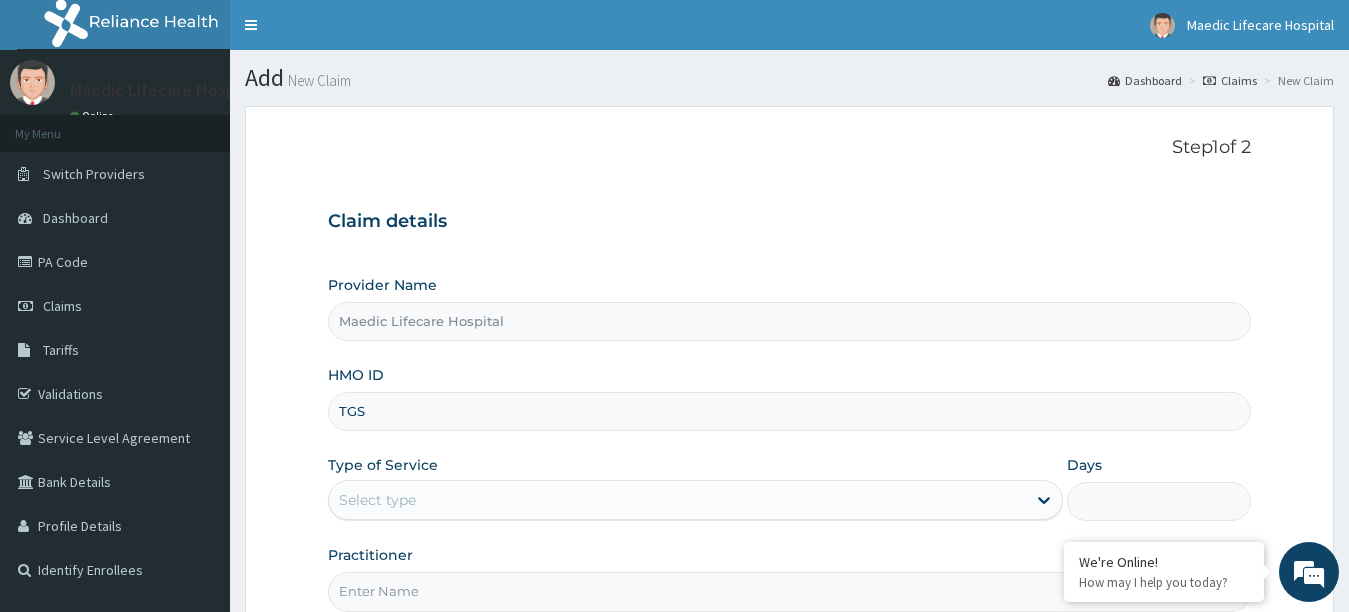 type on "TGS/10025/A" 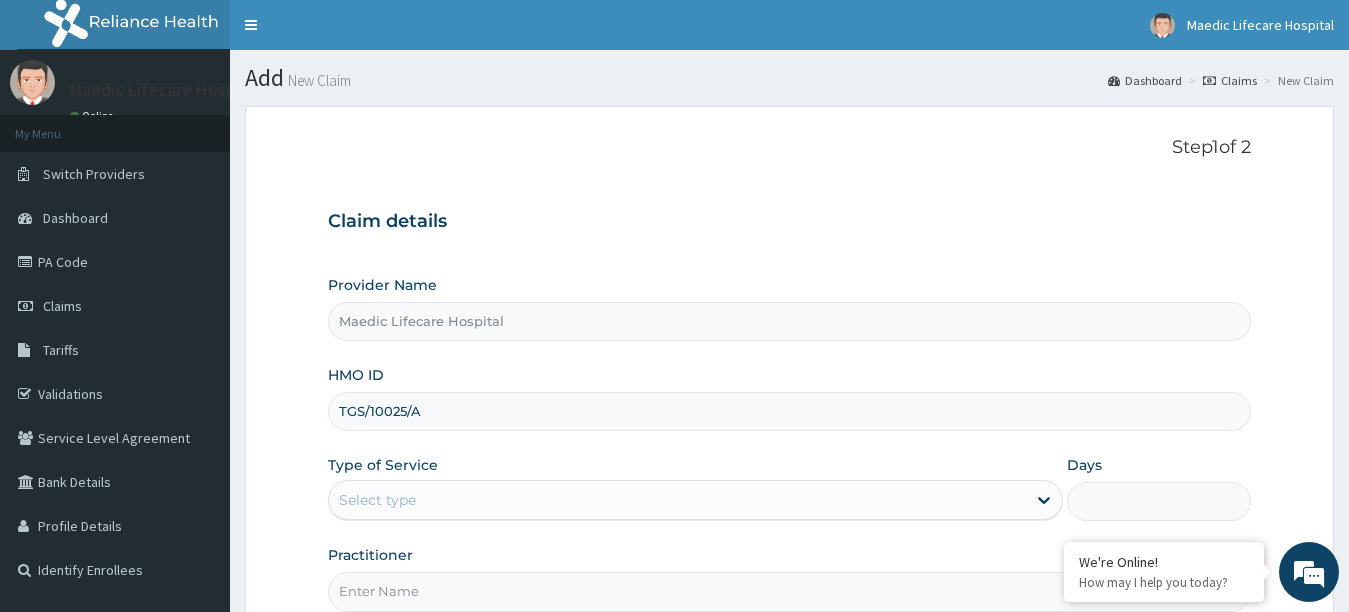 scroll, scrollTop: 0, scrollLeft: 0, axis: both 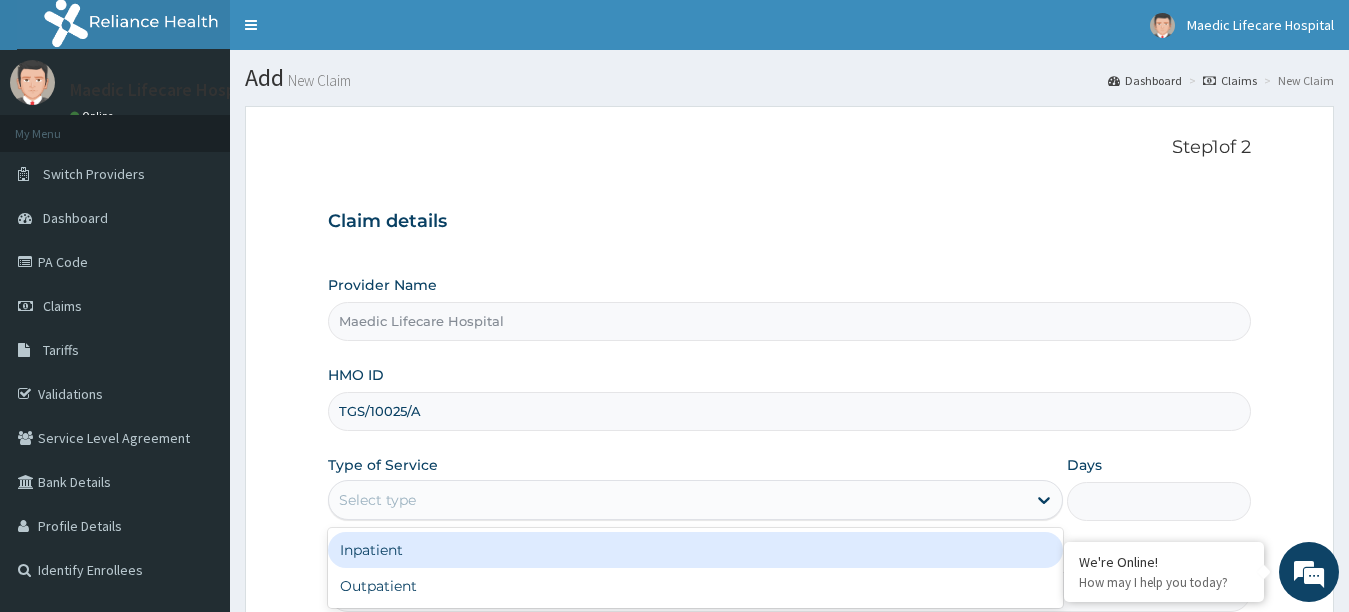 click on "Select type" at bounding box center (678, 500) 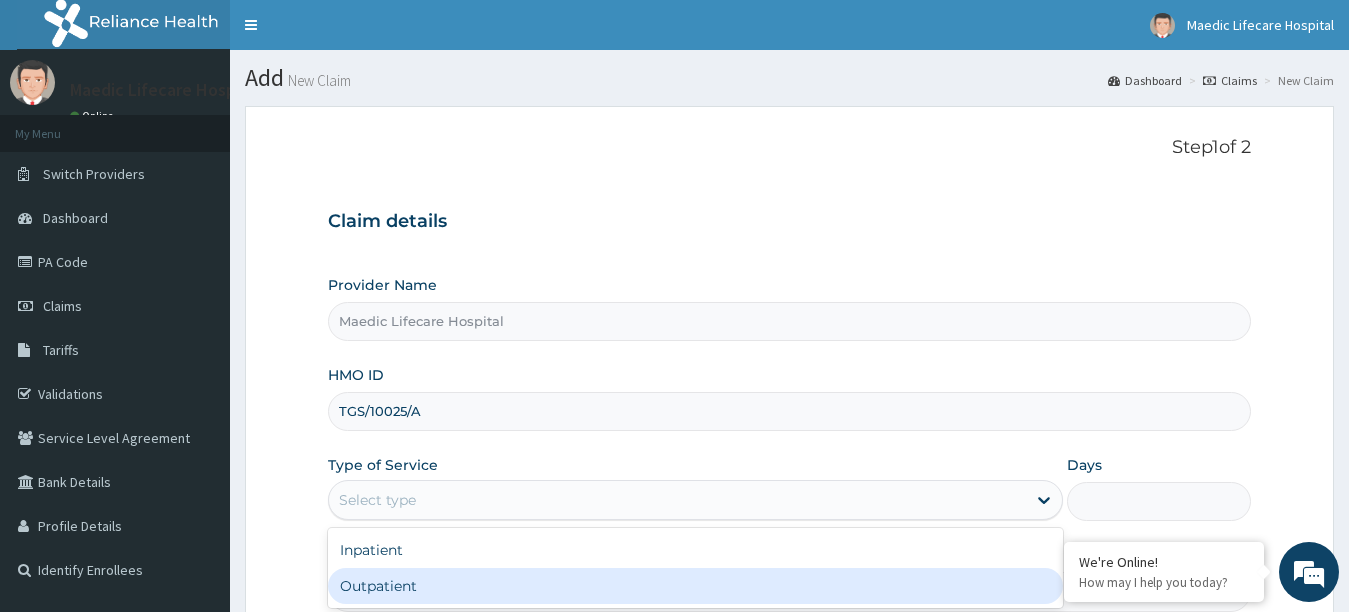 click on "Outpatient" at bounding box center [696, 586] 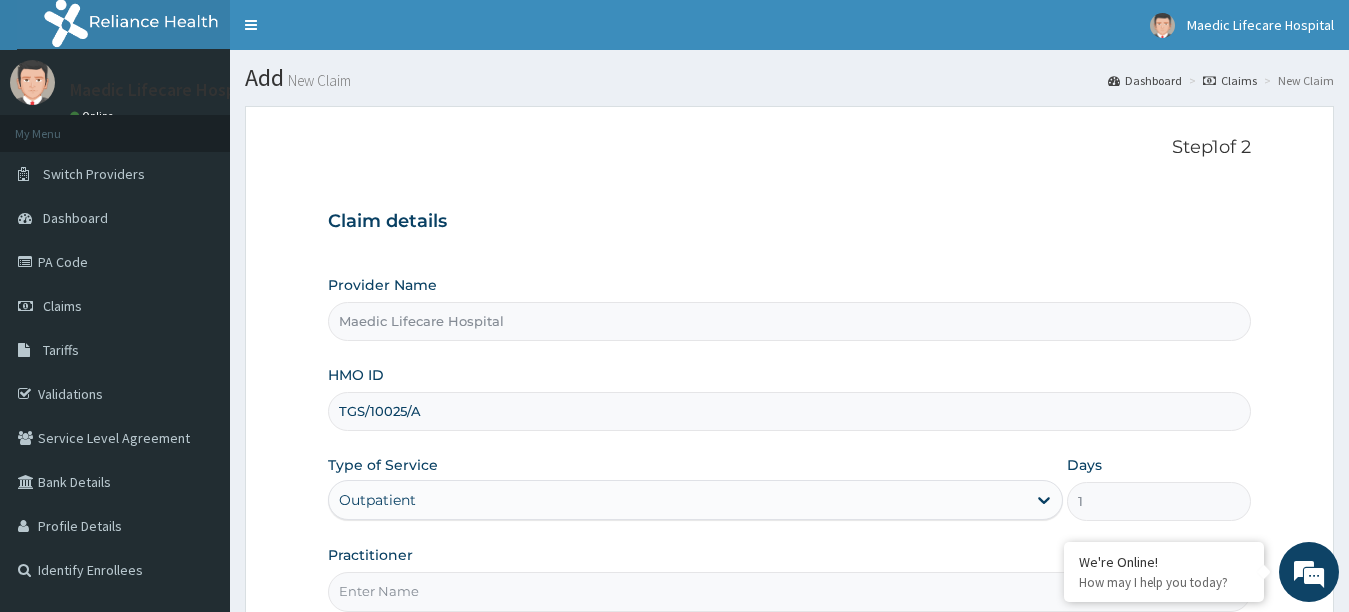 click on "Practitioner" at bounding box center [790, 578] 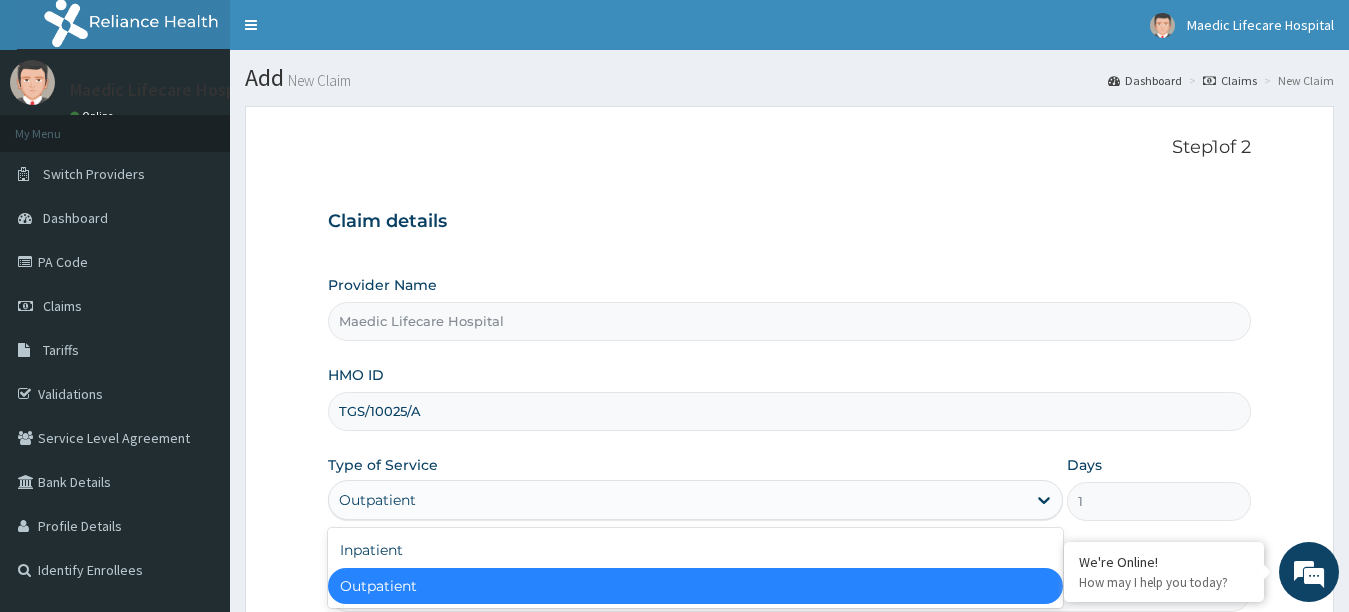 click on "Outpatient" at bounding box center [377, 500] 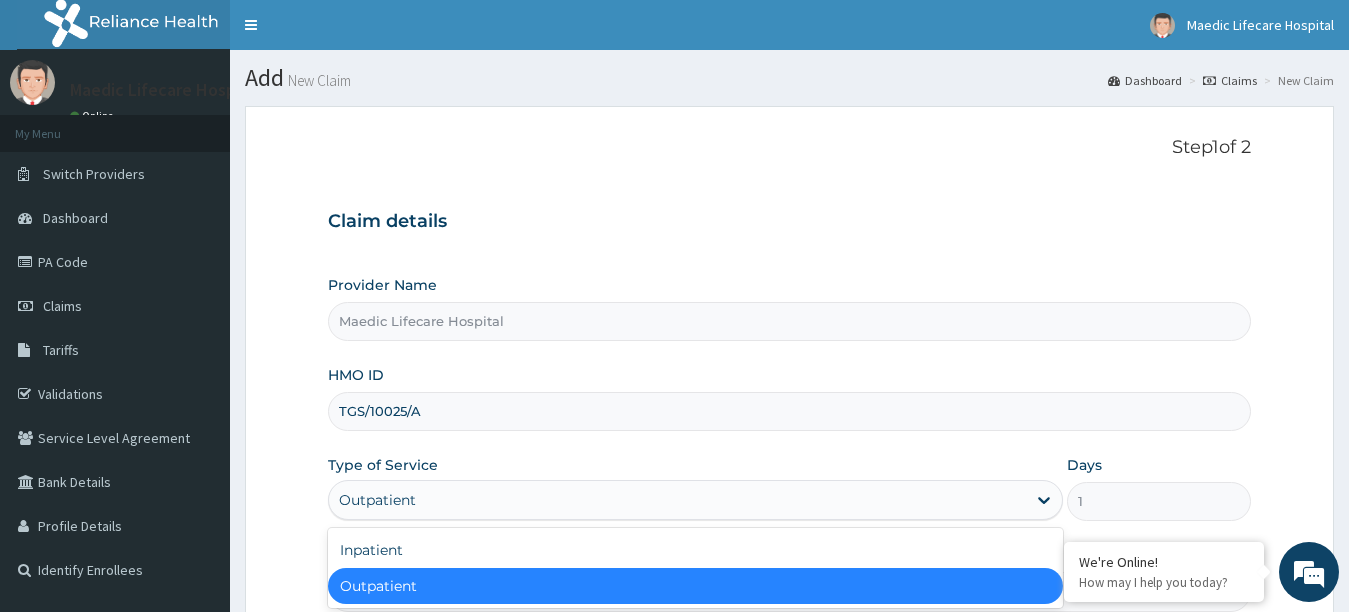 click on "Outpatient" at bounding box center [696, 586] 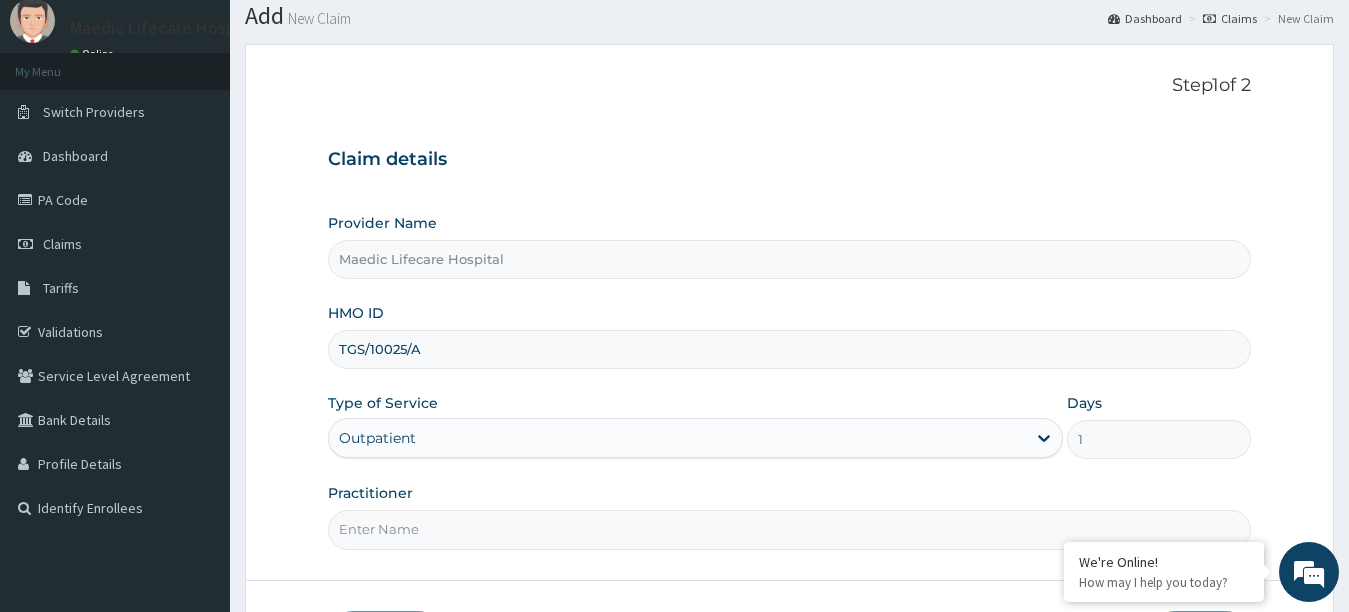 scroll, scrollTop: 80, scrollLeft: 0, axis: vertical 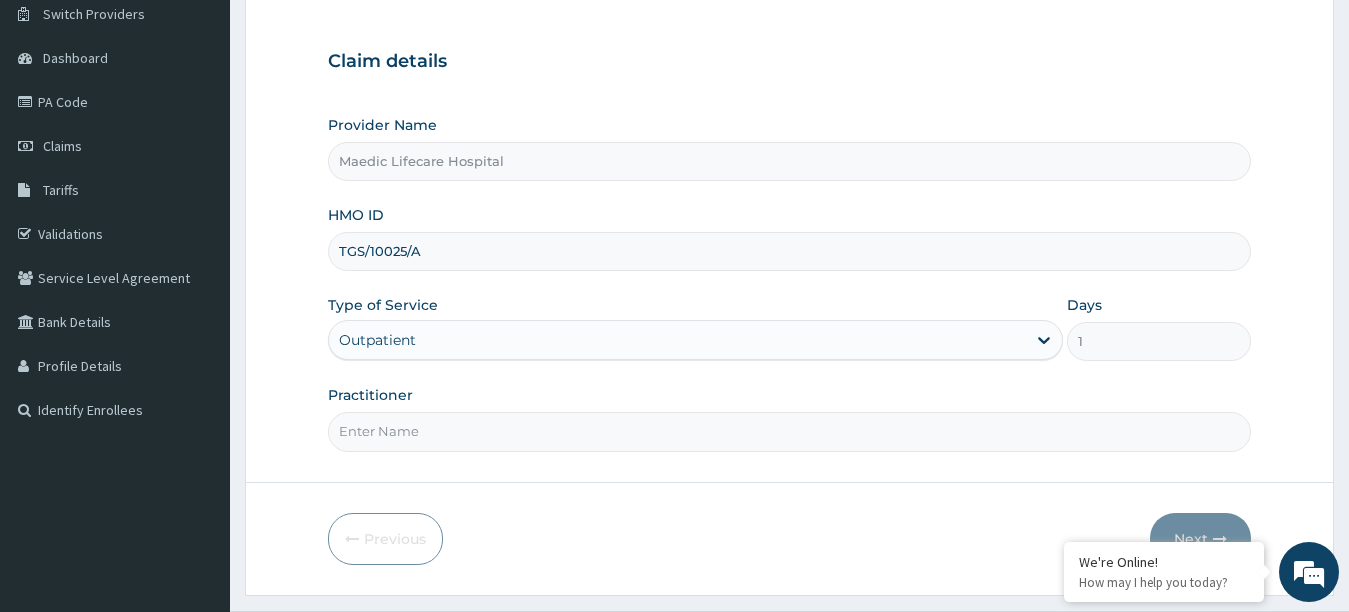 click on "Practitioner" at bounding box center [790, 431] 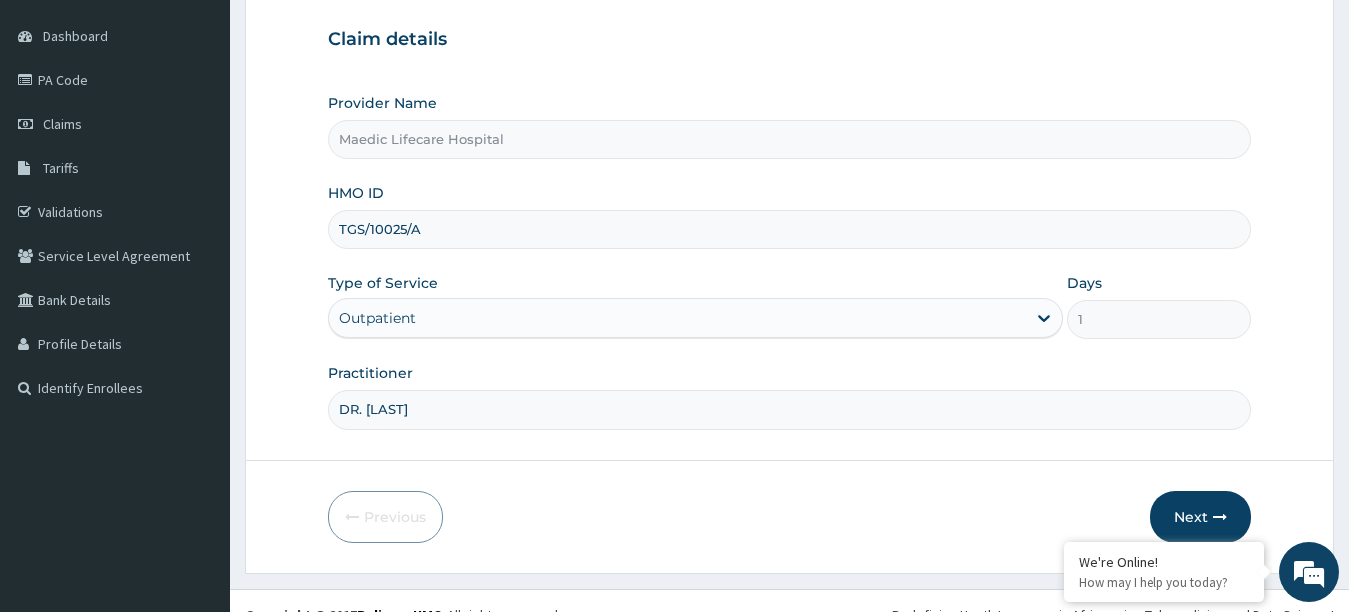 scroll, scrollTop: 200, scrollLeft: 0, axis: vertical 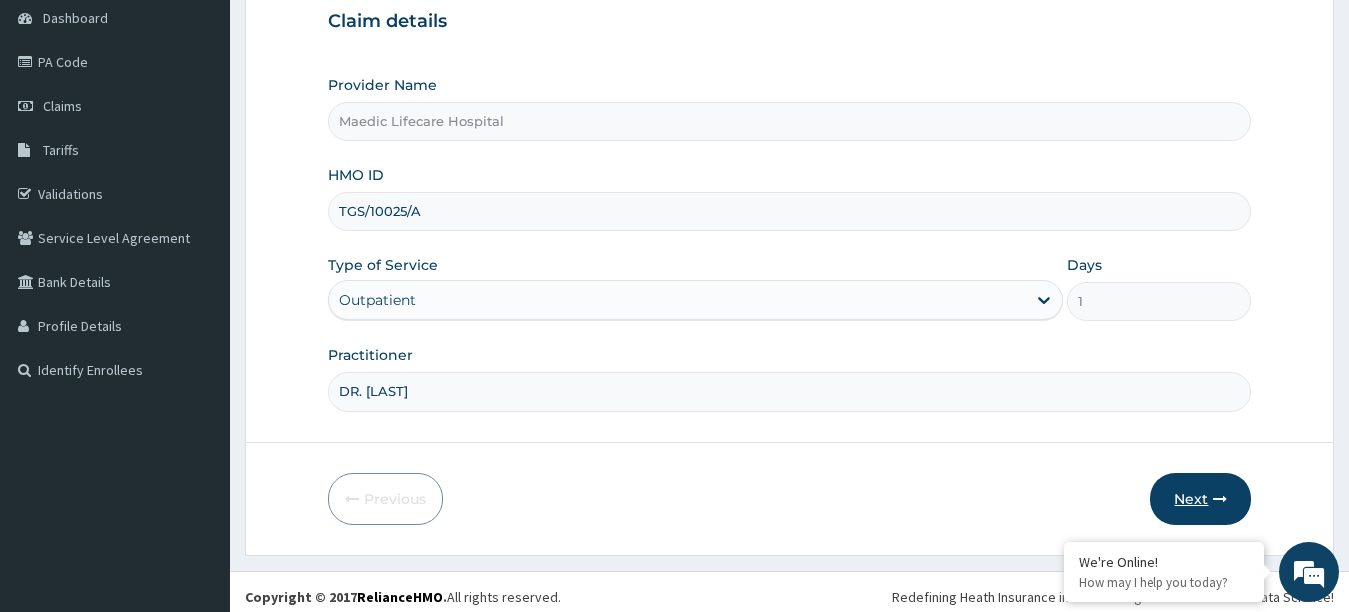 type on "DR. [LAST]" 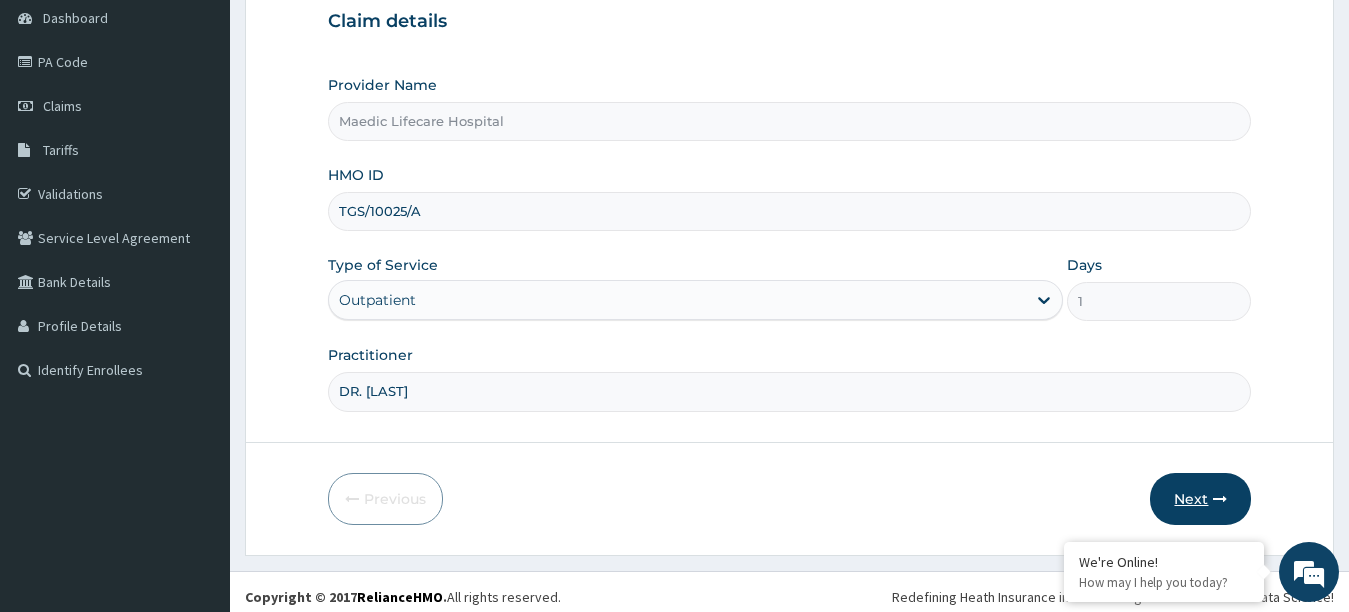 click on "Next" at bounding box center (1200, 499) 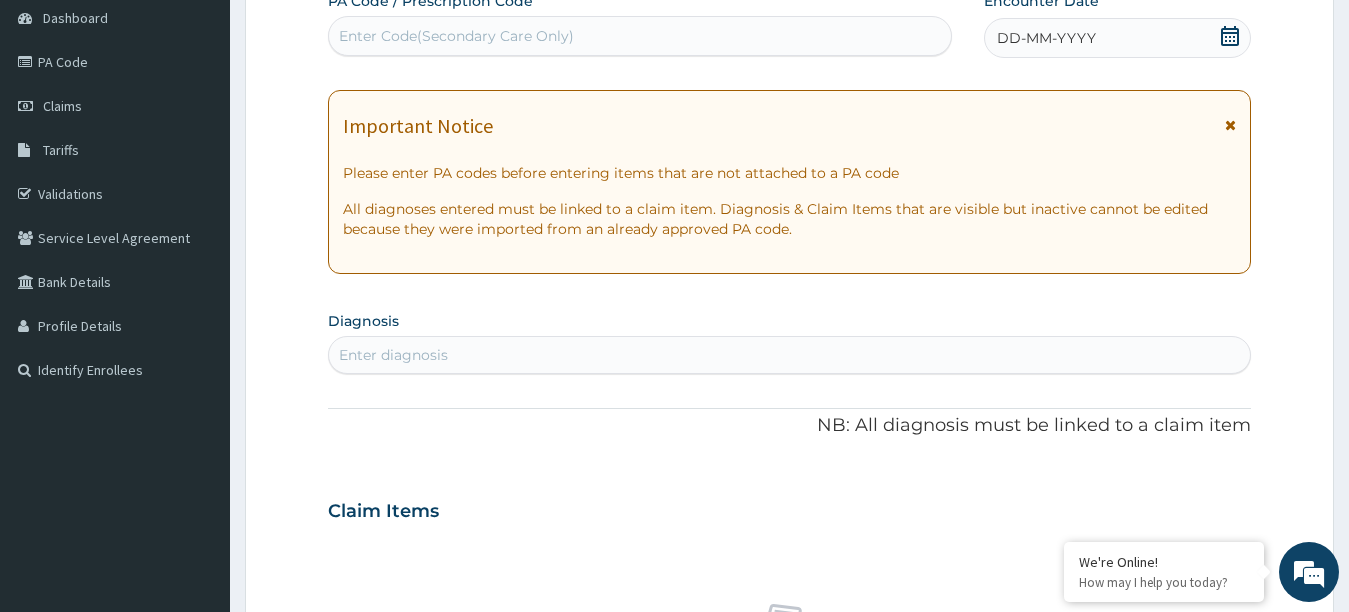 click at bounding box center [1230, 125] 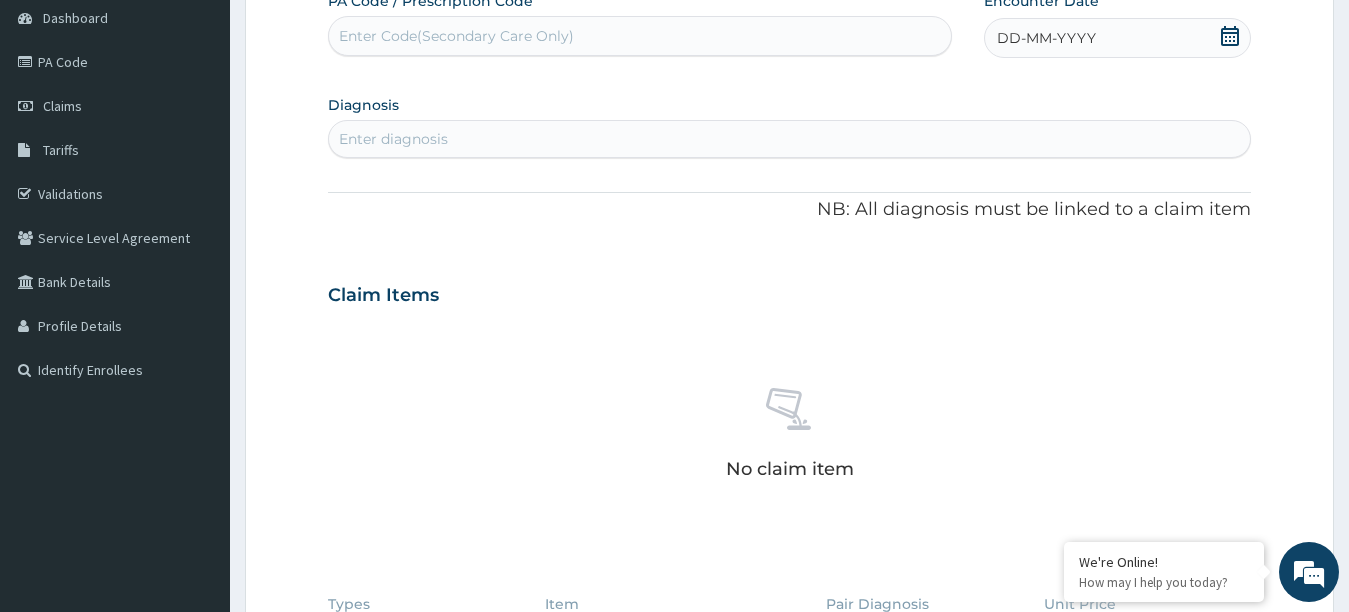 click 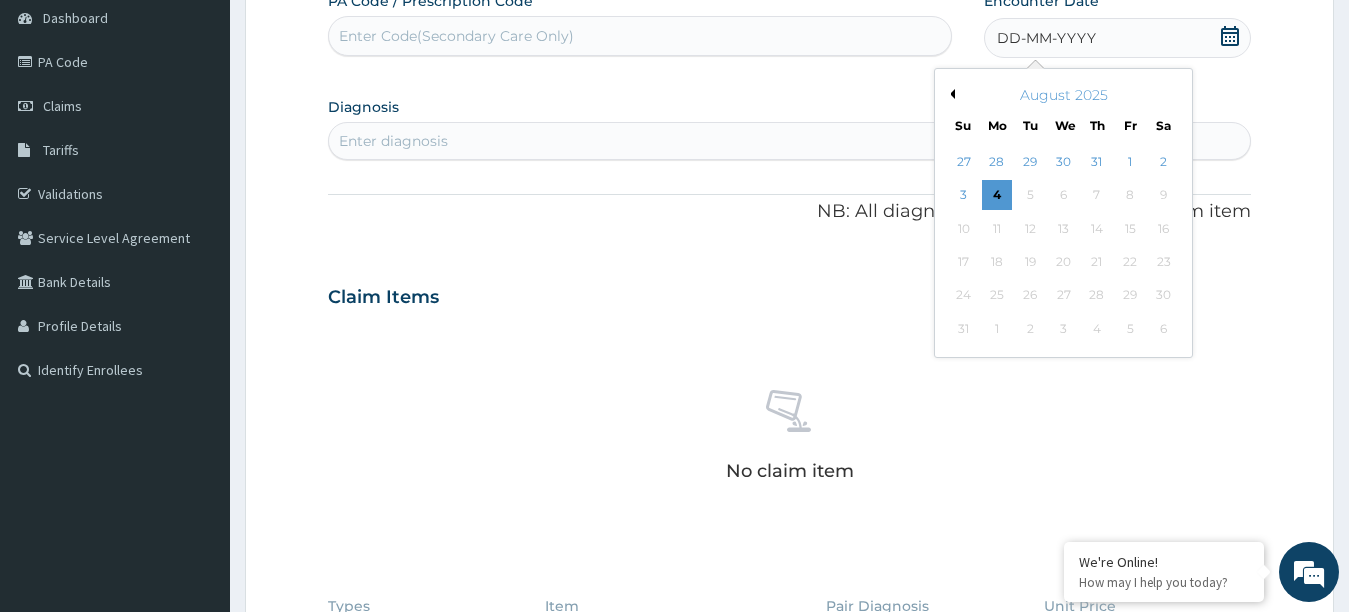 click on "August 2025" at bounding box center [1063, 95] 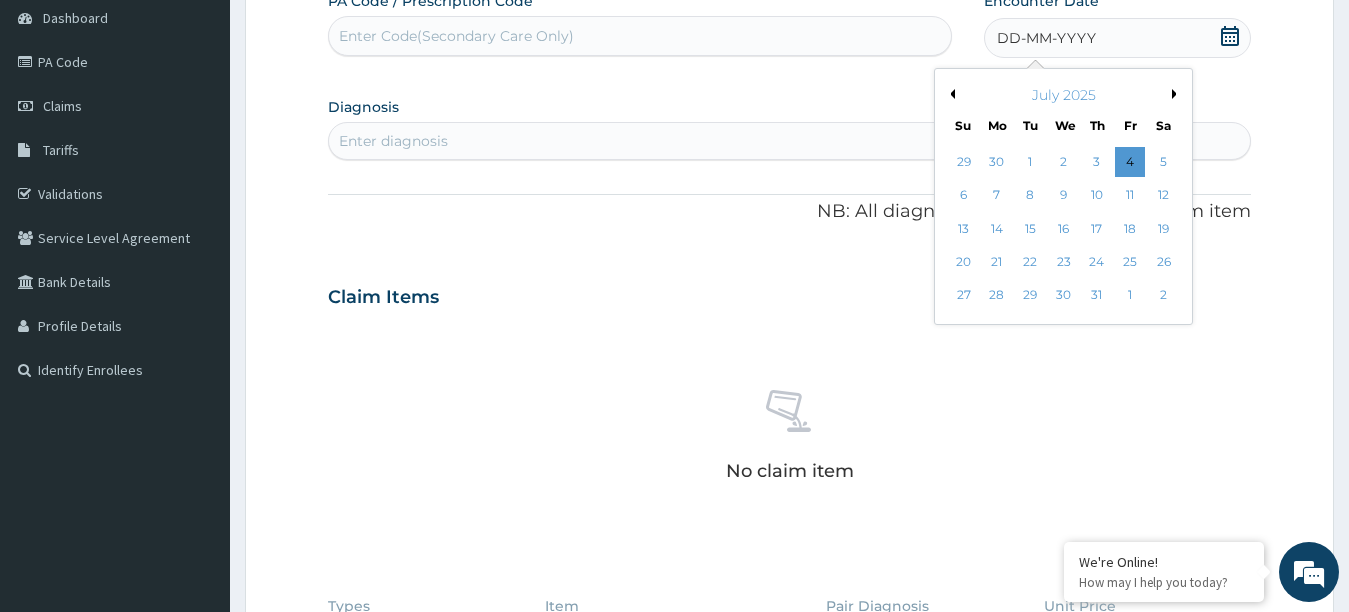 click on "Previous Month" at bounding box center (950, 94) 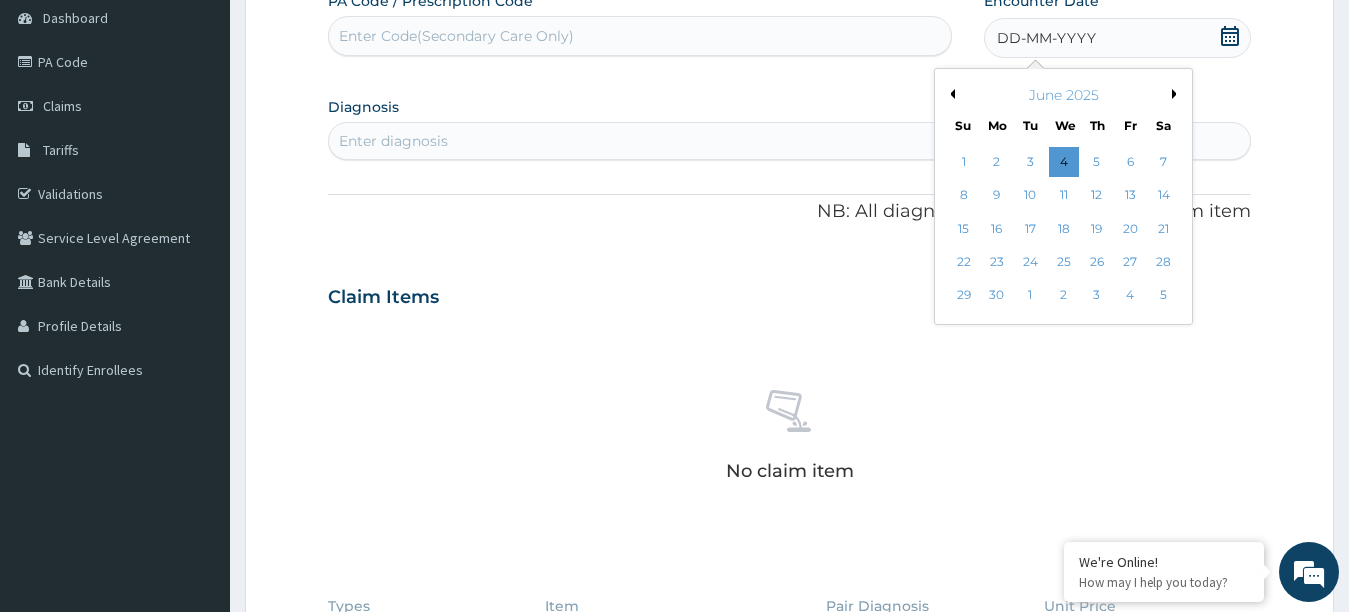 click on "Next Month" at bounding box center [1177, 94] 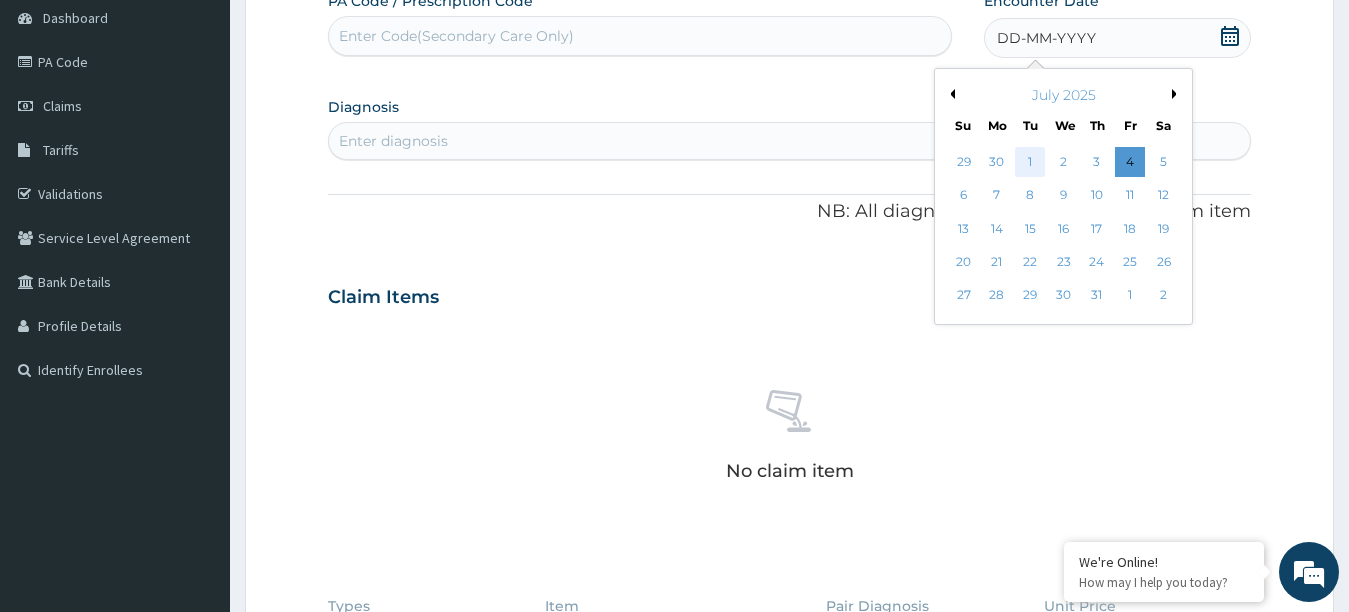 click on "1" at bounding box center [1030, 162] 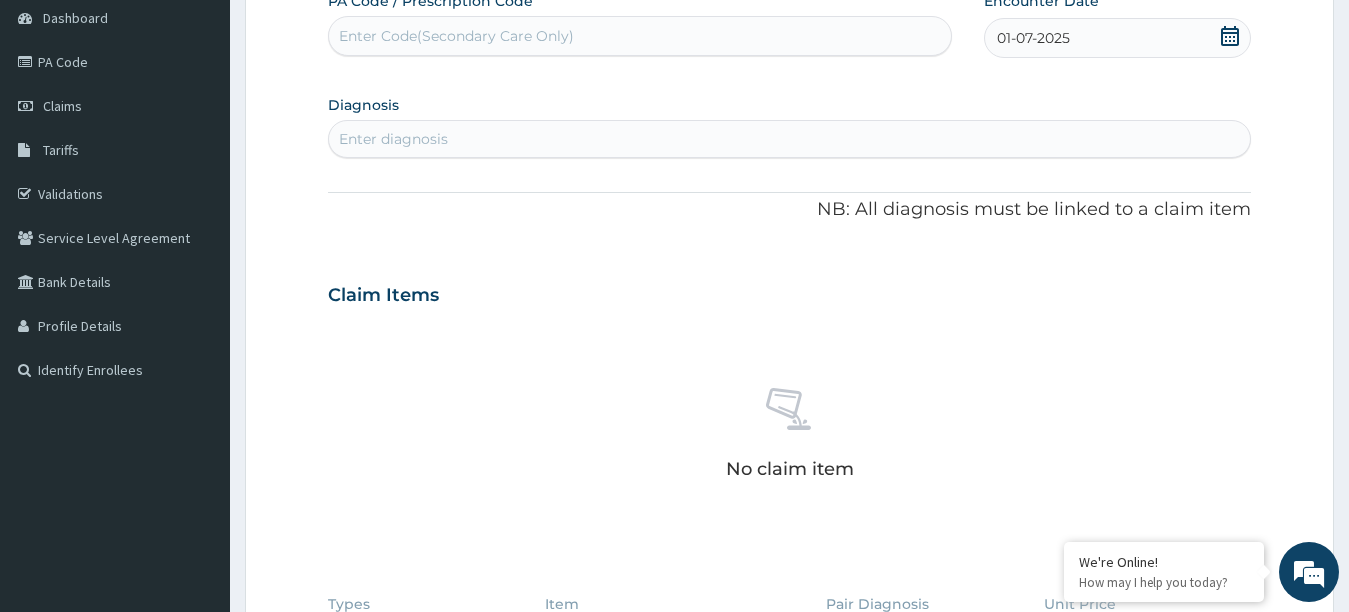 click on "Enter diagnosis" at bounding box center (393, 139) 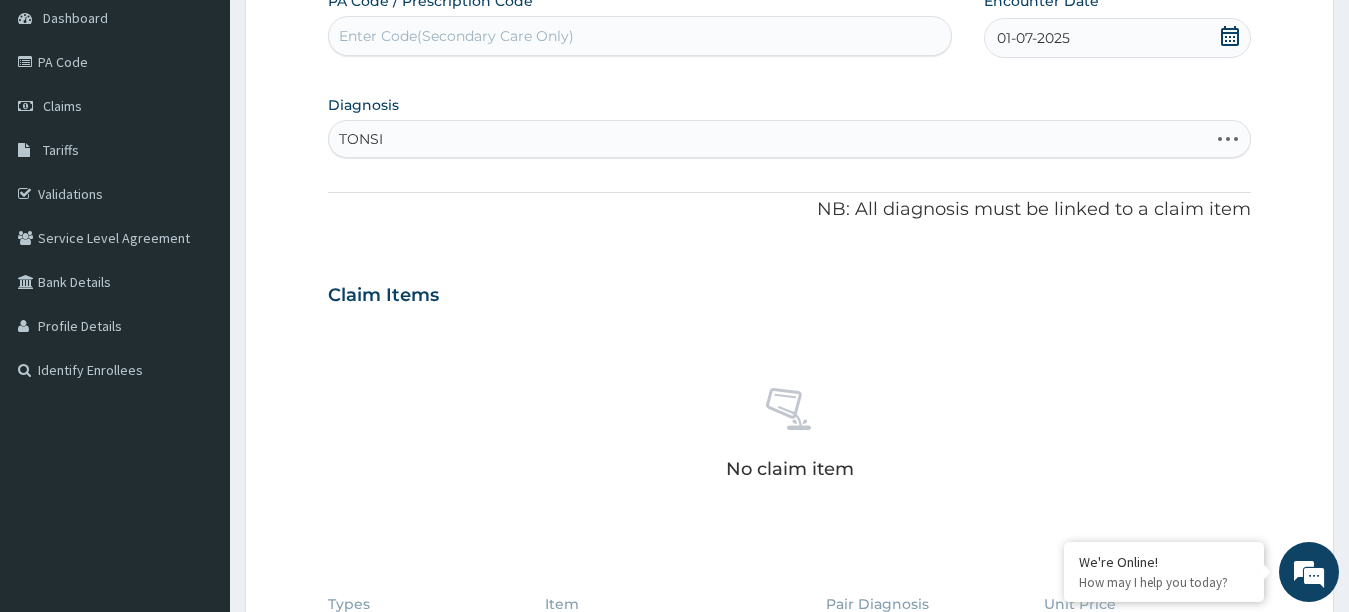 type on "TONSIL" 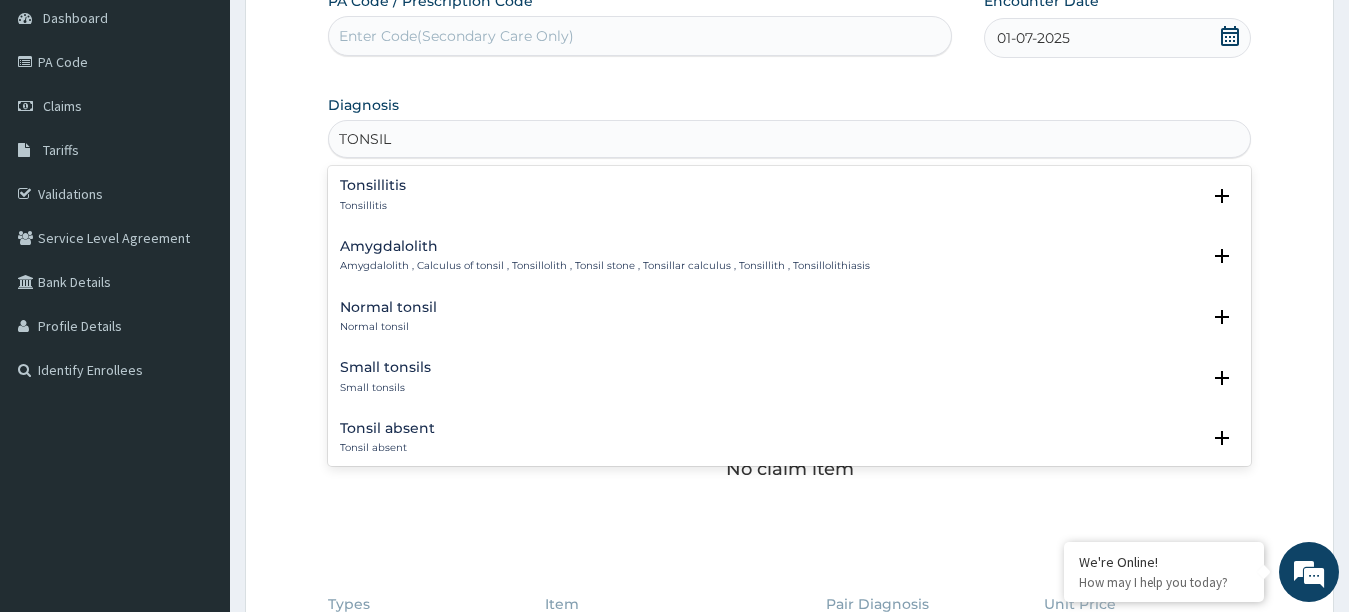 click on "Tonsillitis" at bounding box center (373, 185) 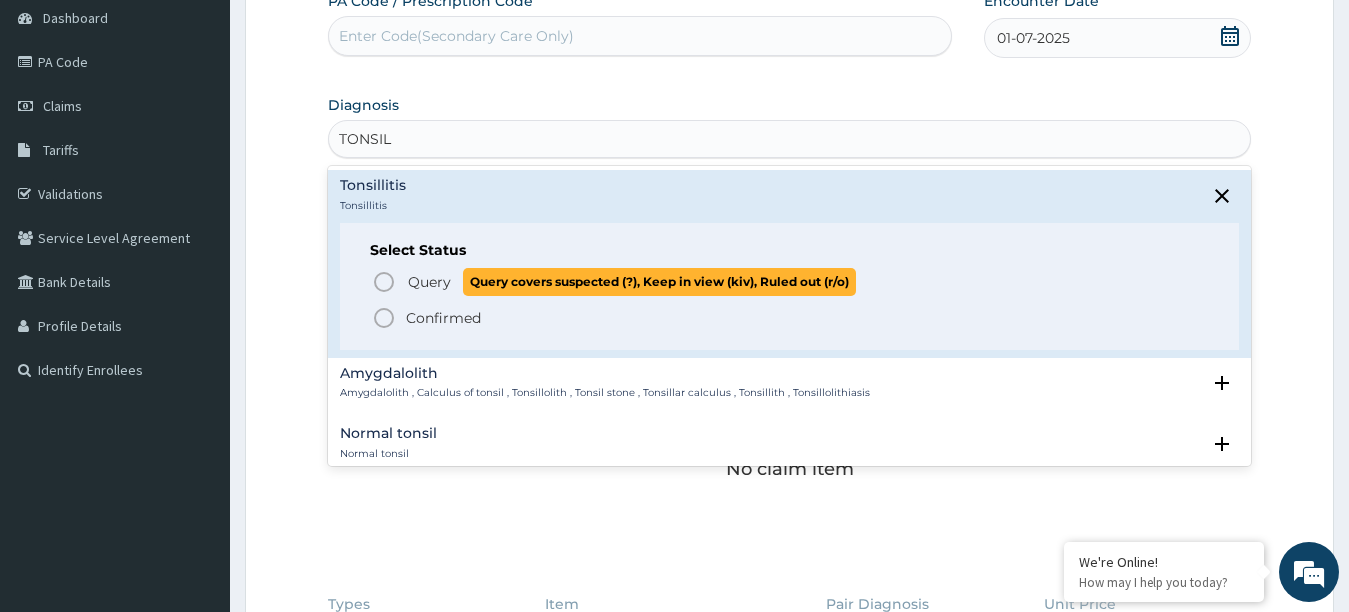 click 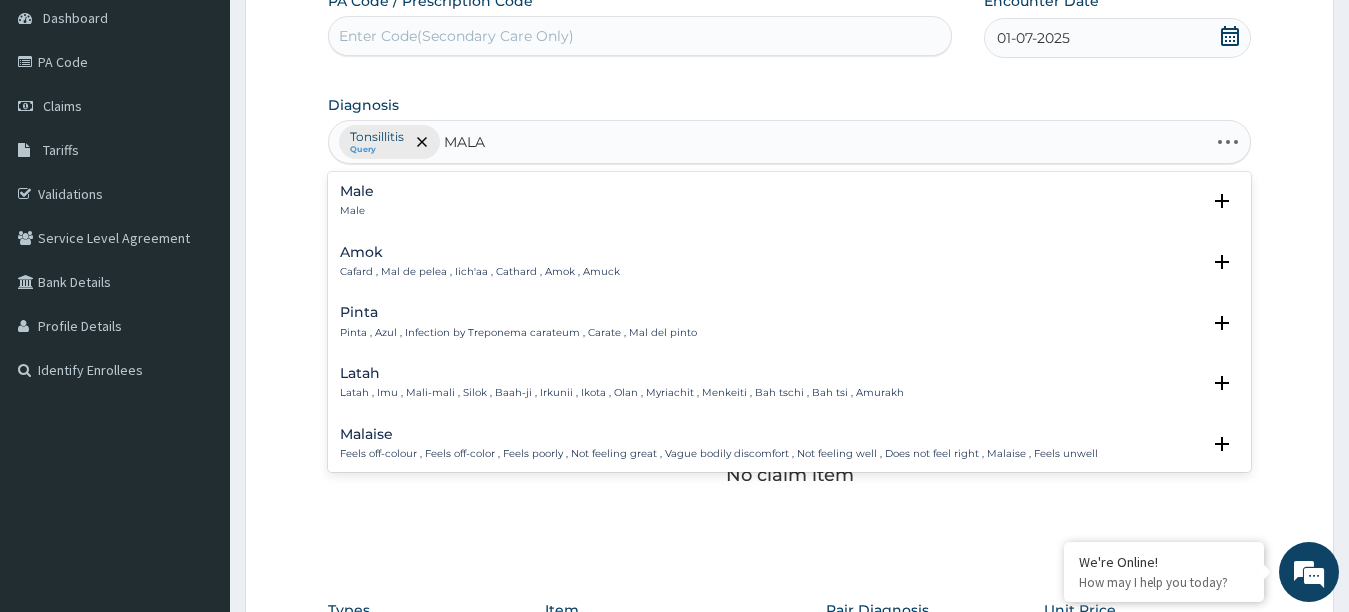 type on "MALAR" 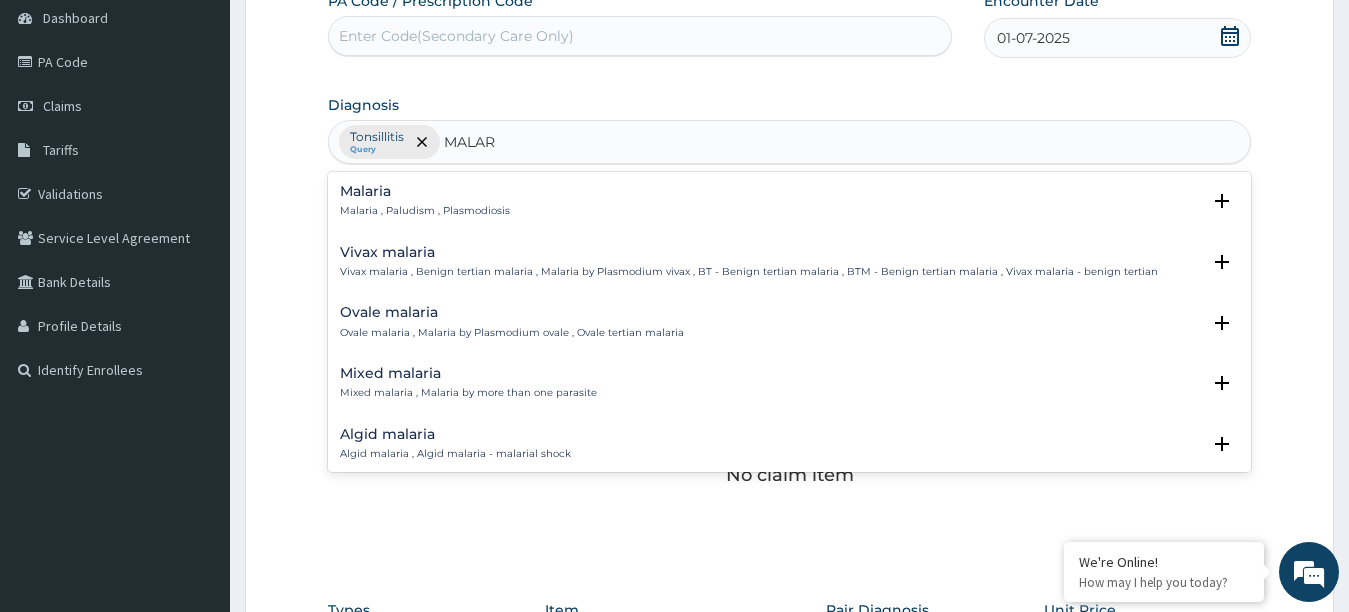 click on "Malaria" at bounding box center [425, 191] 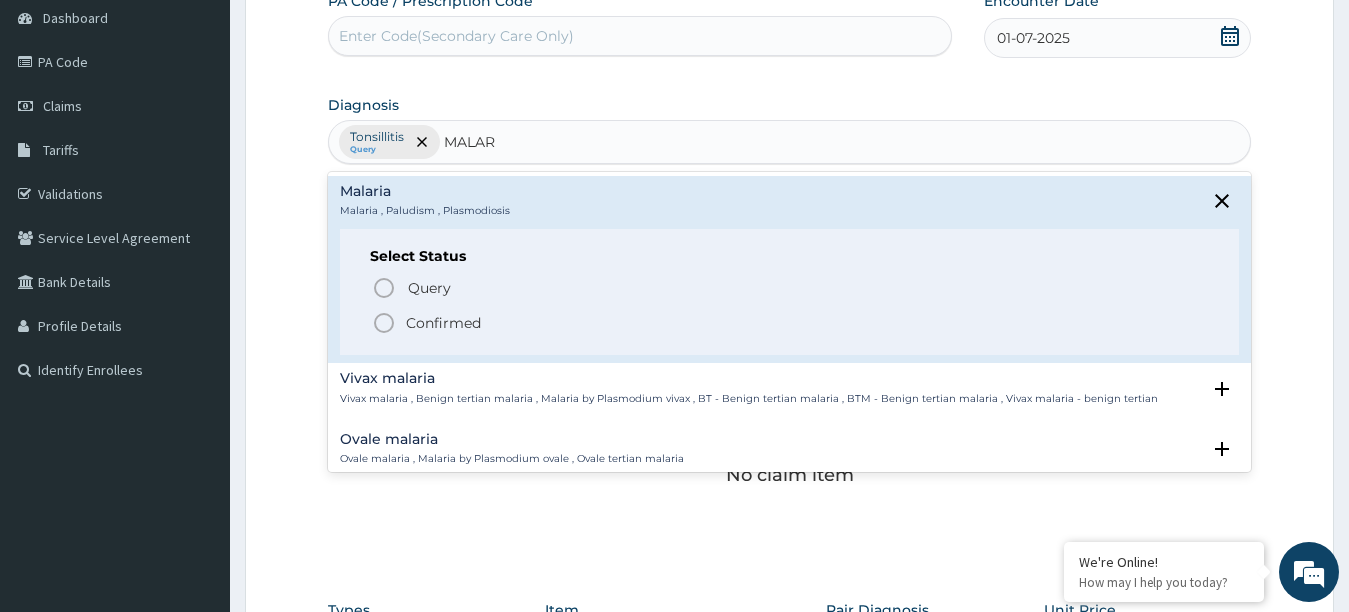 click 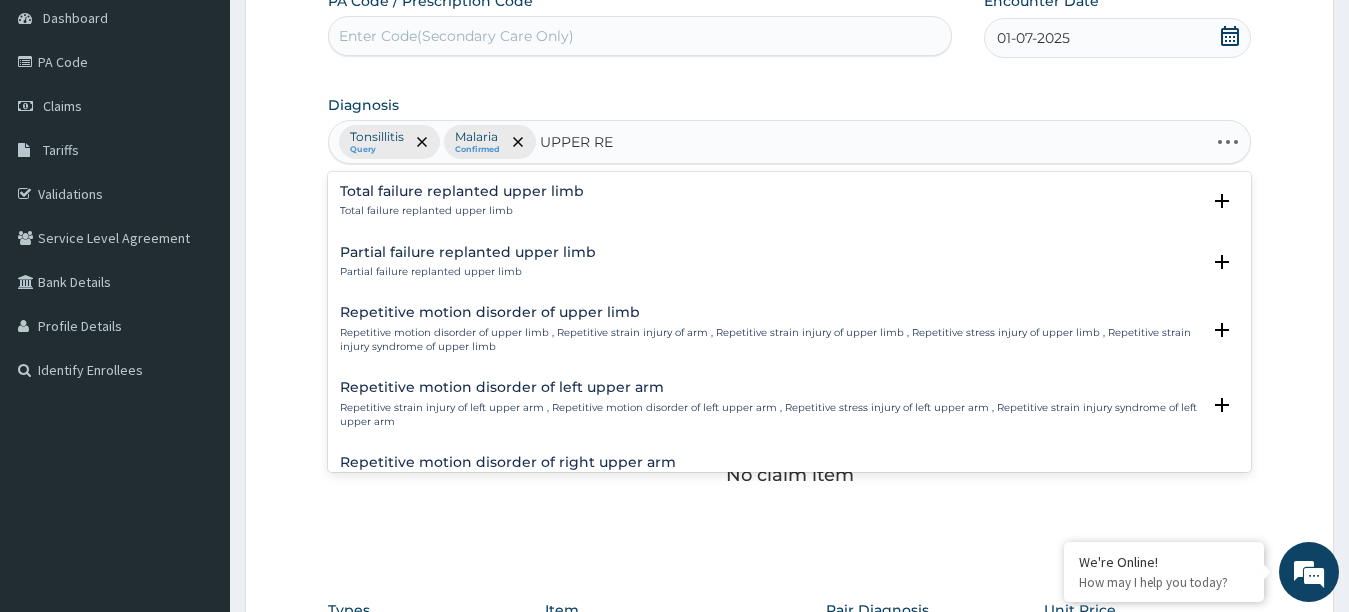 type on "UPPER RES" 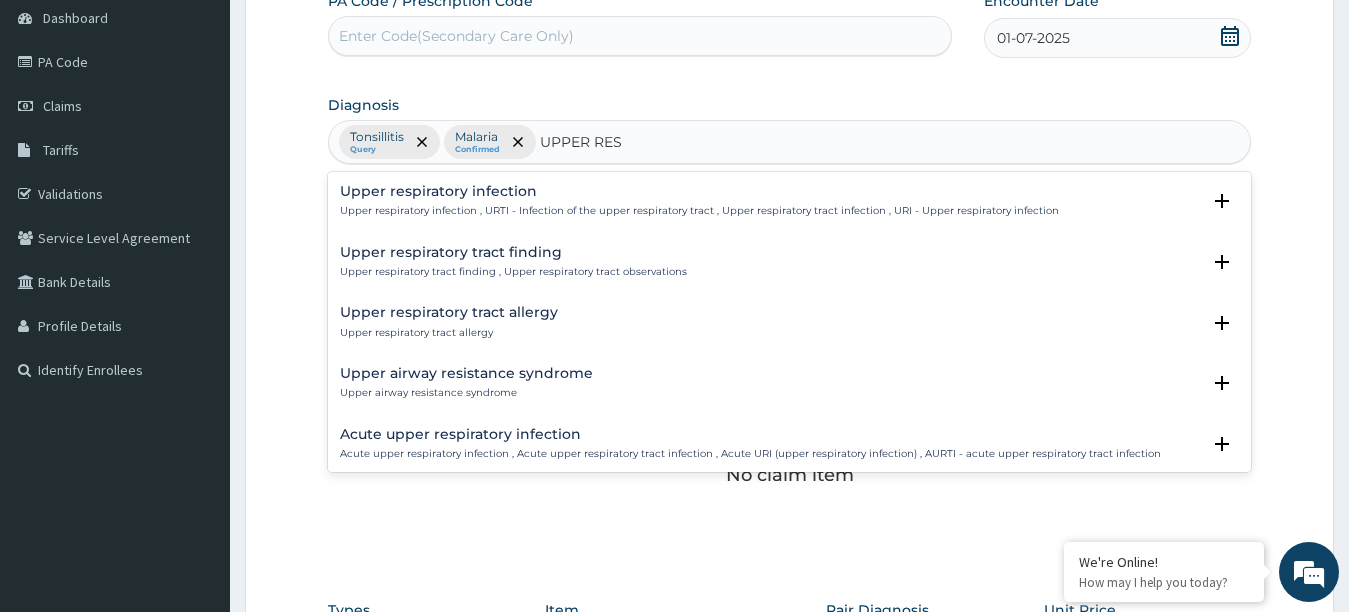 click on "Acute upper respiratory infection" at bounding box center (750, 434) 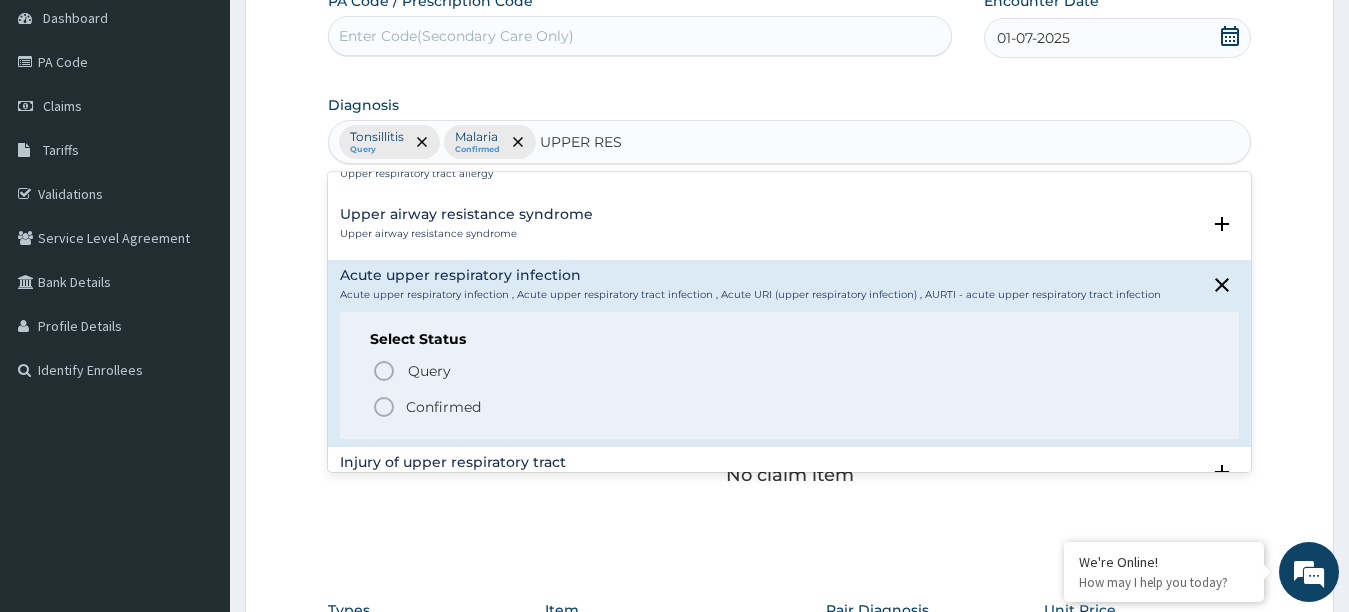 scroll, scrollTop: 200, scrollLeft: 0, axis: vertical 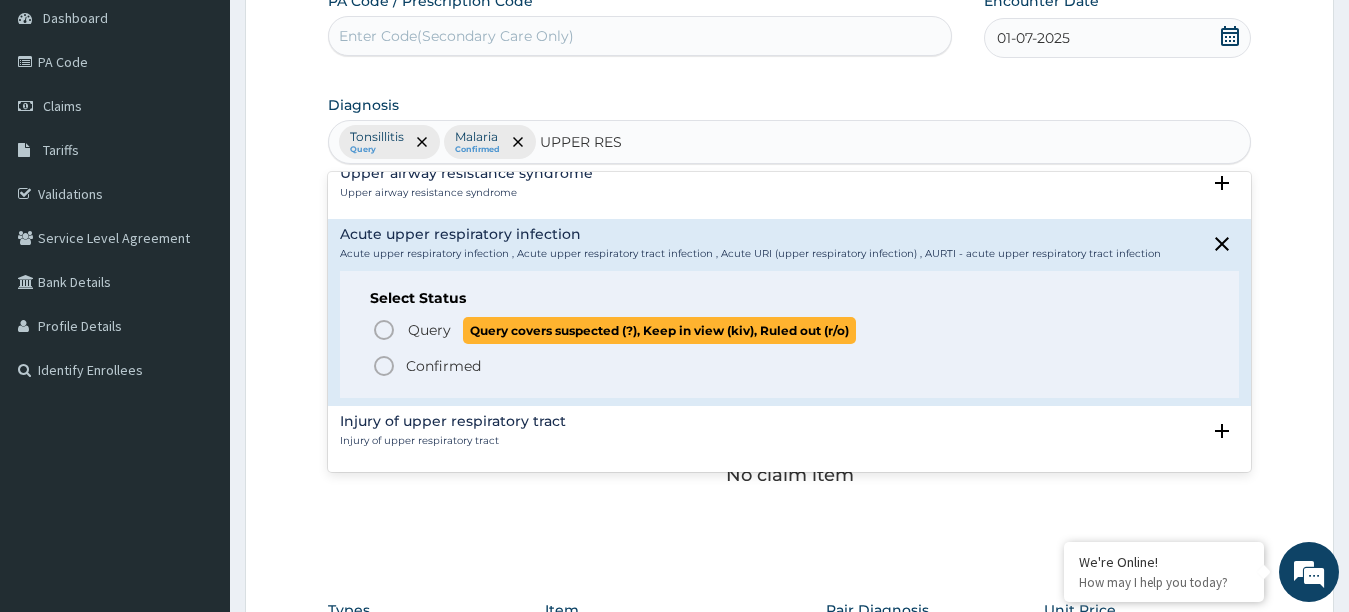 click 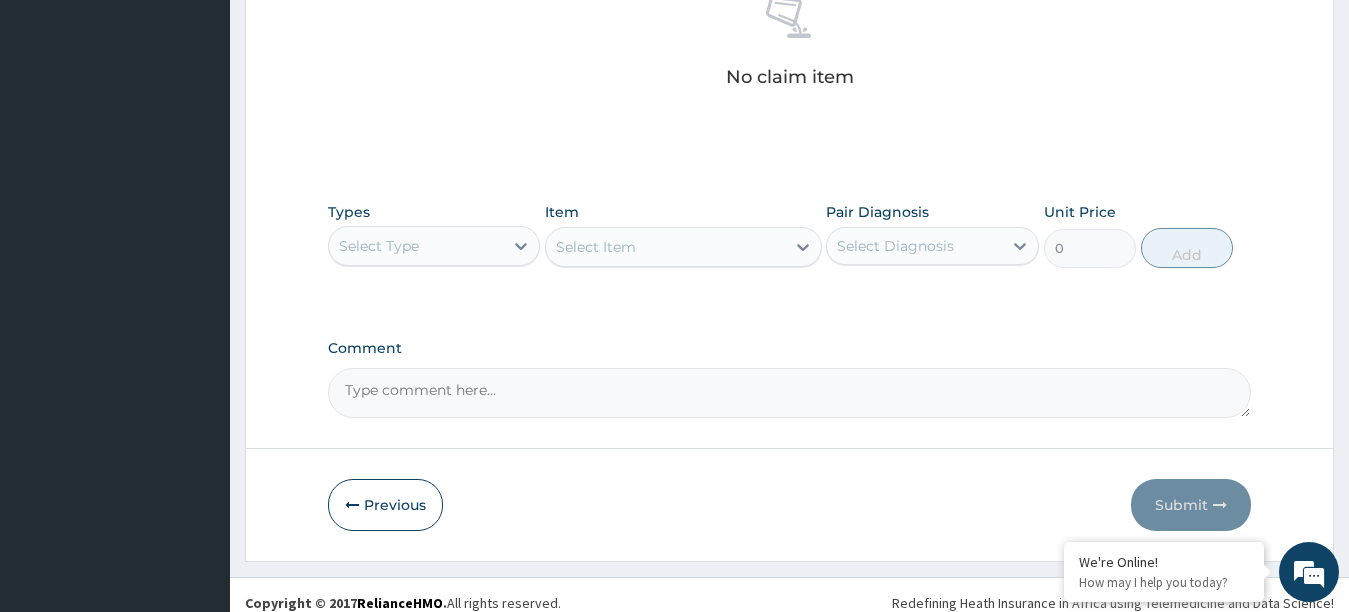 scroll, scrollTop: 600, scrollLeft: 0, axis: vertical 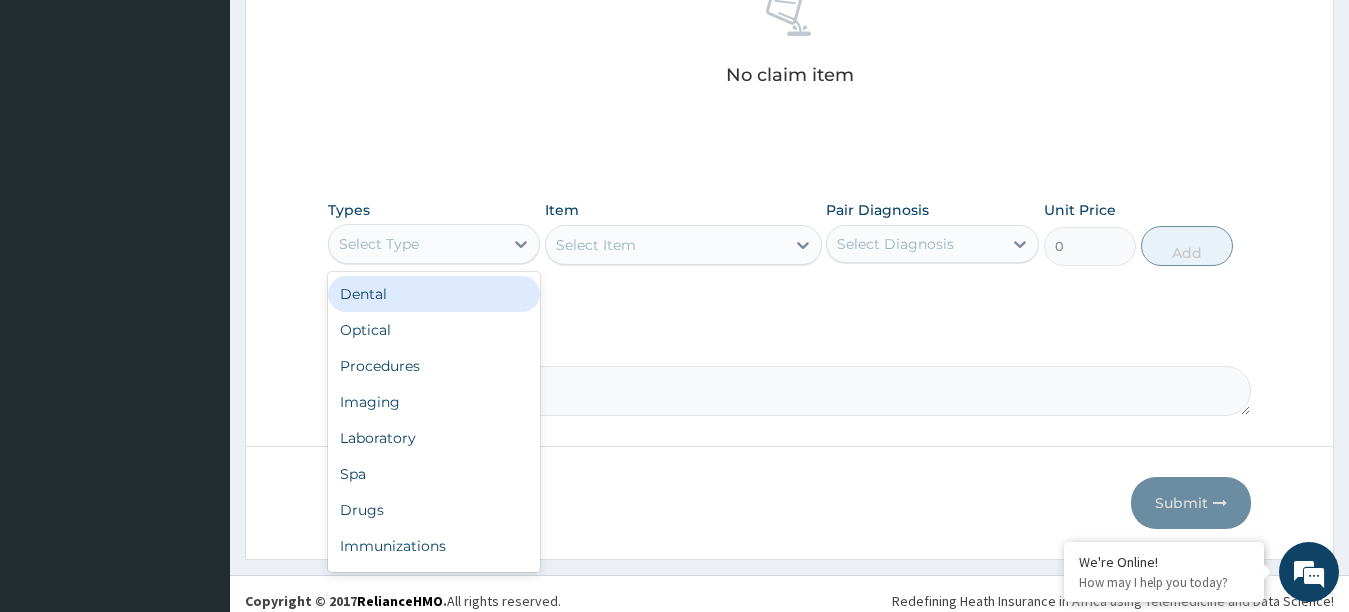click on "Select Type" at bounding box center [416, 244] 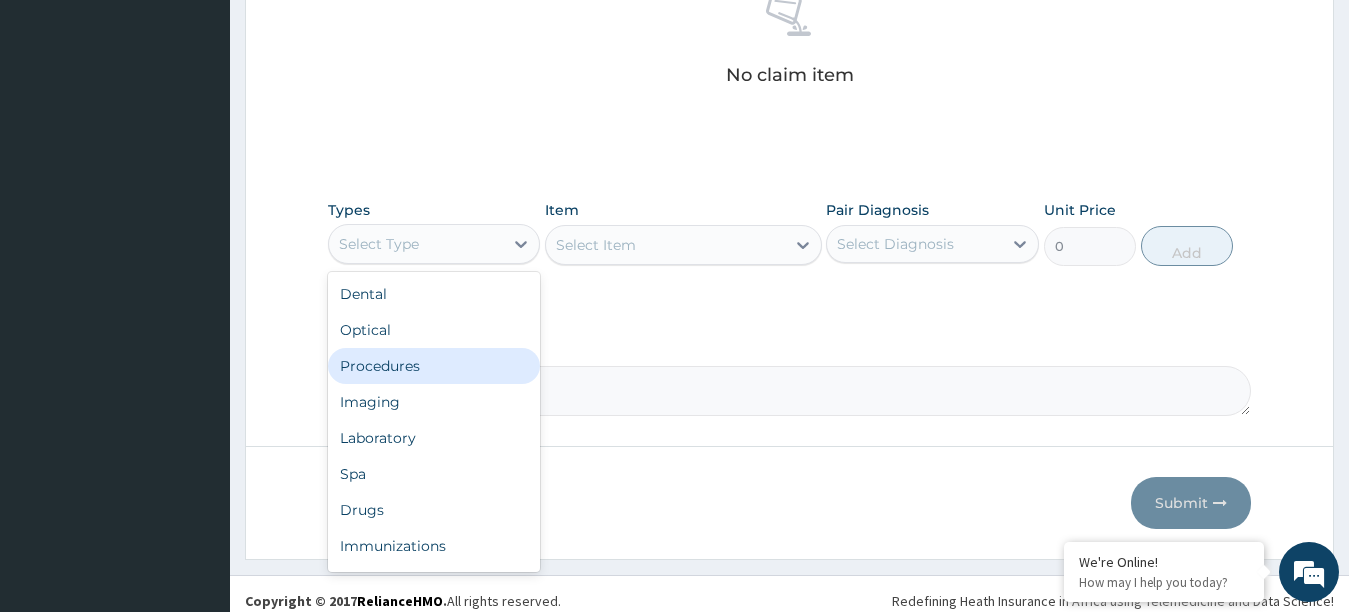 click on "Procedures" at bounding box center (434, 366) 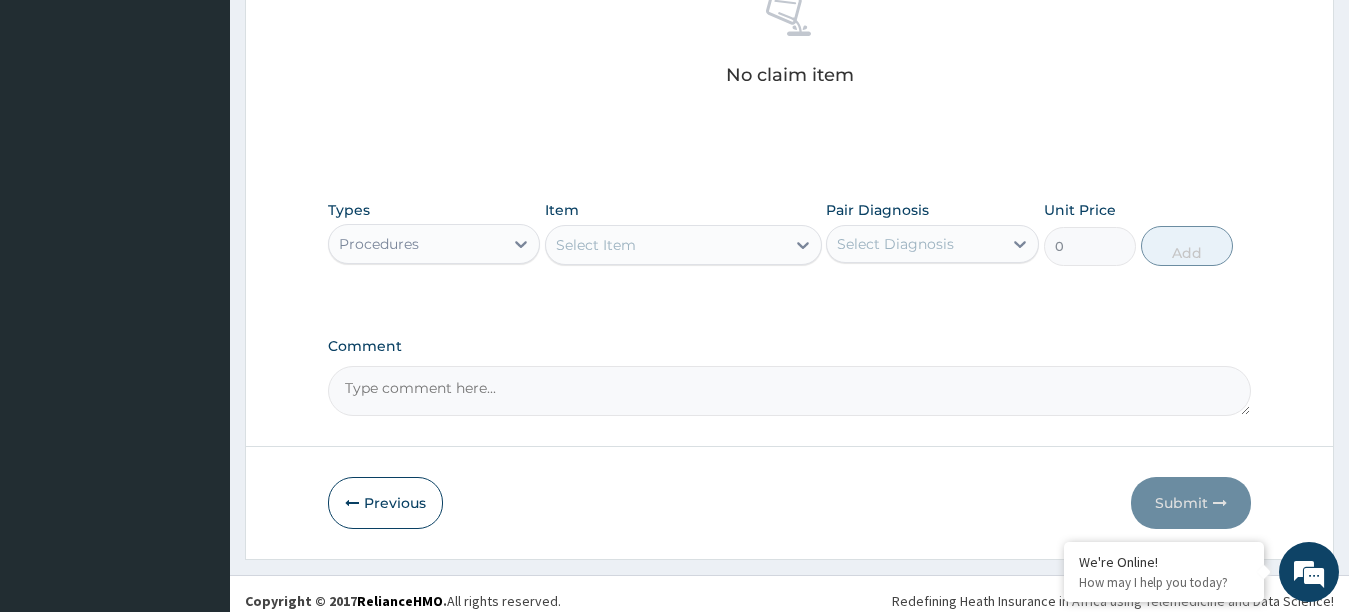 click on "Types Procedures Item Select Item Pair Diagnosis Select Diagnosis Unit Price 0 Add" at bounding box center (790, 233) 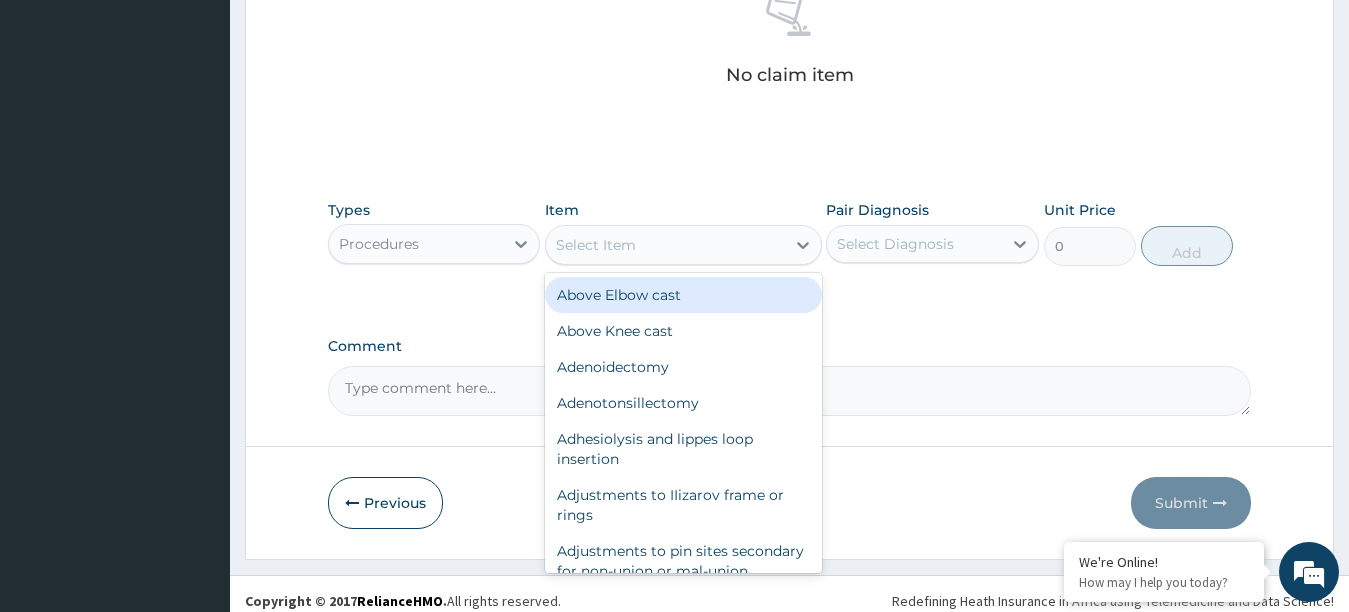 type on "C" 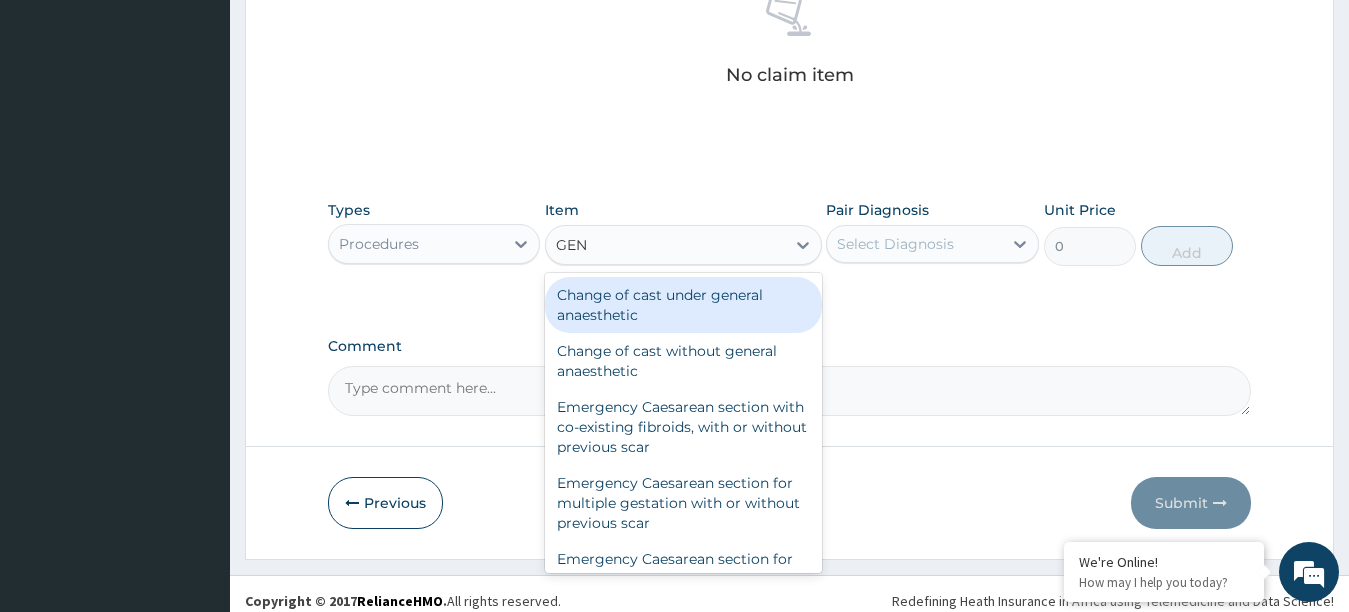 type on "GENE" 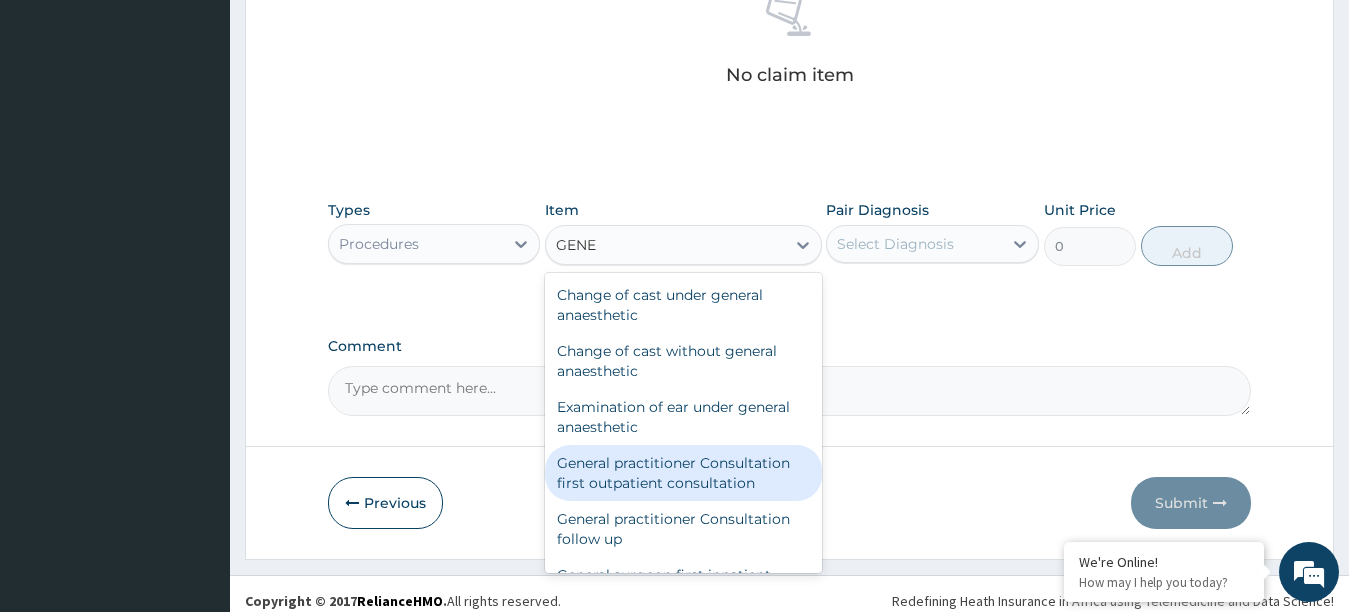 click on "General practitioner Consultation first outpatient consultation" at bounding box center [683, 473] 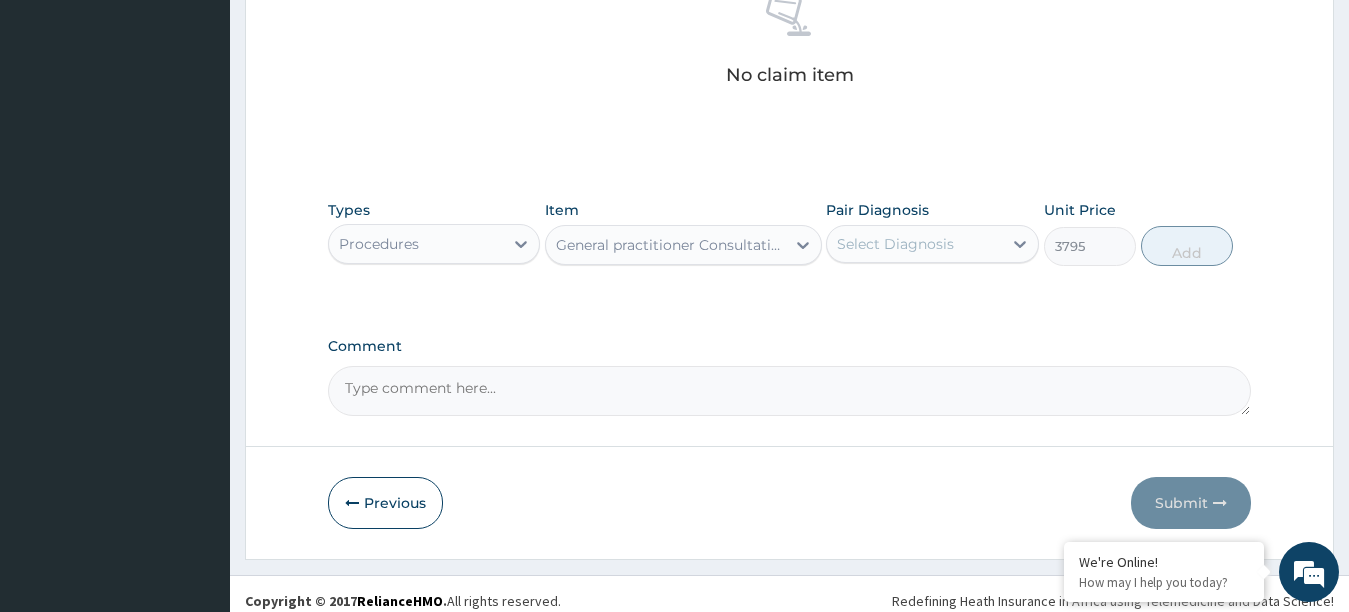 click on "Select Diagnosis" at bounding box center [895, 244] 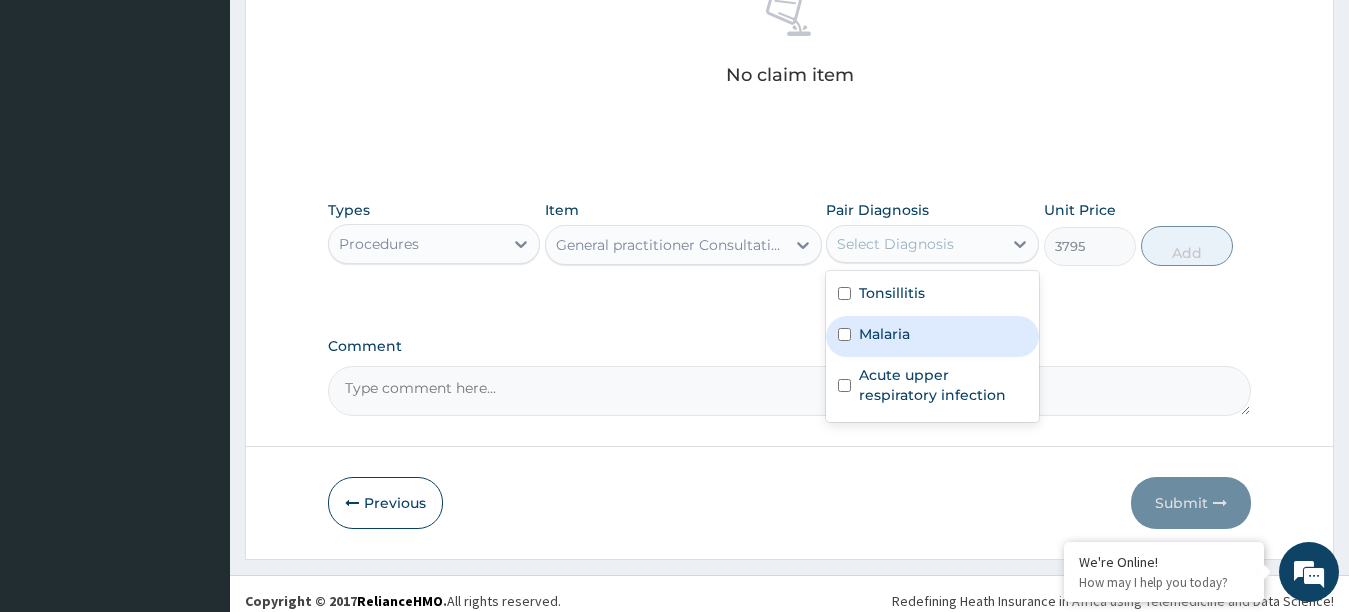 click at bounding box center [844, 334] 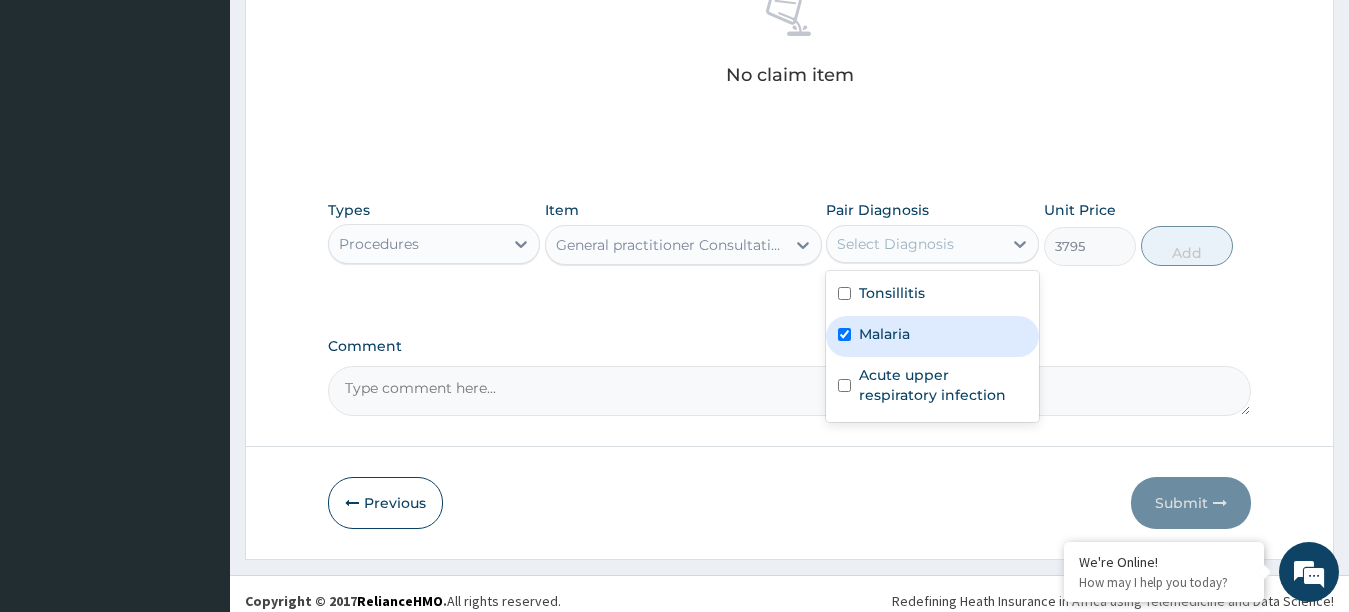 checkbox on "true" 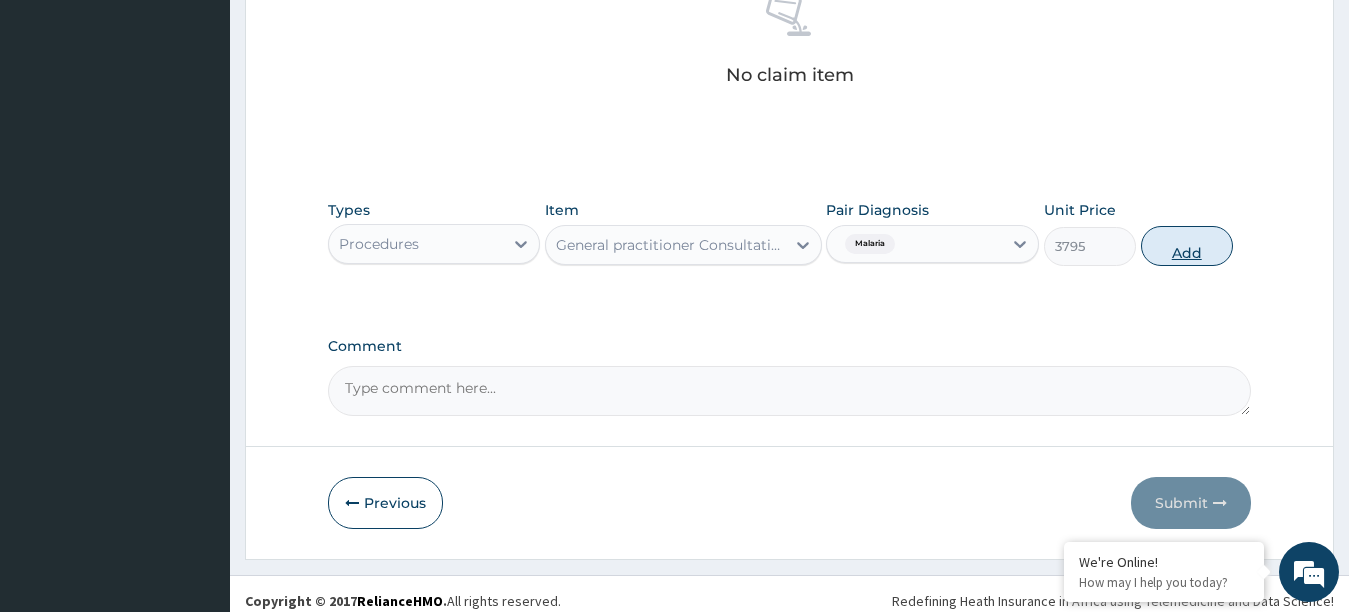 click on "Add" at bounding box center (1187, 246) 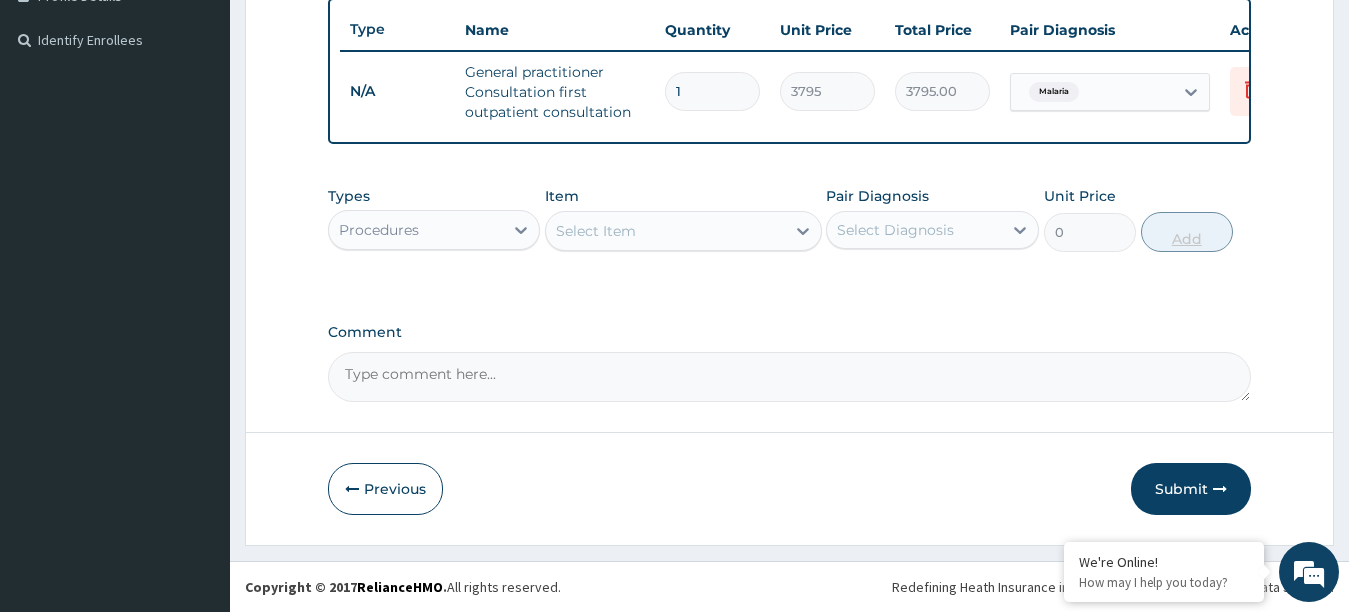 scroll, scrollTop: 547, scrollLeft: 0, axis: vertical 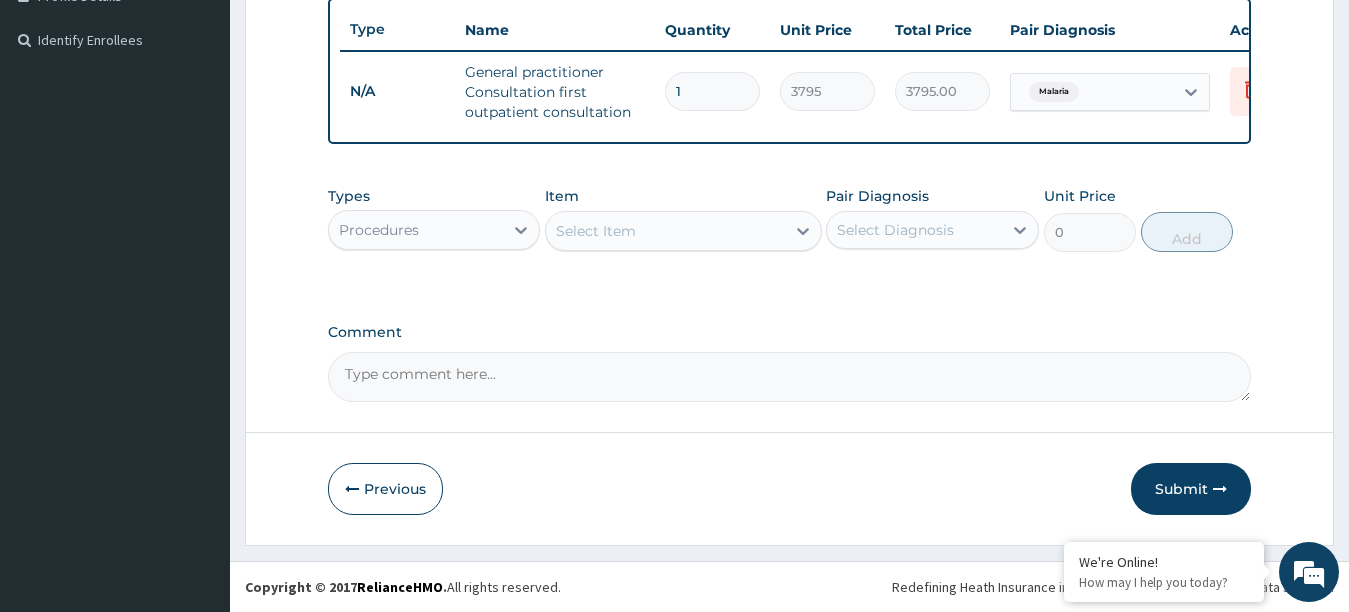 click on "Select Item" at bounding box center [665, 231] 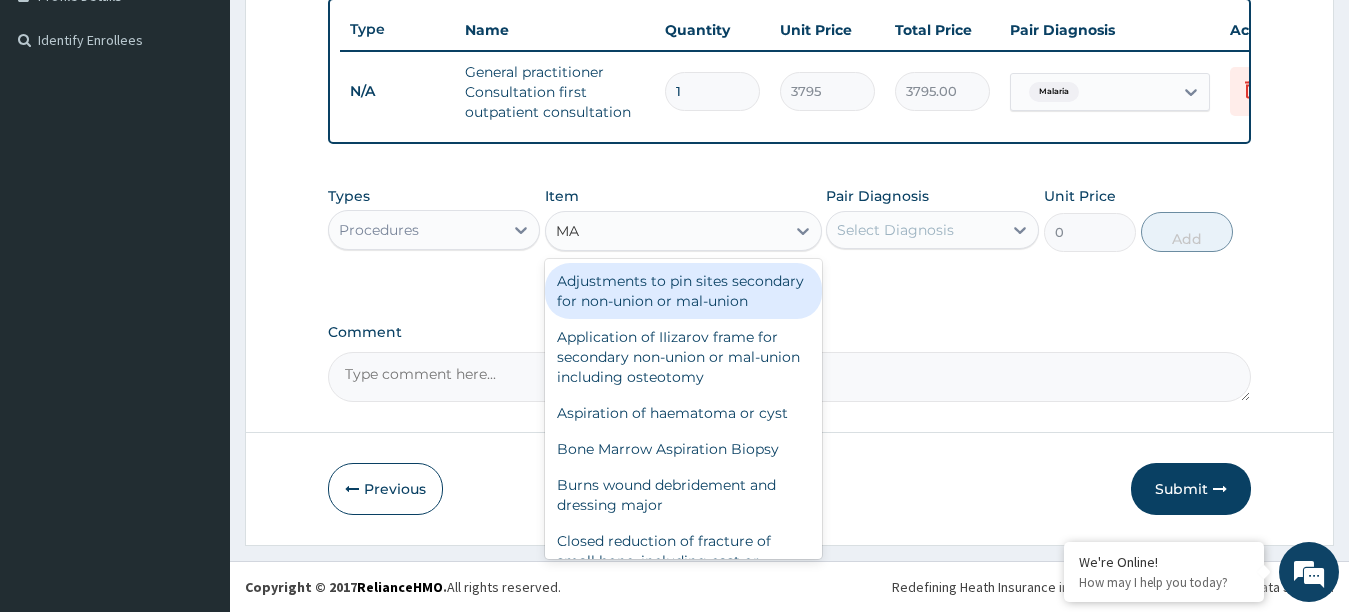 type on "M" 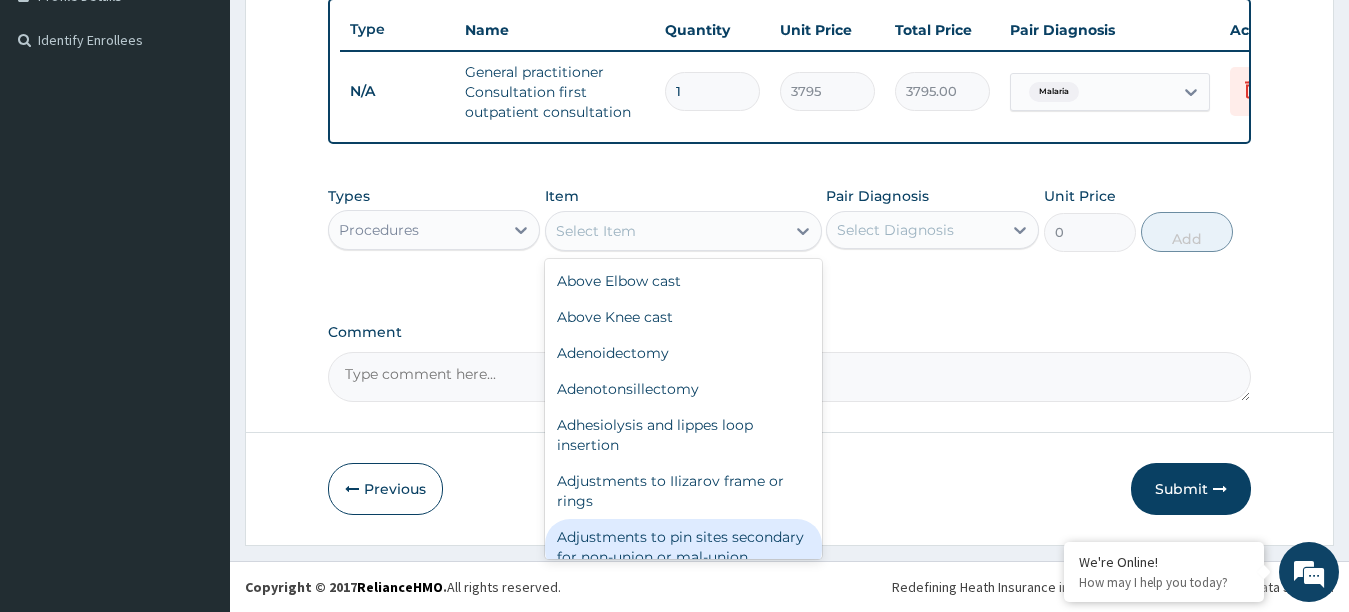 click on "Procedures" at bounding box center [416, 230] 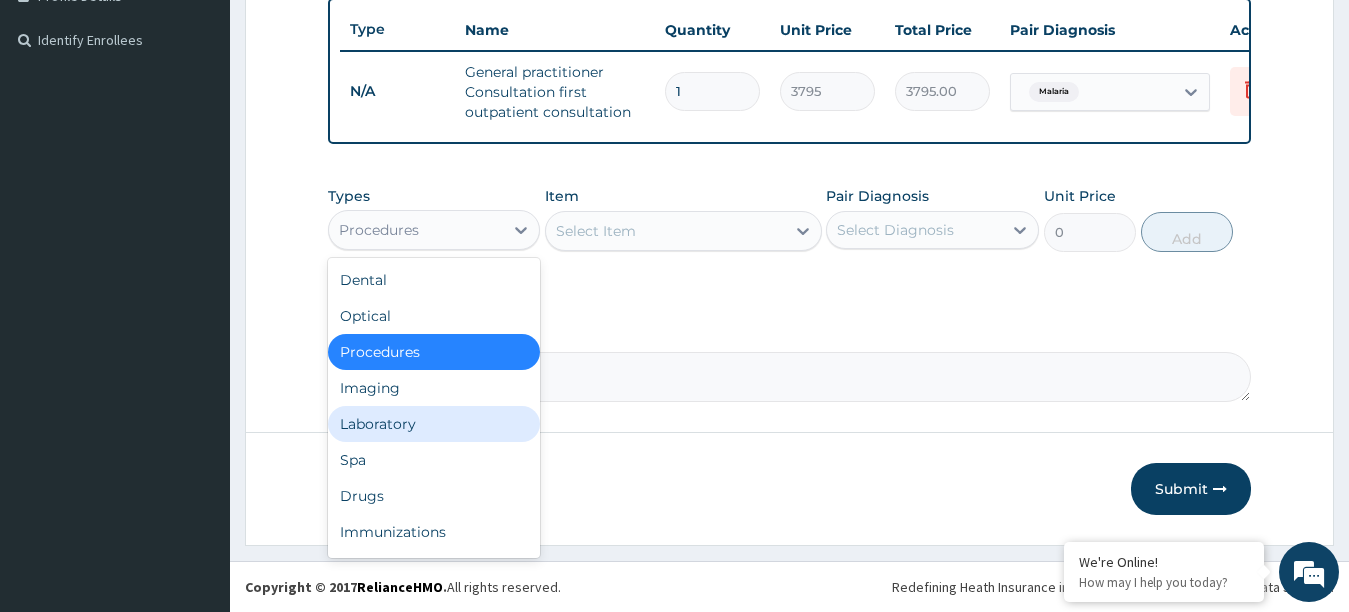 click on "Laboratory" at bounding box center [434, 424] 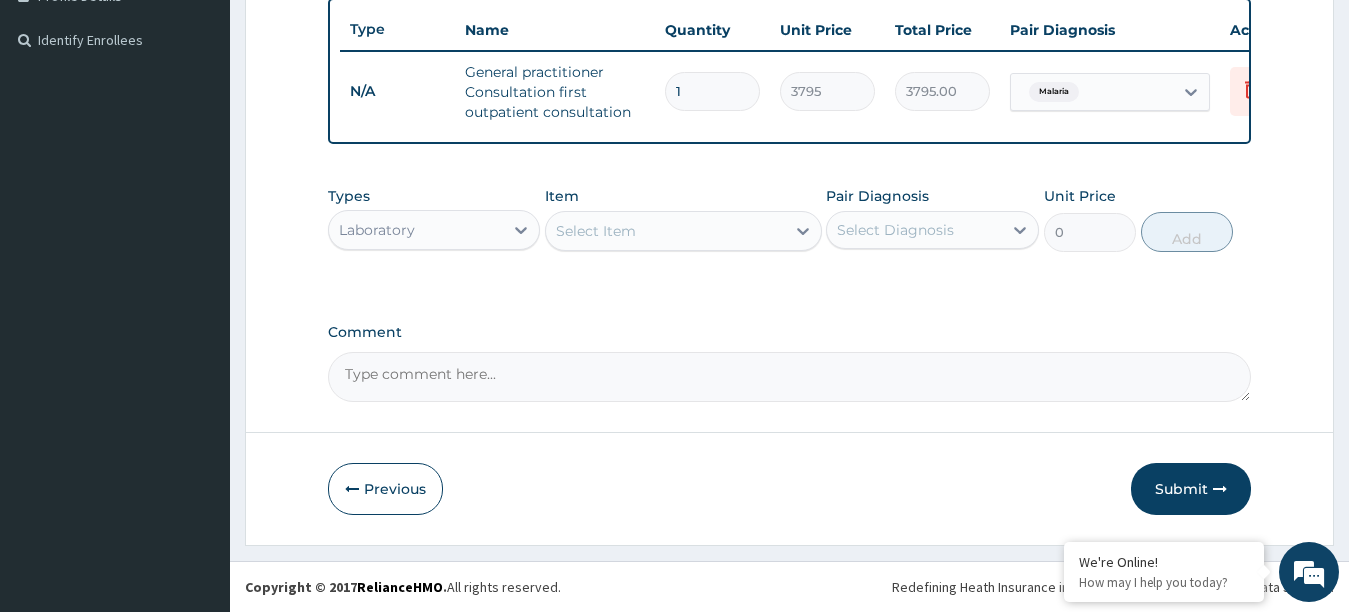 click on "Select Item" at bounding box center [665, 231] 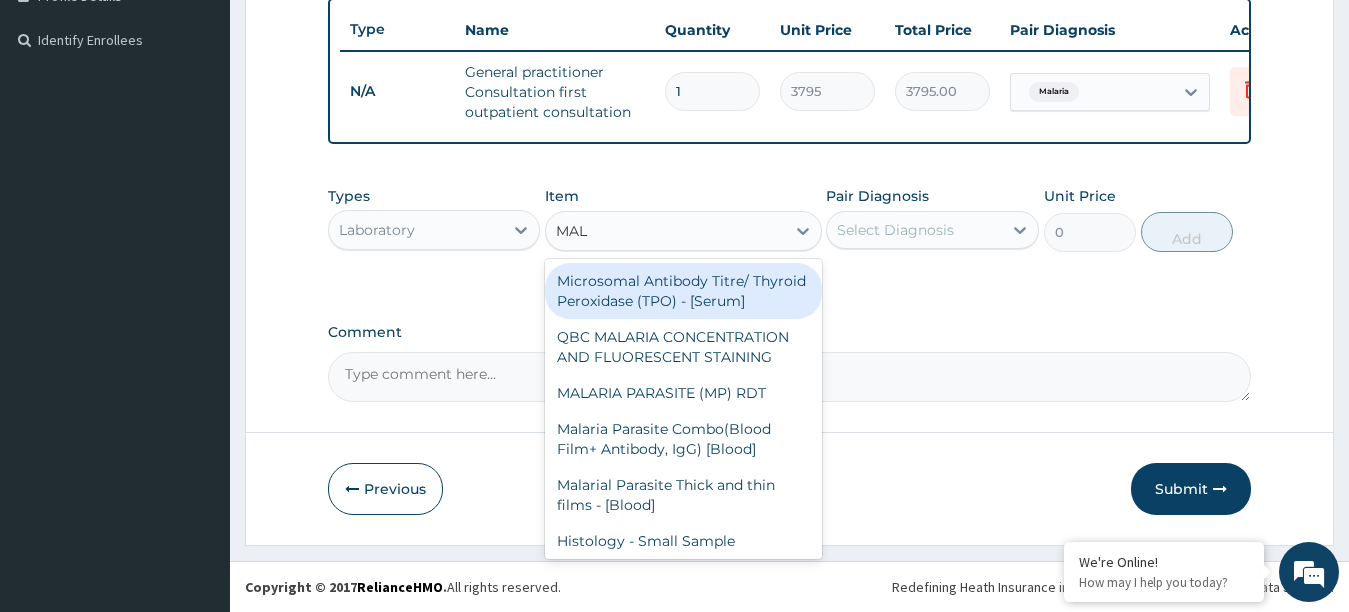 type on "MALA" 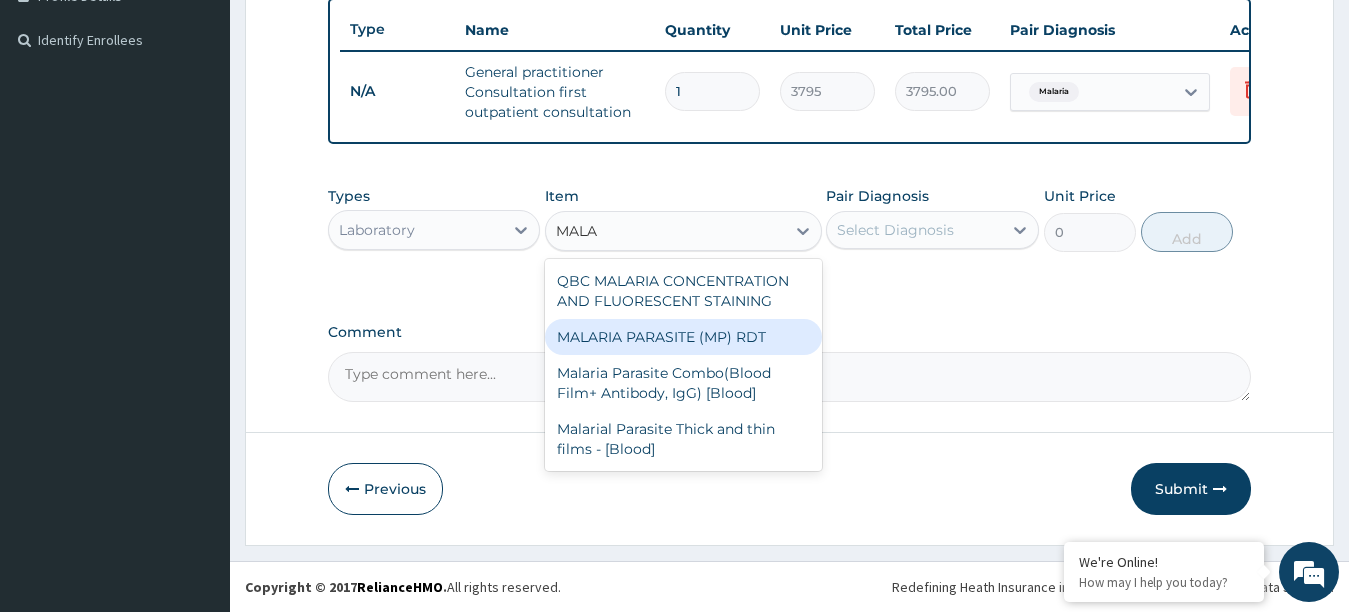 click on "MALARIA PARASITE (MP) RDT" at bounding box center (683, 337) 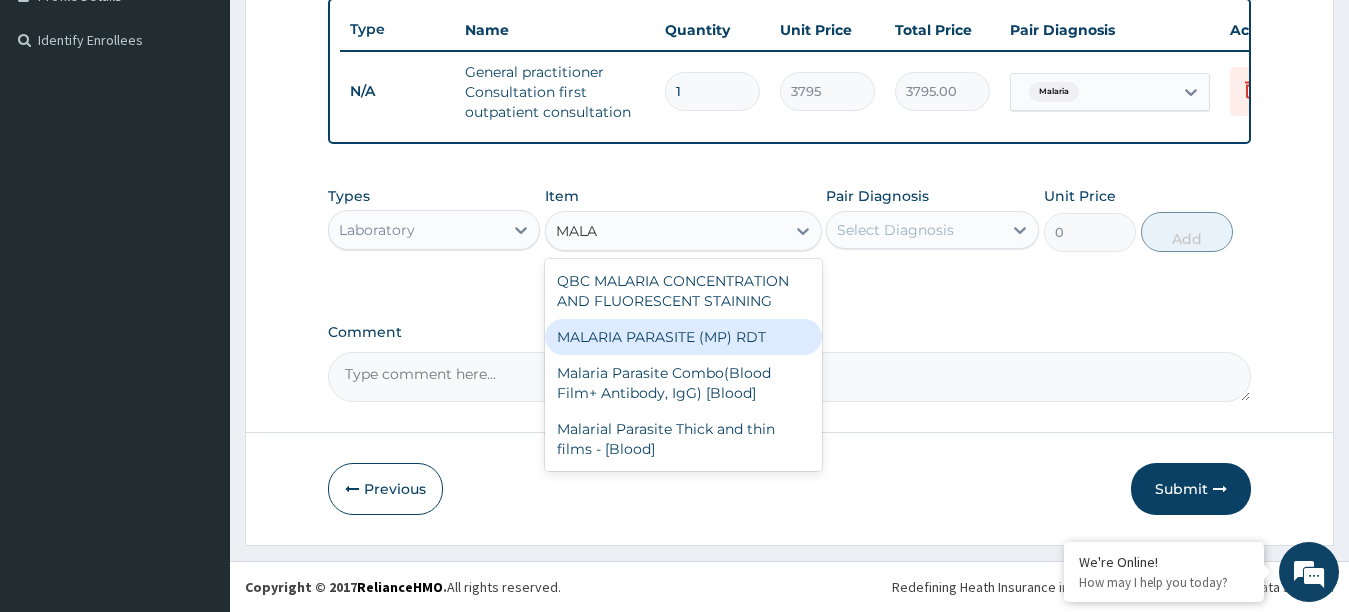 type 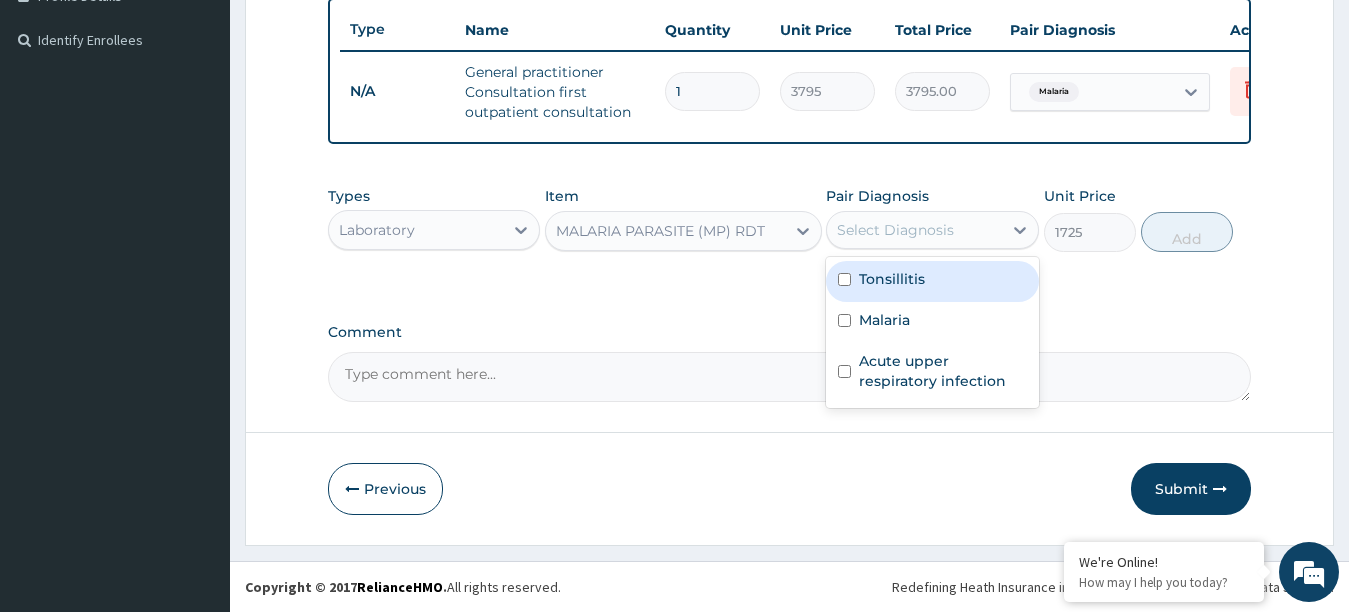 click on "Select Diagnosis" at bounding box center [895, 230] 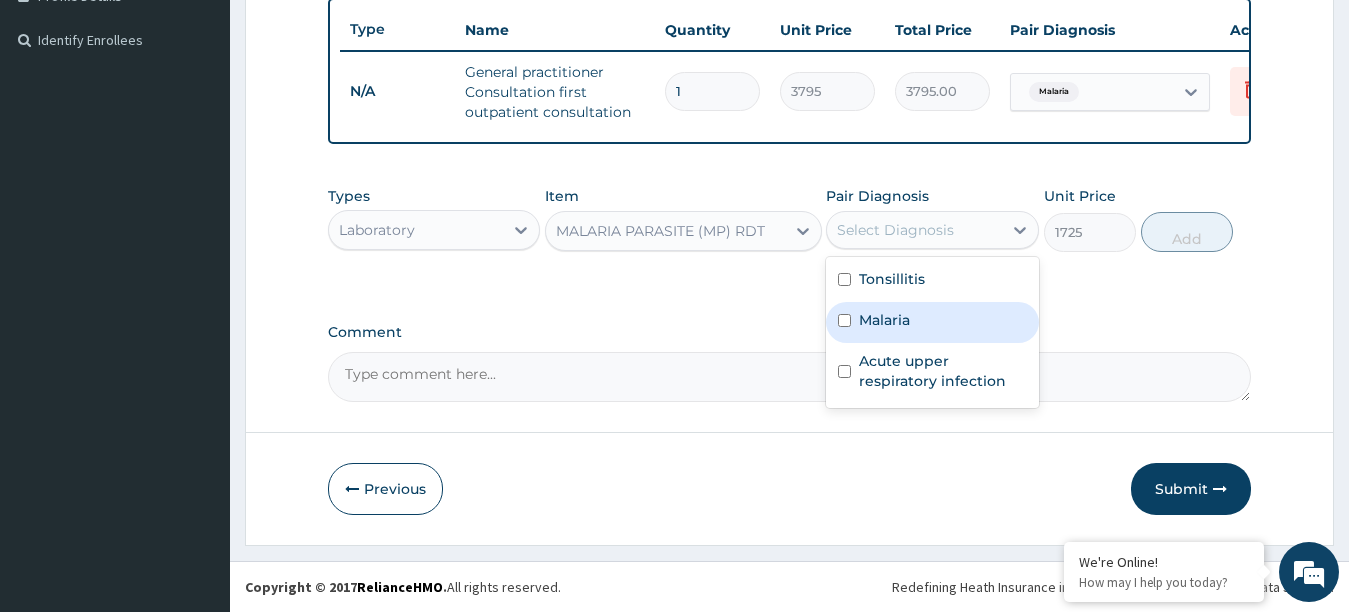 click on "Malaria" at bounding box center (884, 320) 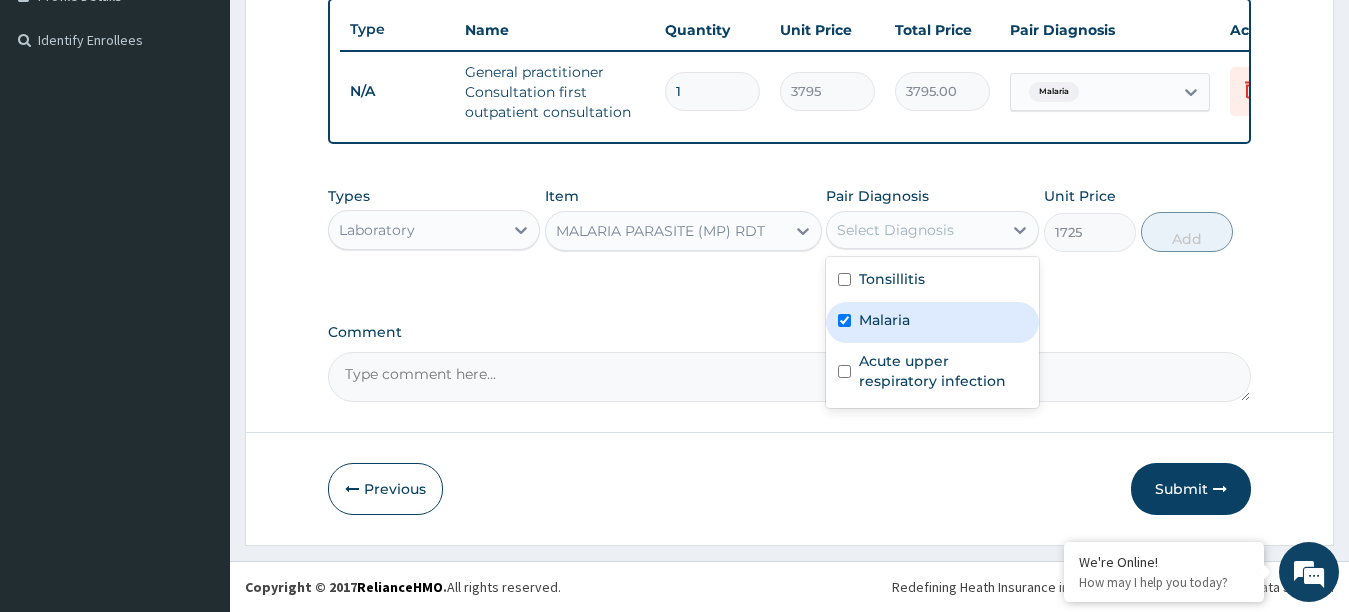 checkbox on "true" 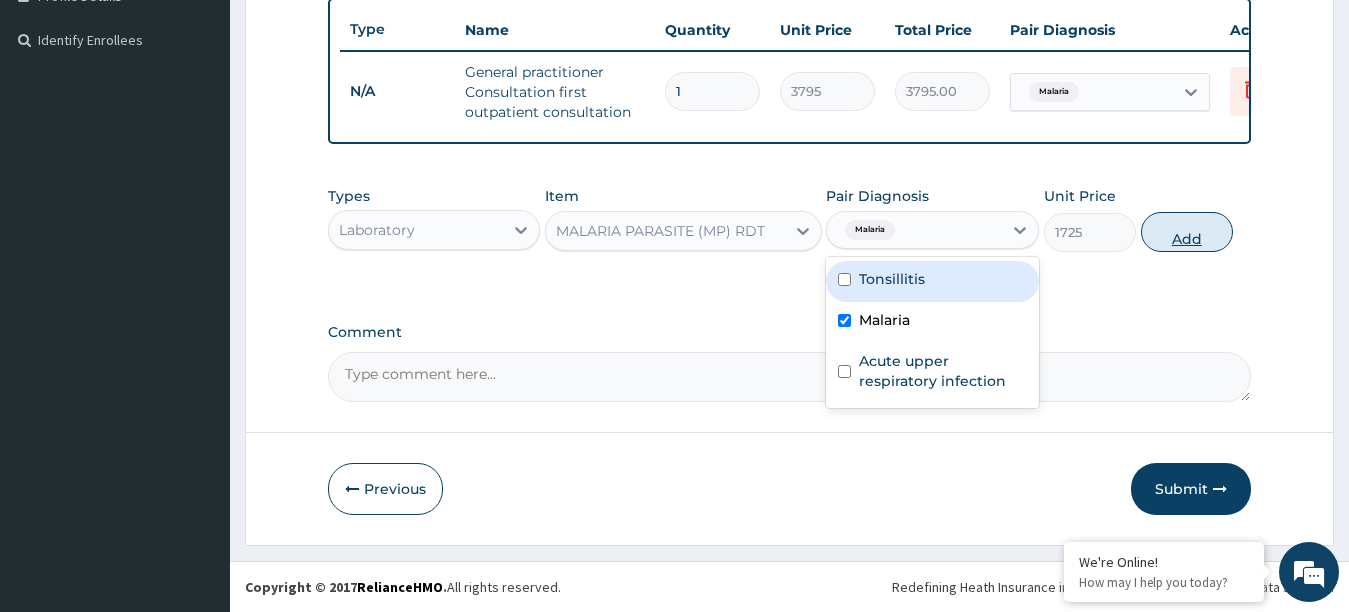 click on "Add" at bounding box center [1187, 232] 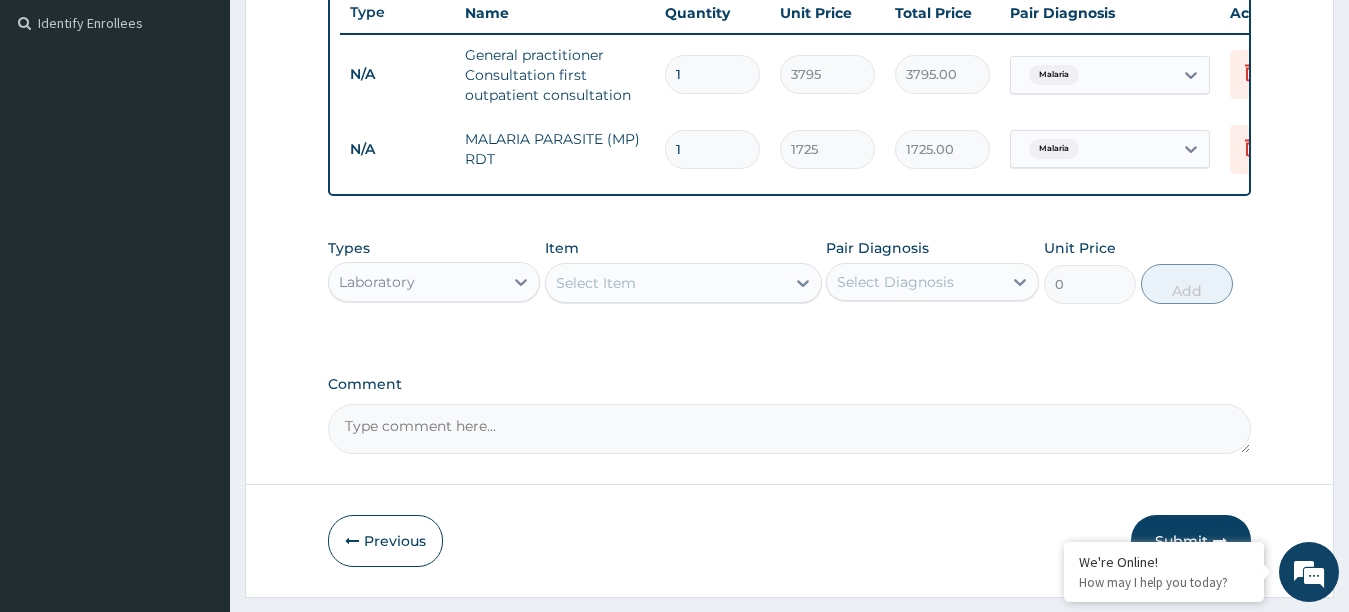 click on "Select Item" at bounding box center (596, 283) 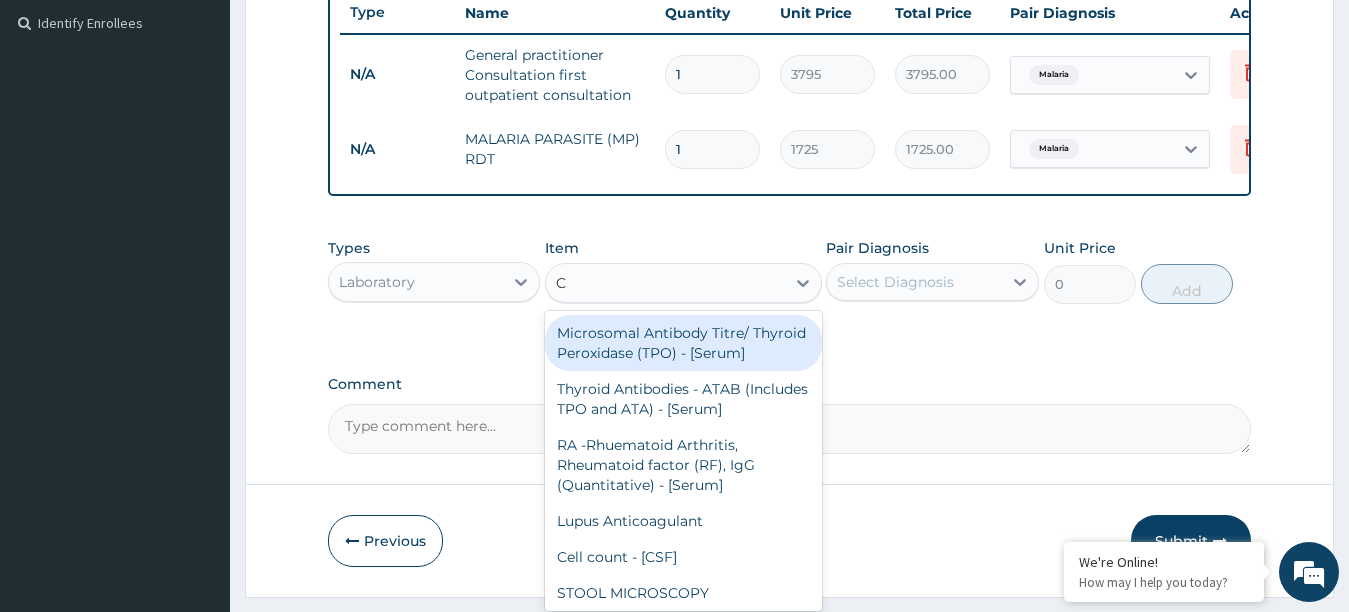 type on "CB" 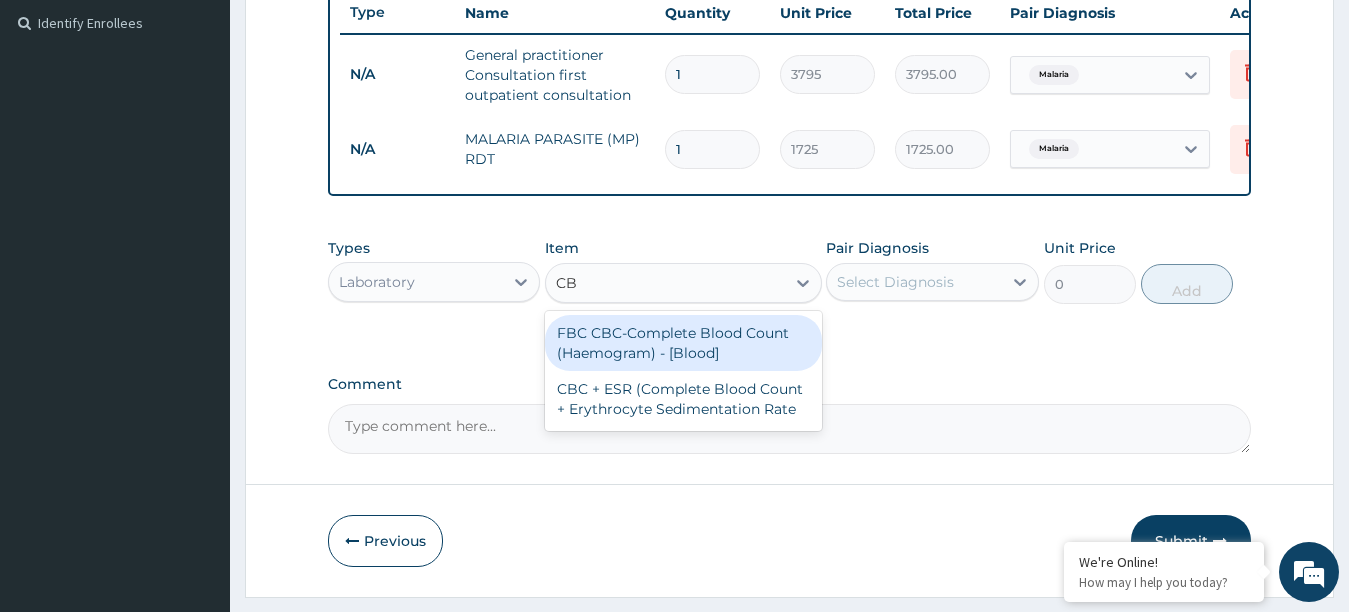 click on "FBC CBC-Complete Blood Count (Haemogram) - [Blood]" at bounding box center [683, 343] 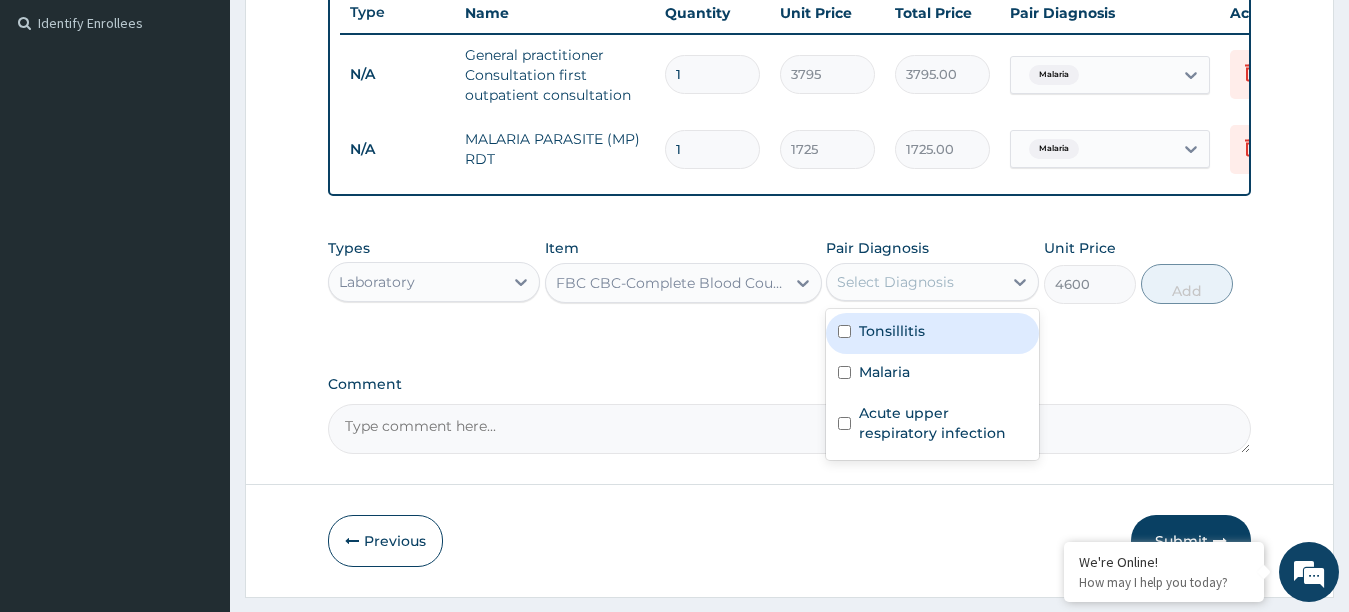 click on "Select Diagnosis" at bounding box center [914, 282] 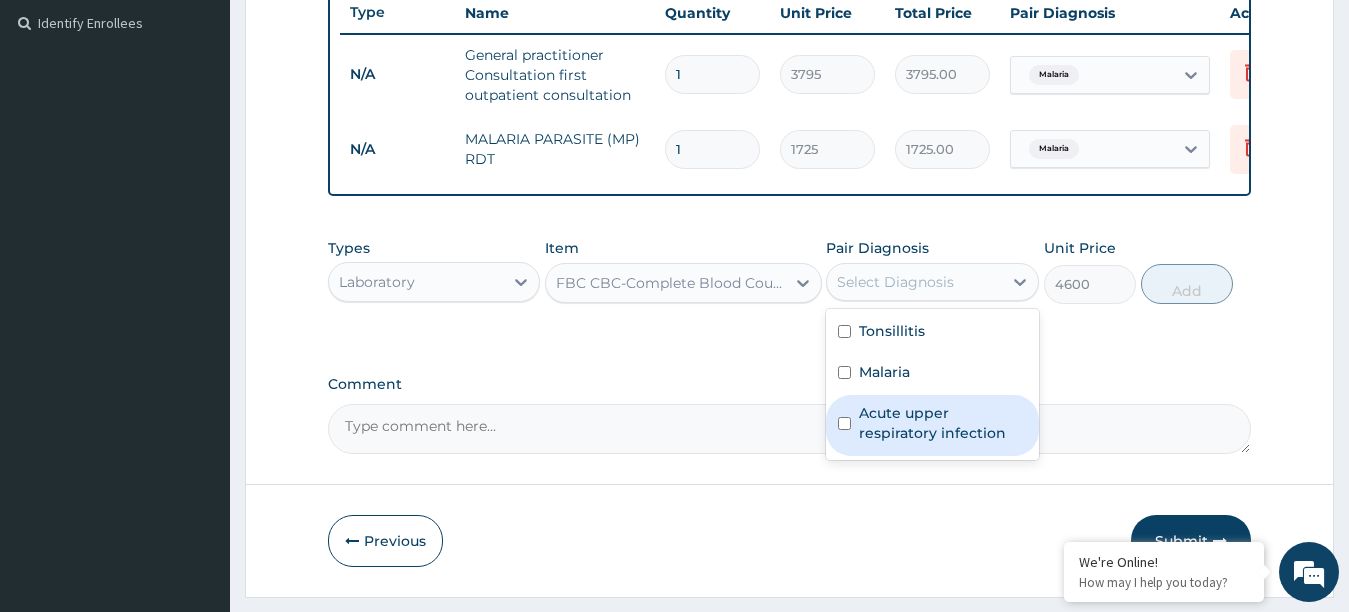 click at bounding box center [844, 423] 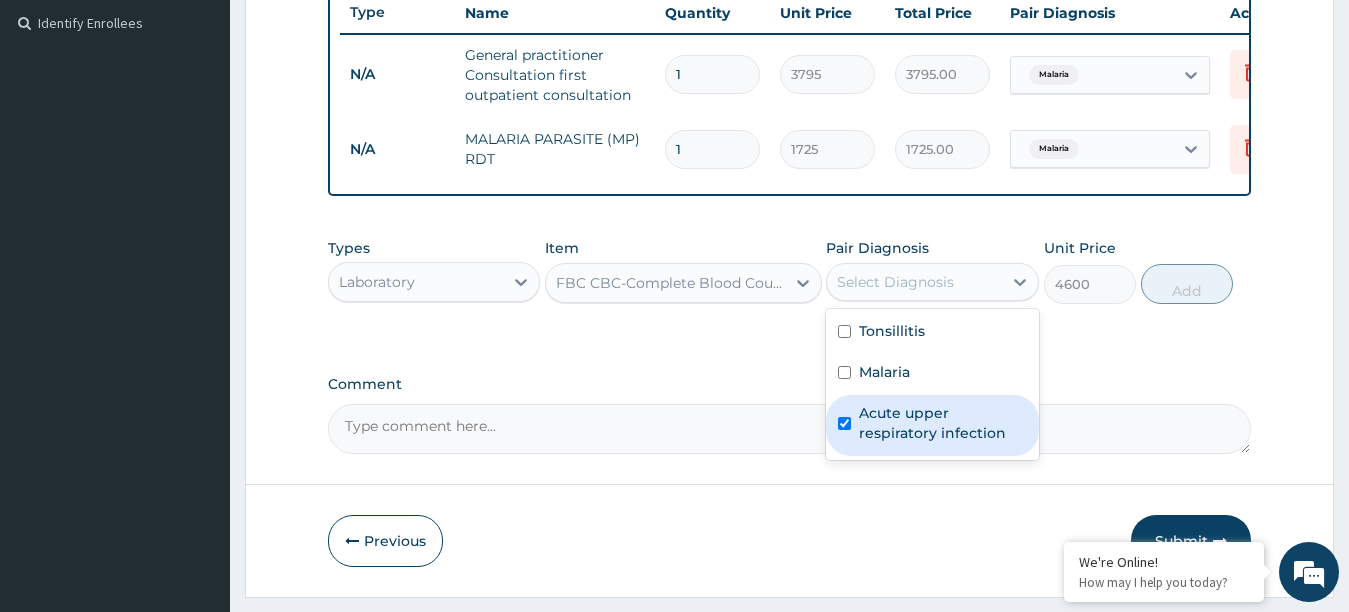 checkbox on "true" 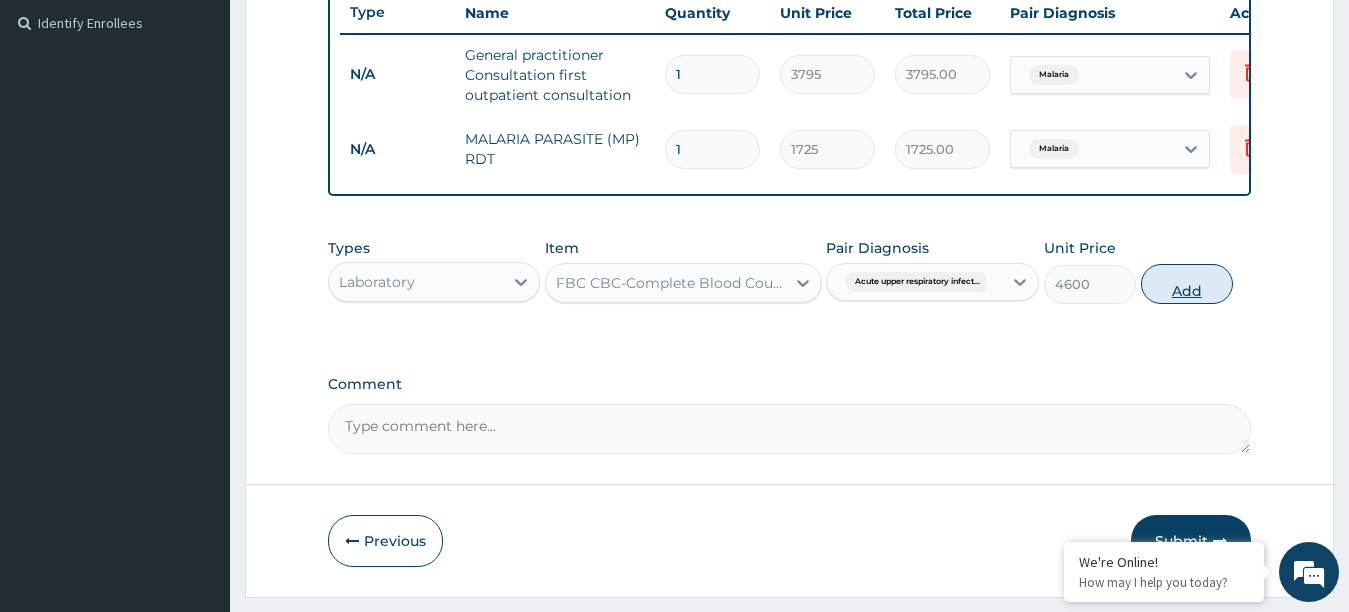 click on "Add" at bounding box center [1187, 284] 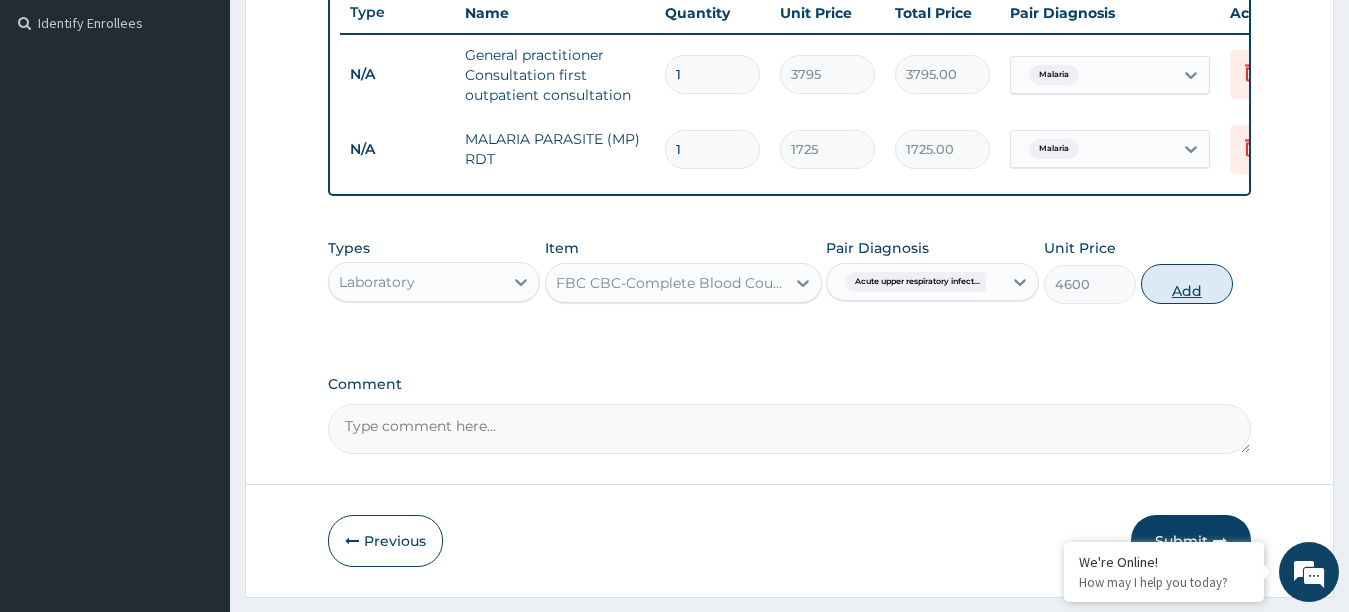 type on "0" 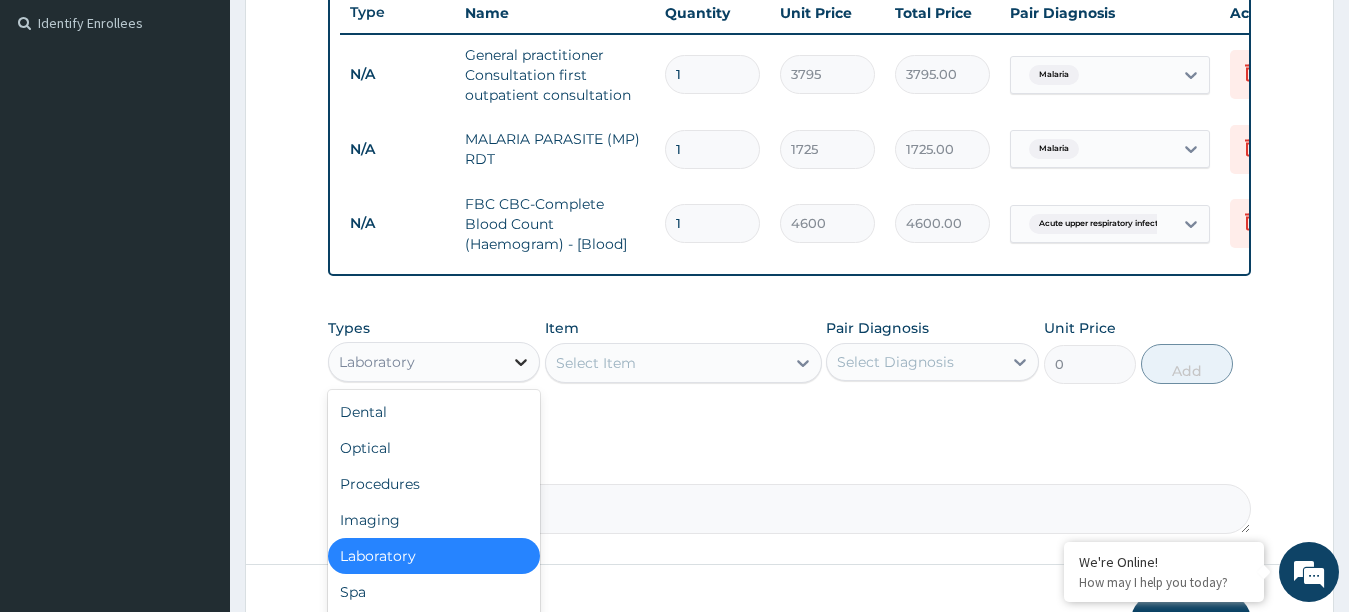 click 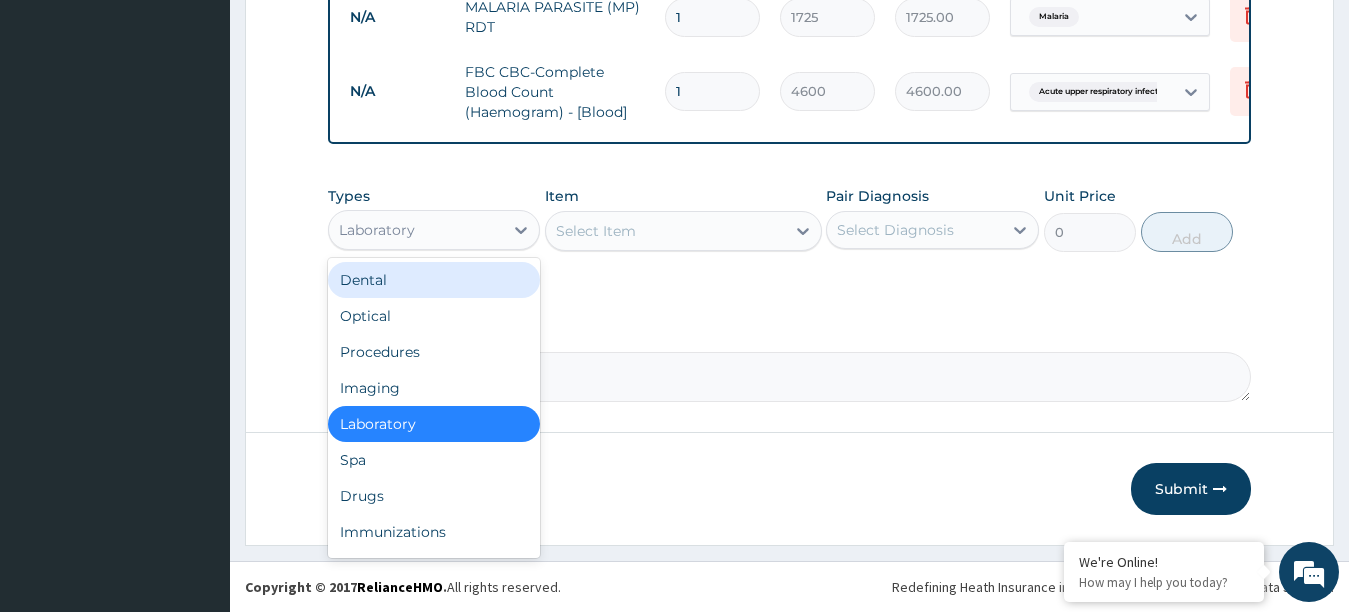 scroll, scrollTop: 696, scrollLeft: 0, axis: vertical 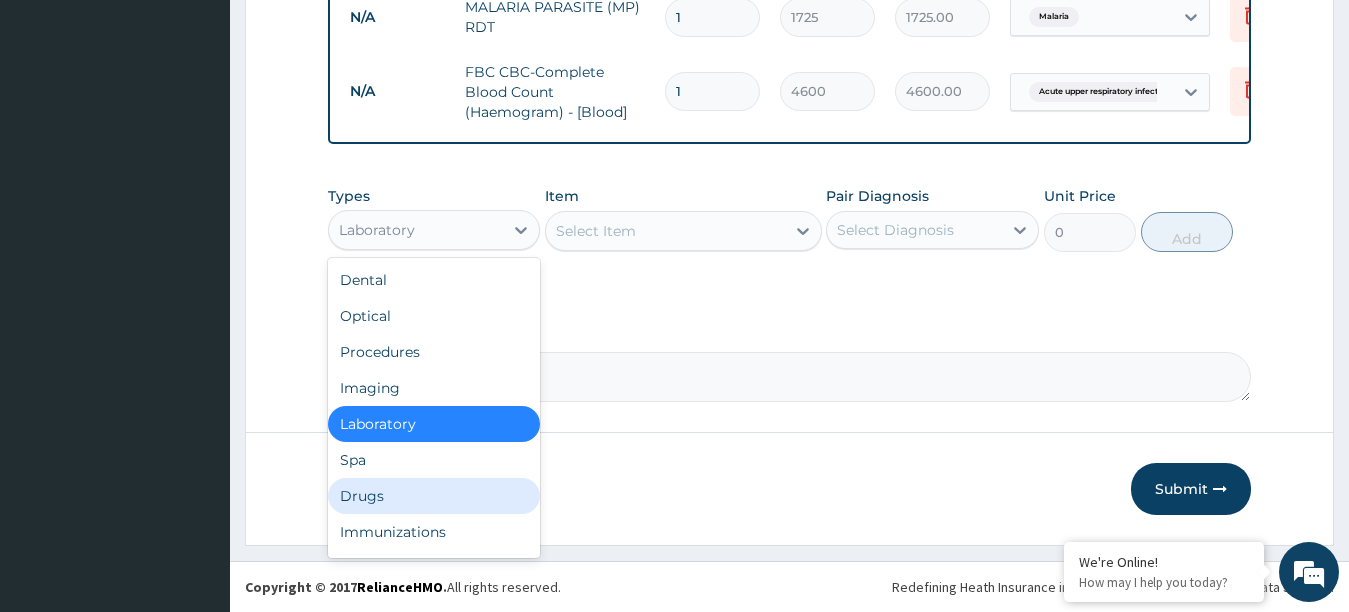 click on "Drugs" at bounding box center [434, 496] 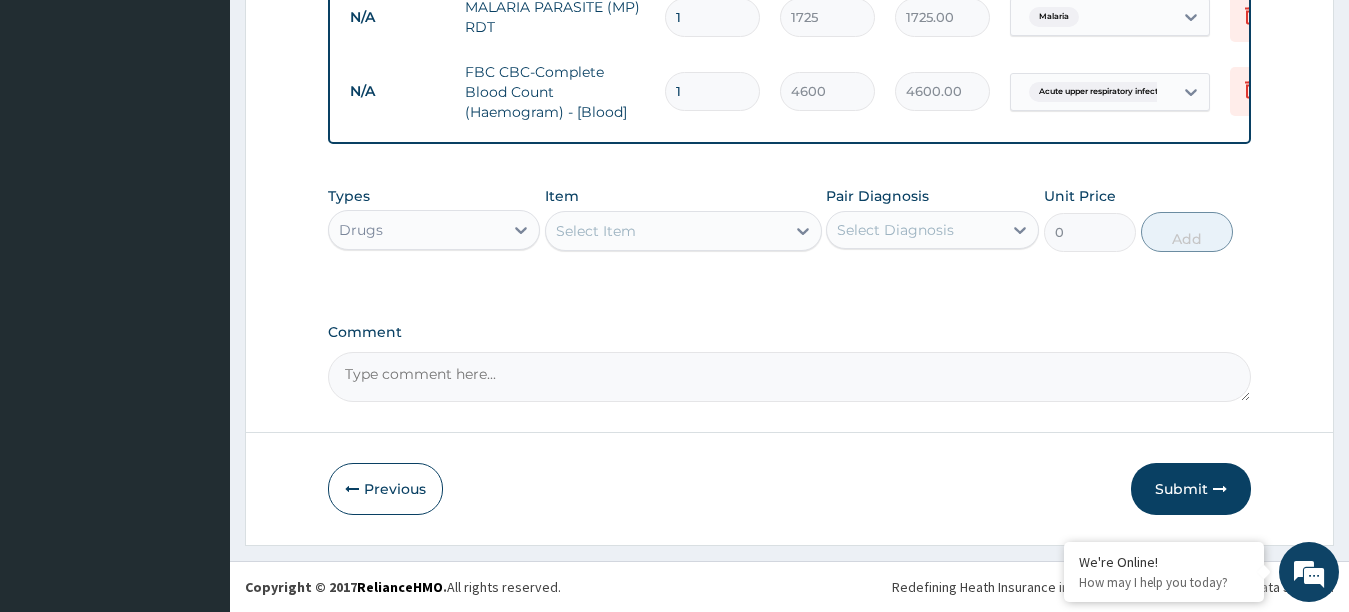 click on "Select Item" at bounding box center (665, 231) 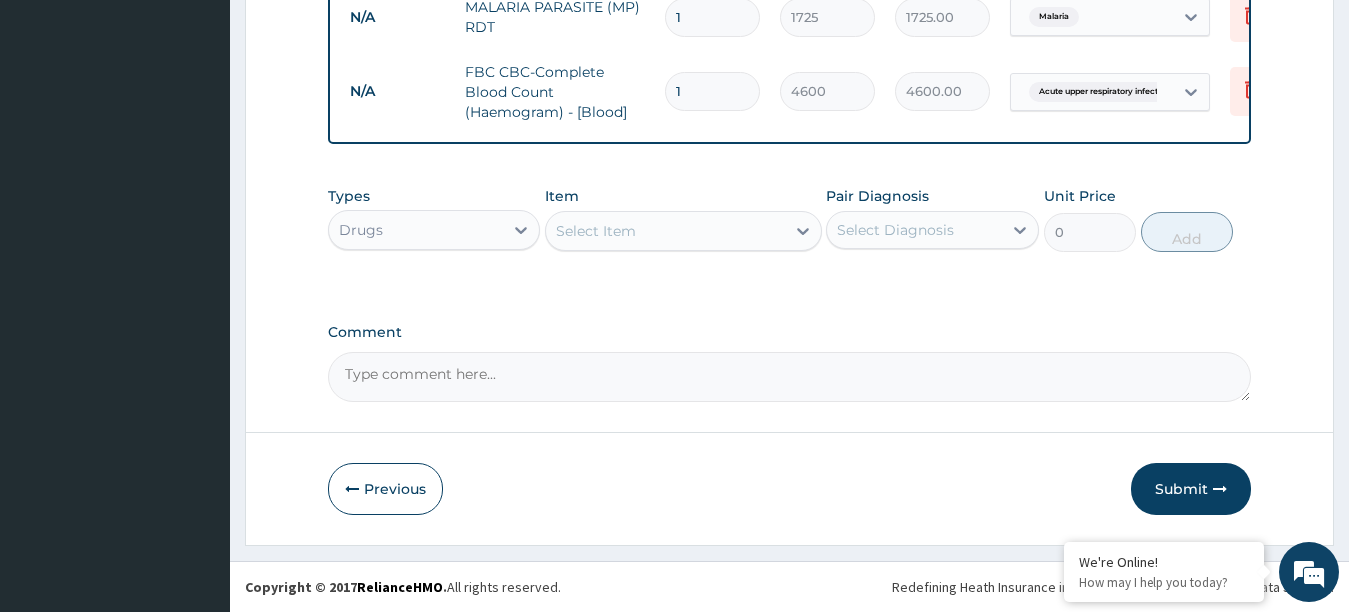 click on "Select Item" at bounding box center [596, 231] 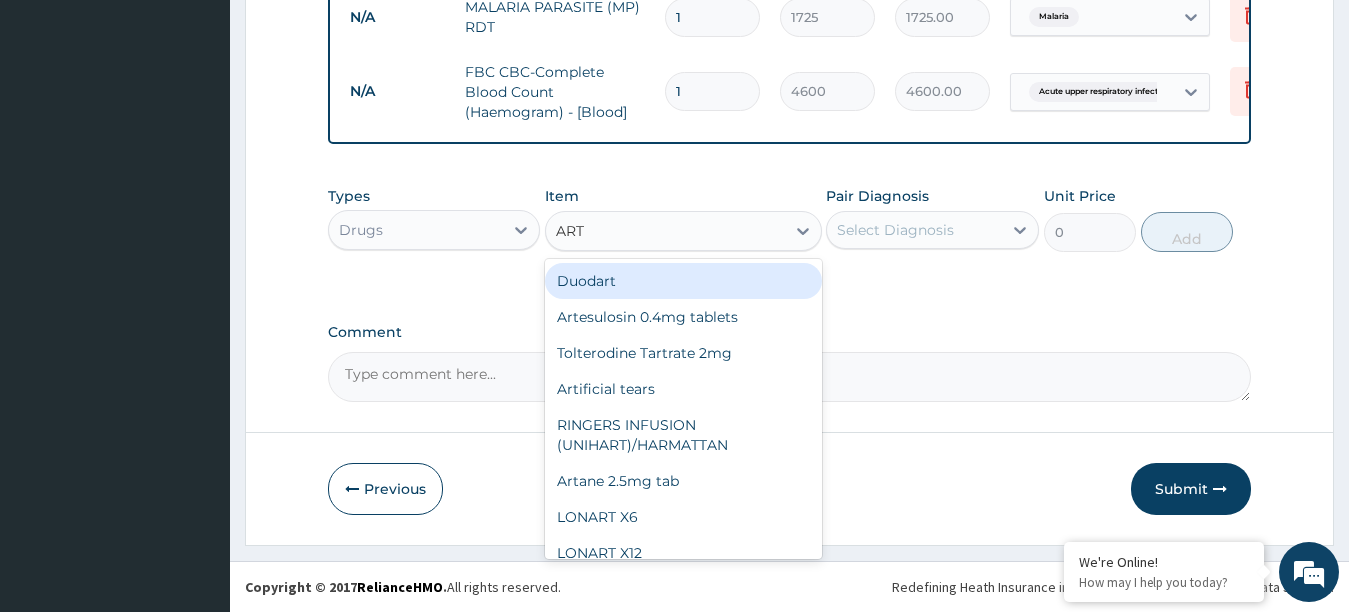 type on "ARTE" 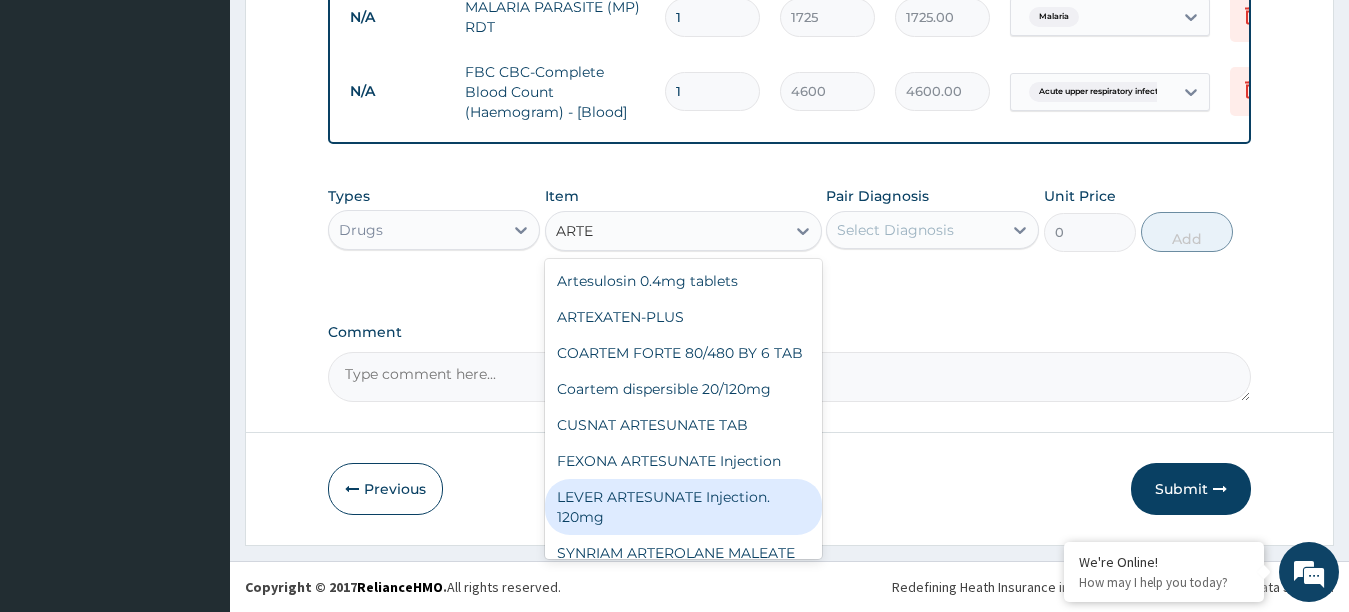 click on "LEVER ARTESUNATE Injection. 120mg" at bounding box center (683, 507) 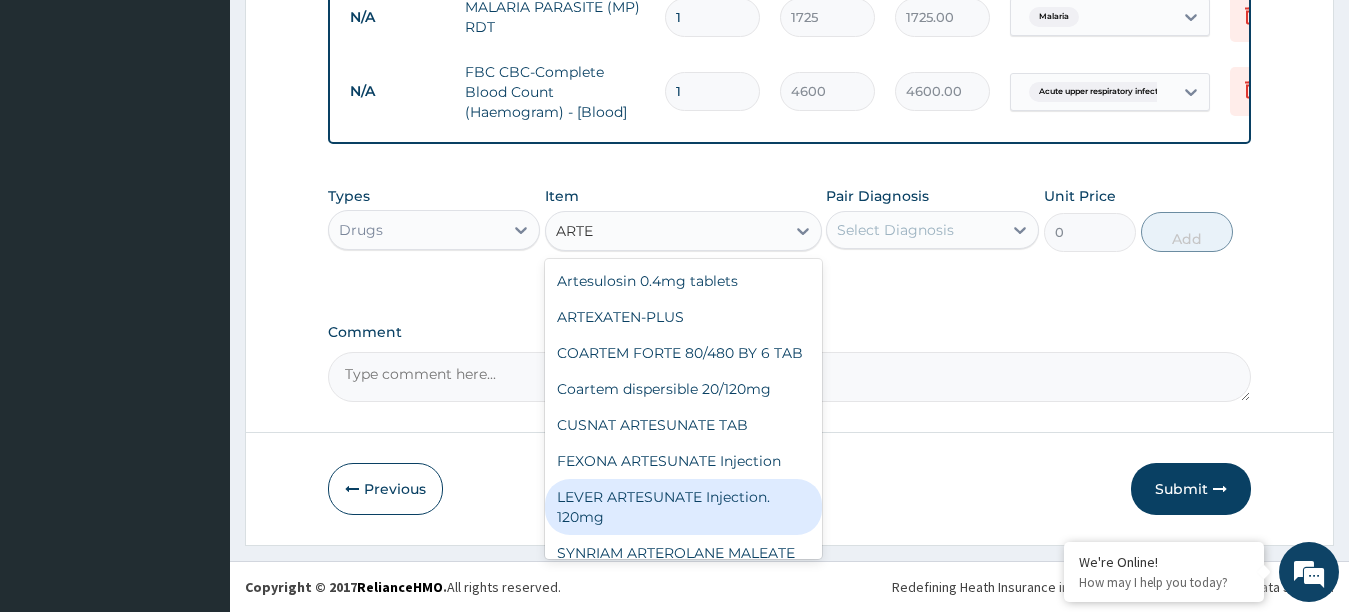 type 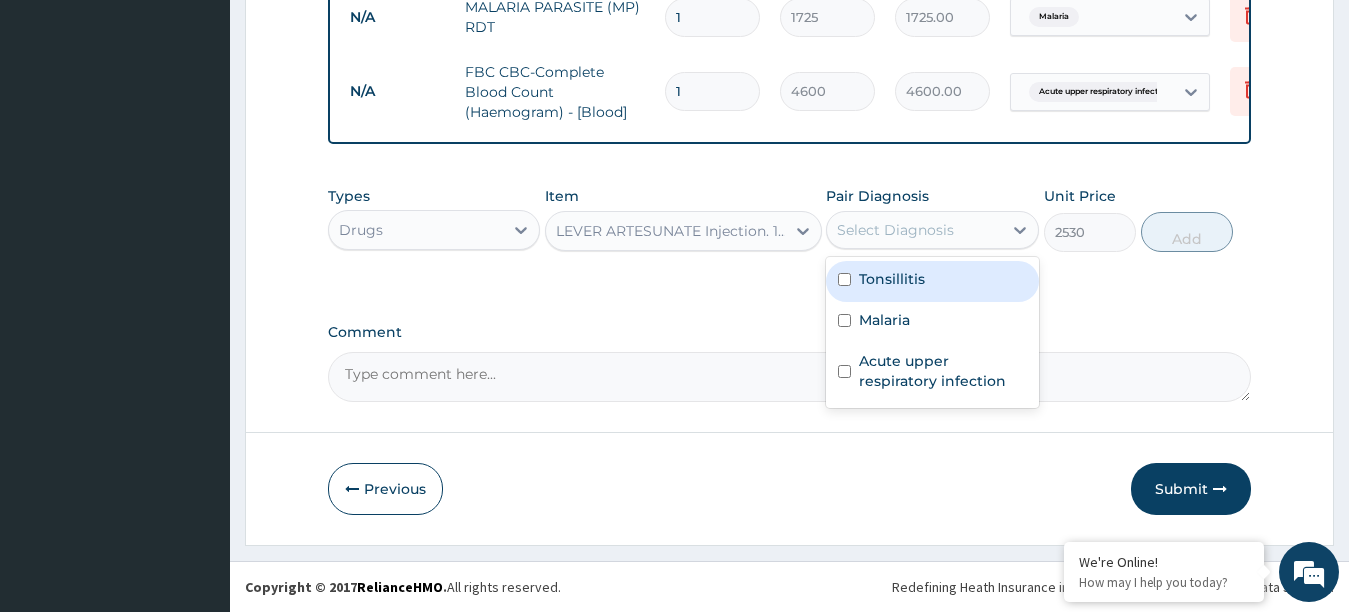 click on "Select Diagnosis" at bounding box center (895, 230) 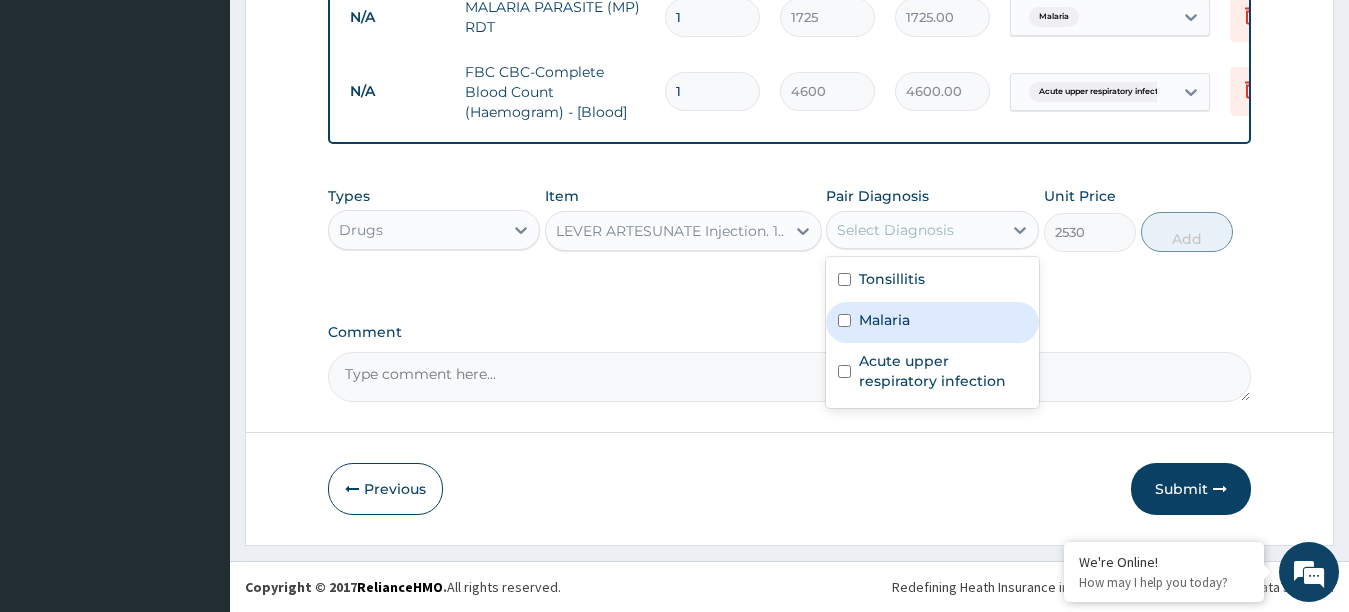 click at bounding box center [844, 320] 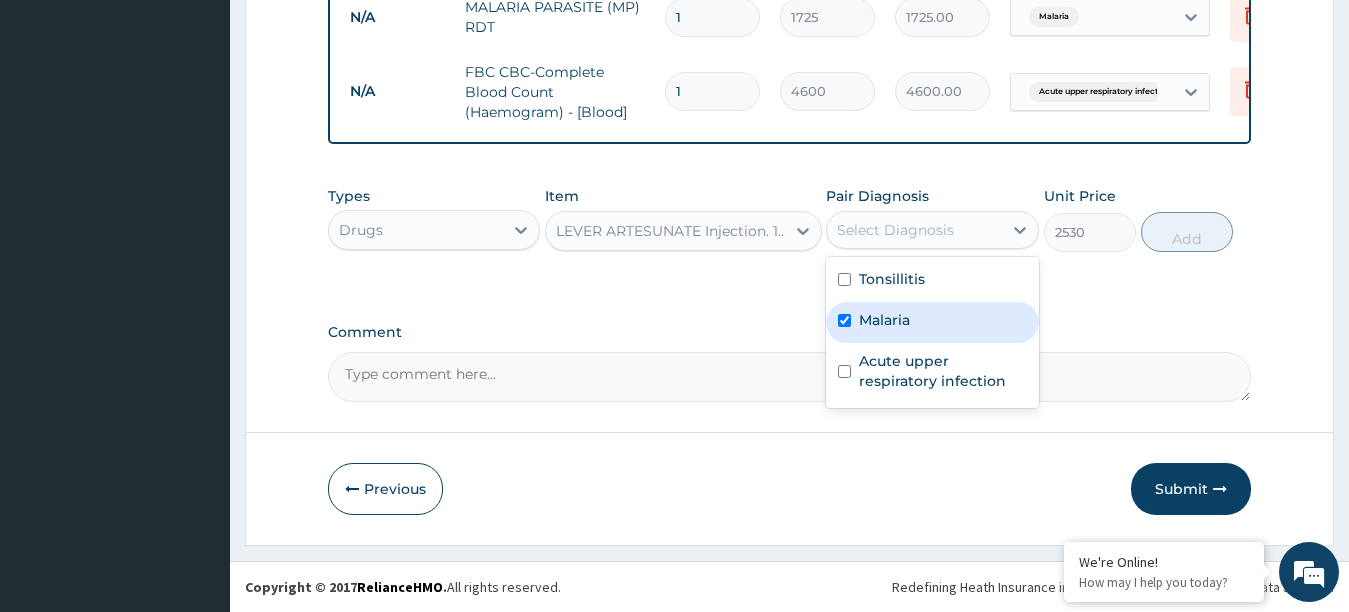 checkbox on "true" 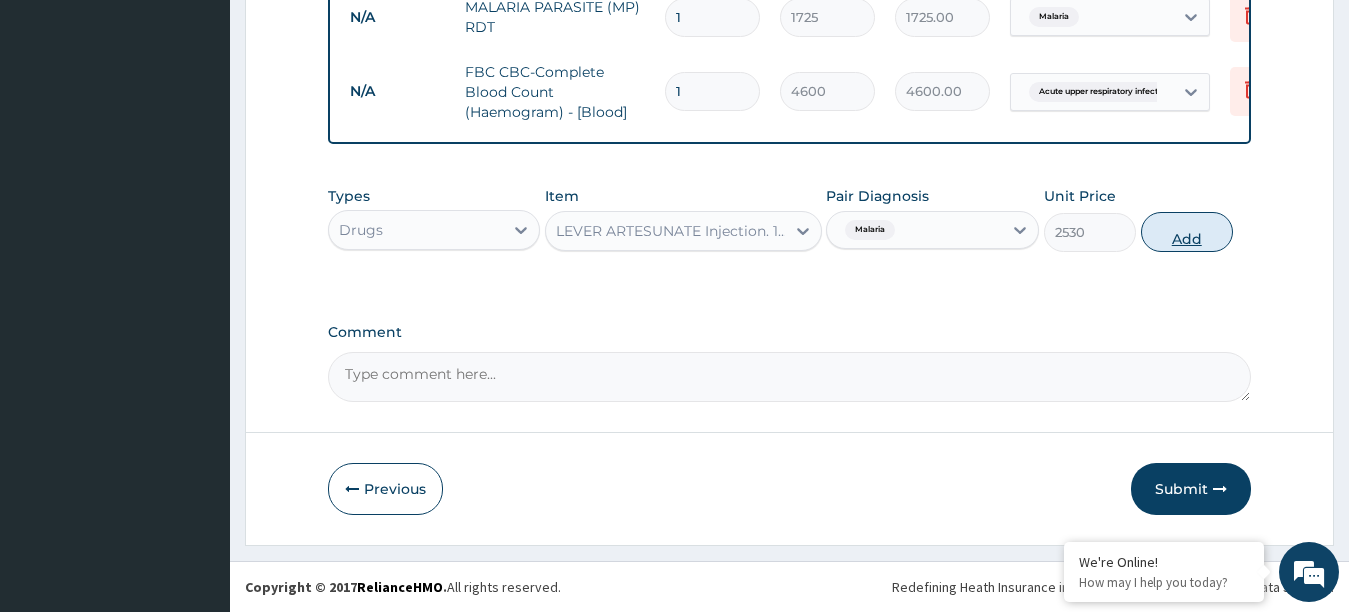 click on "Add" at bounding box center [1187, 232] 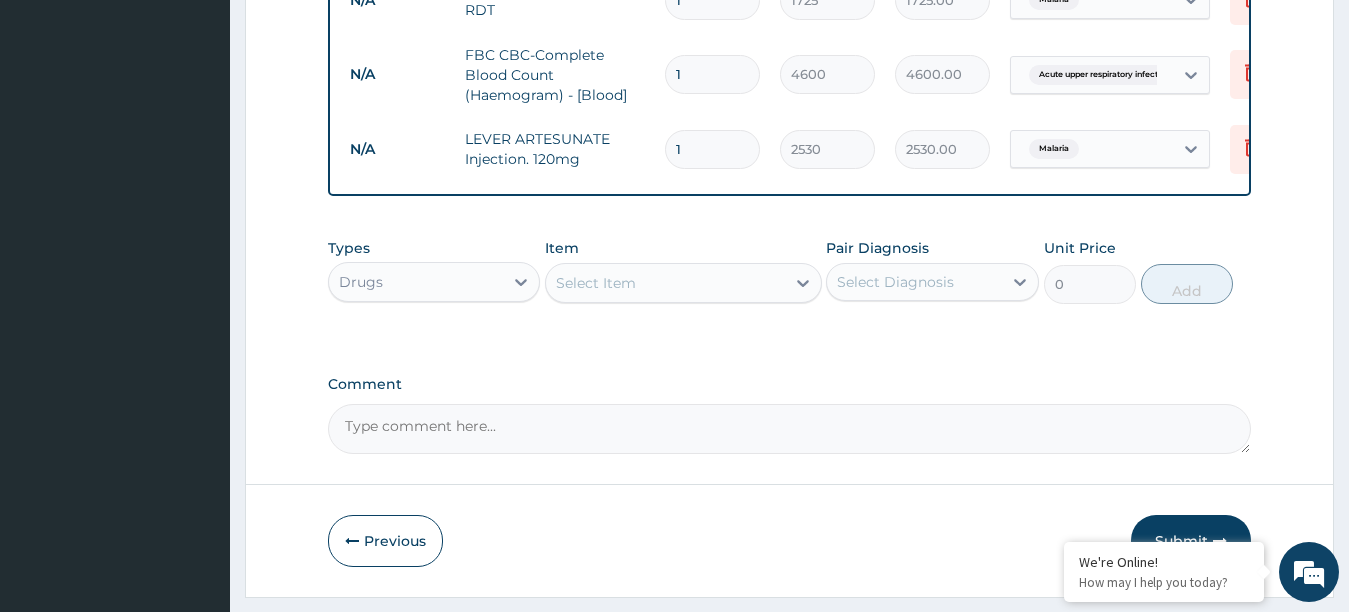 type 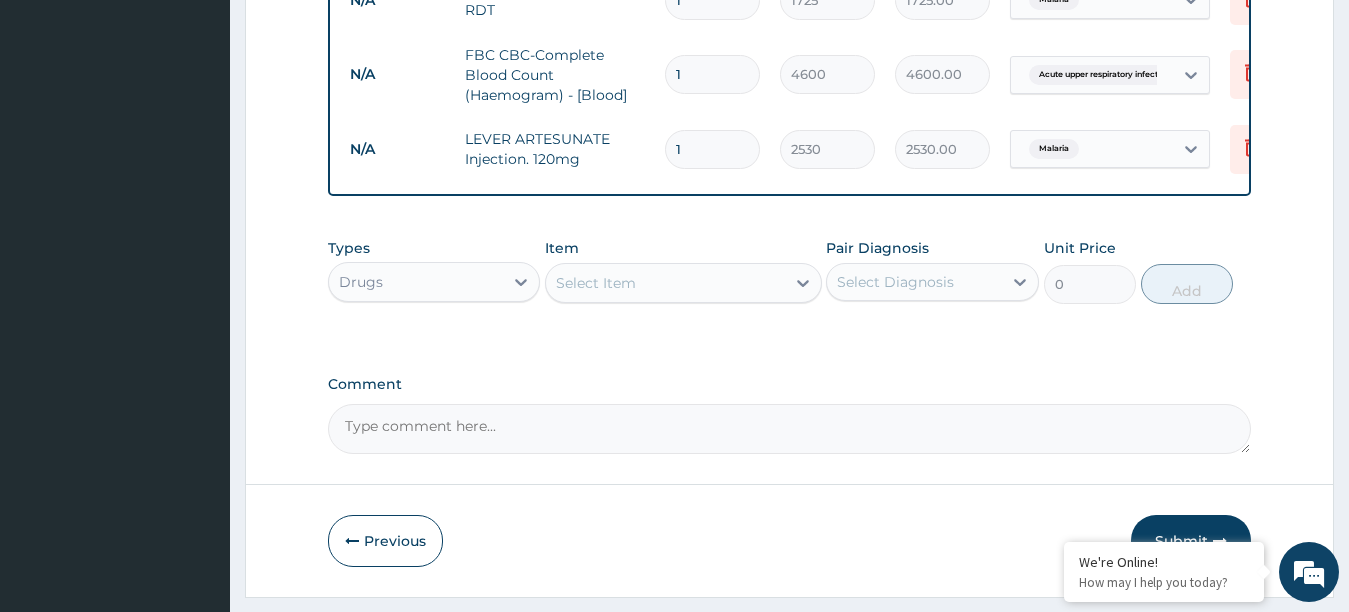 type on "0.00" 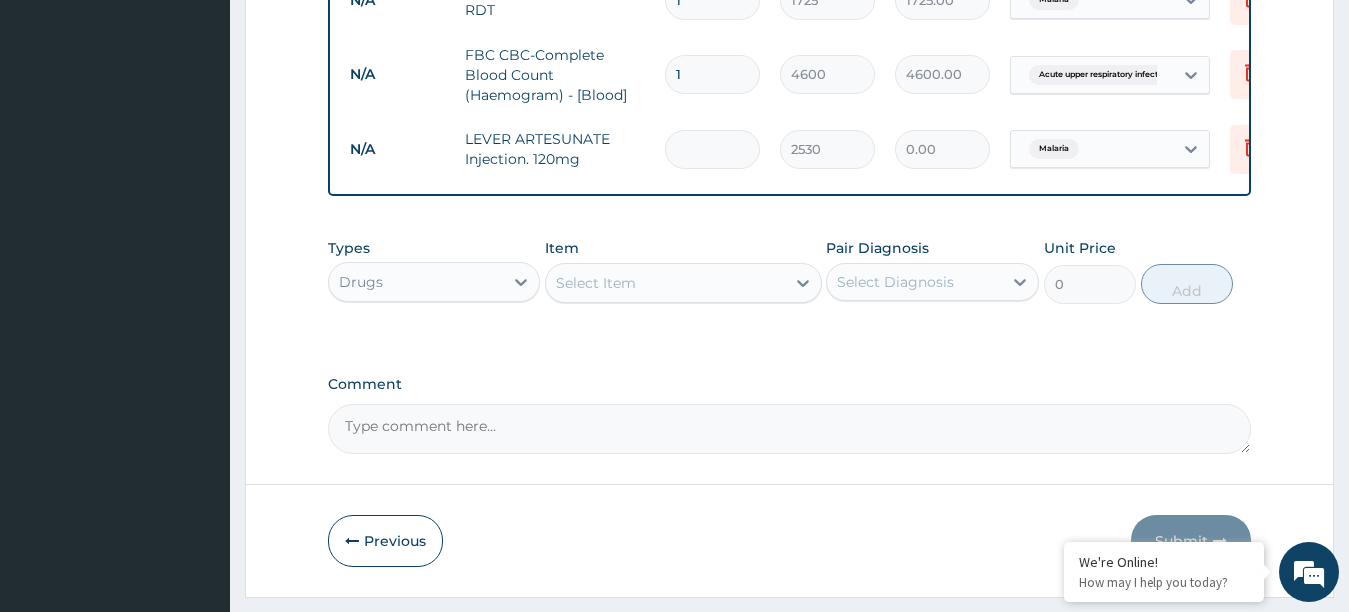 type on "3" 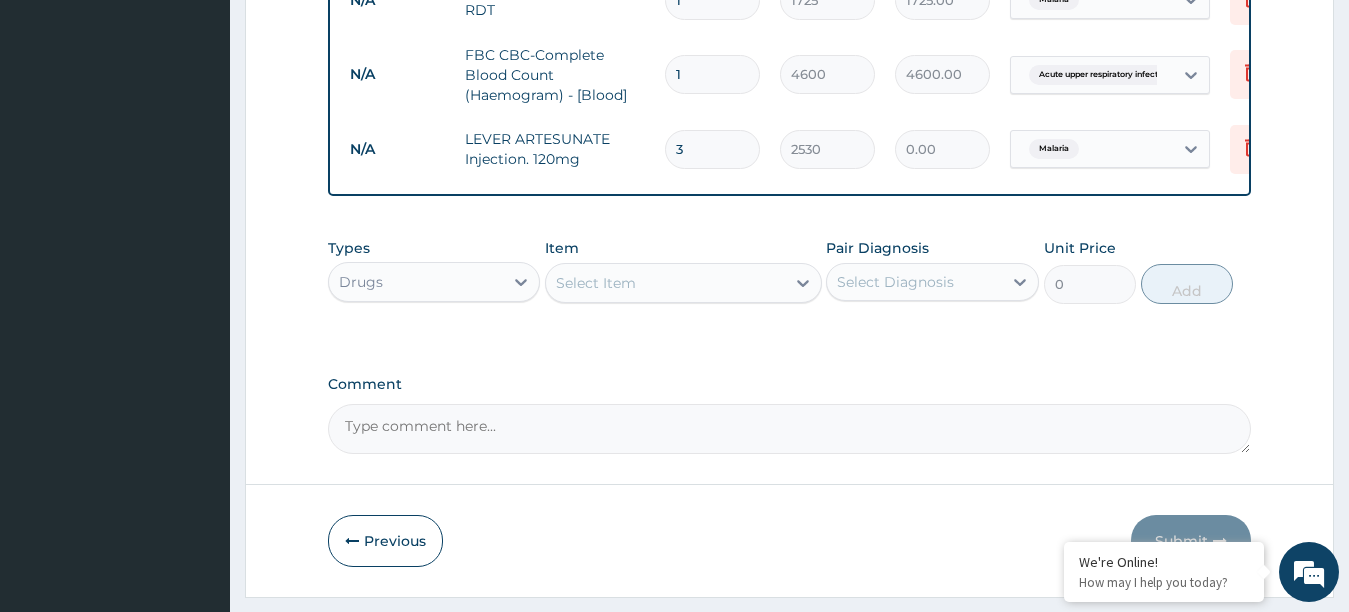 type on "7590.00" 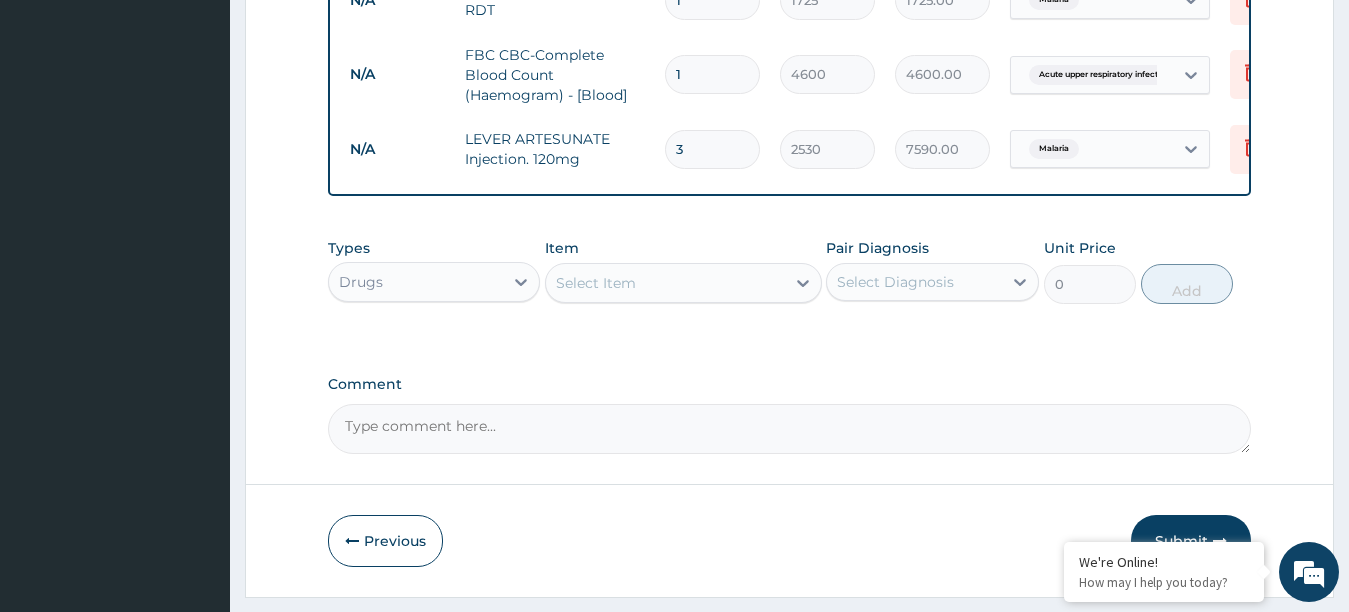 type on "3" 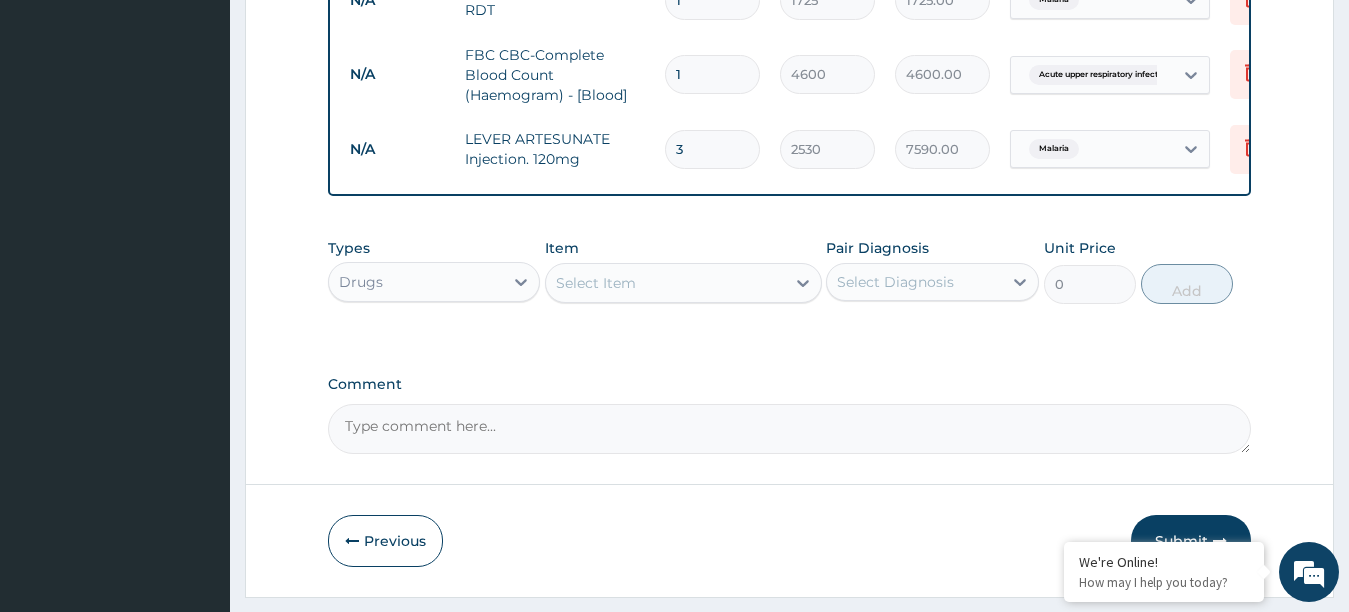 click on "Select Item" at bounding box center [596, 283] 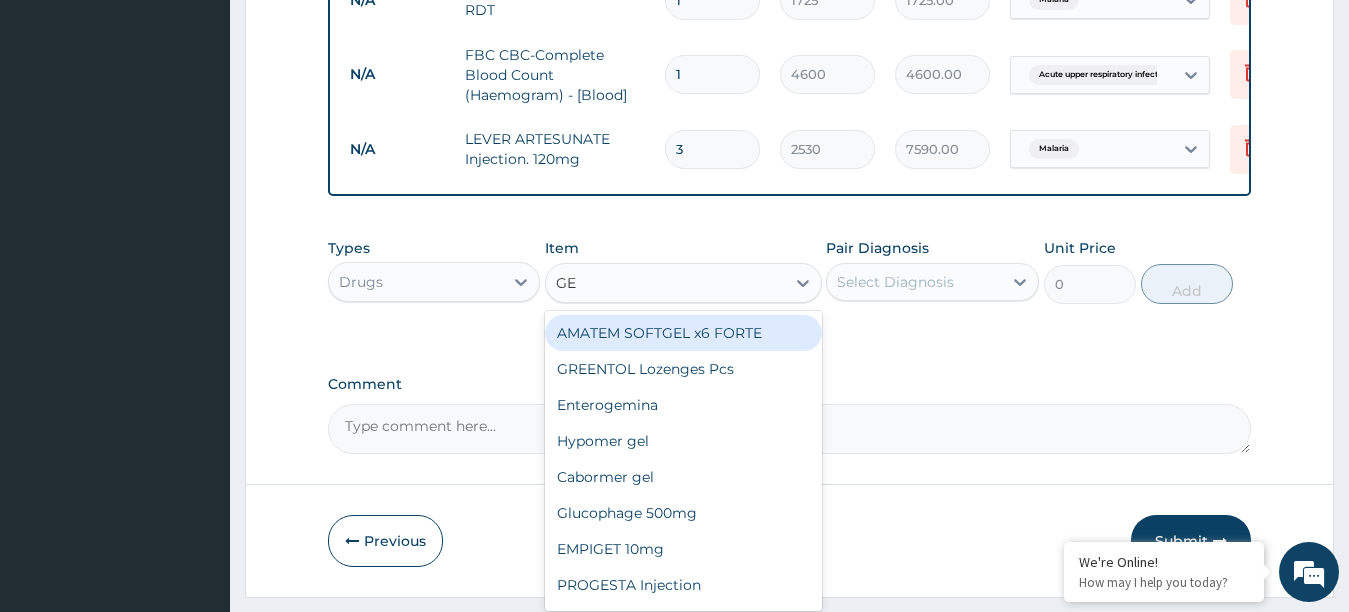 type on "GEN" 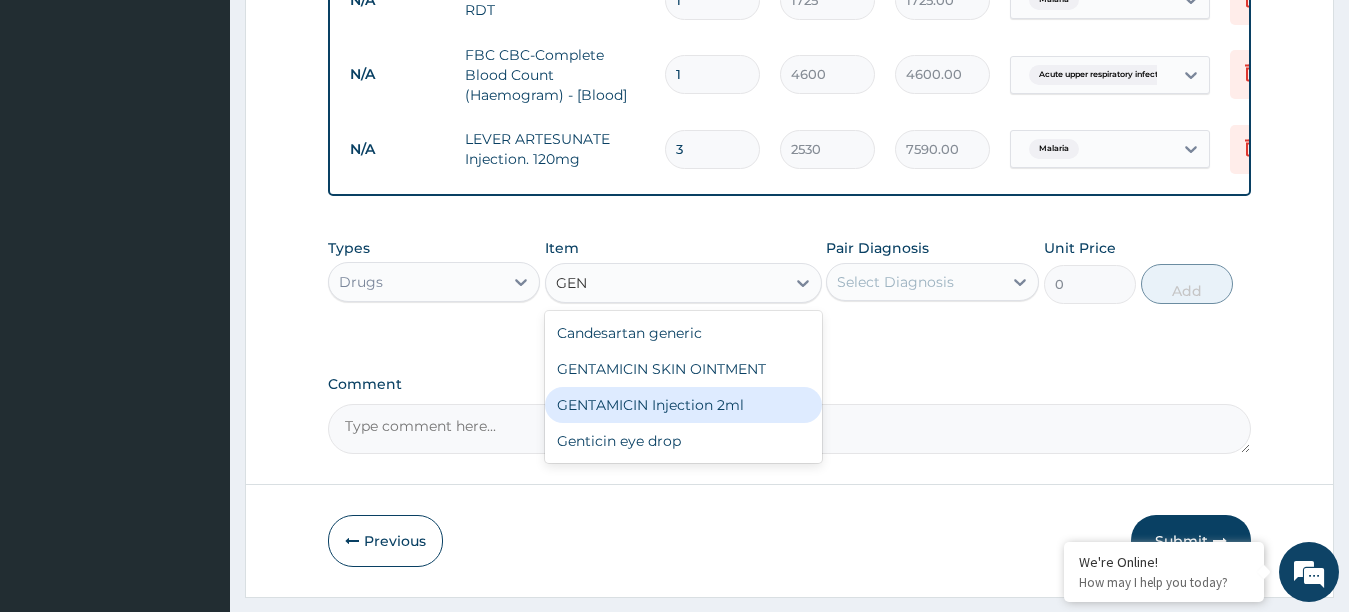 click on "GENTAMICIN Injection 2ml" at bounding box center (683, 405) 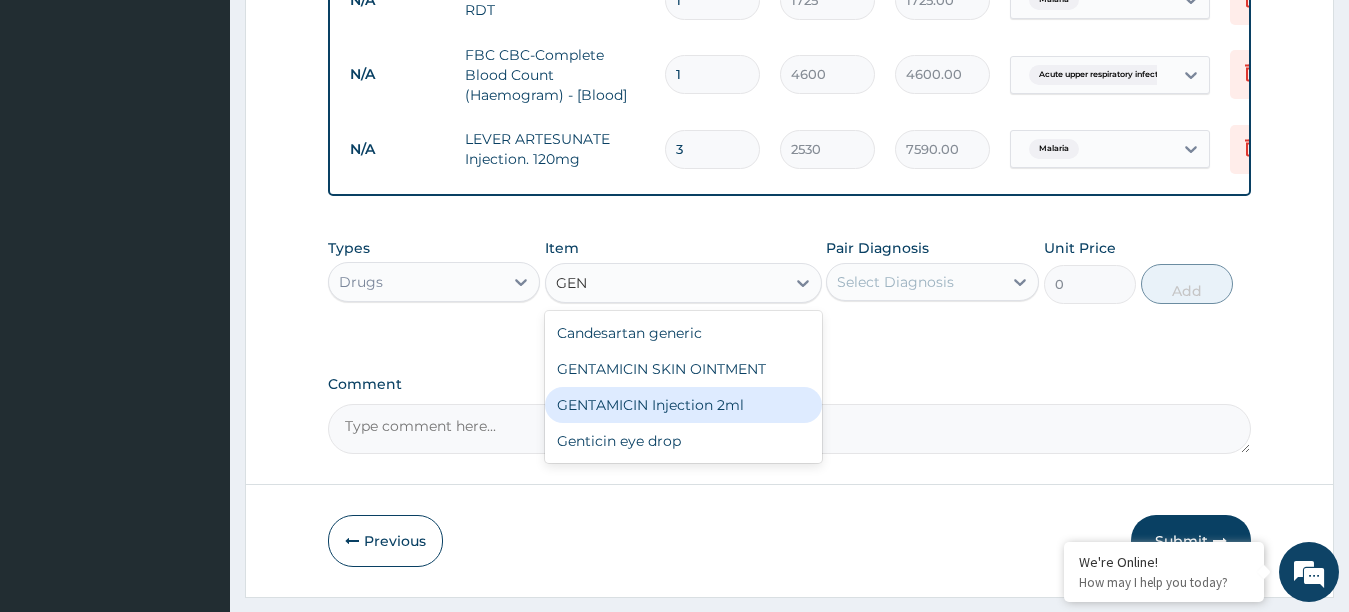 type 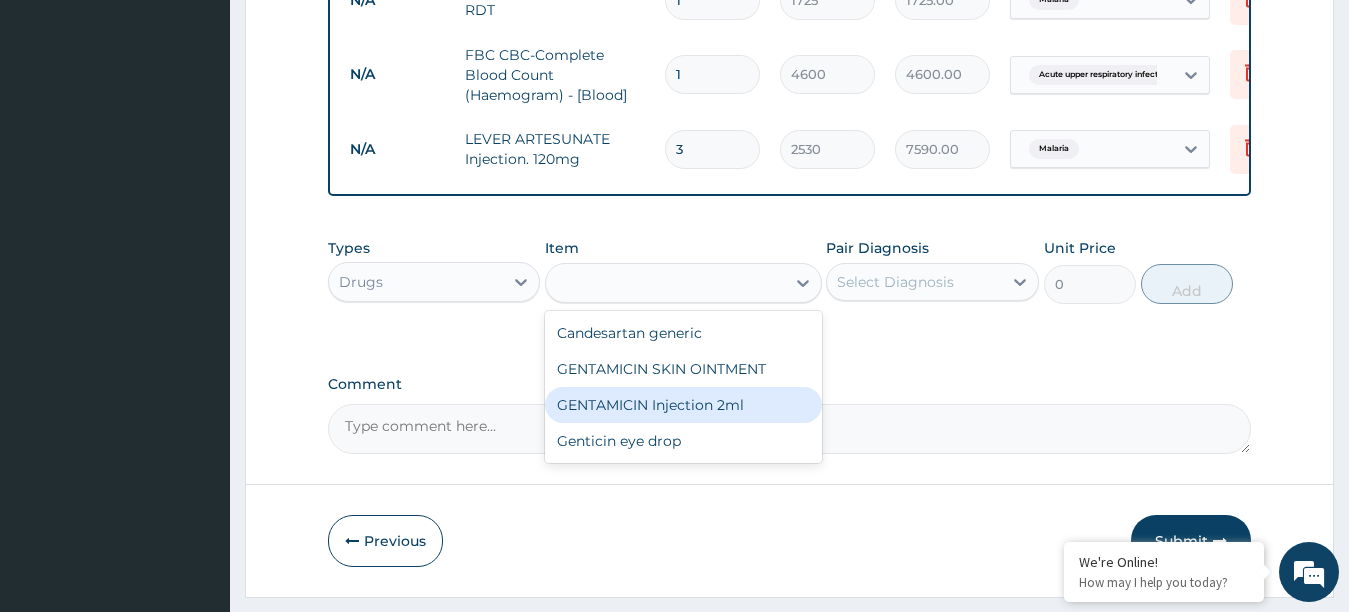 type on "354.2" 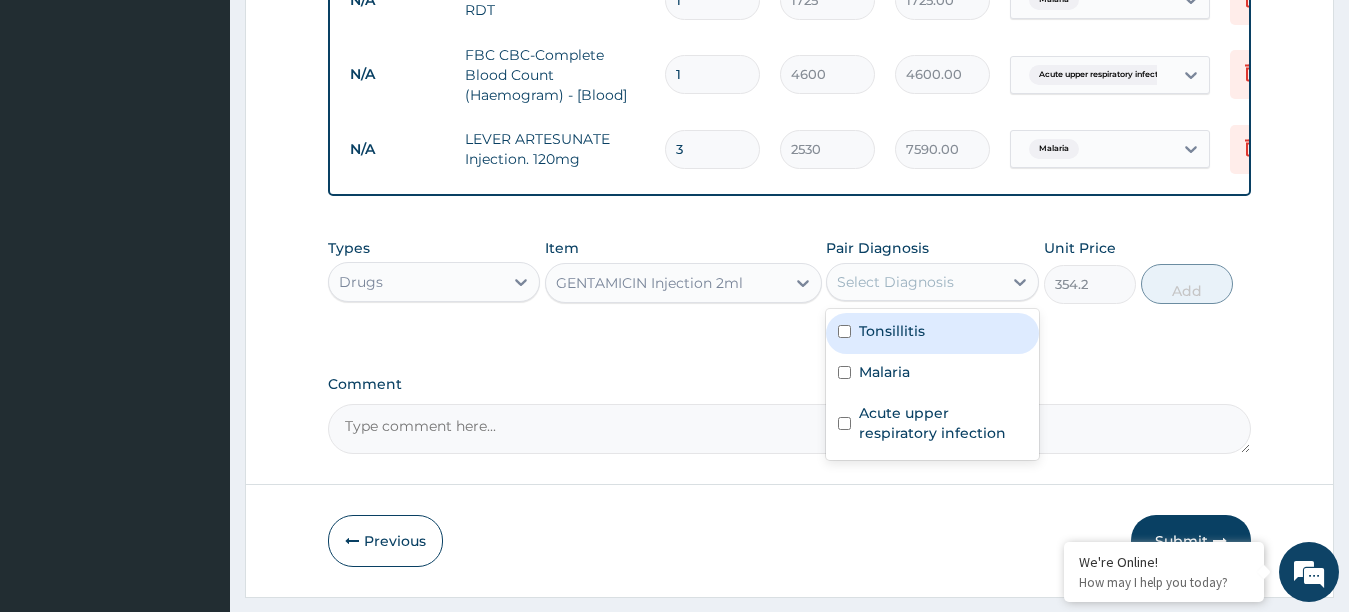 click on "Select Diagnosis" at bounding box center (895, 282) 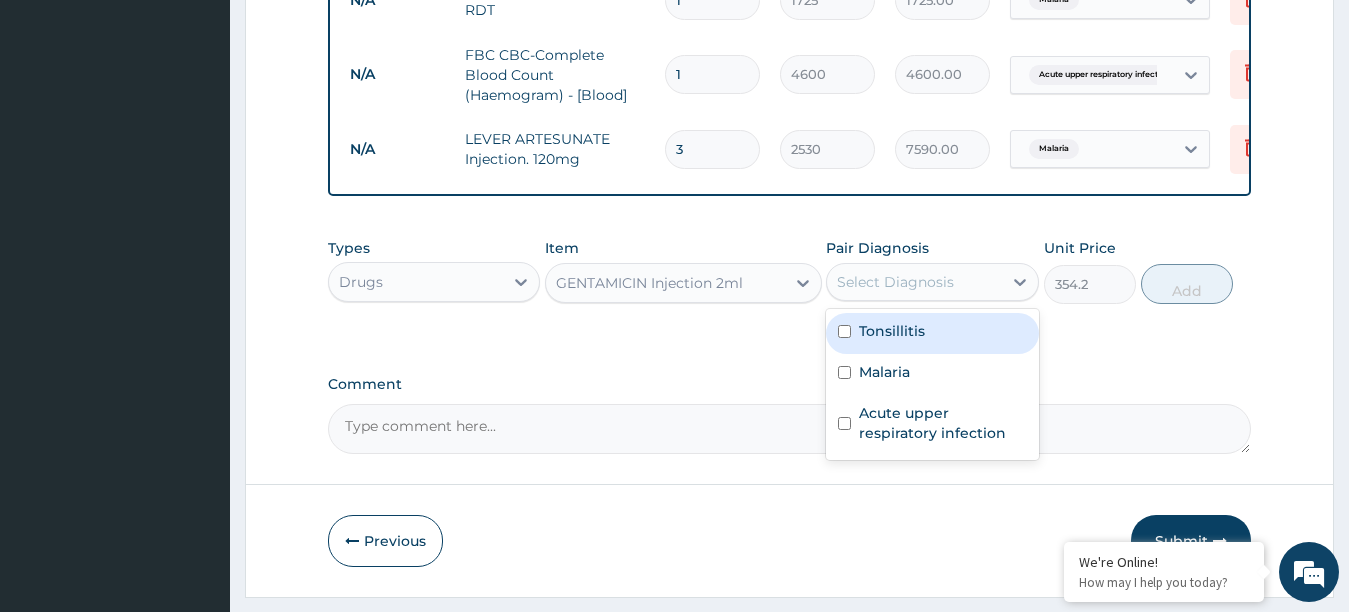click at bounding box center (844, 331) 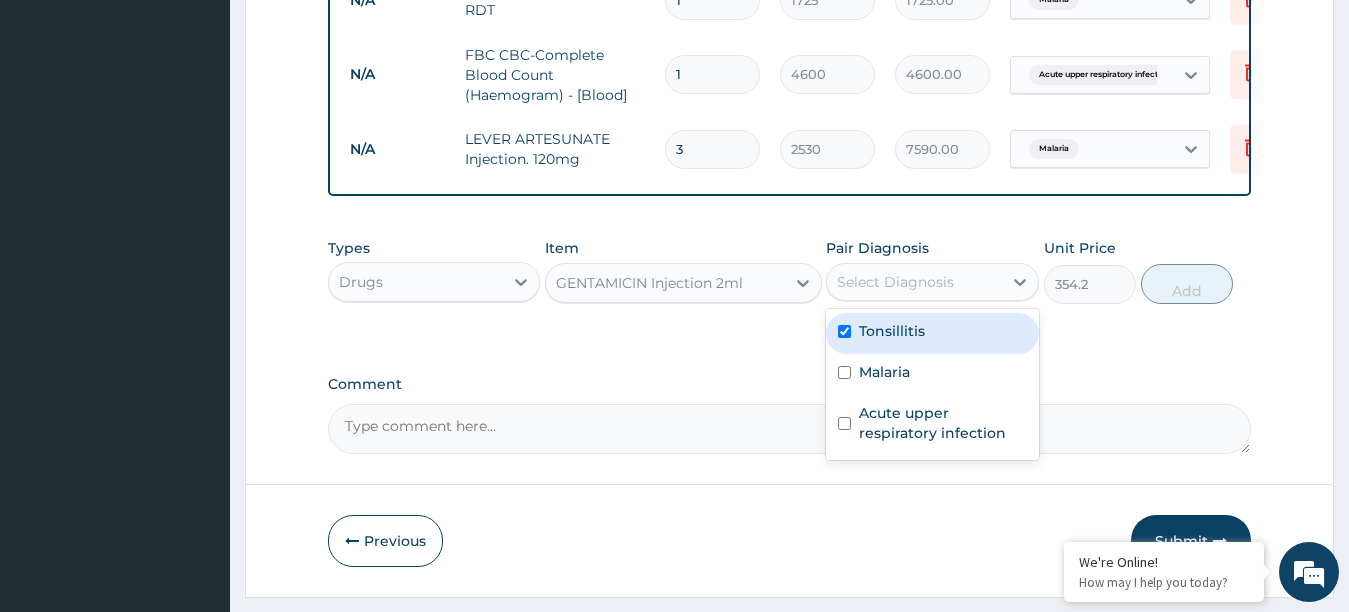 checkbox on "true" 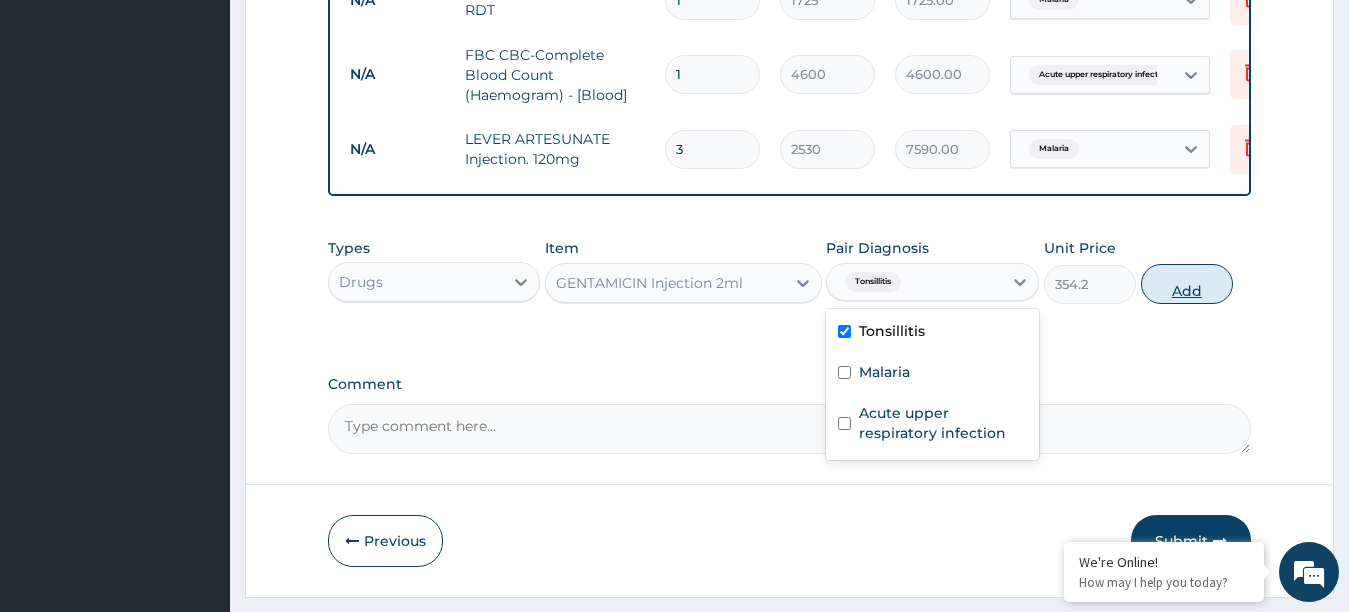 click on "Add" at bounding box center [1187, 284] 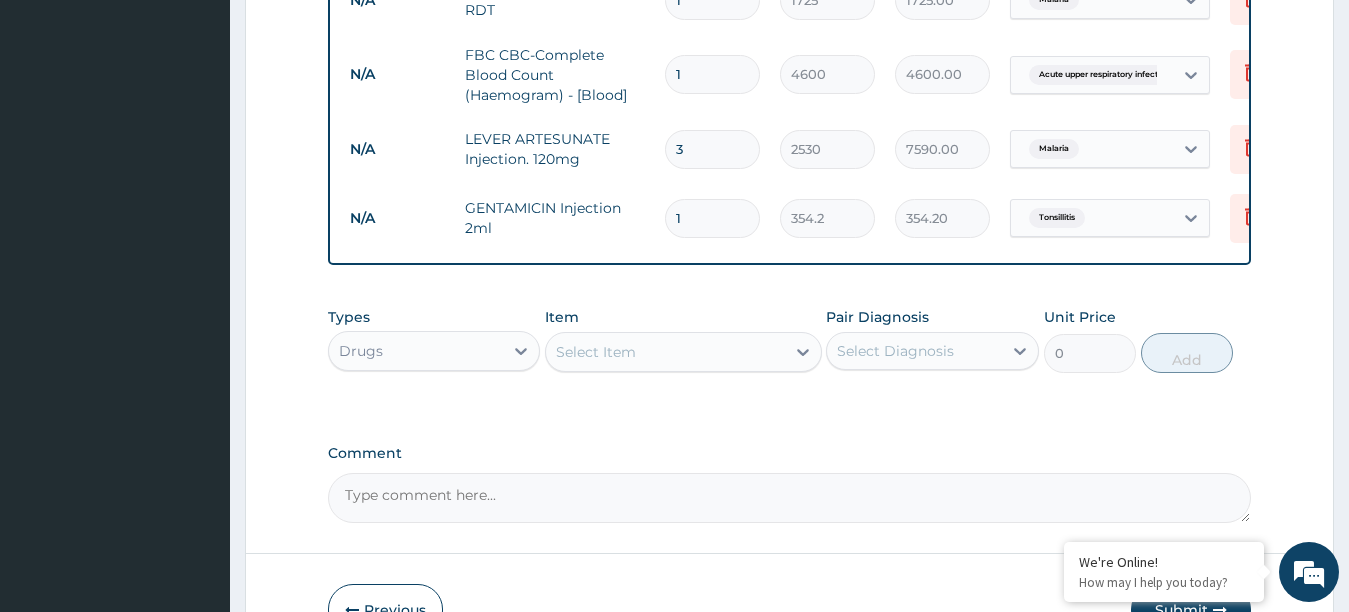 type 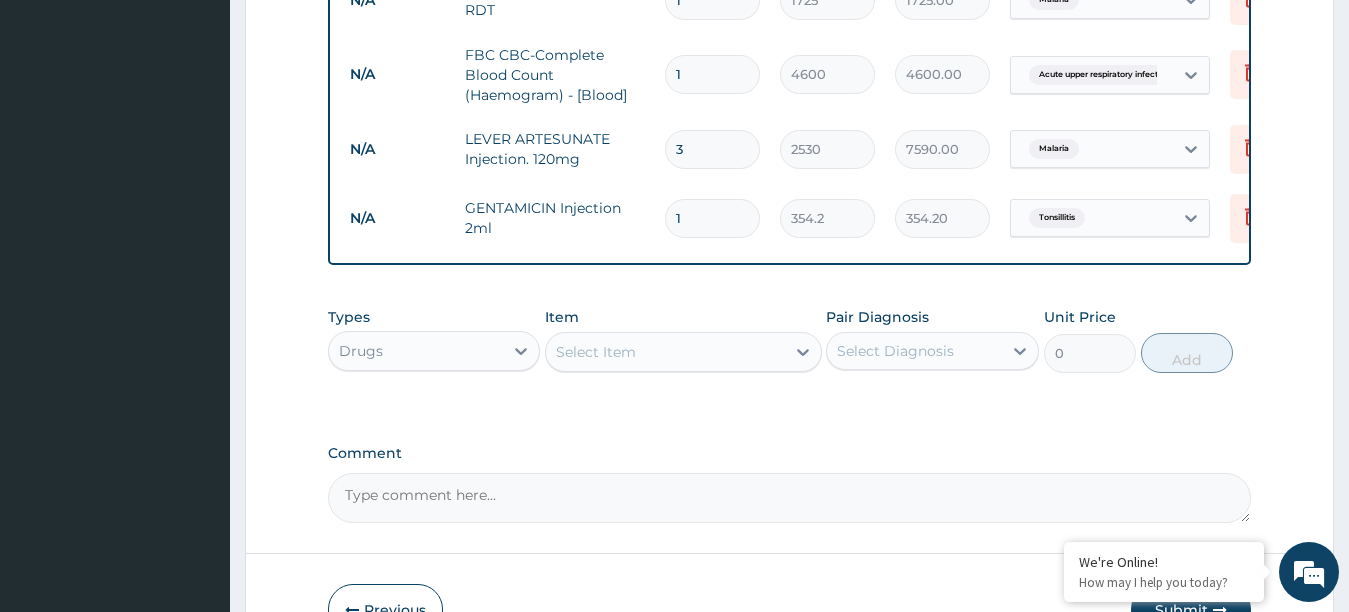 type on "0.00" 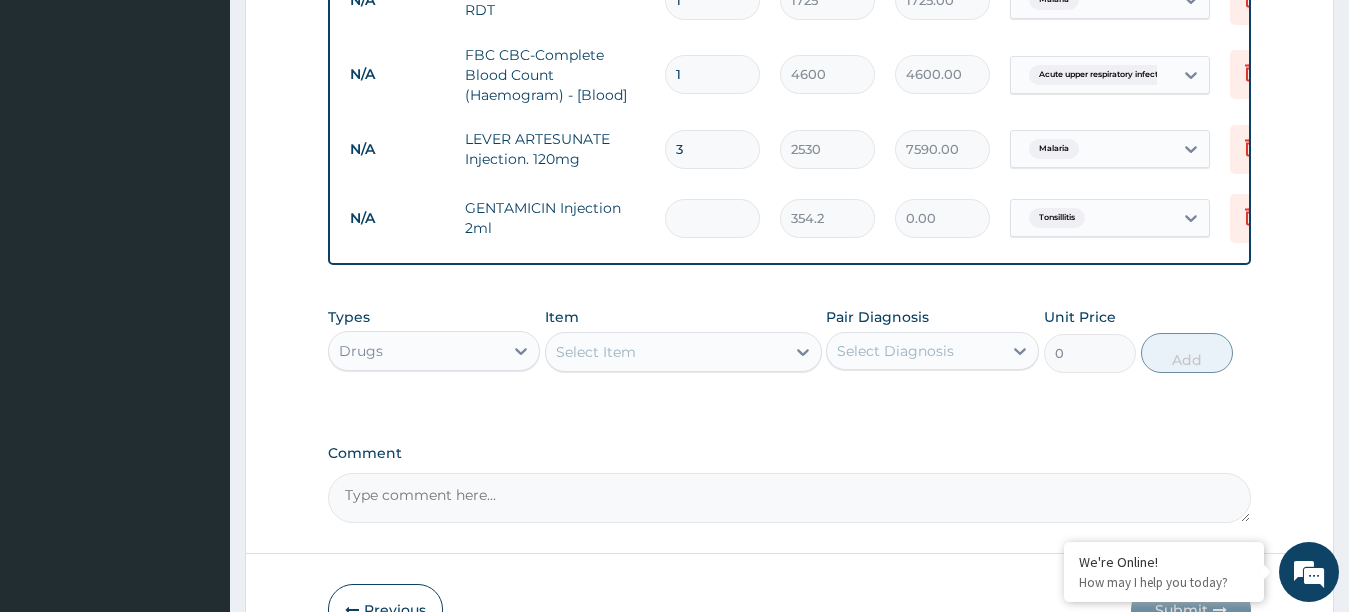 click at bounding box center [712, 218] 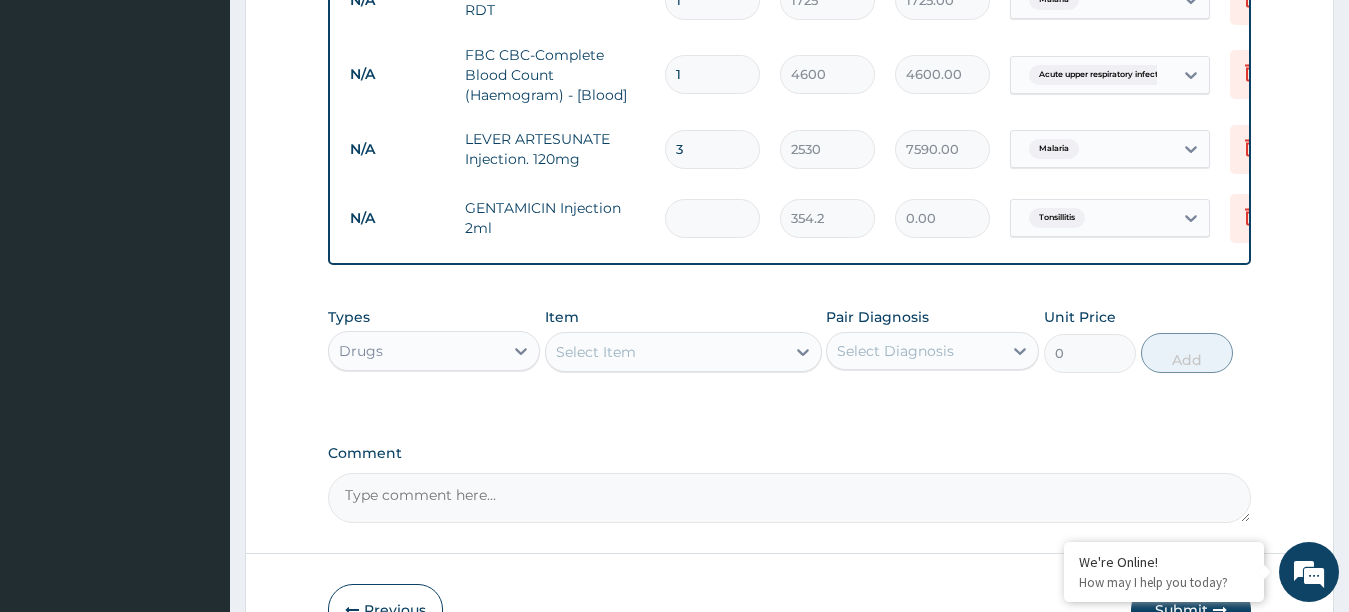 type on "3" 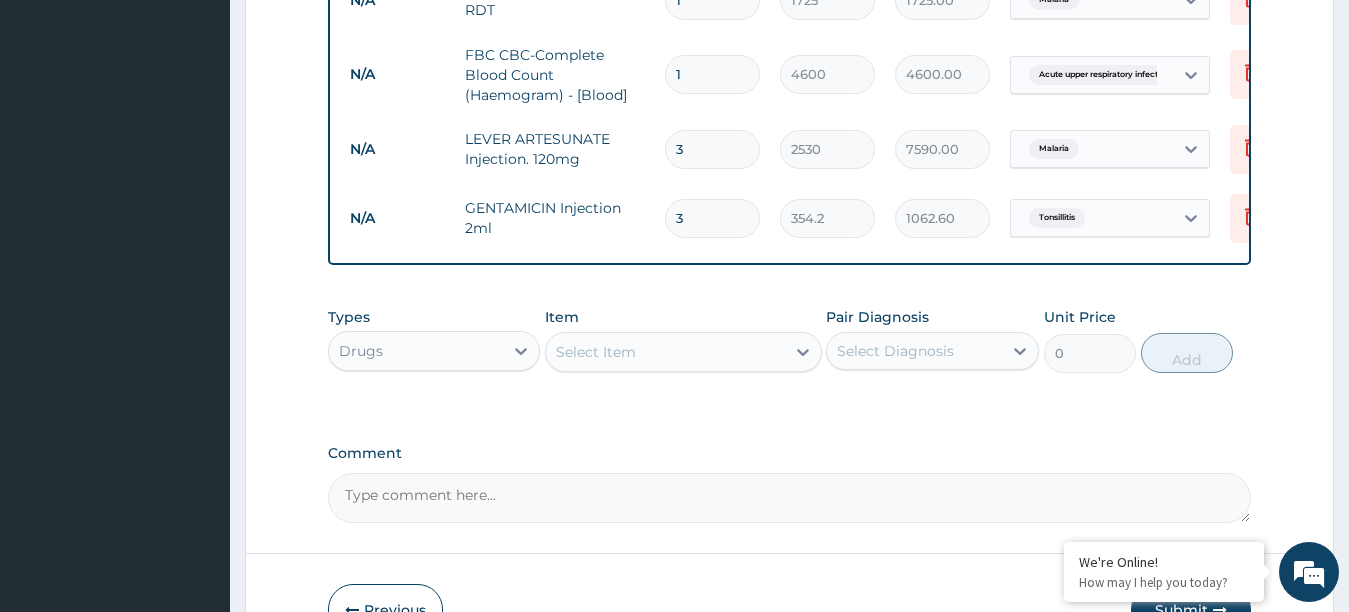 type on "3" 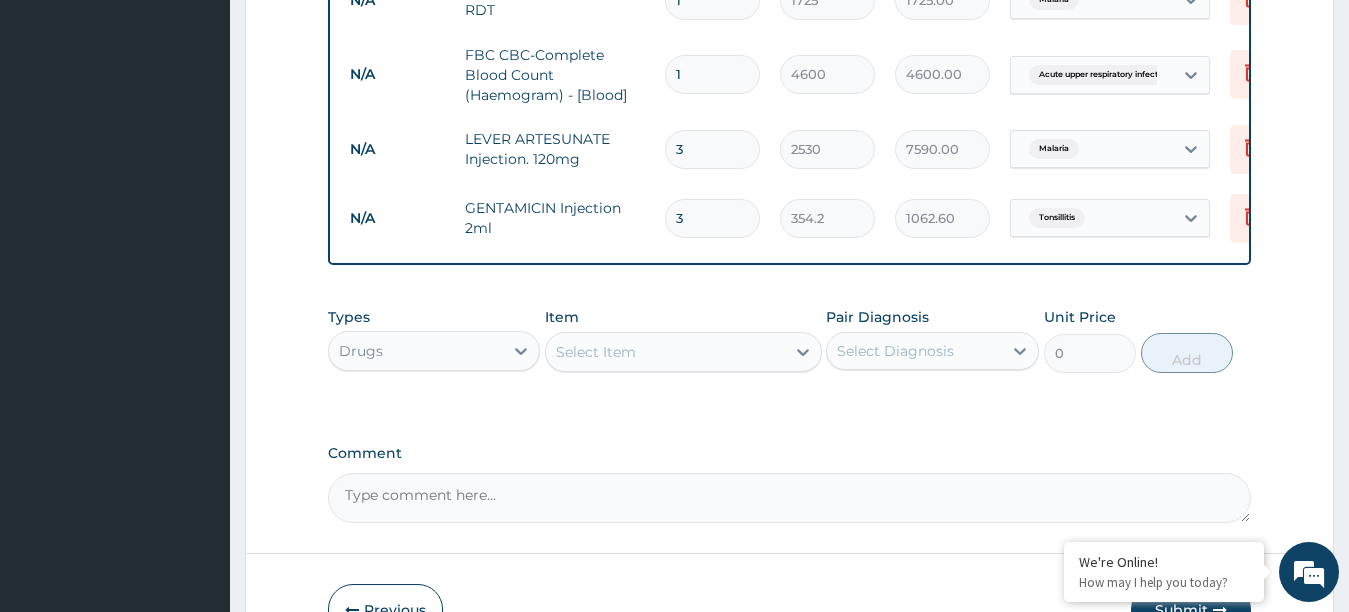 click on "Select Item" at bounding box center [665, 352] 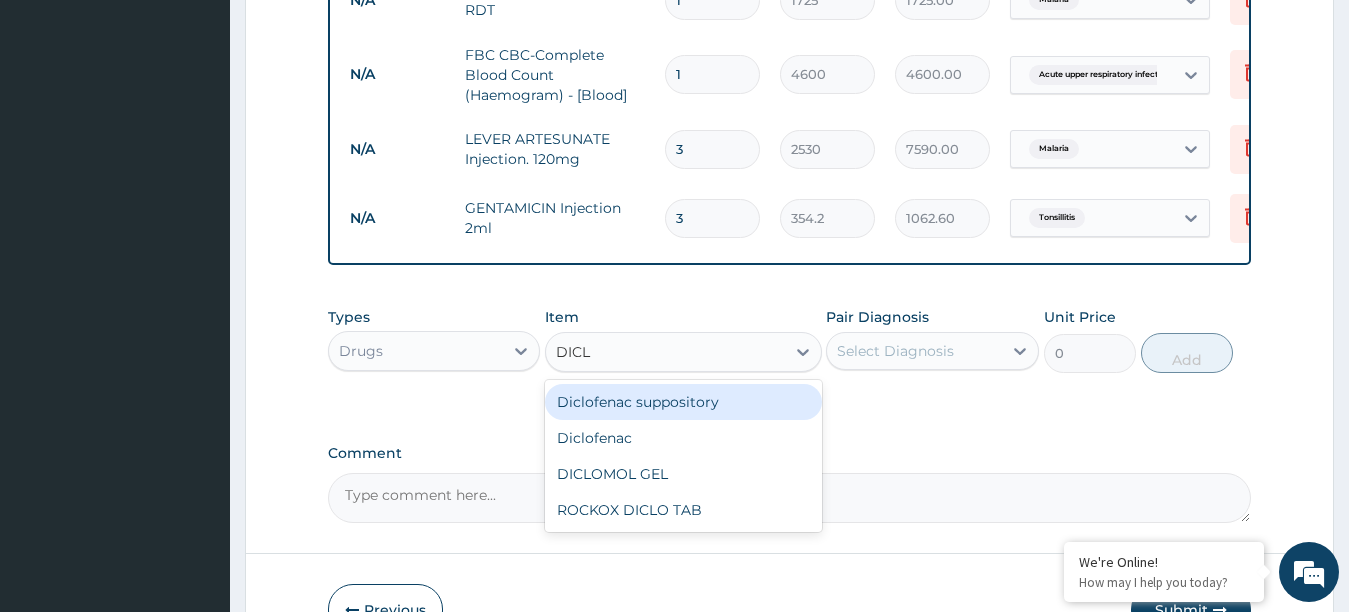 type on "DICLO" 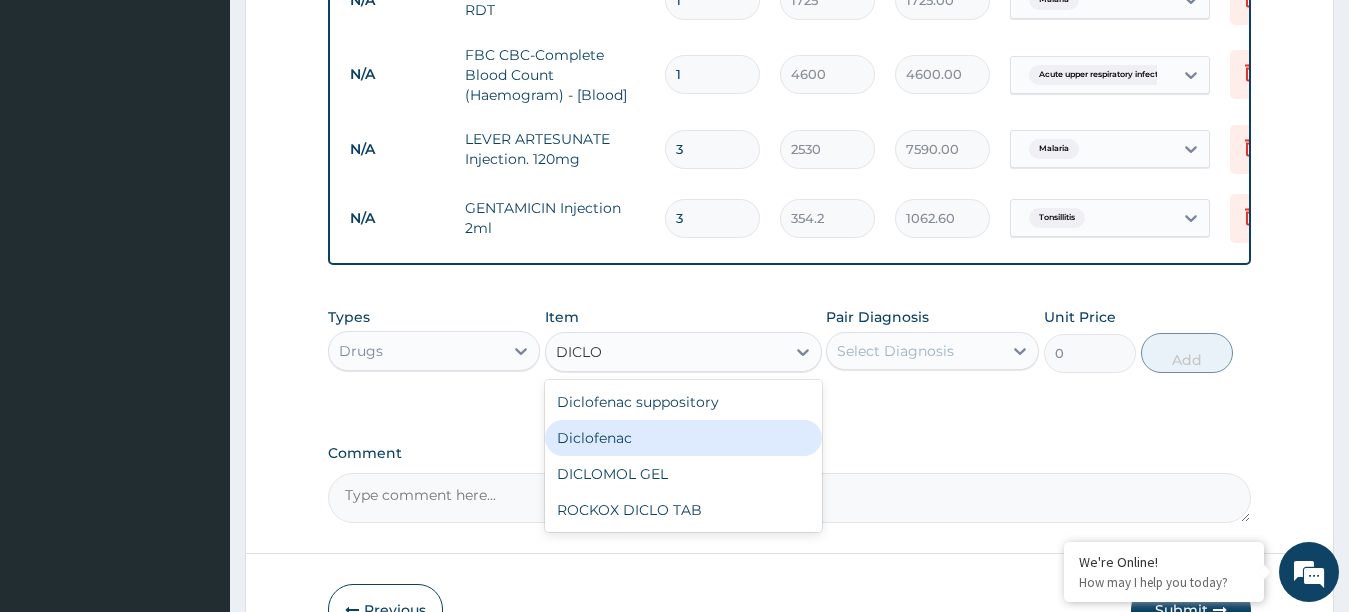 click on "Diclofenac" at bounding box center (683, 438) 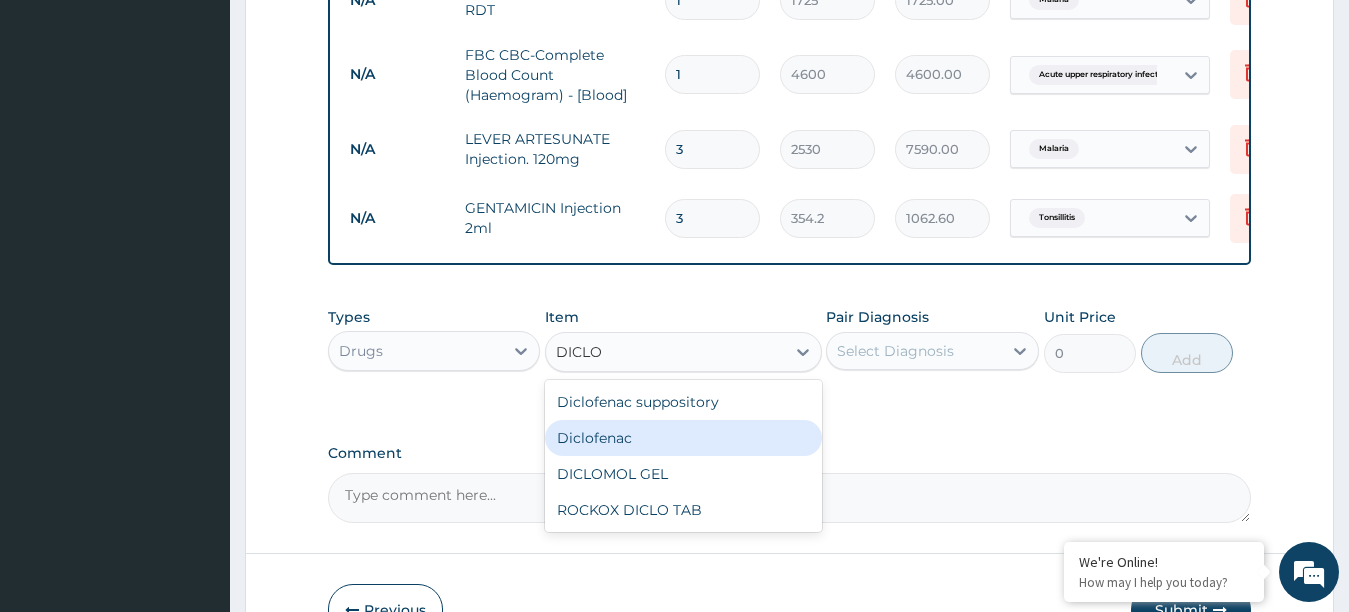 type 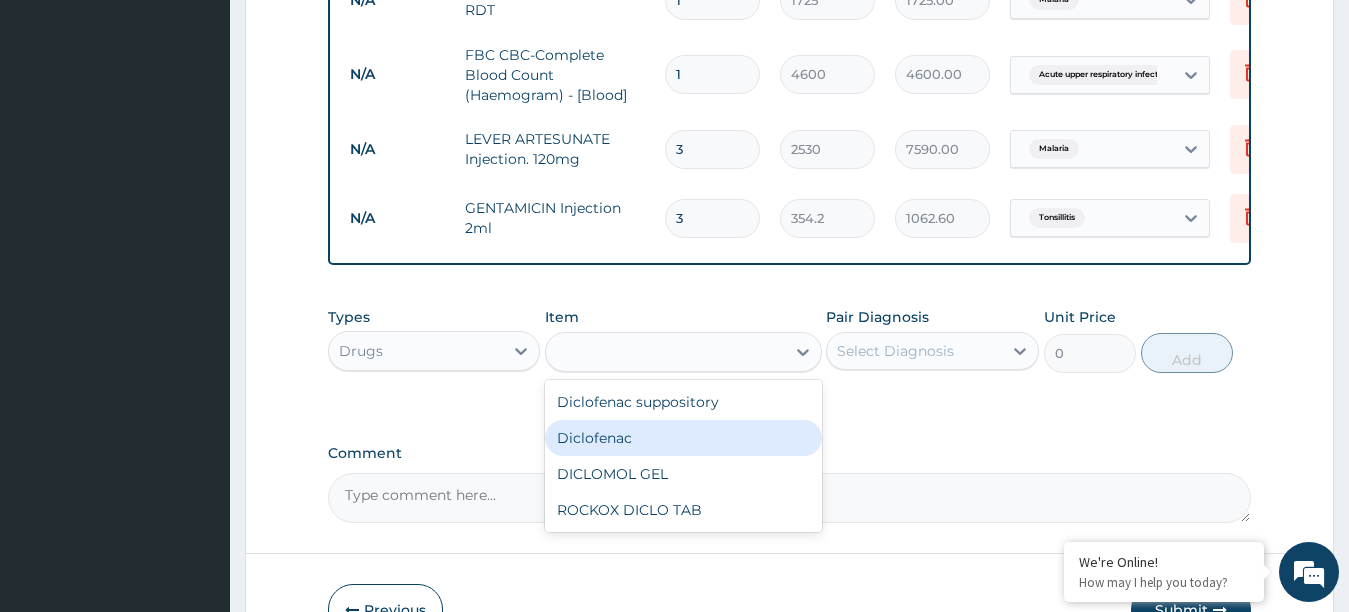 type on "632.5" 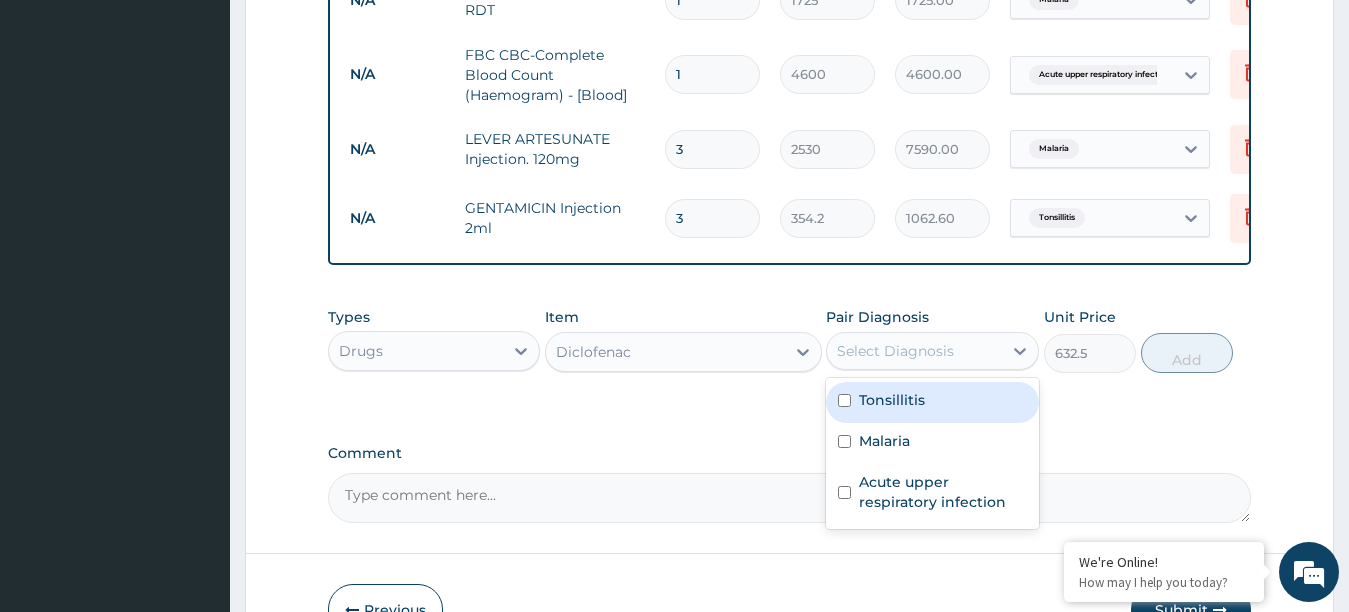 click on "Select Diagnosis" at bounding box center (895, 351) 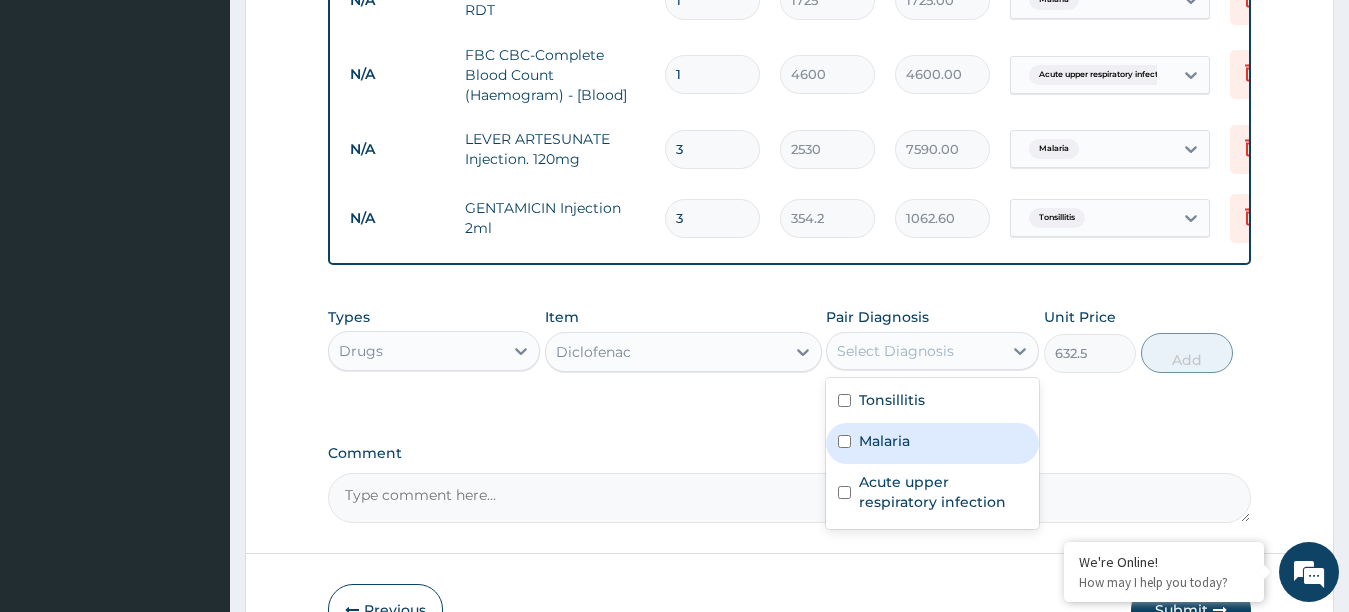 click at bounding box center (844, 441) 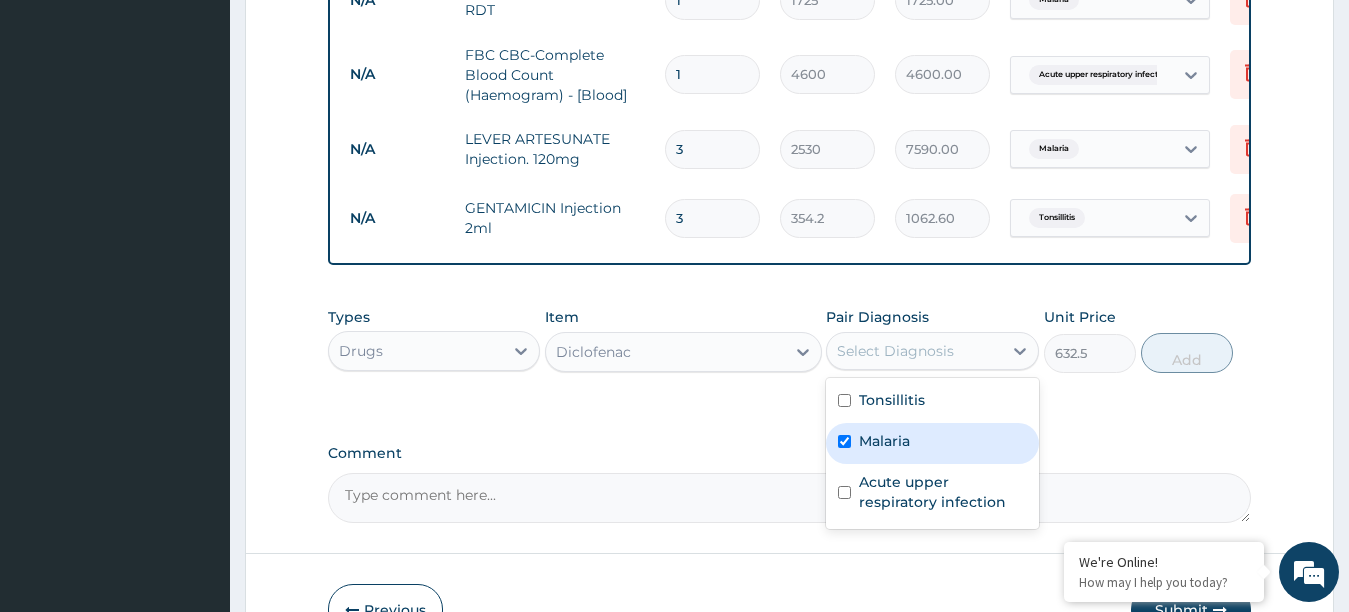 checkbox on "true" 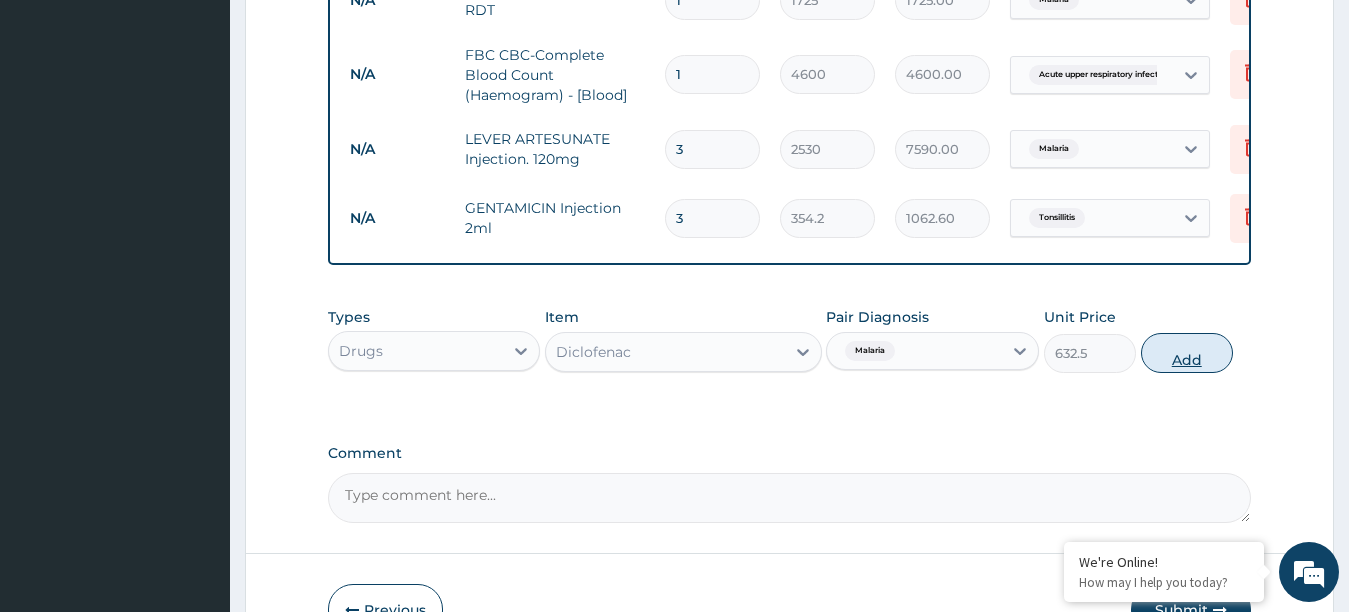 click on "Add" at bounding box center [1187, 353] 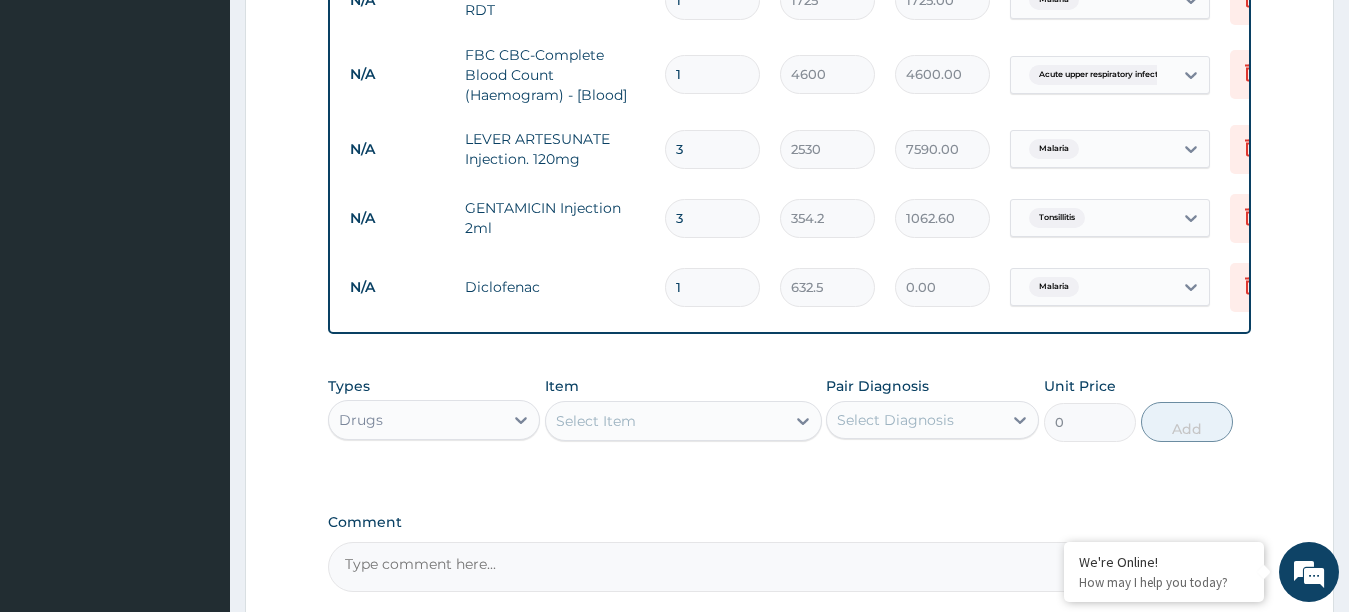 type 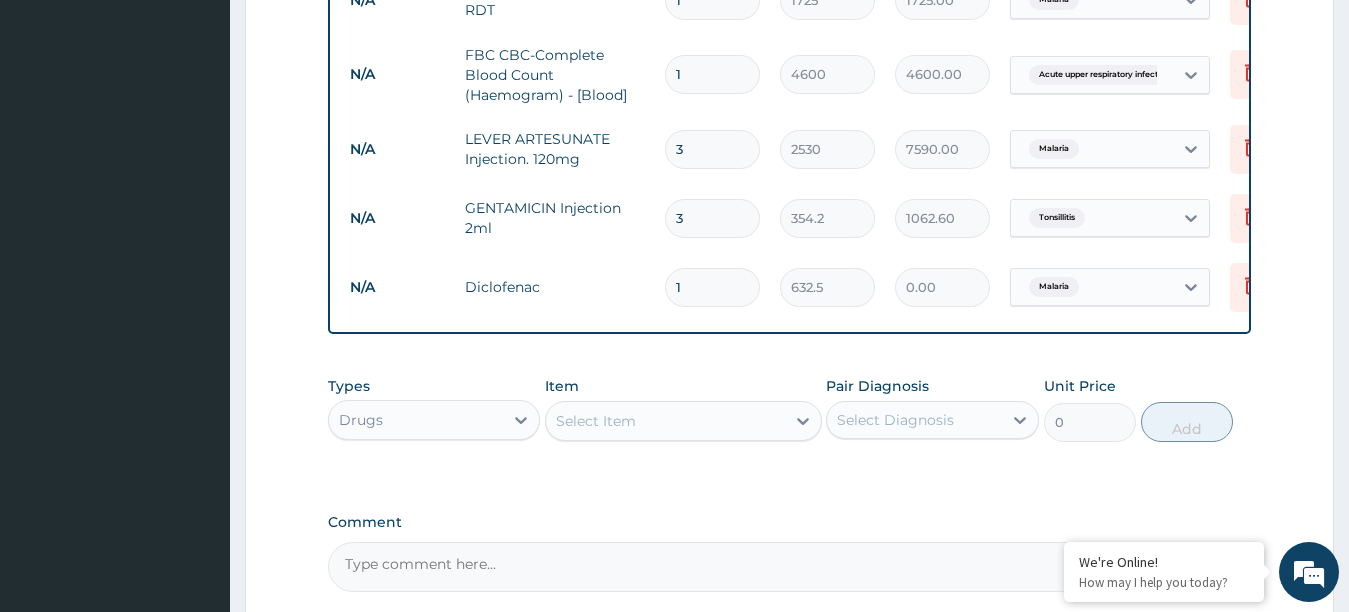 type on "0.00" 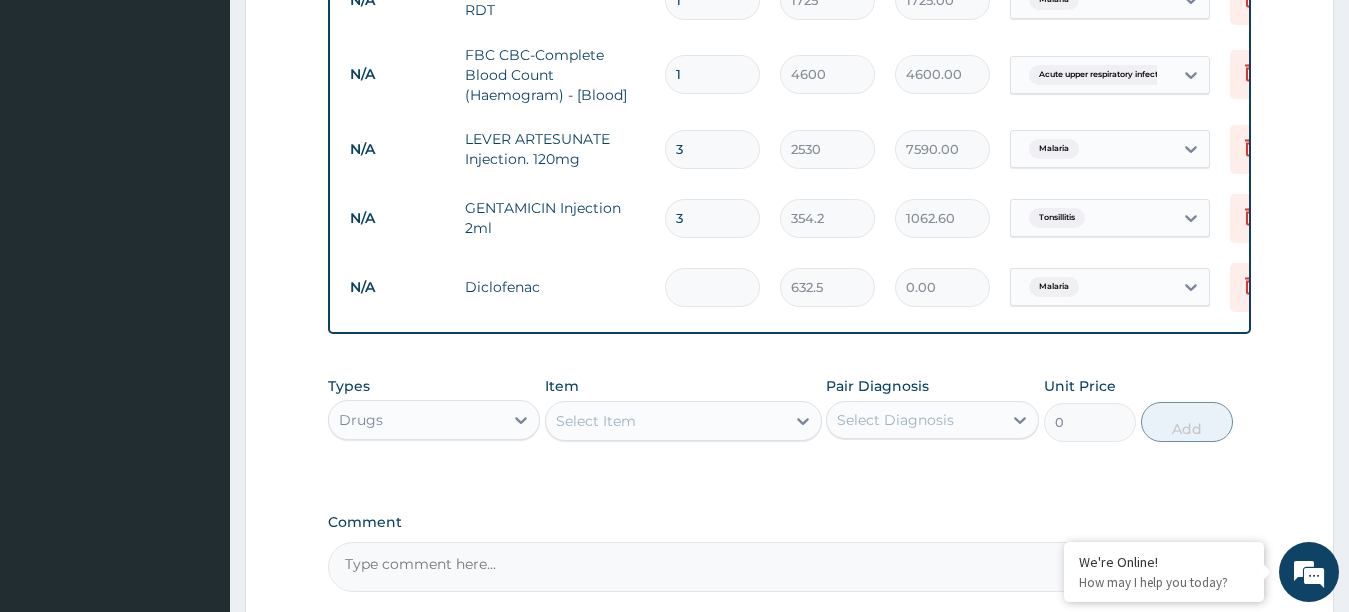 type on "3" 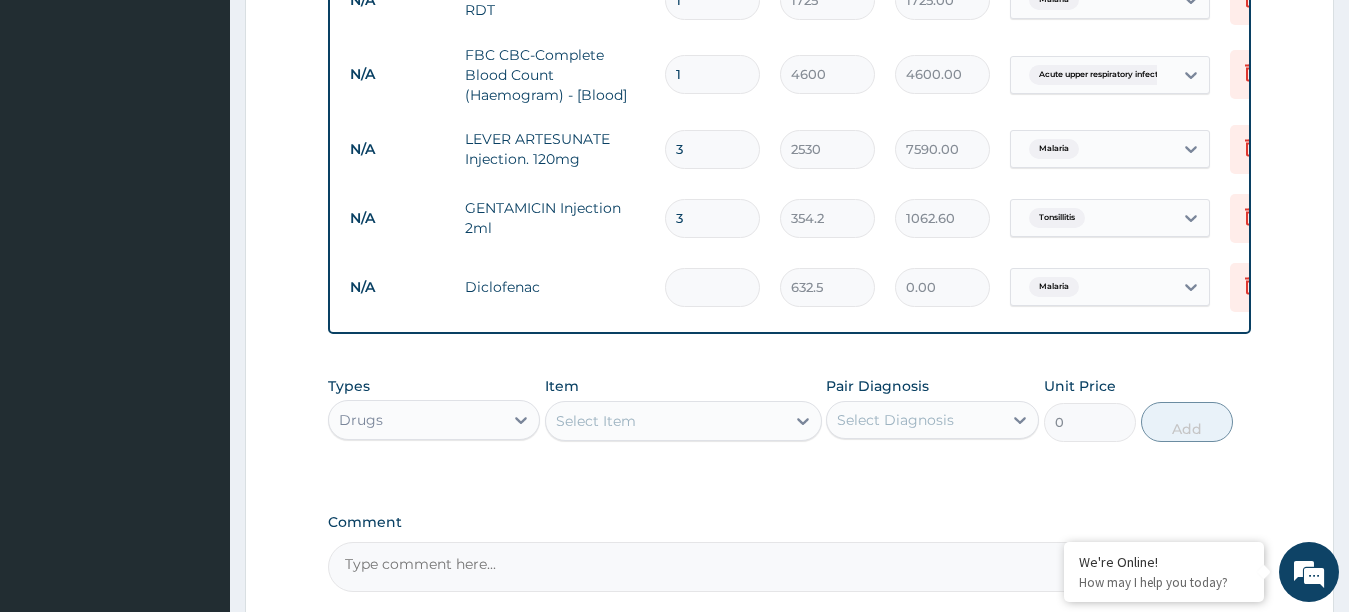 type on "1897.50" 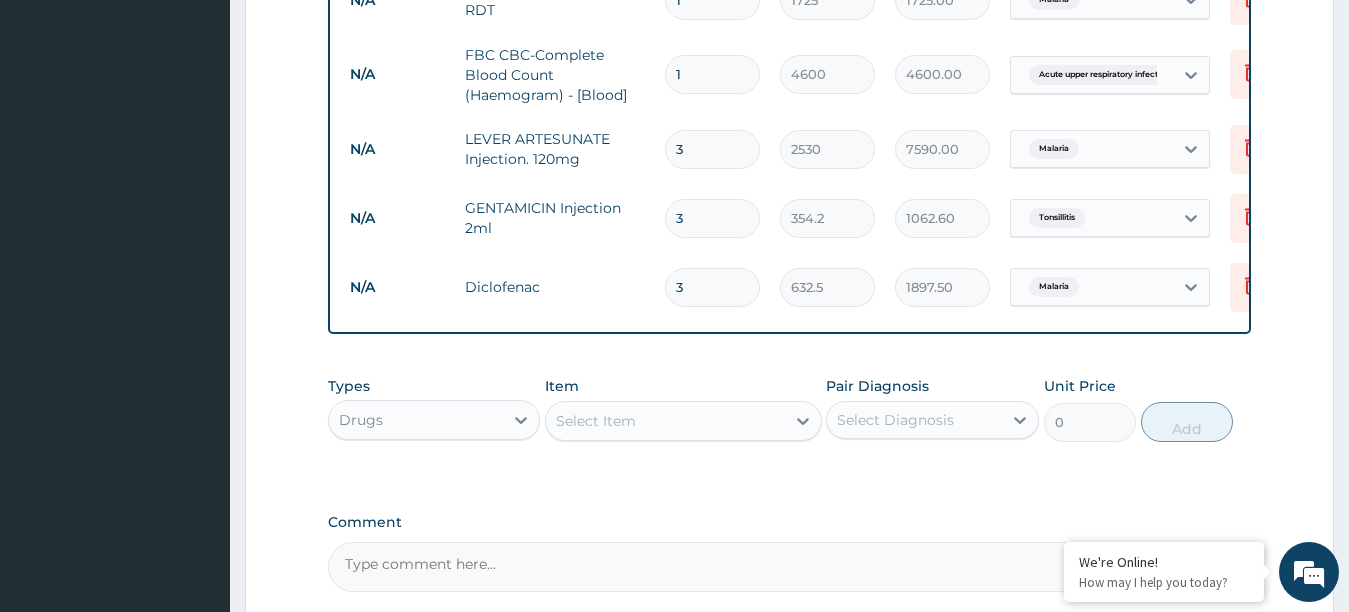 type on "3" 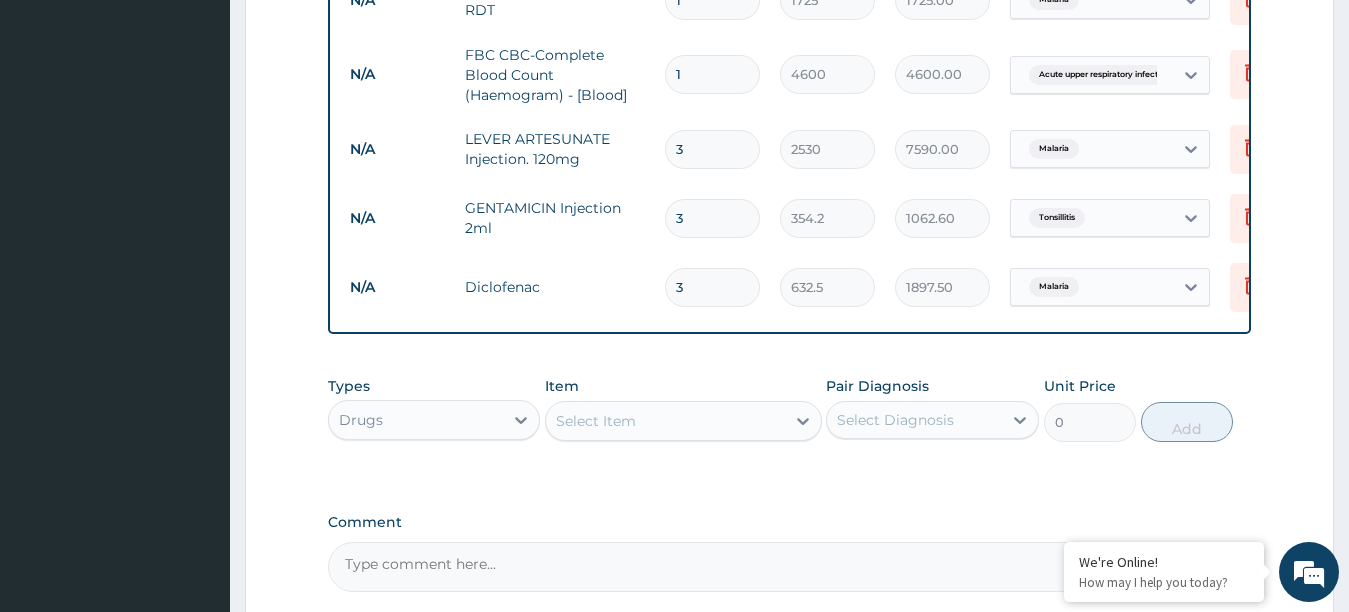 click on "Select Item" at bounding box center [665, 421] 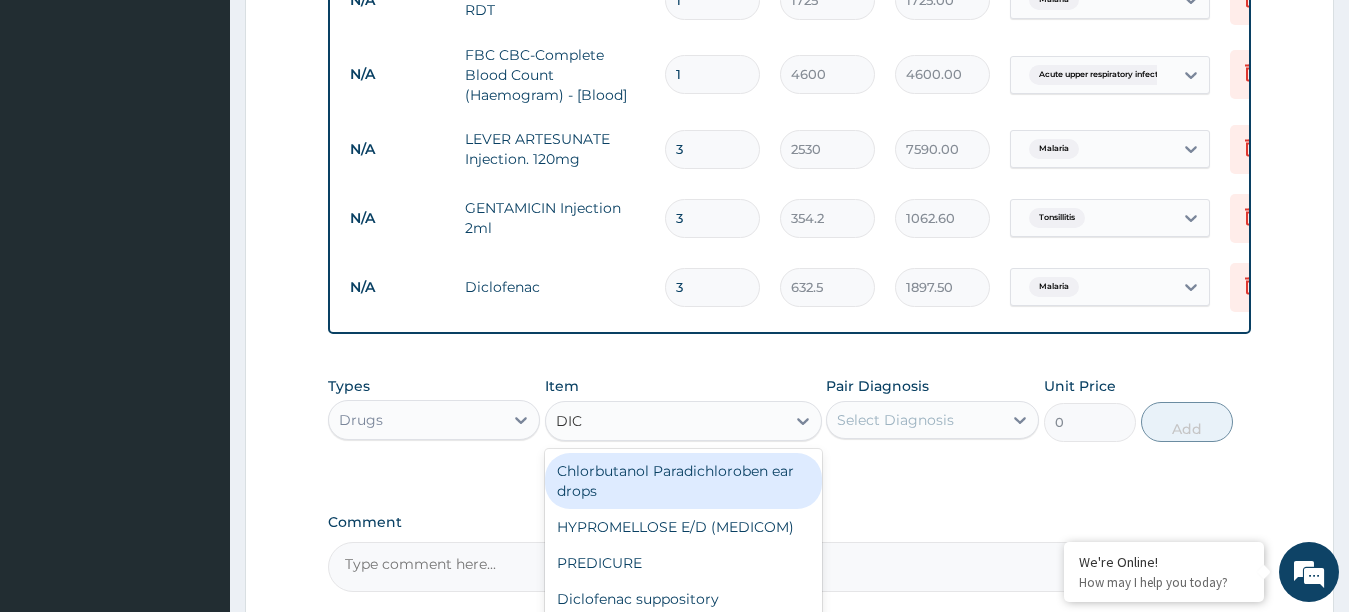 type on "DICL" 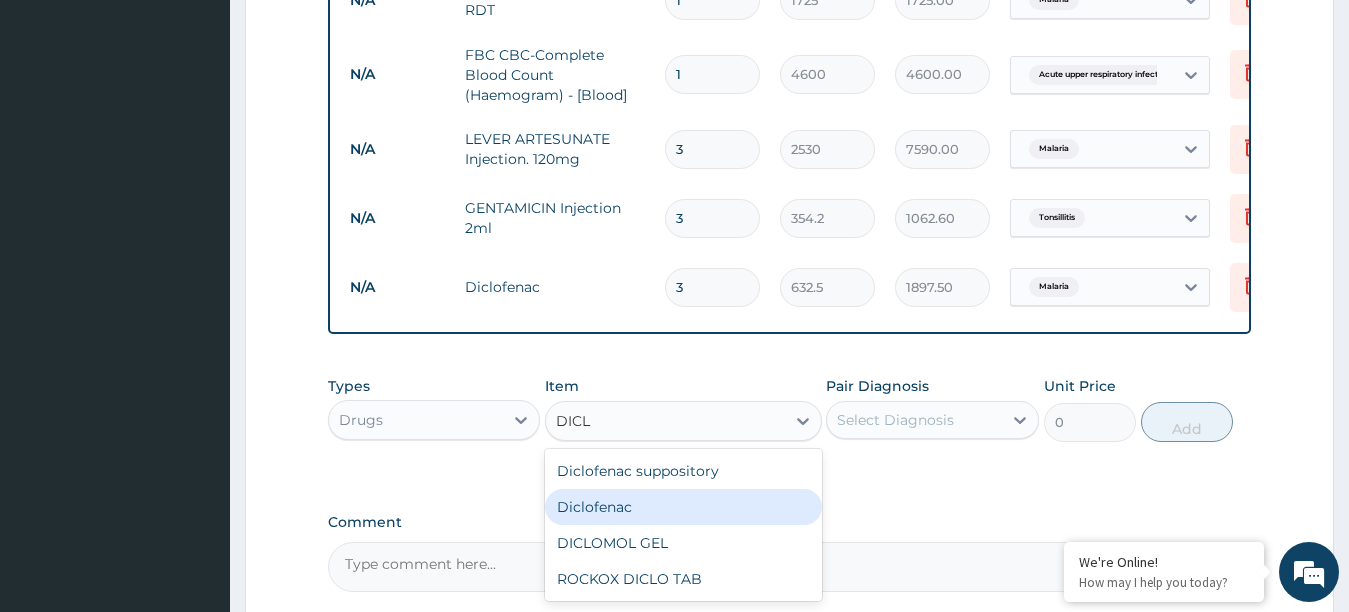 click on "Diclofenac" at bounding box center [683, 507] 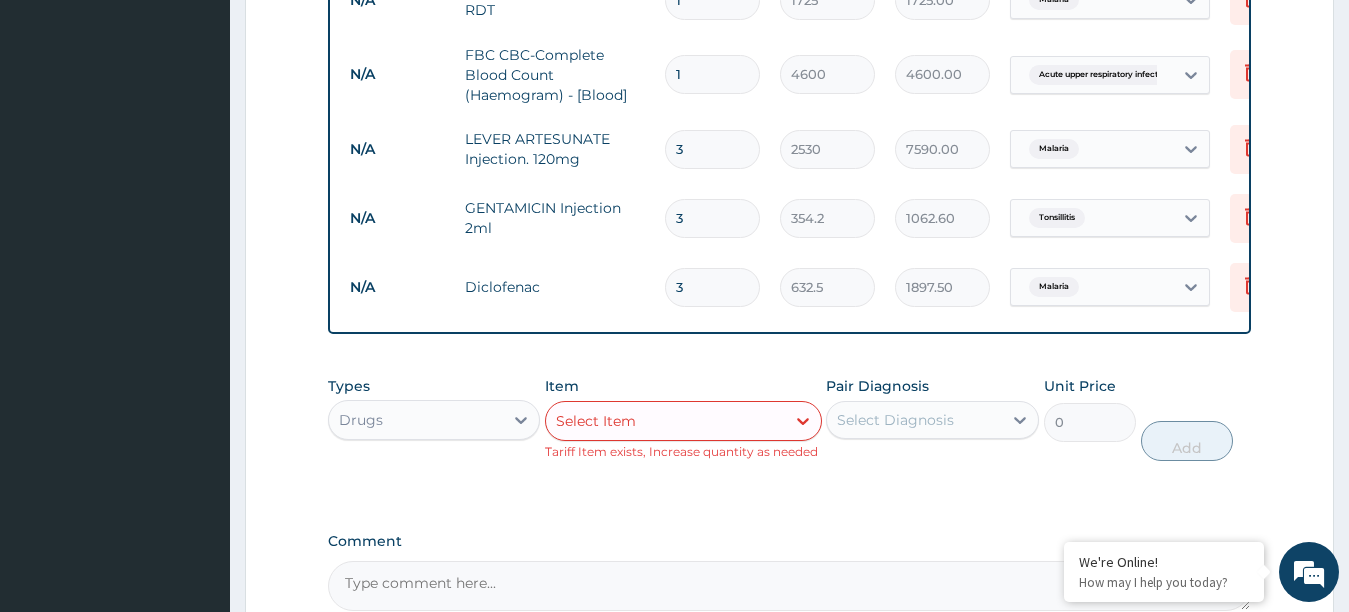 click on "3" at bounding box center (712, 287) 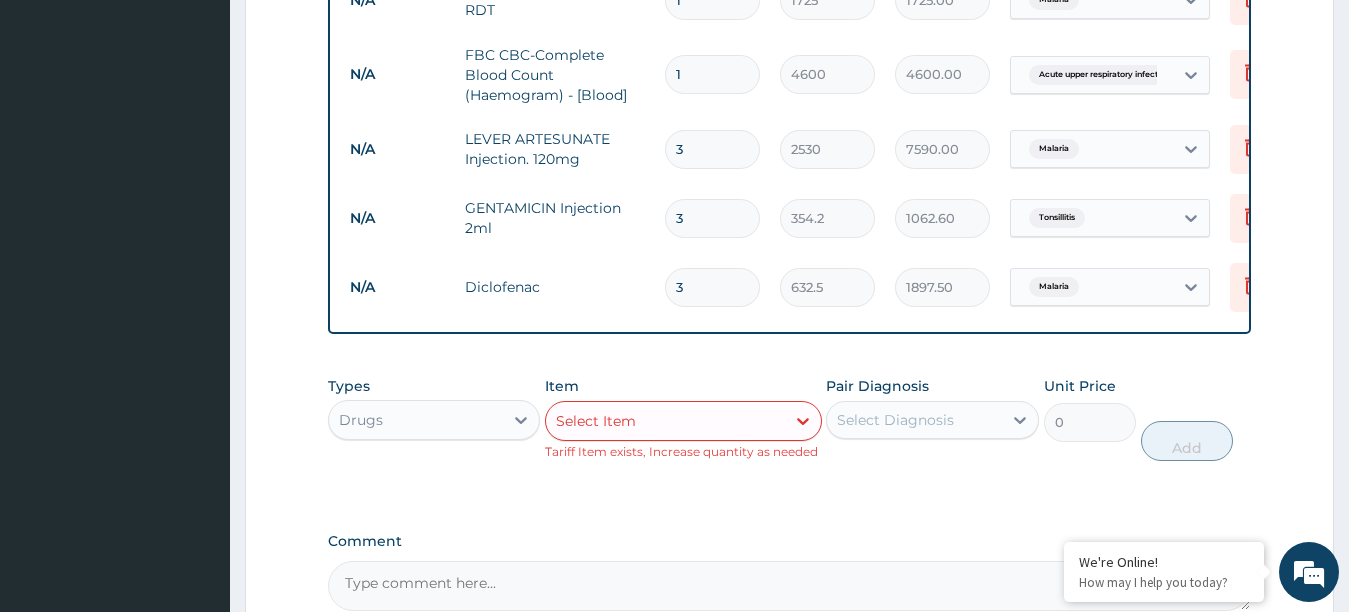 type 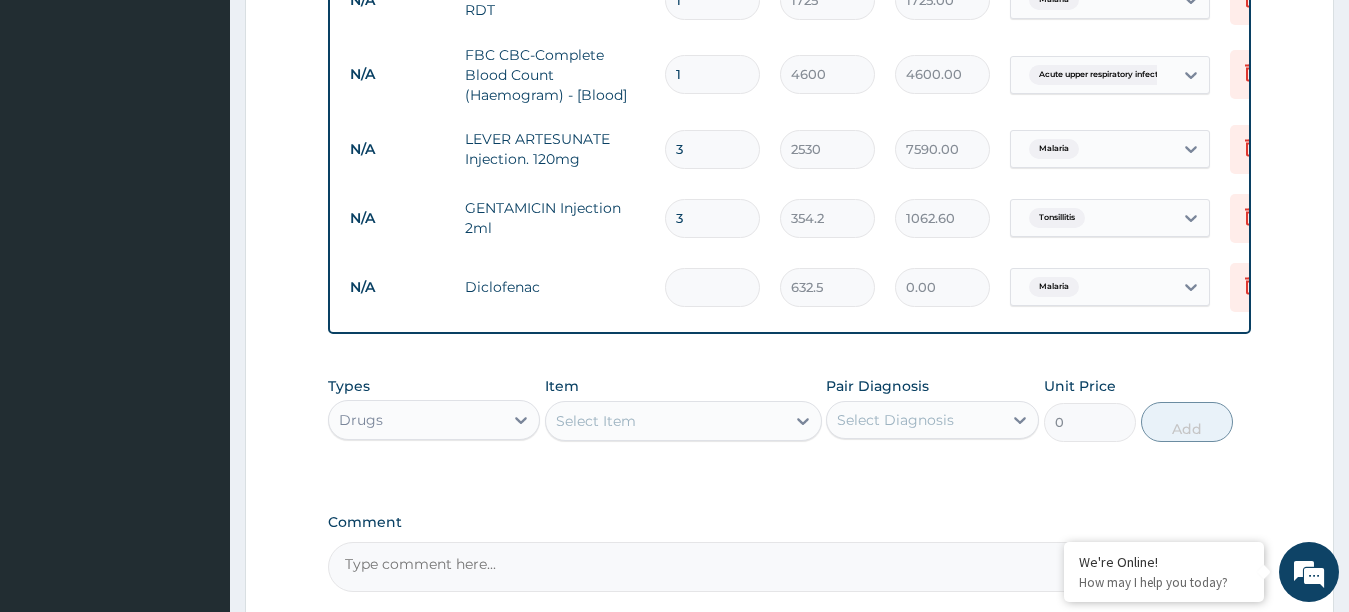 type on "1" 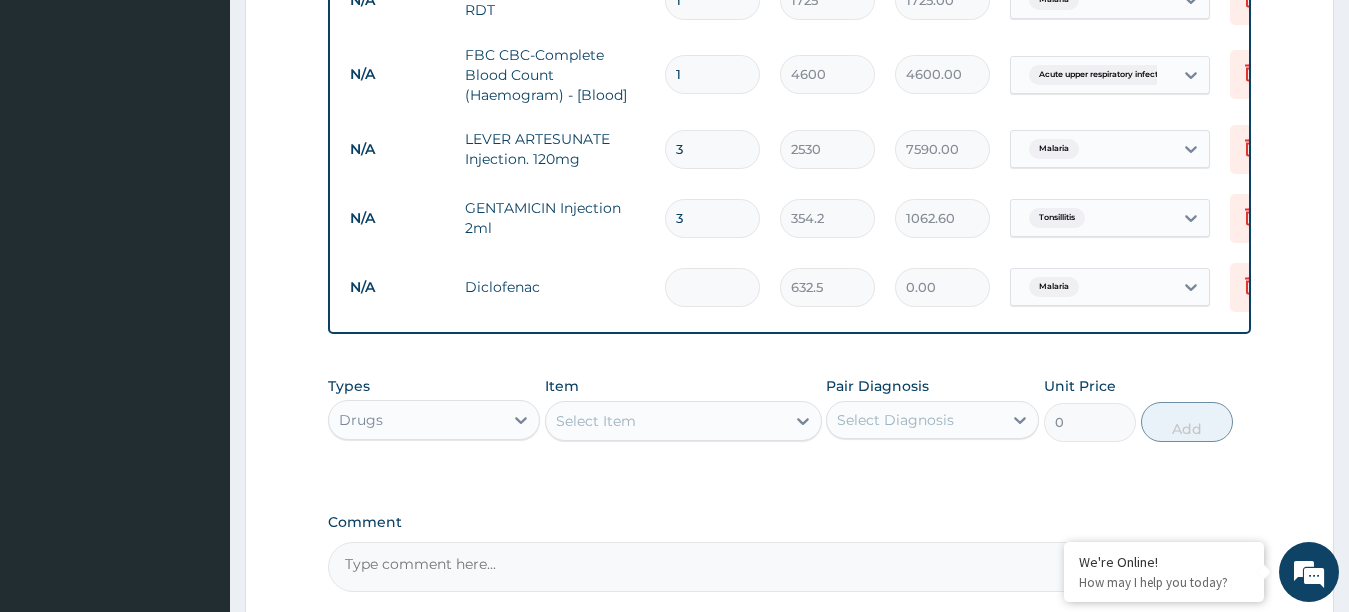 type on "632.50" 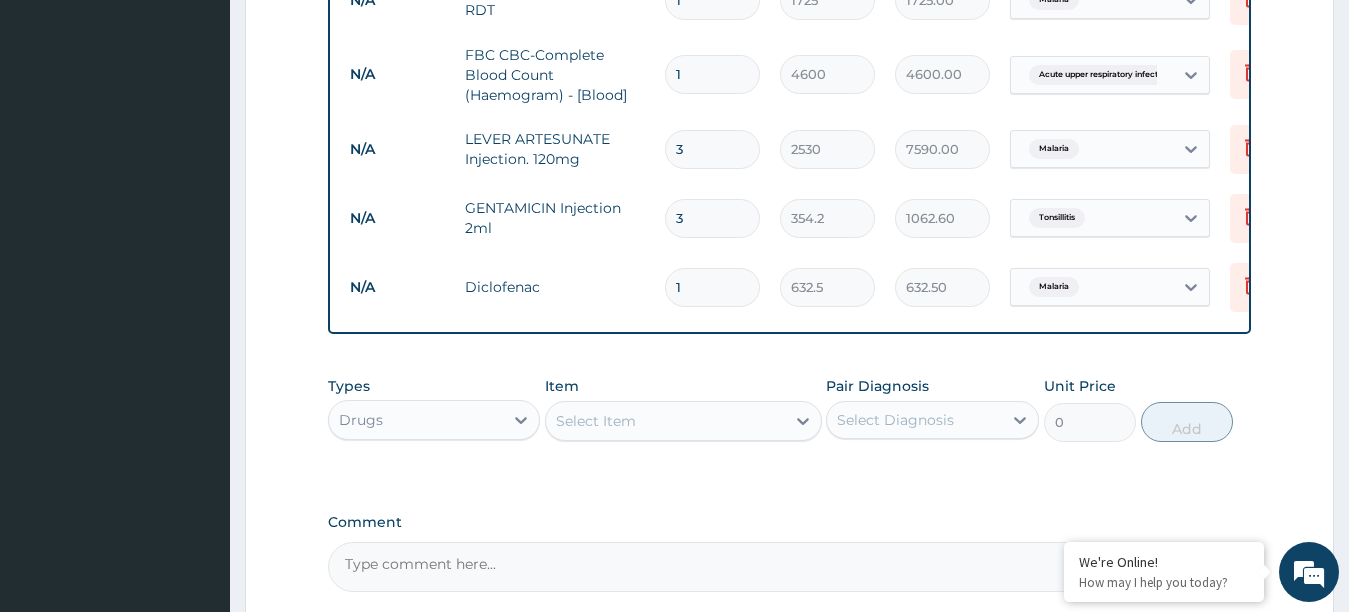 type on "1" 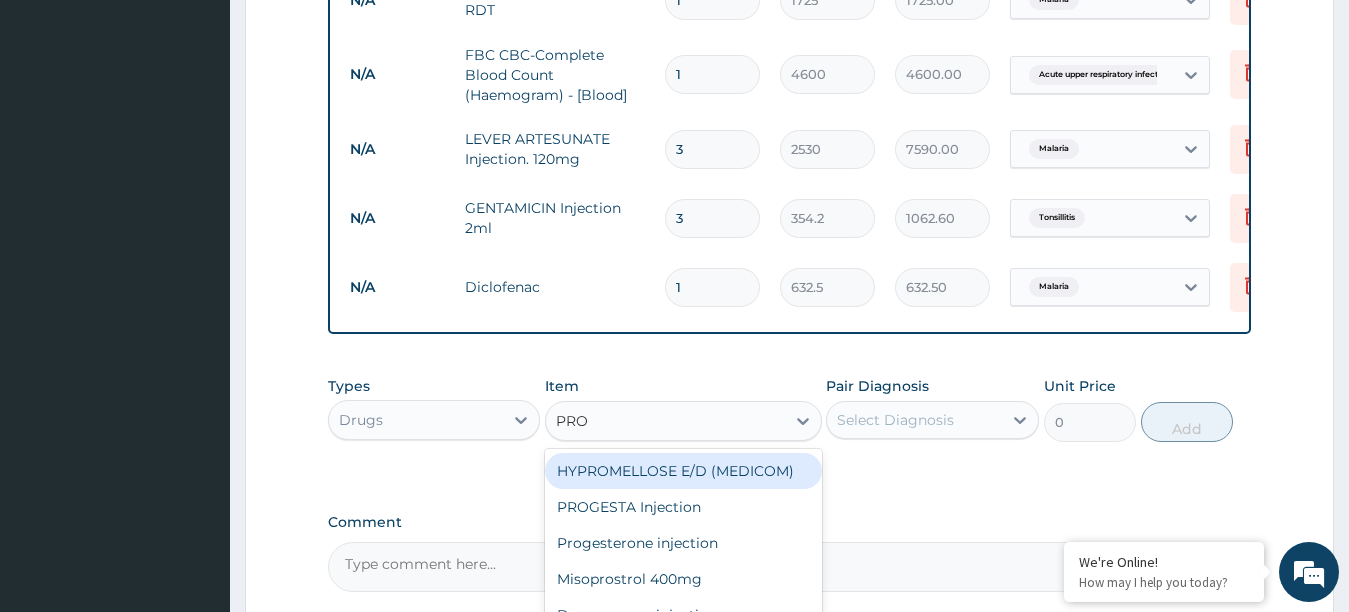 type on "PROM" 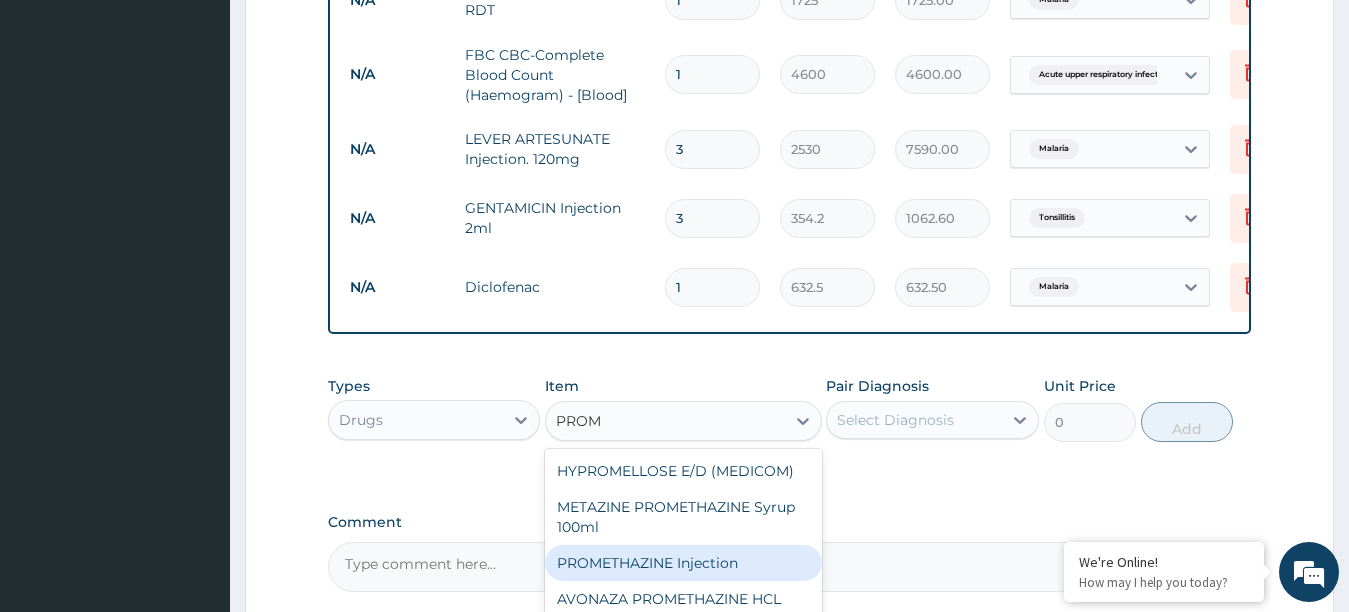 click on "PROMETHAZINE Injection" at bounding box center [683, 563] 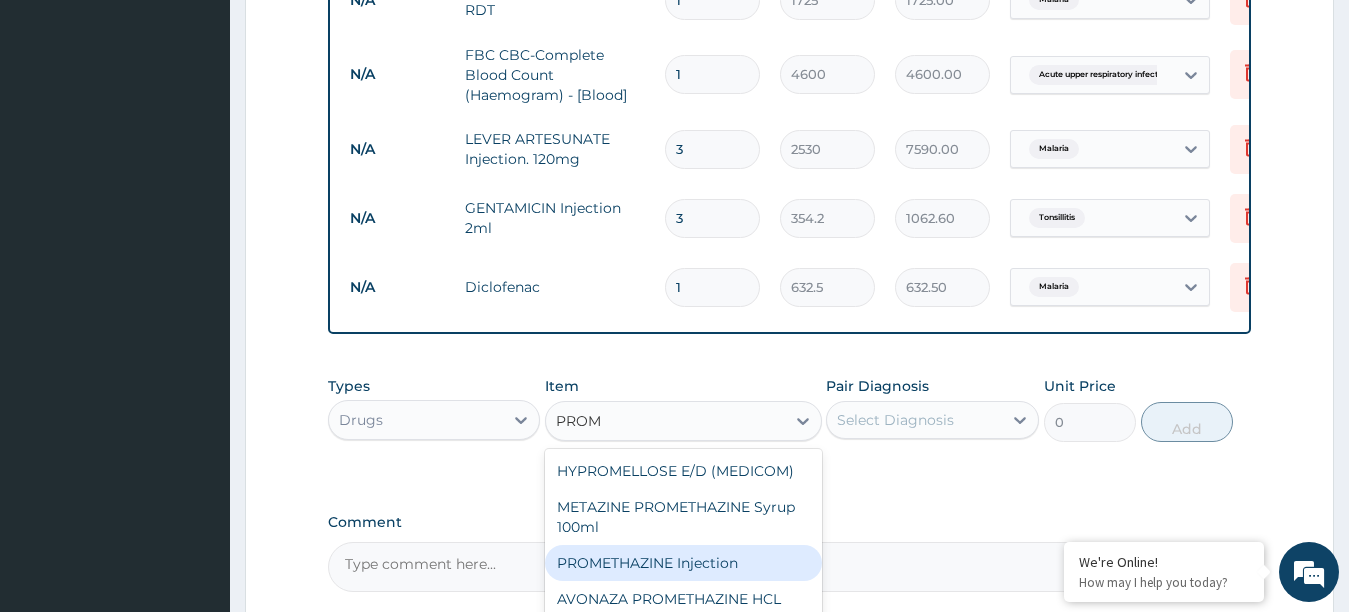 type 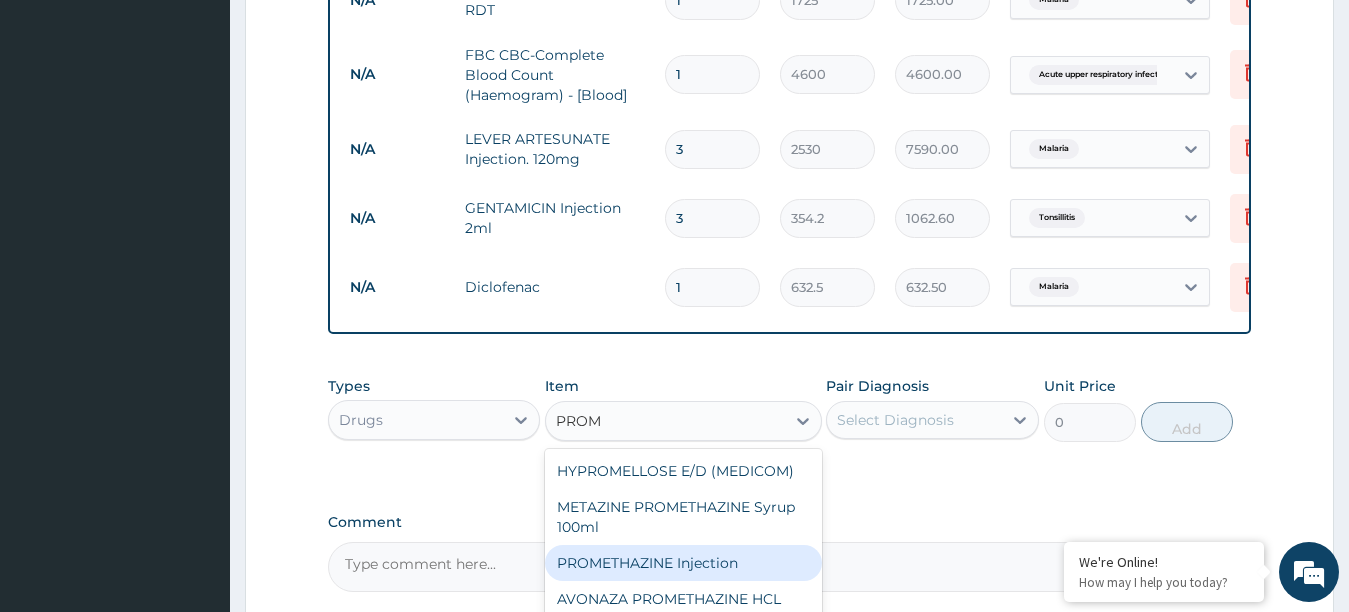 type on "379.5" 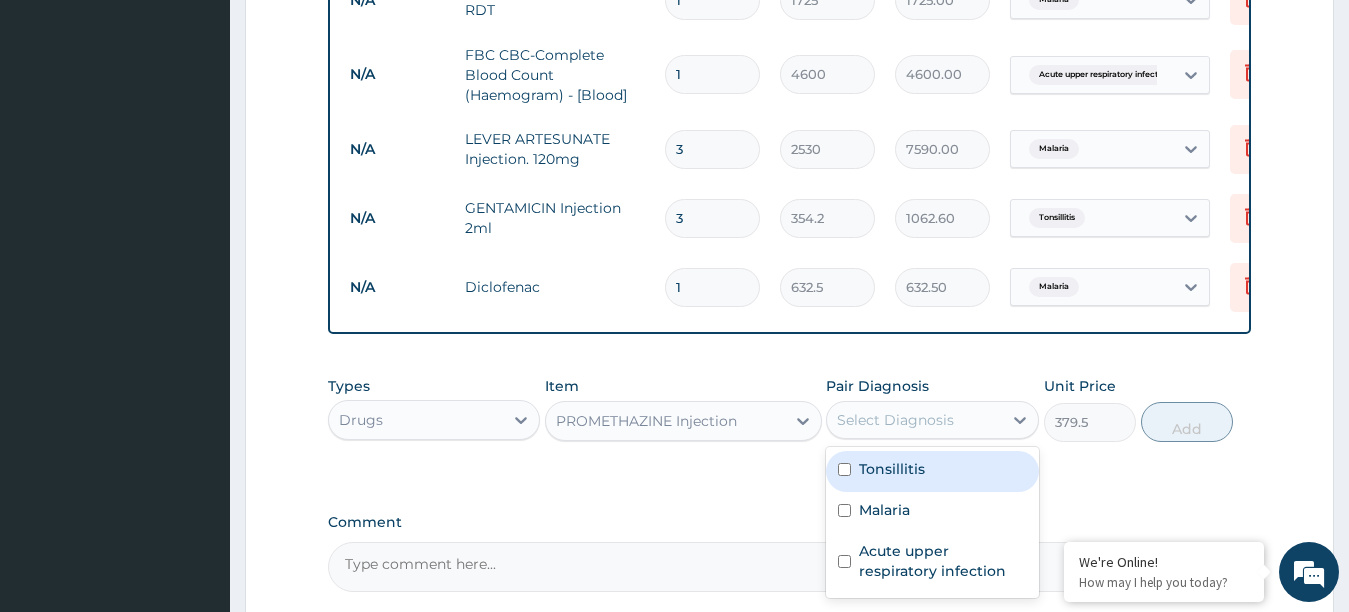 click on "Select Diagnosis" at bounding box center [914, 420] 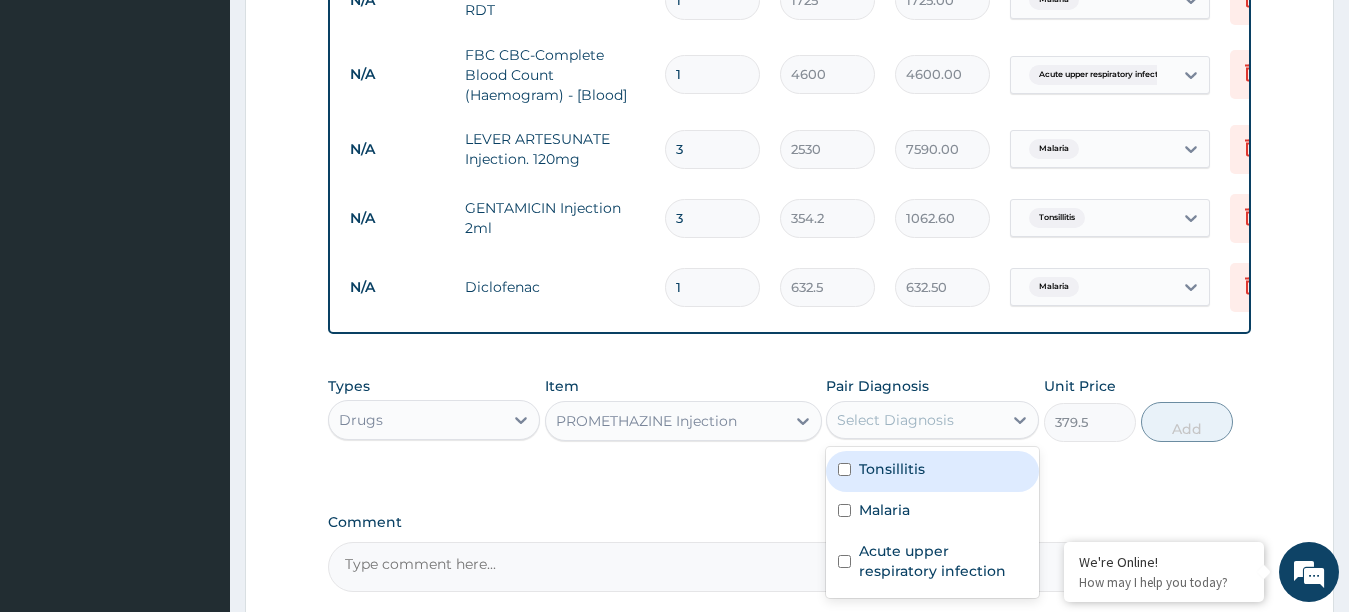 click at bounding box center [844, 469] 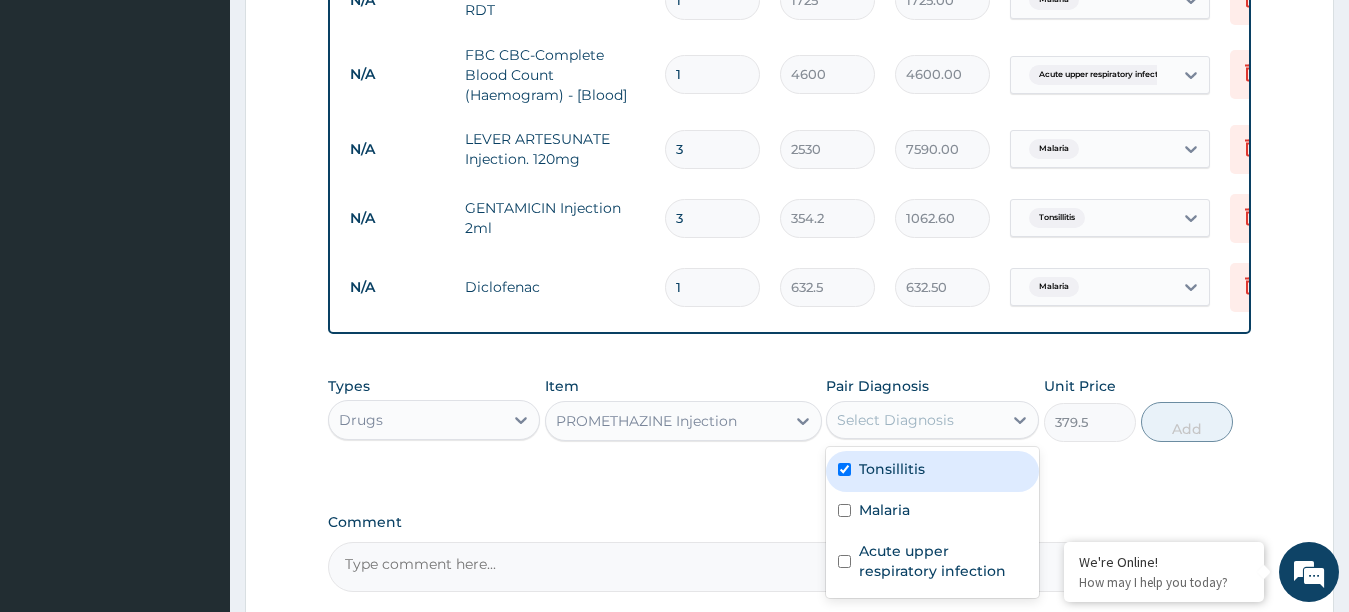 checkbox on "true" 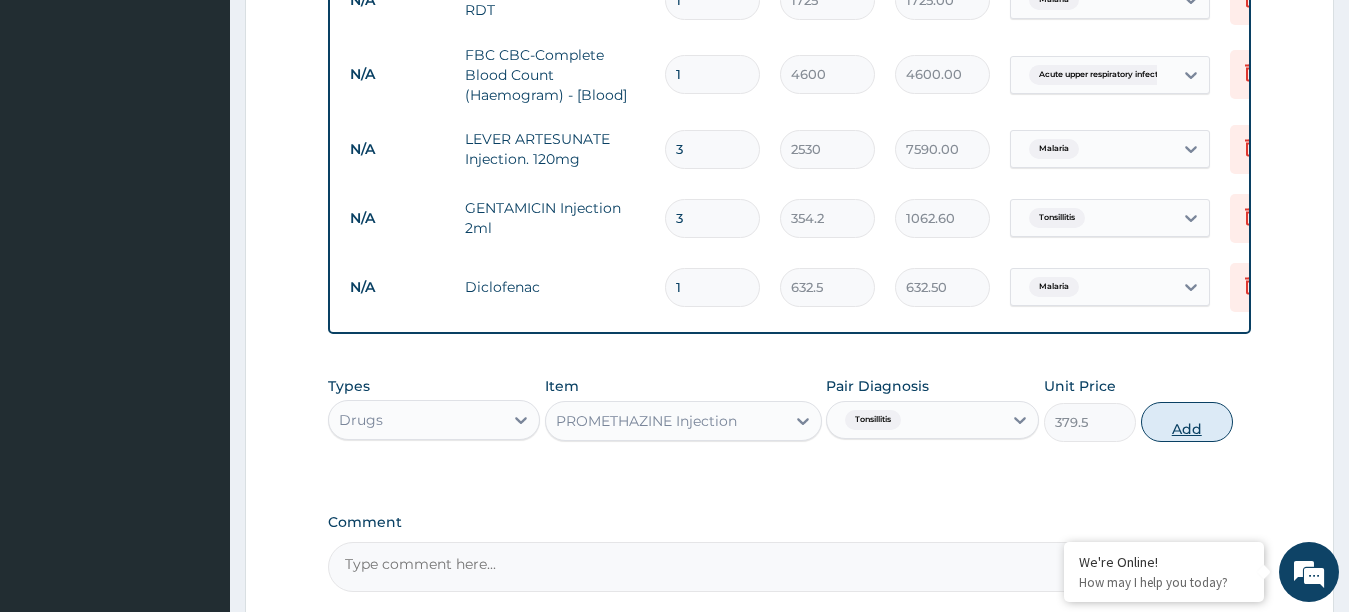 click on "Add" at bounding box center (1187, 422) 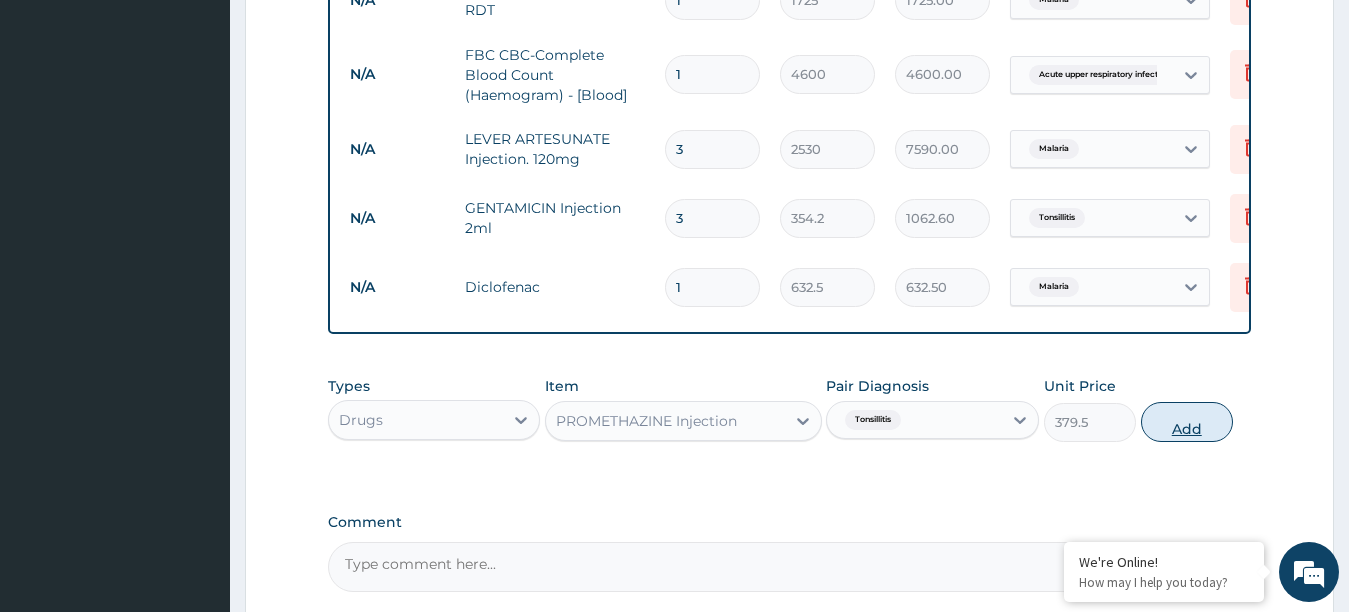 type on "0" 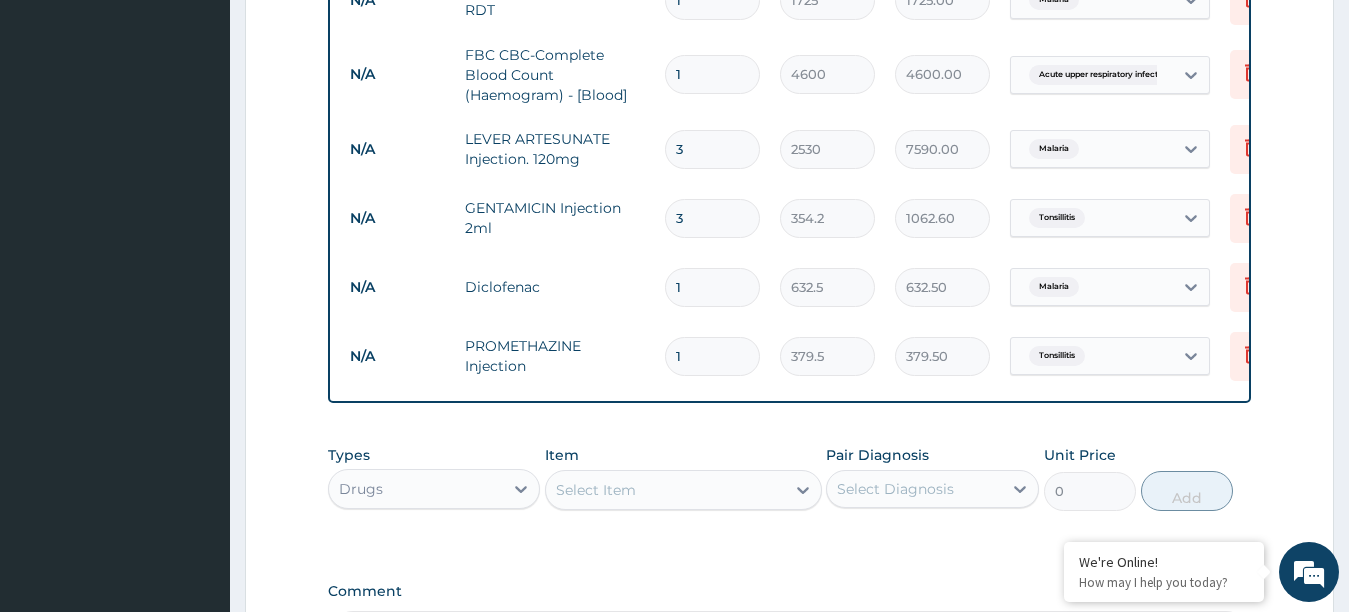 click on "Select Item" at bounding box center [665, 490] 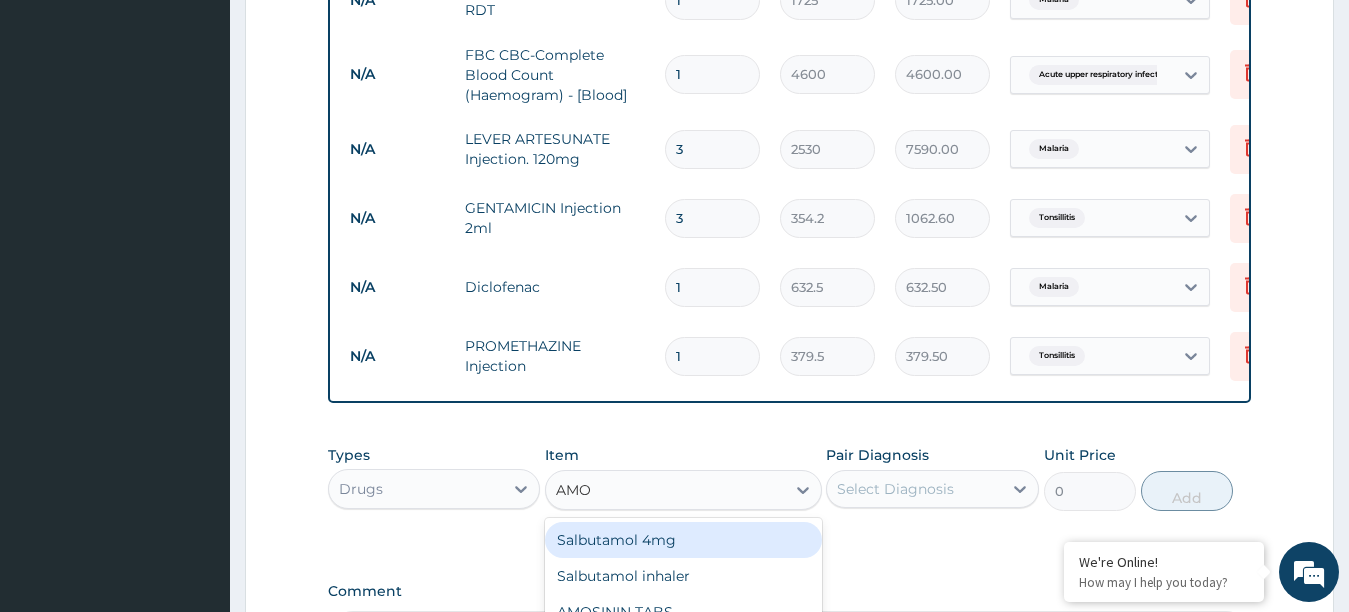 type on "AMOX" 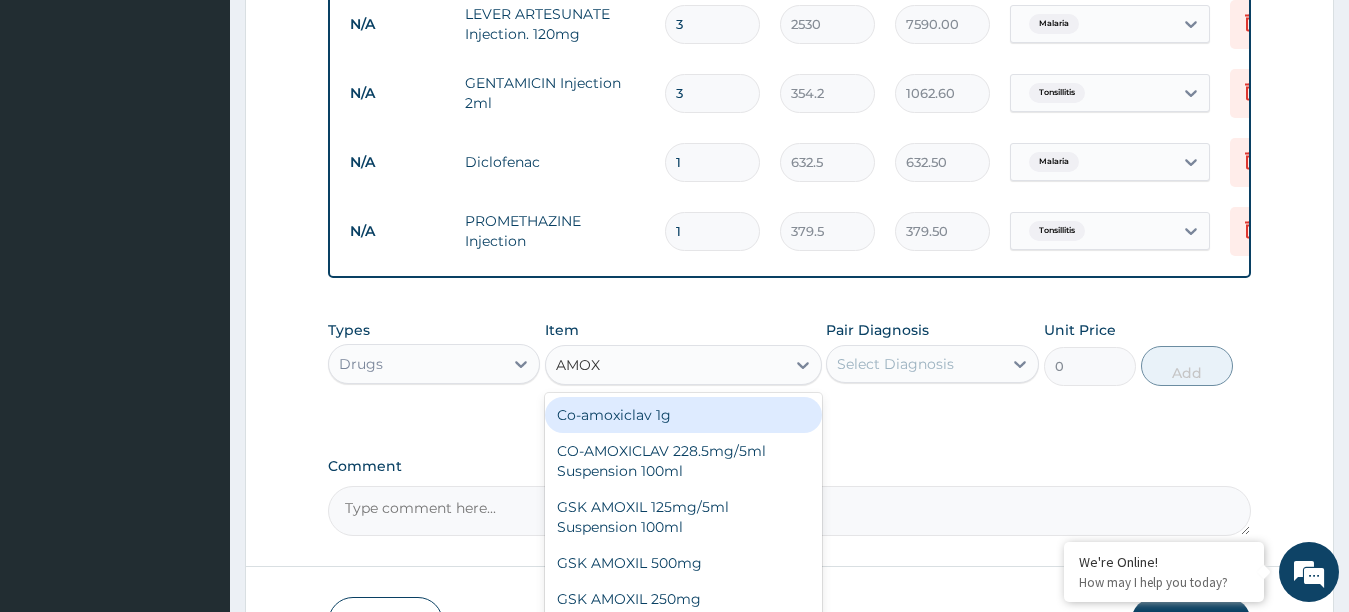 scroll, scrollTop: 856, scrollLeft: 0, axis: vertical 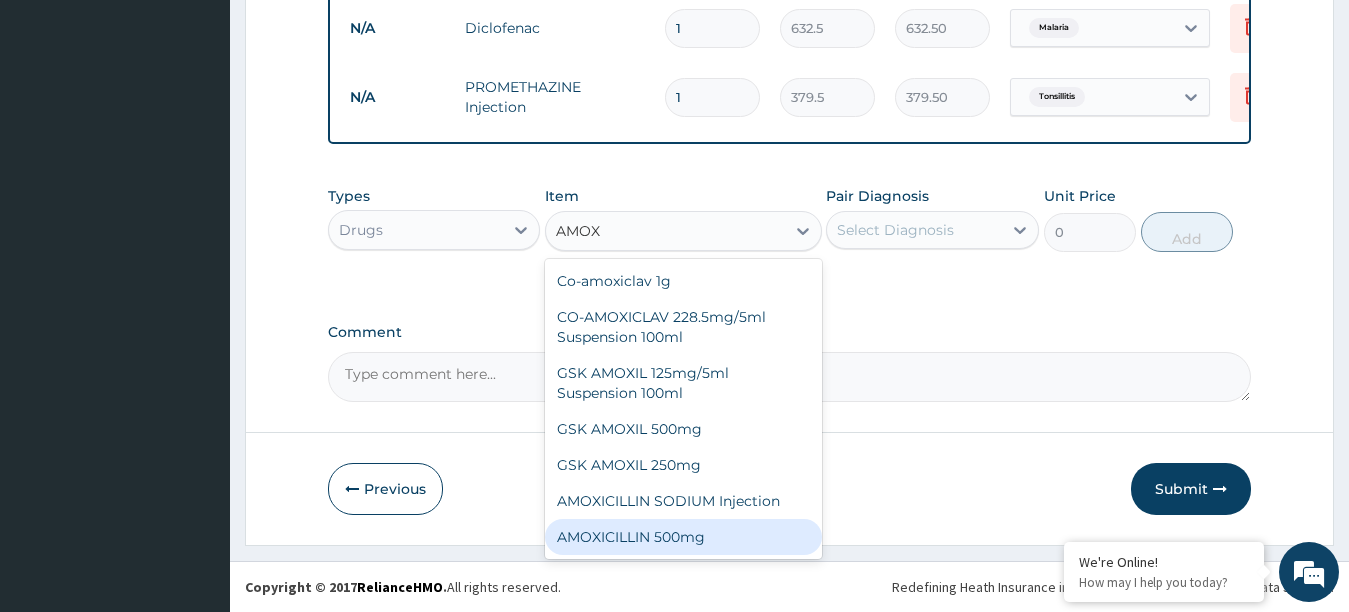 click on "AMOXICILLIN 500mg" at bounding box center [683, 537] 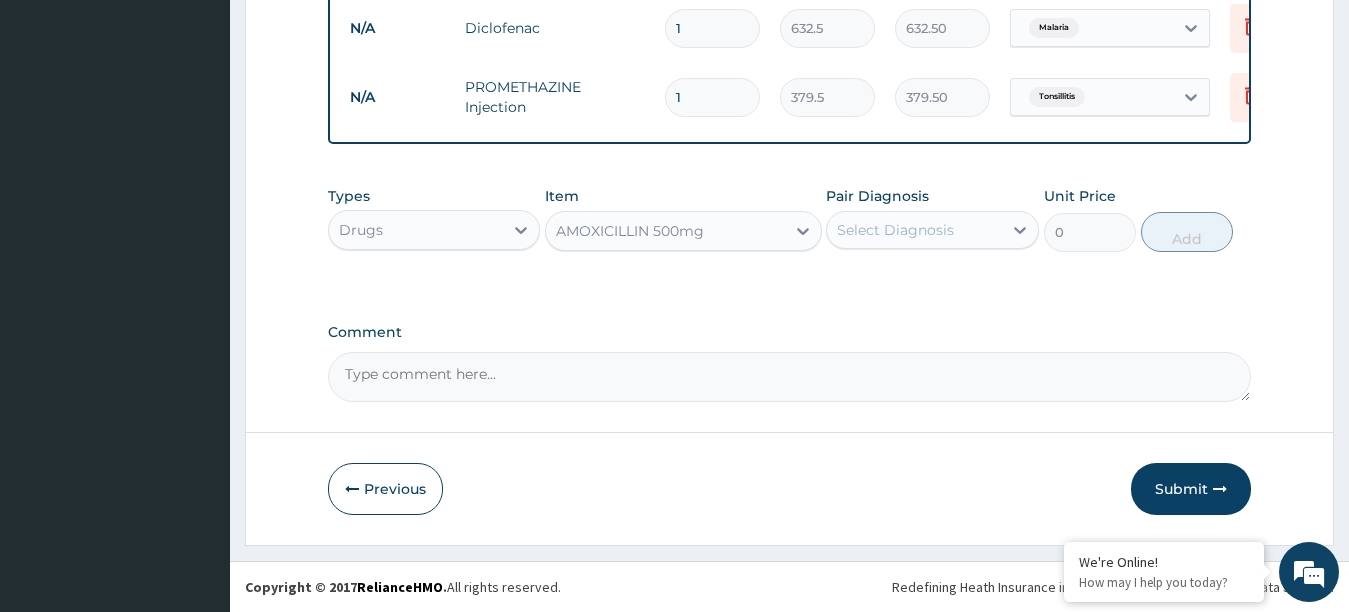 type 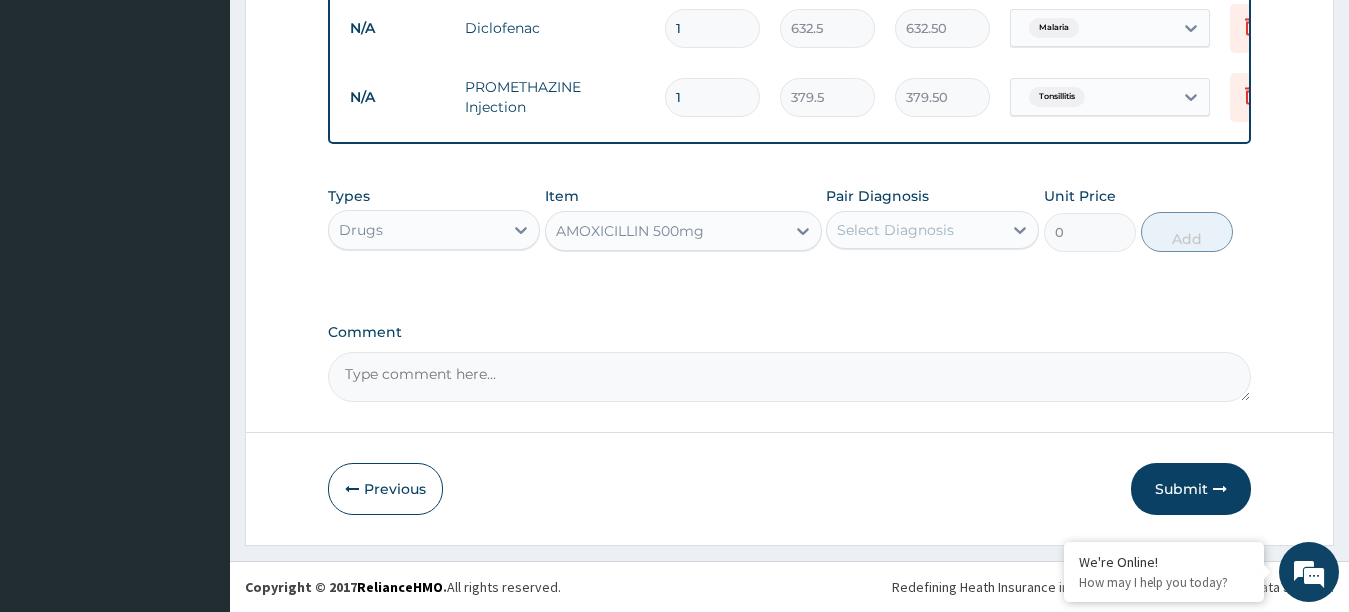type on "75.9" 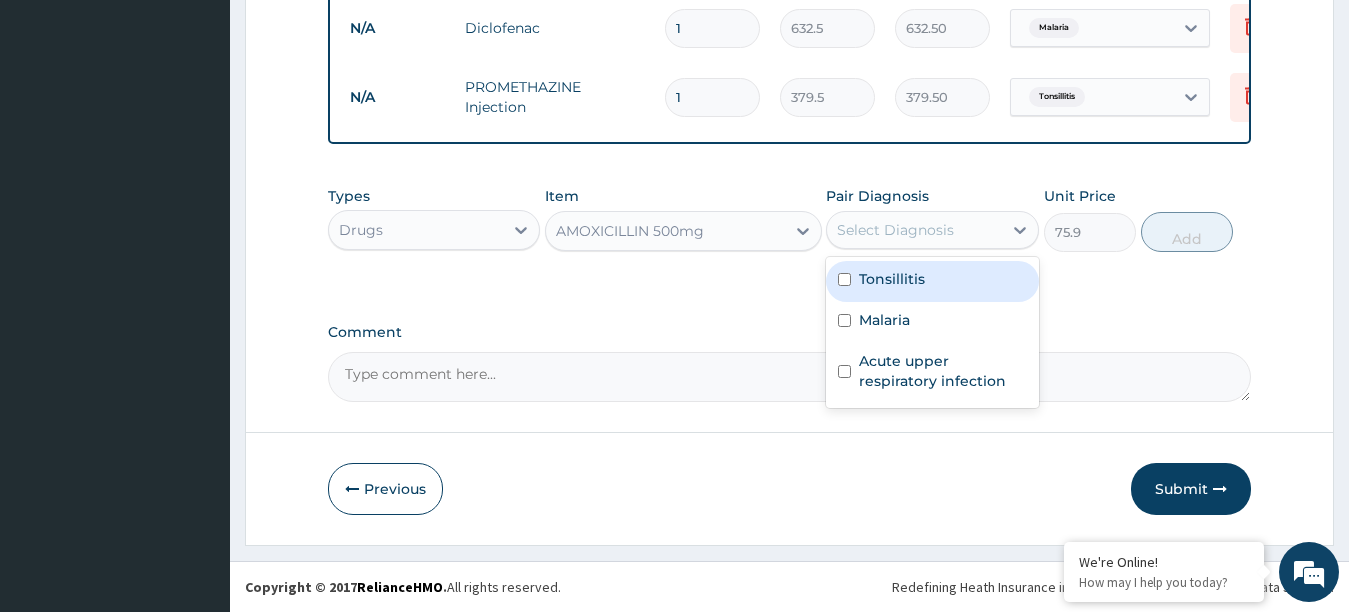 click on "Select Diagnosis" at bounding box center [914, 230] 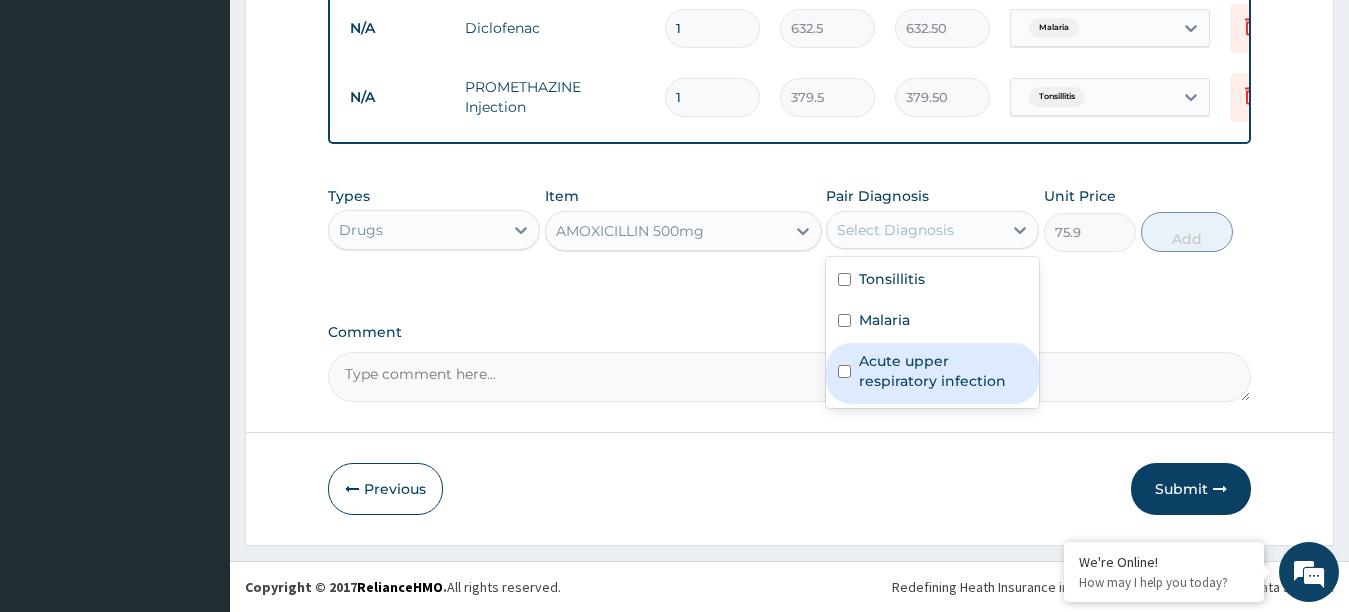 click at bounding box center [844, 371] 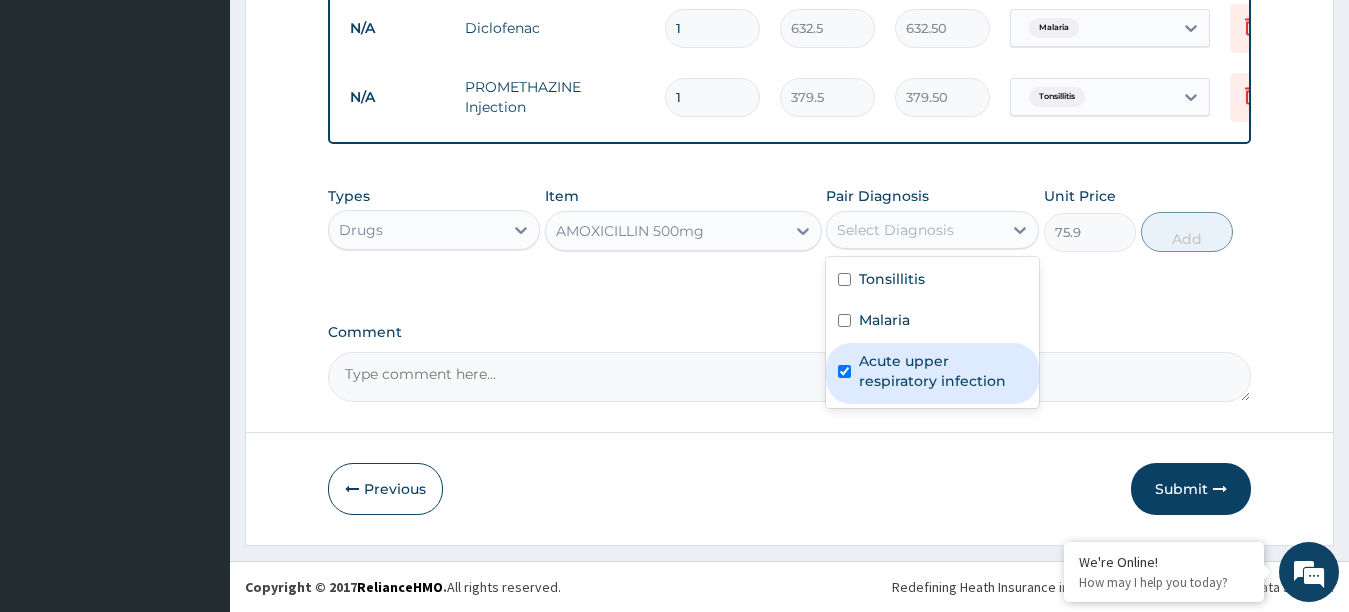 checkbox on "true" 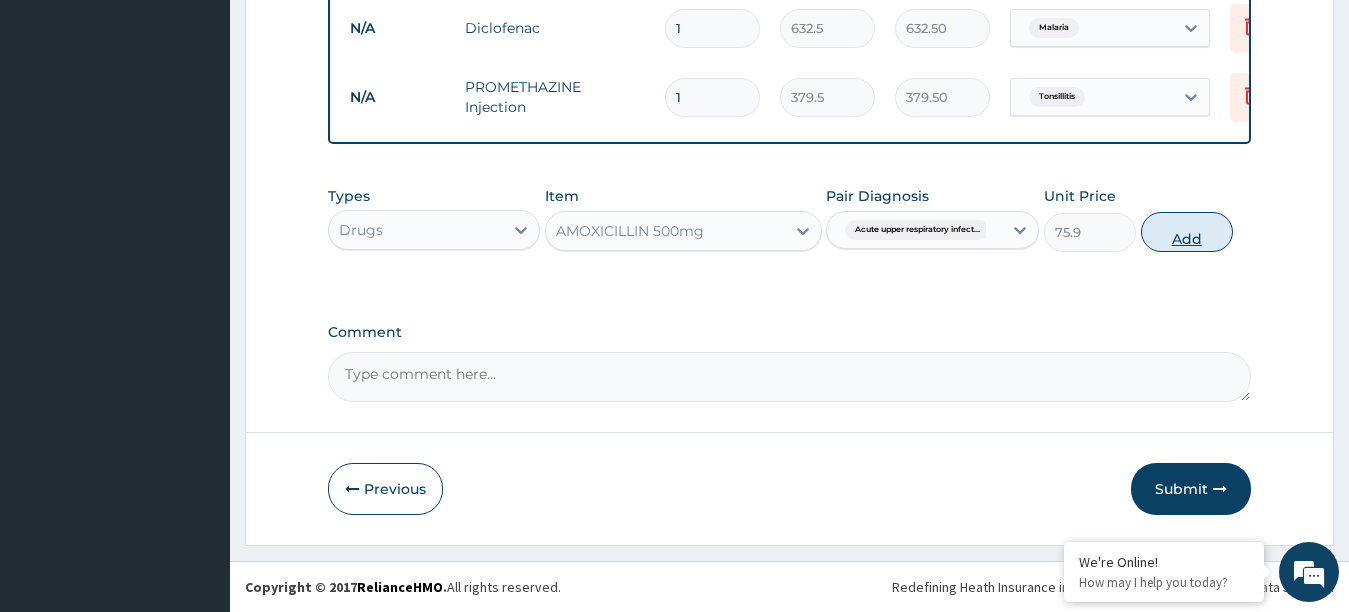 click on "Add" at bounding box center [1187, 232] 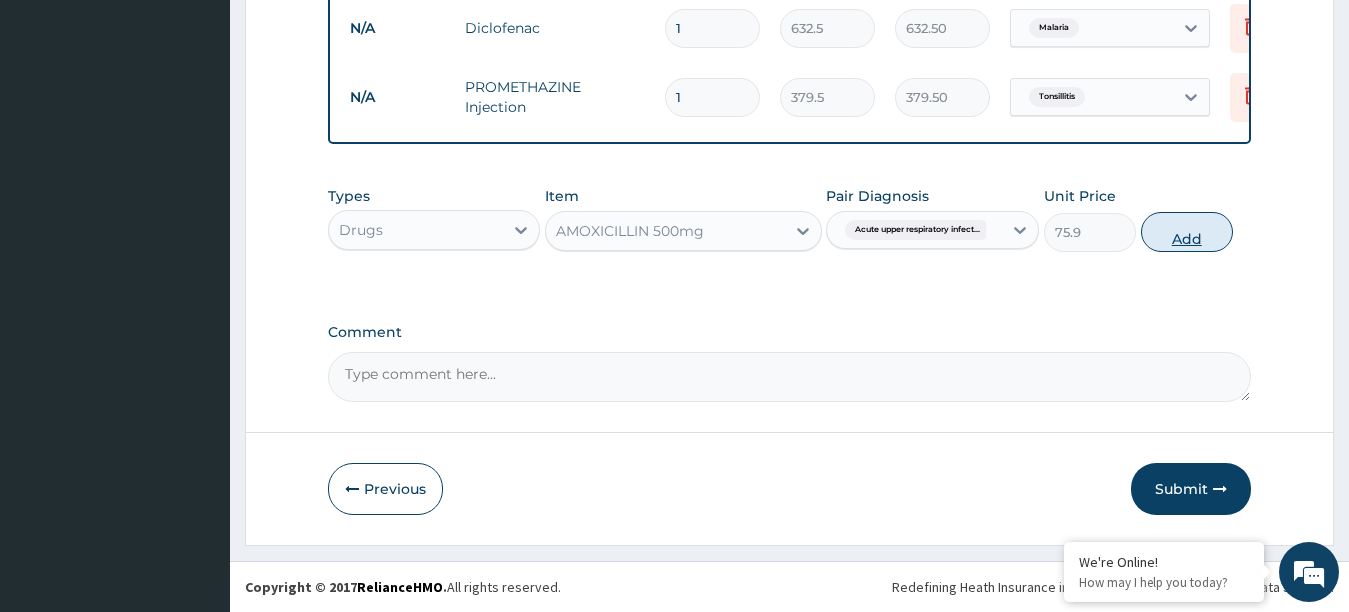 type on "0" 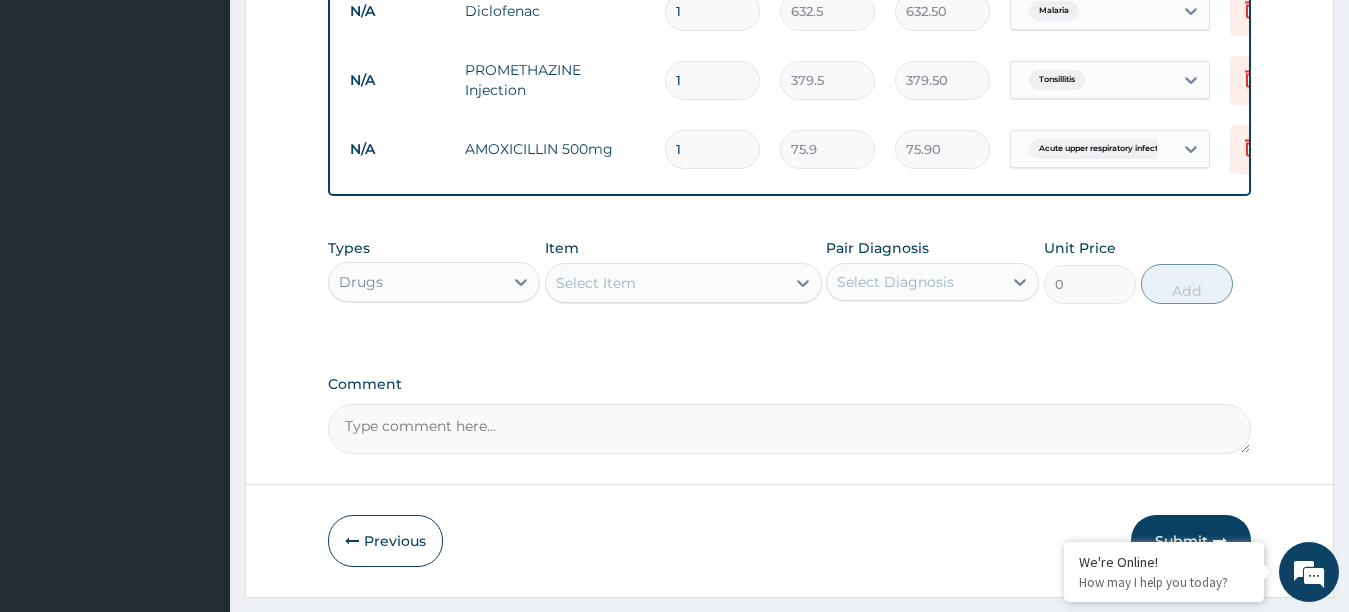 click on "1" at bounding box center [712, 149] 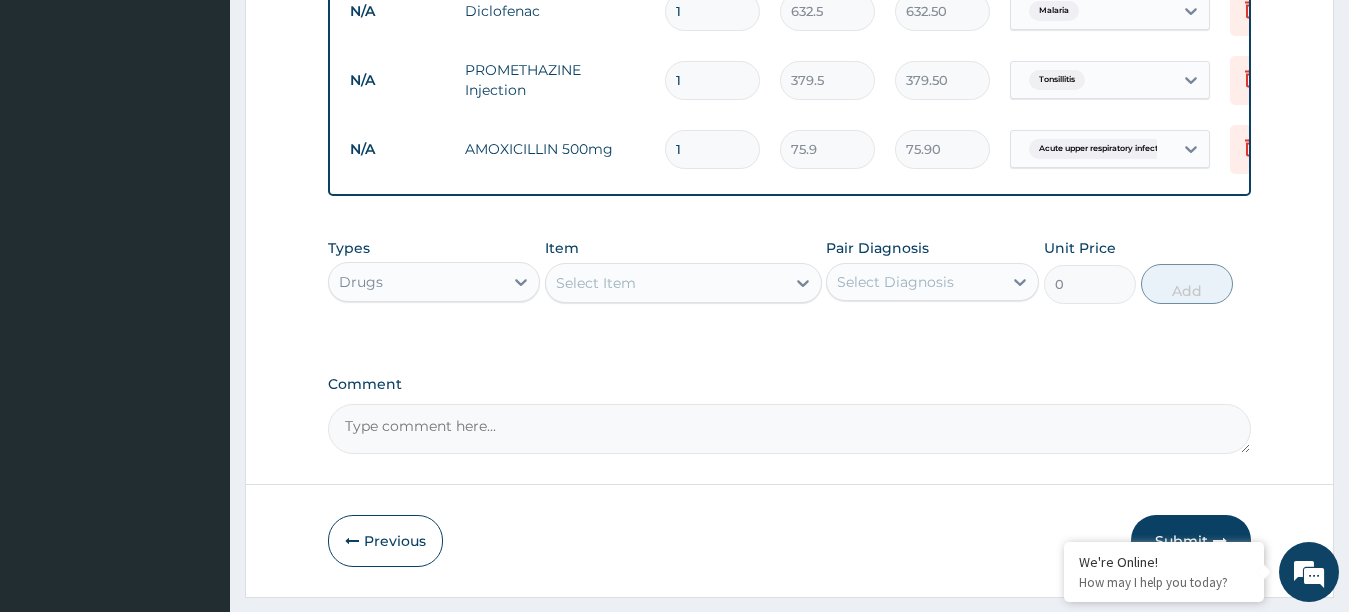 type on "0.00" 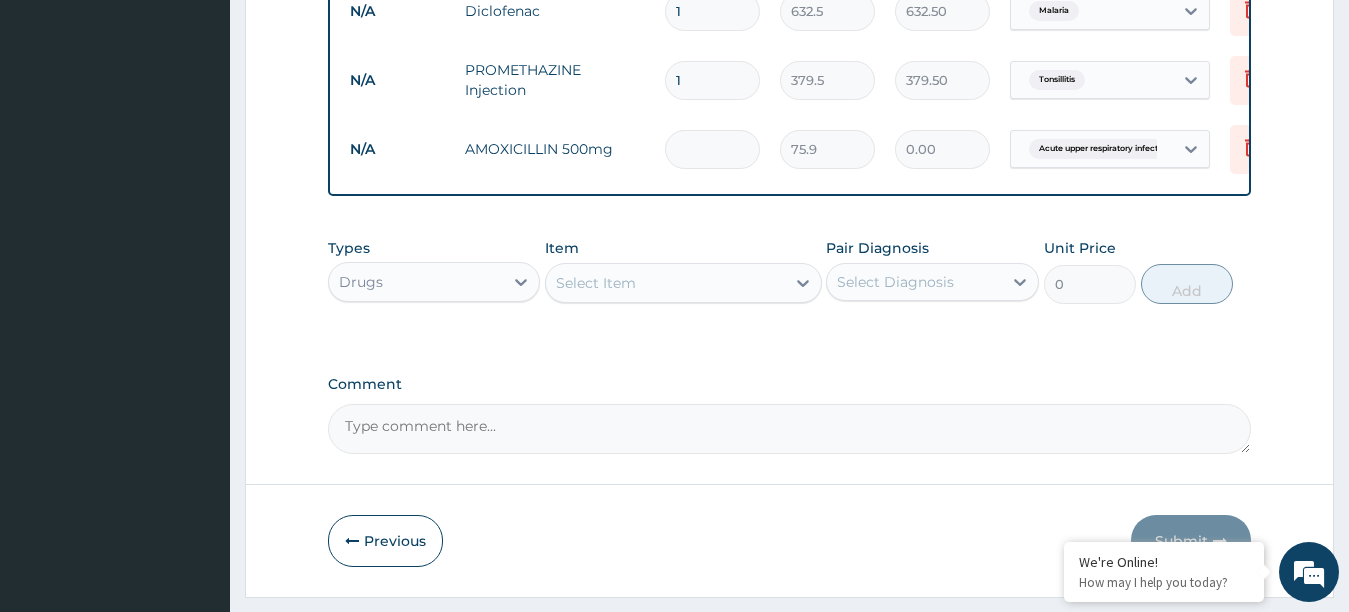 type on "1" 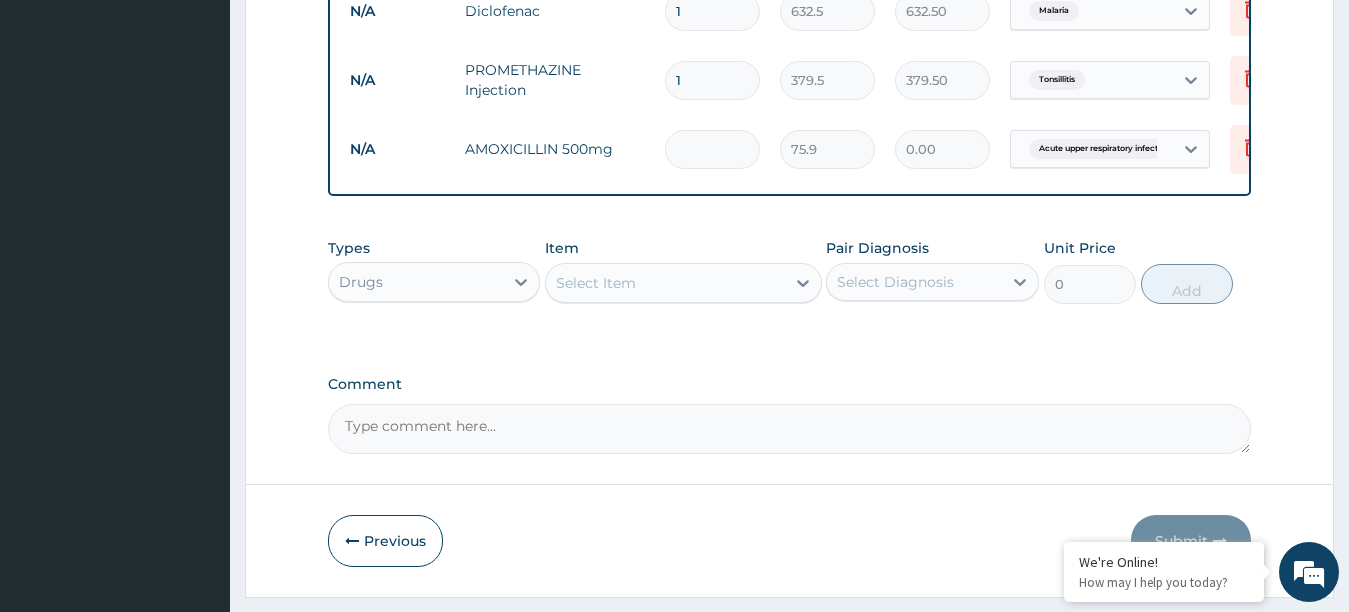 type on "75.90" 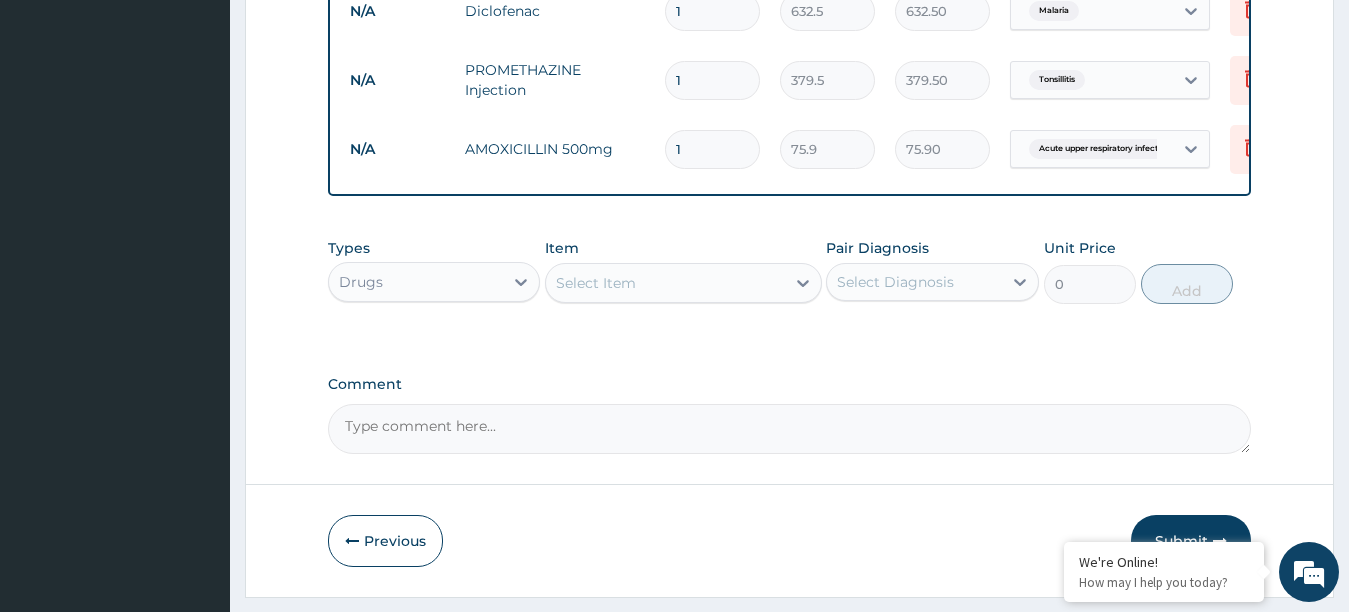 type on "15" 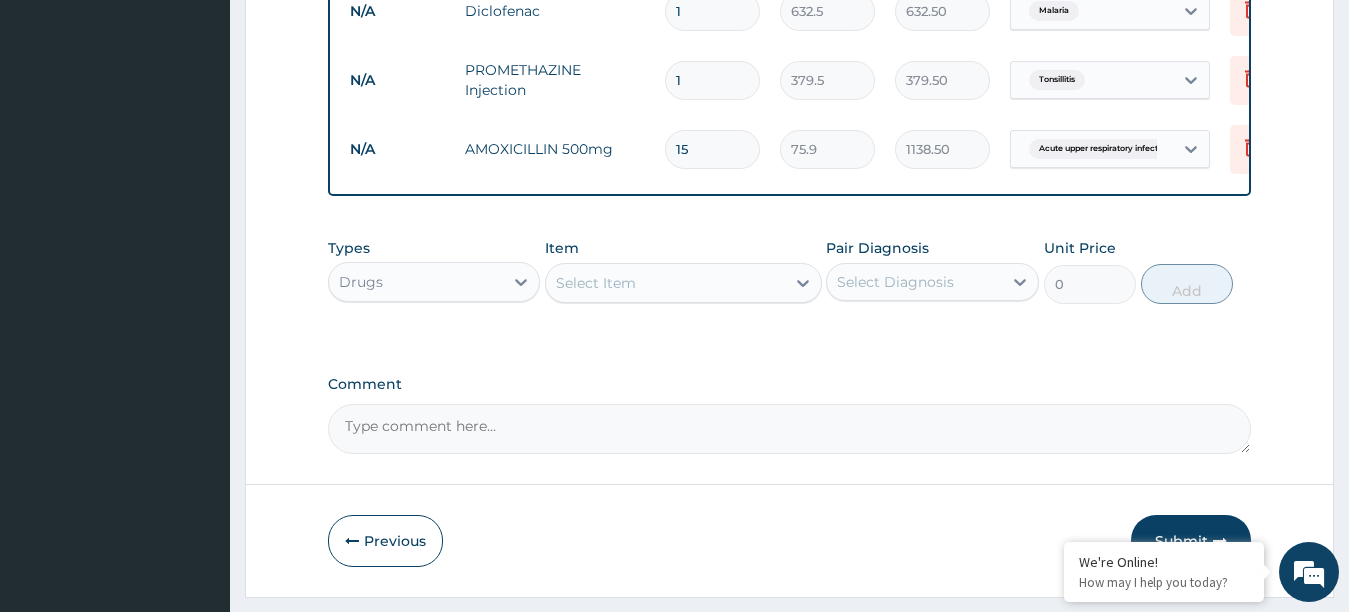 type on "1" 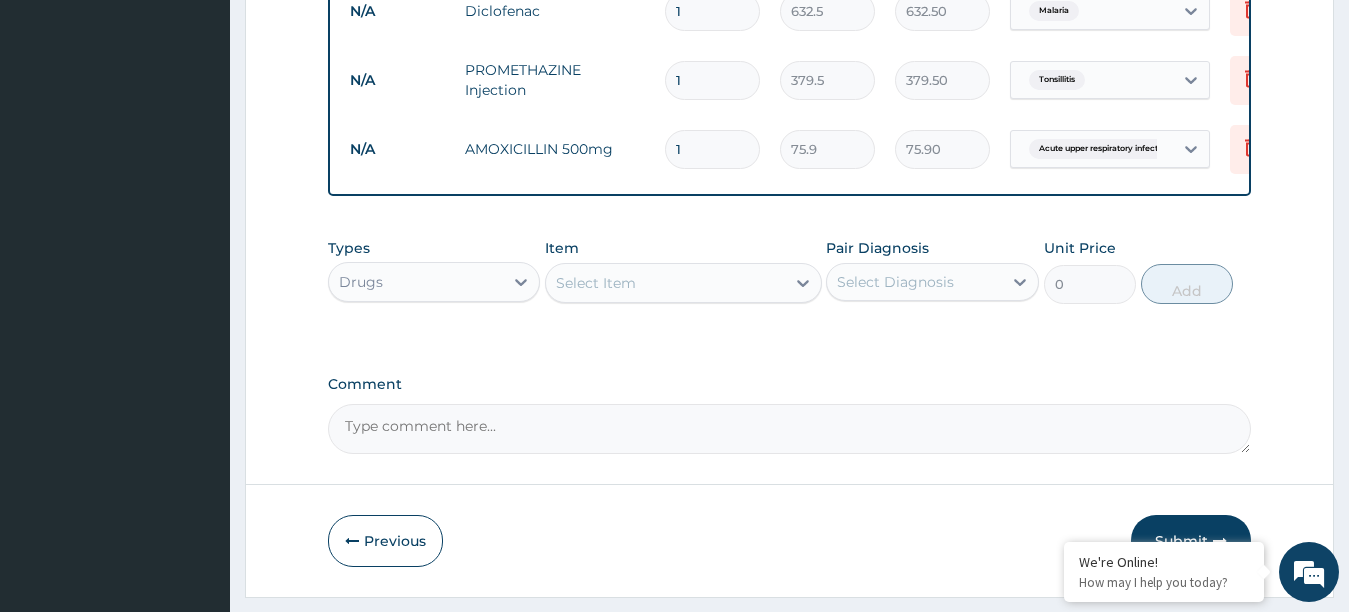 type 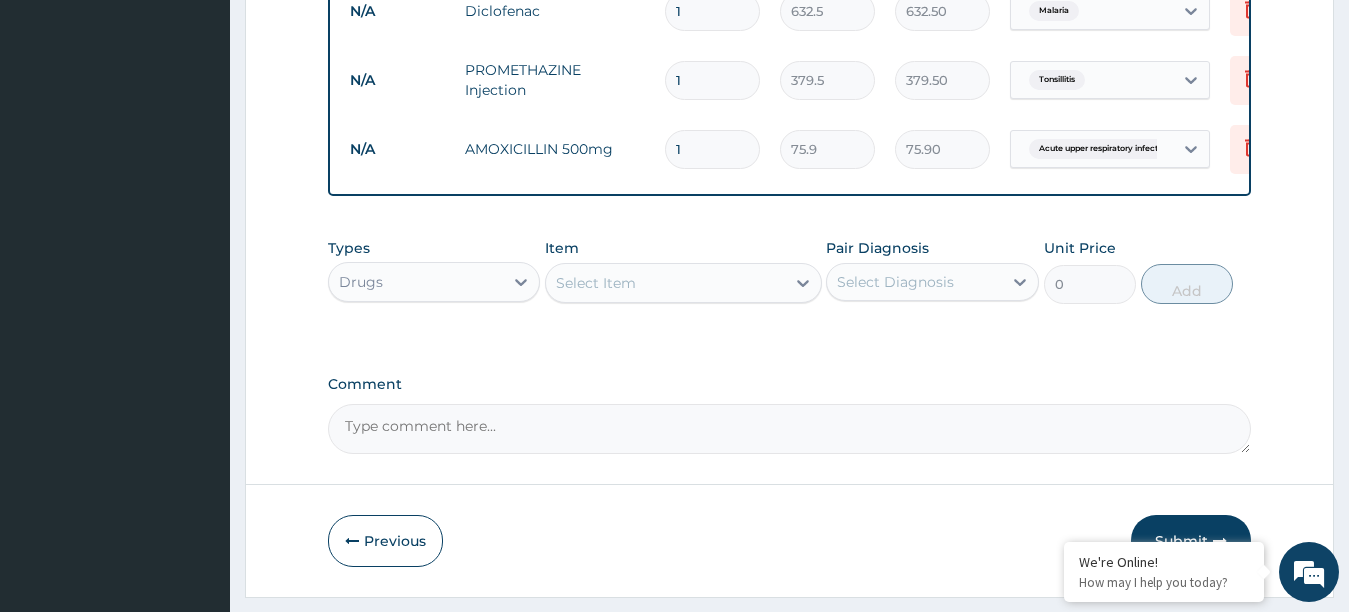 type on "0.00" 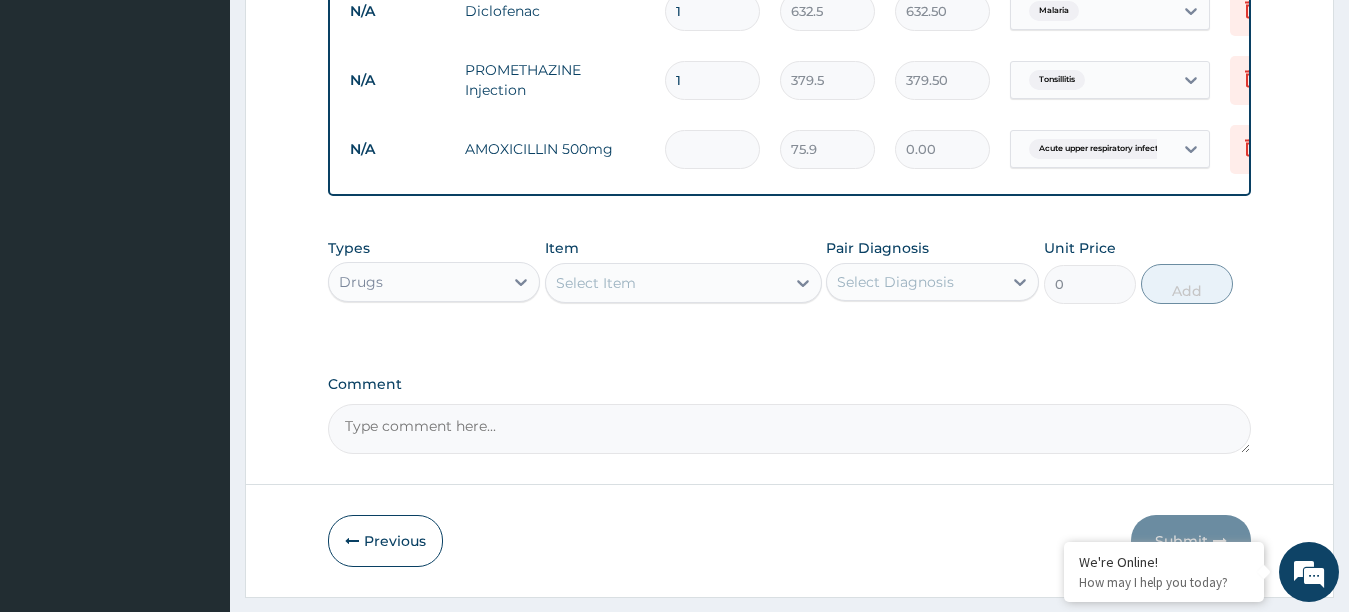 type on "2" 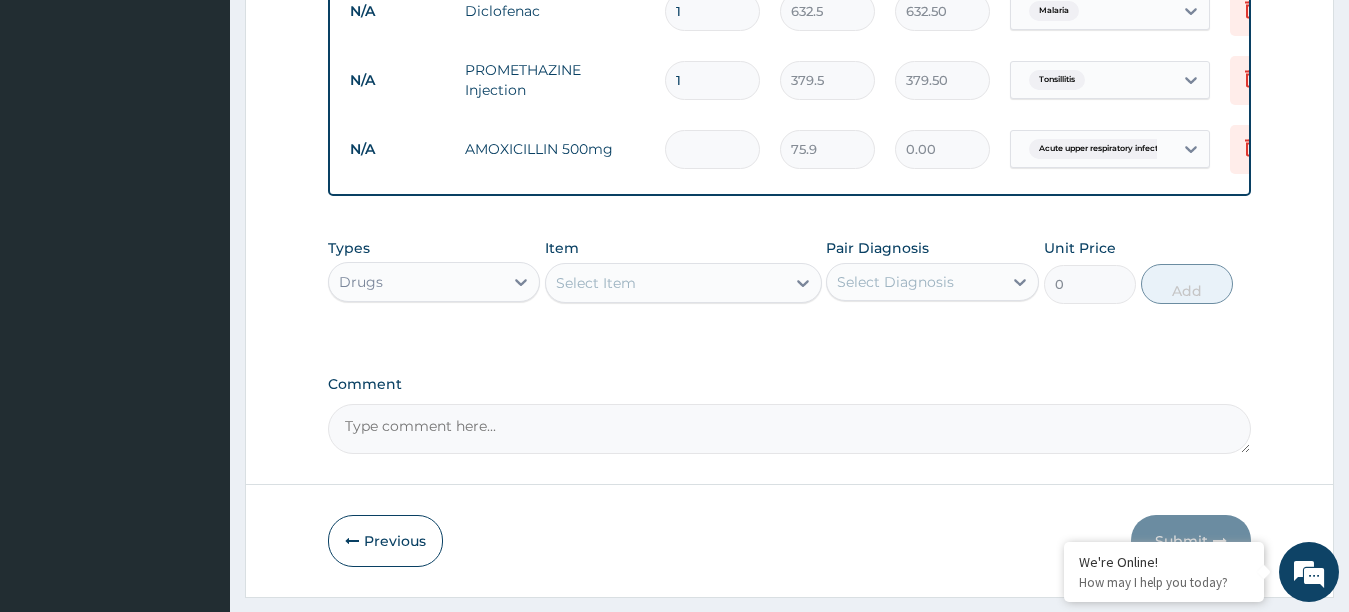 type on "151.80" 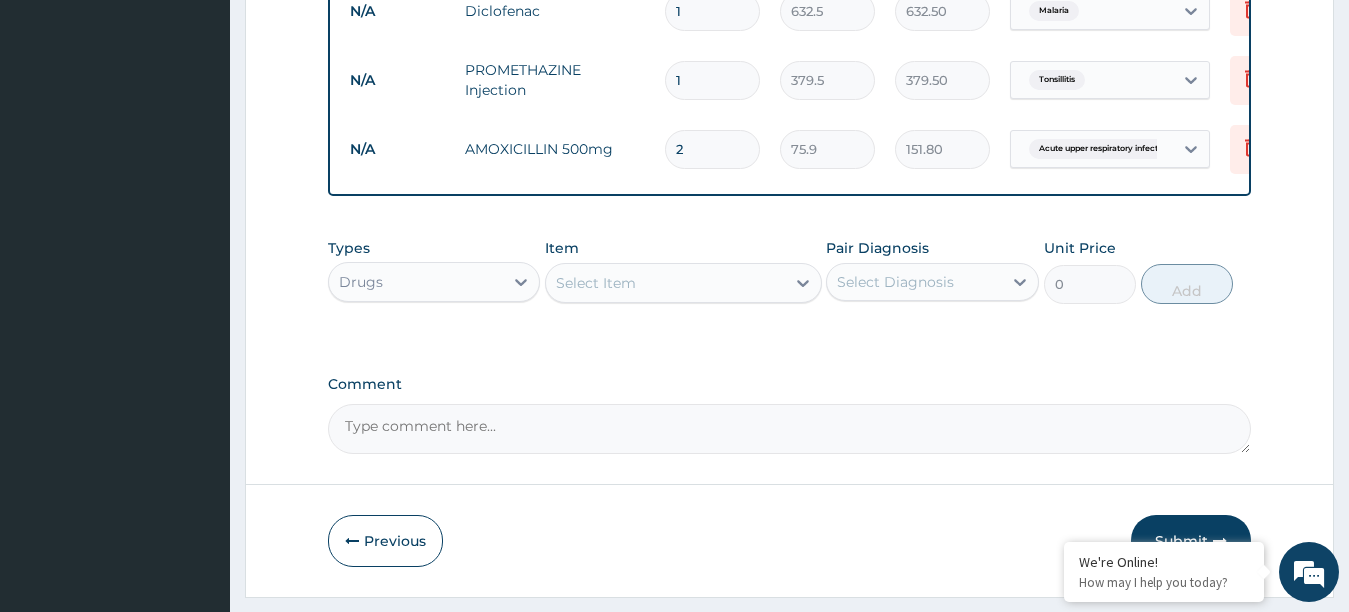 type on "21" 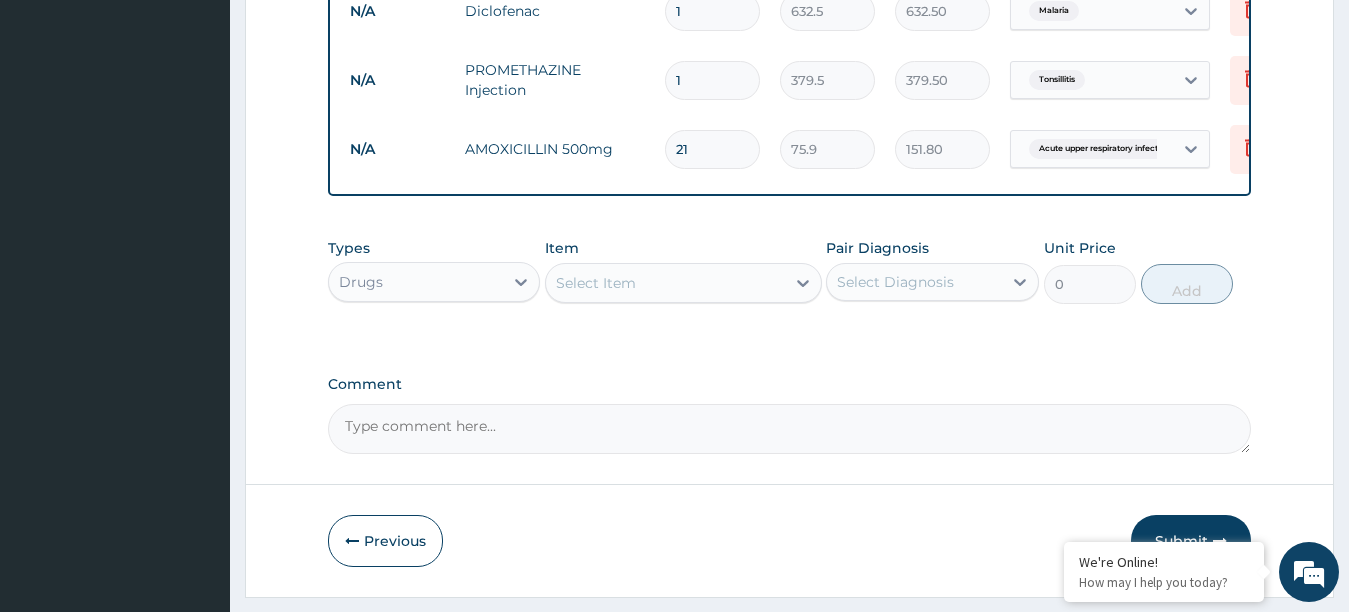 type on "1593.90" 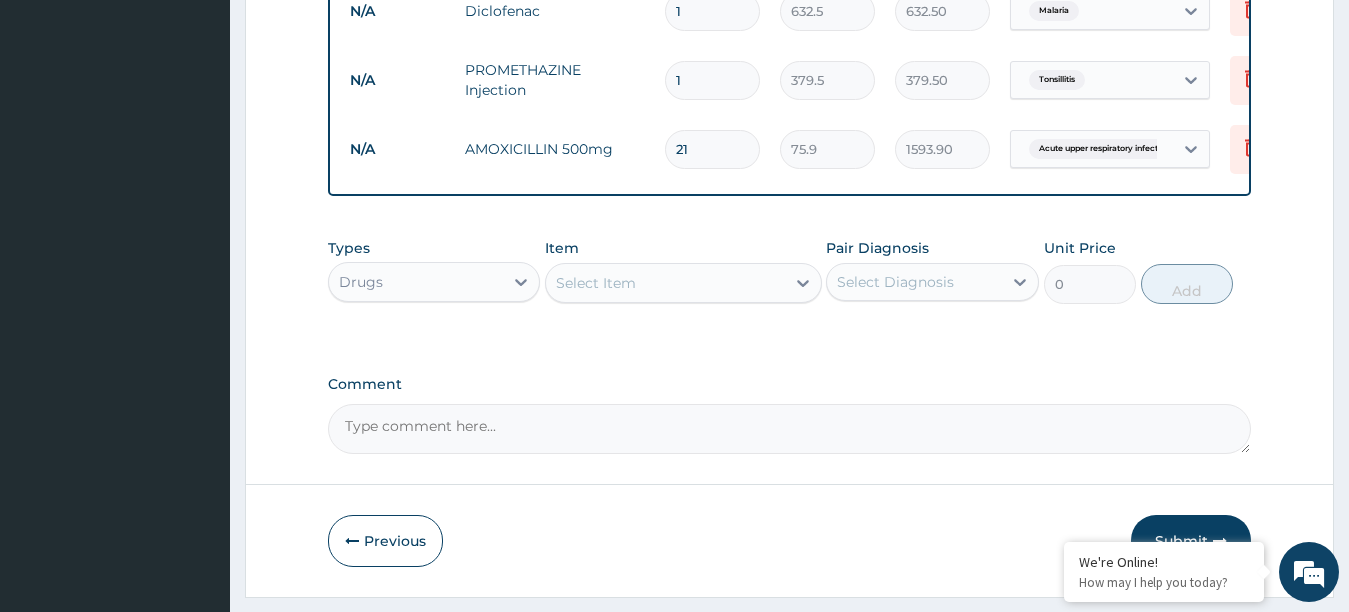 type on "21" 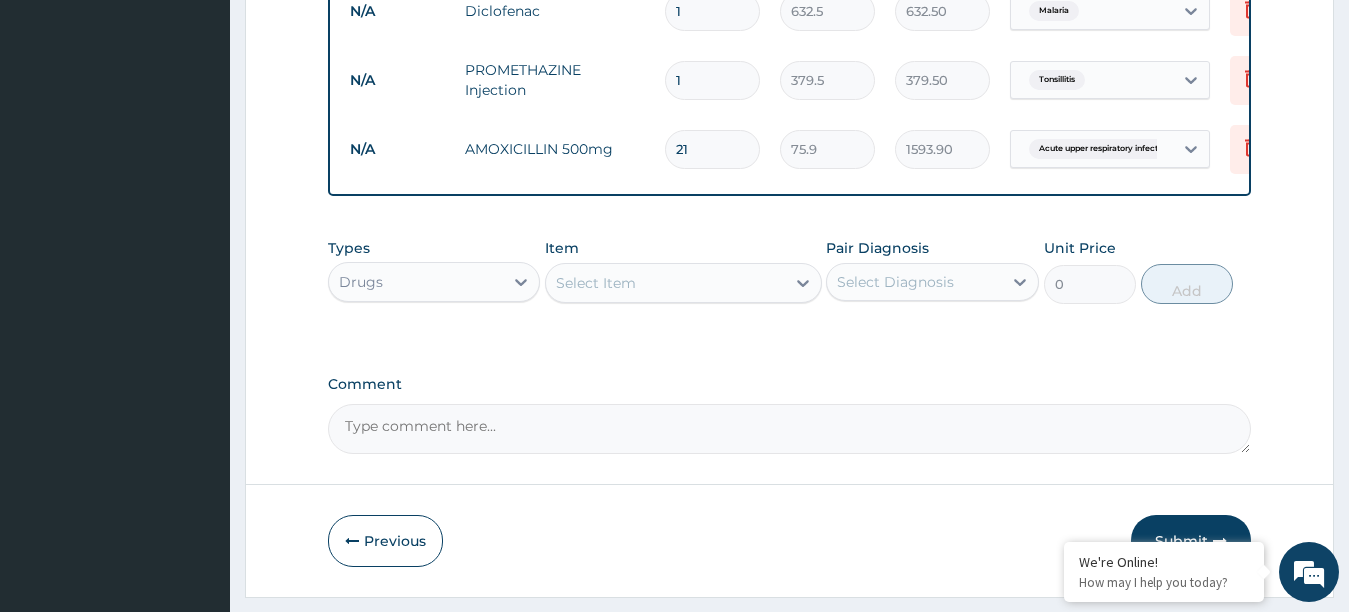 click on "Select Item" at bounding box center (665, 283) 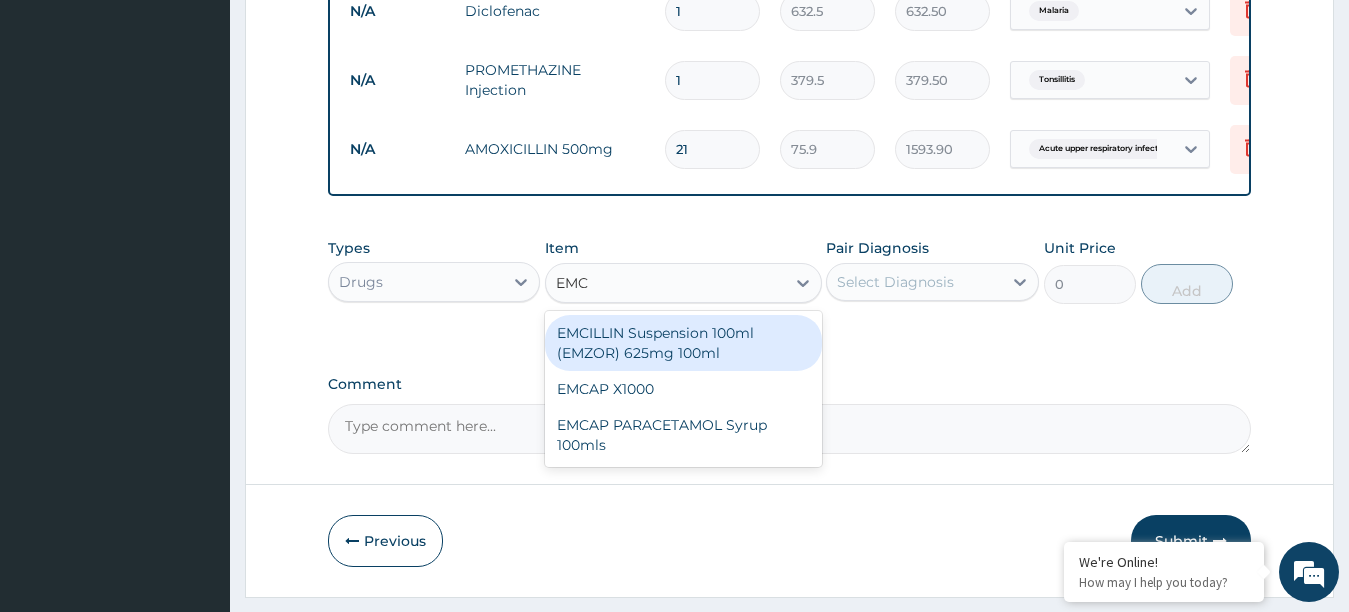 type on "EMCA" 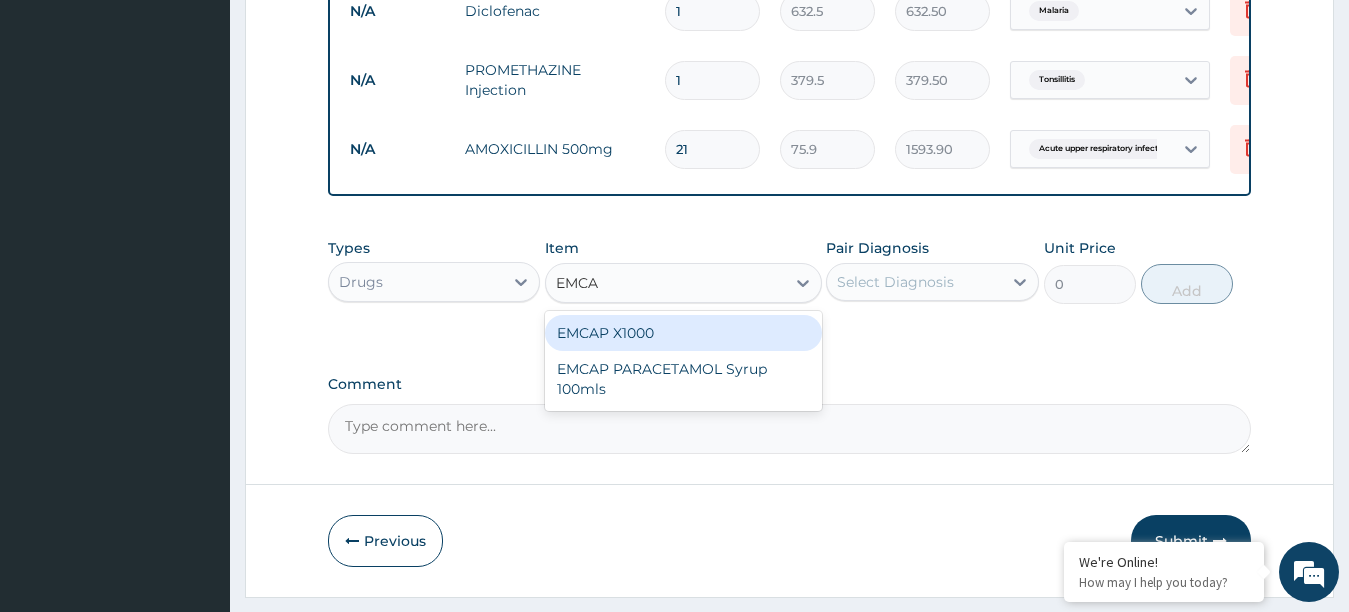 click on "EMCAP X1000" at bounding box center (683, 333) 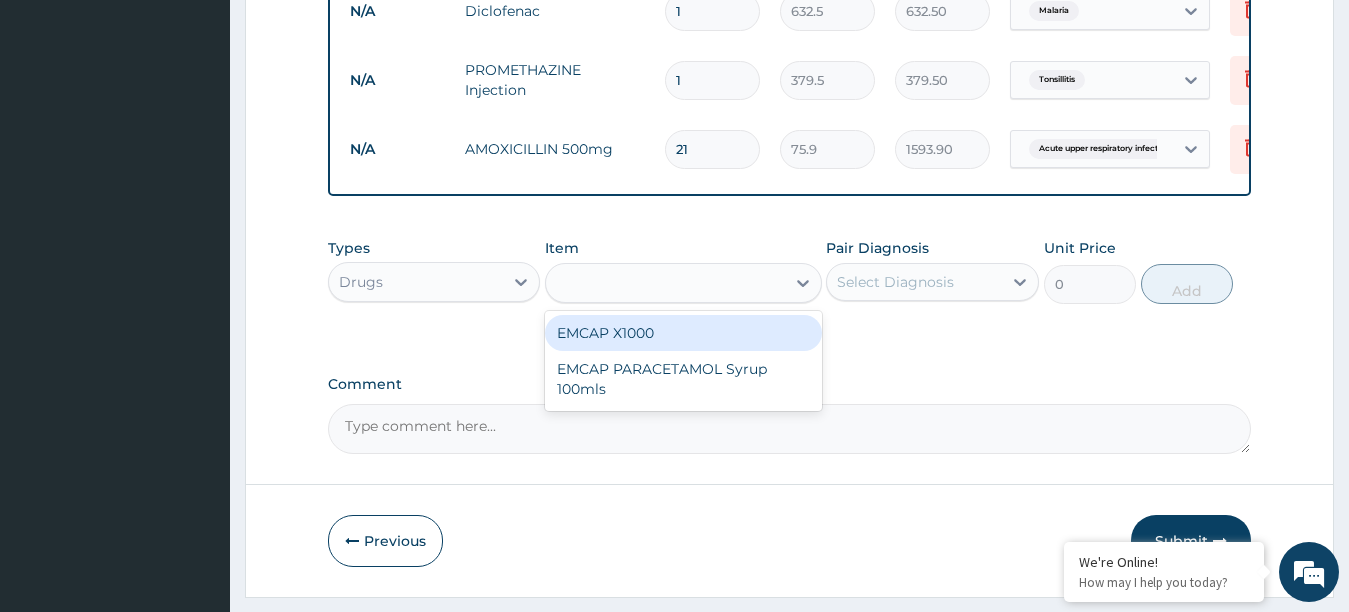 type on "25.3" 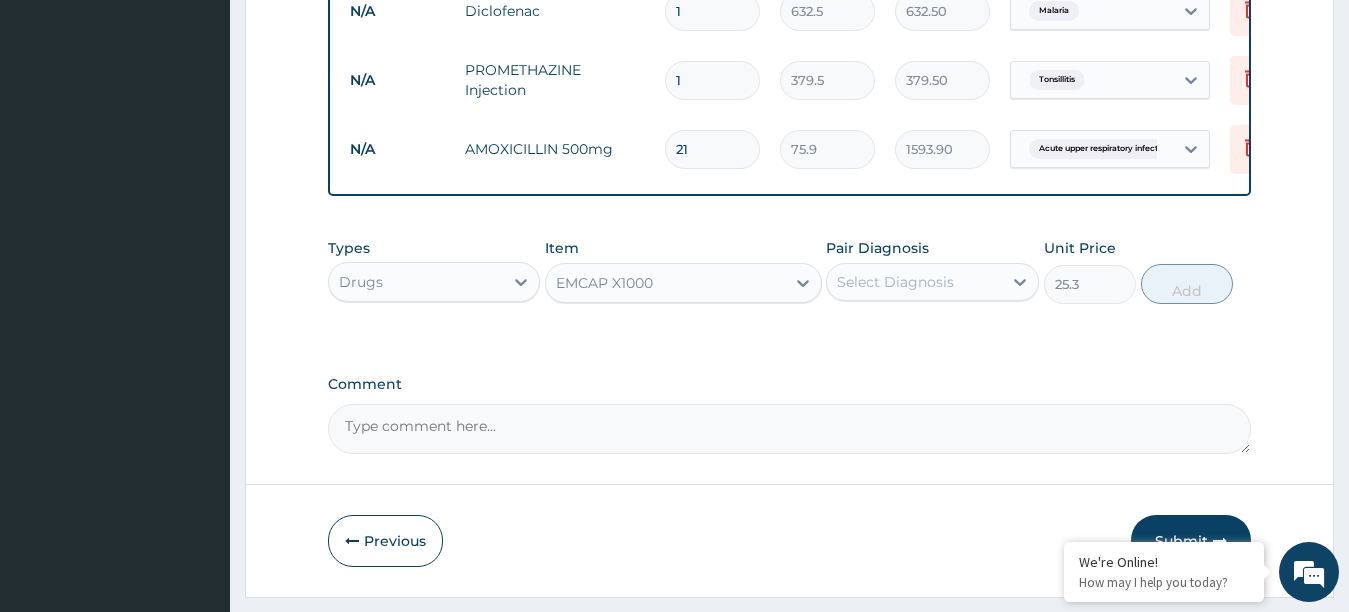 click on "Select Diagnosis" at bounding box center (895, 282) 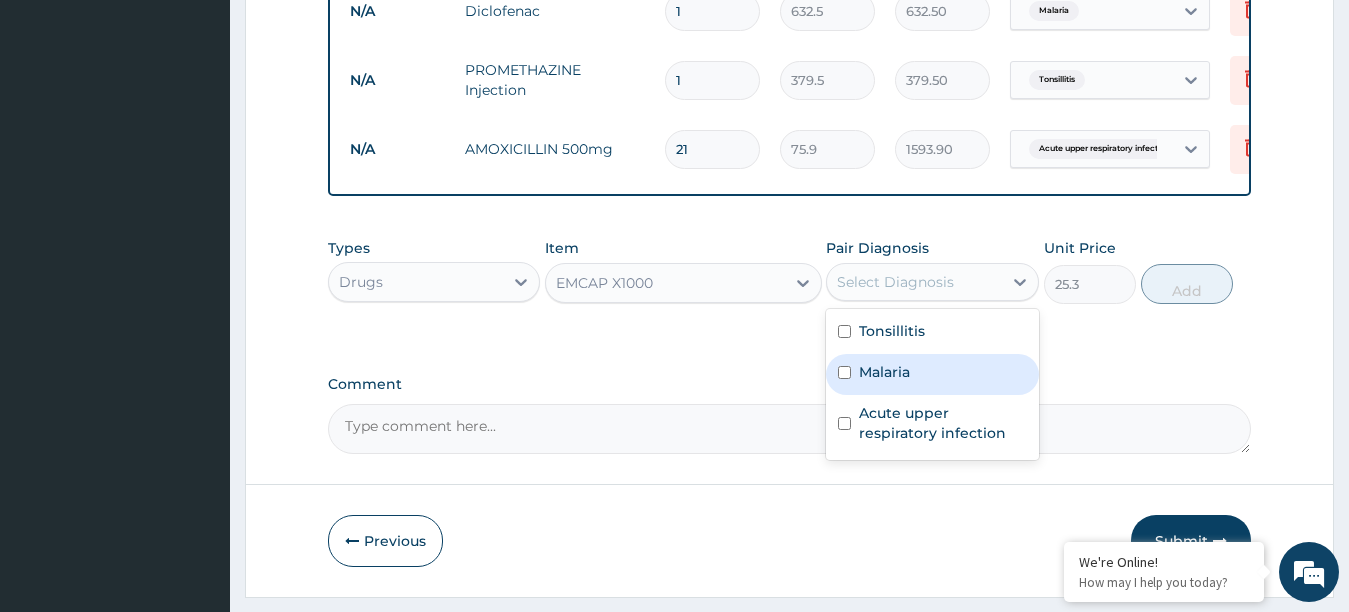 click at bounding box center [844, 372] 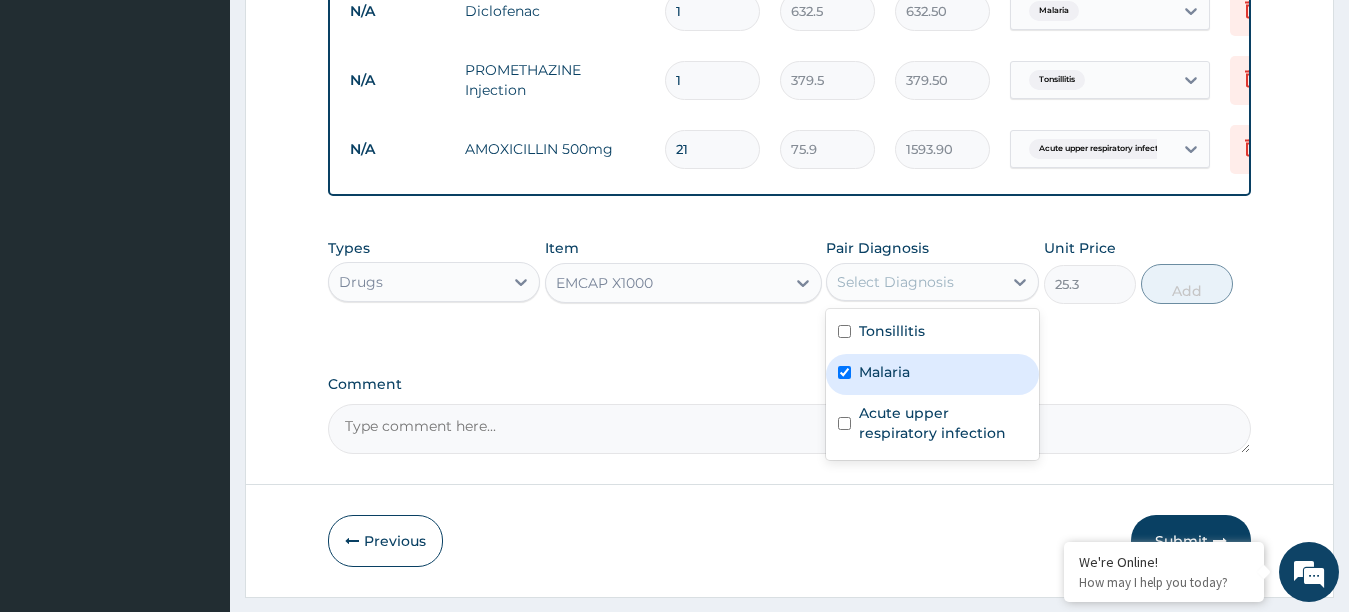 checkbox on "true" 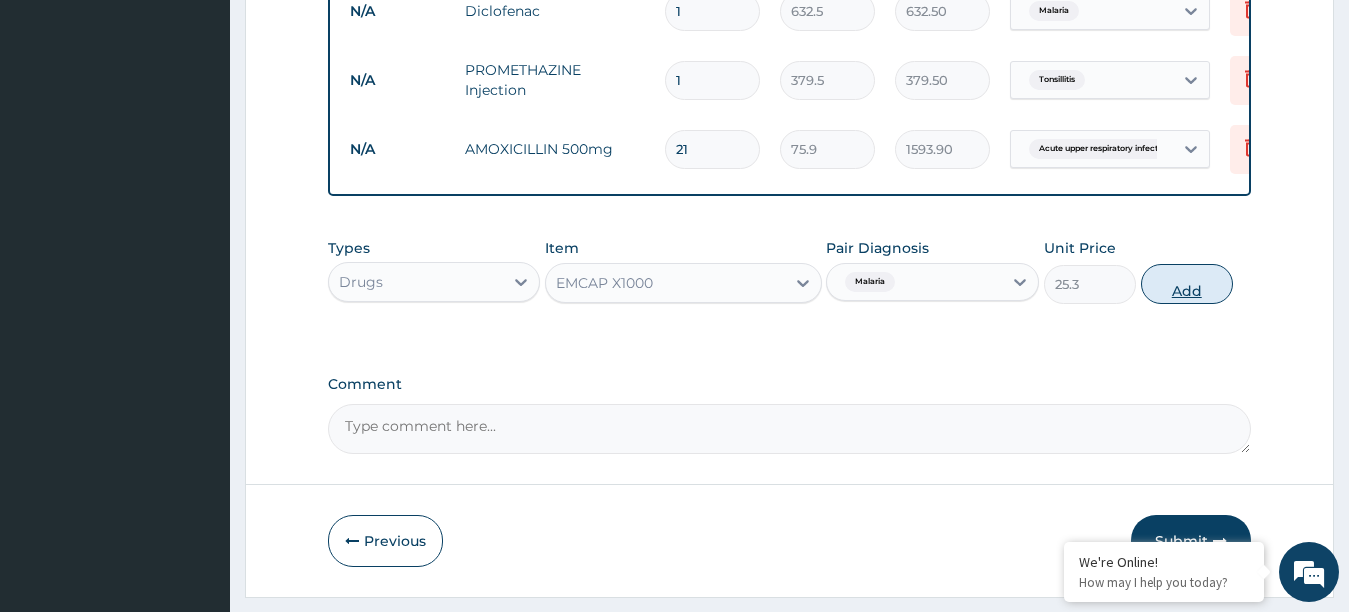 click on "Add" at bounding box center [1187, 284] 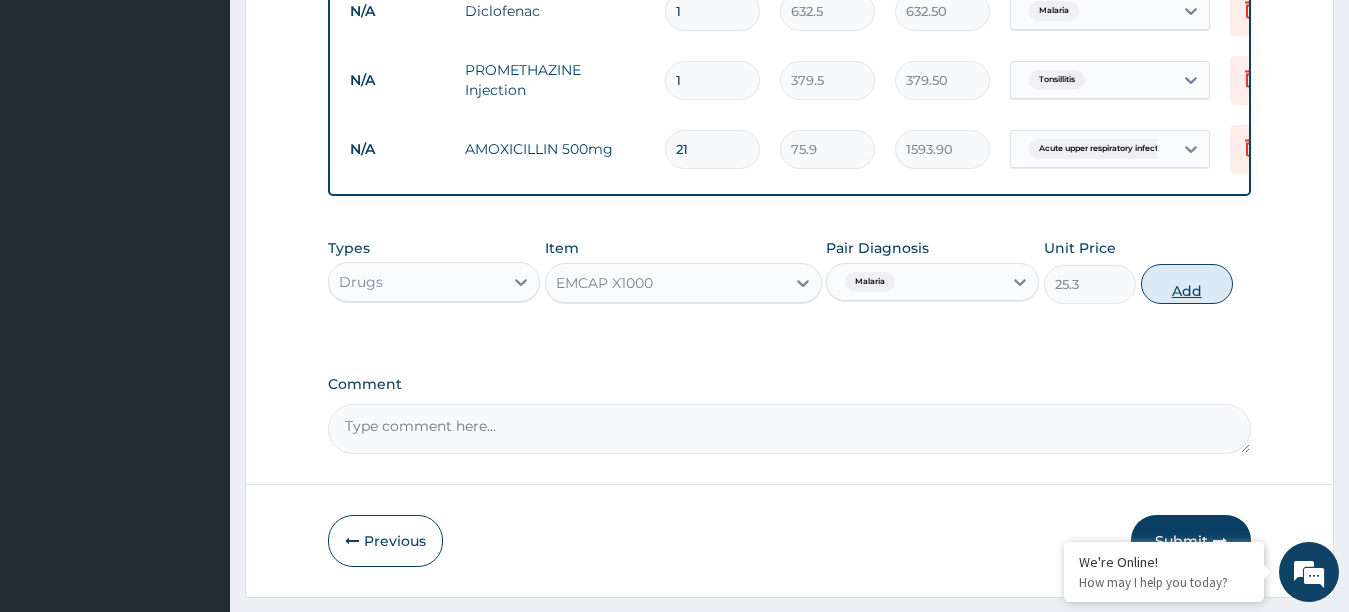 type on "0" 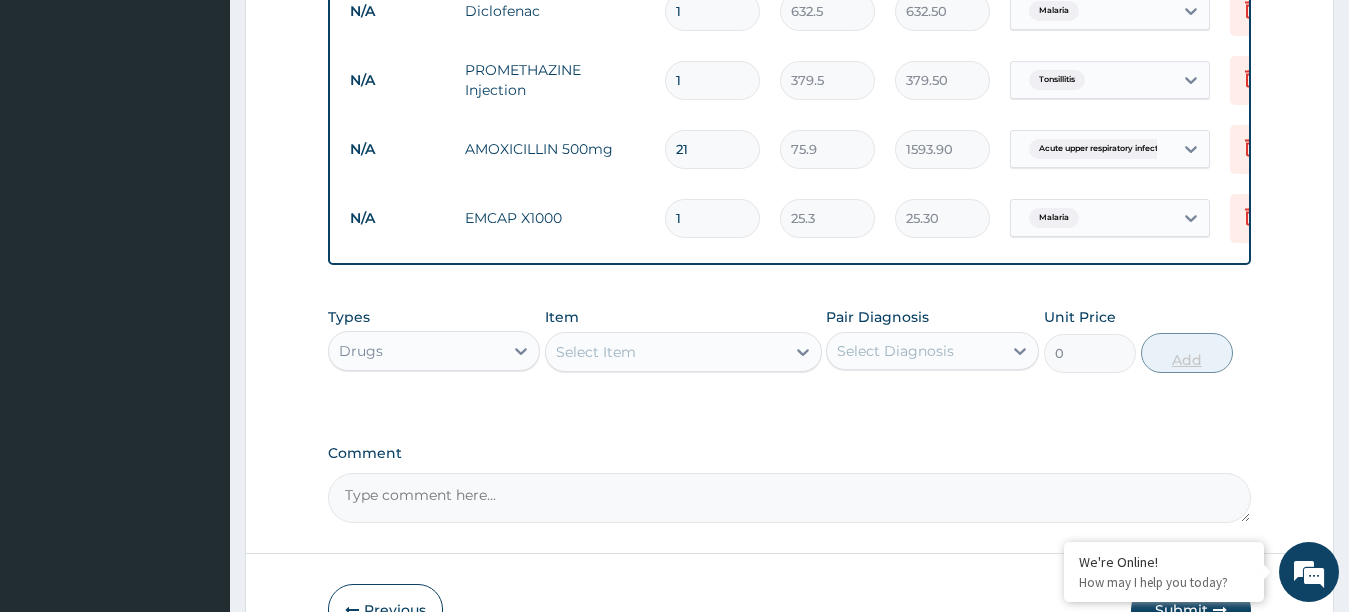 type 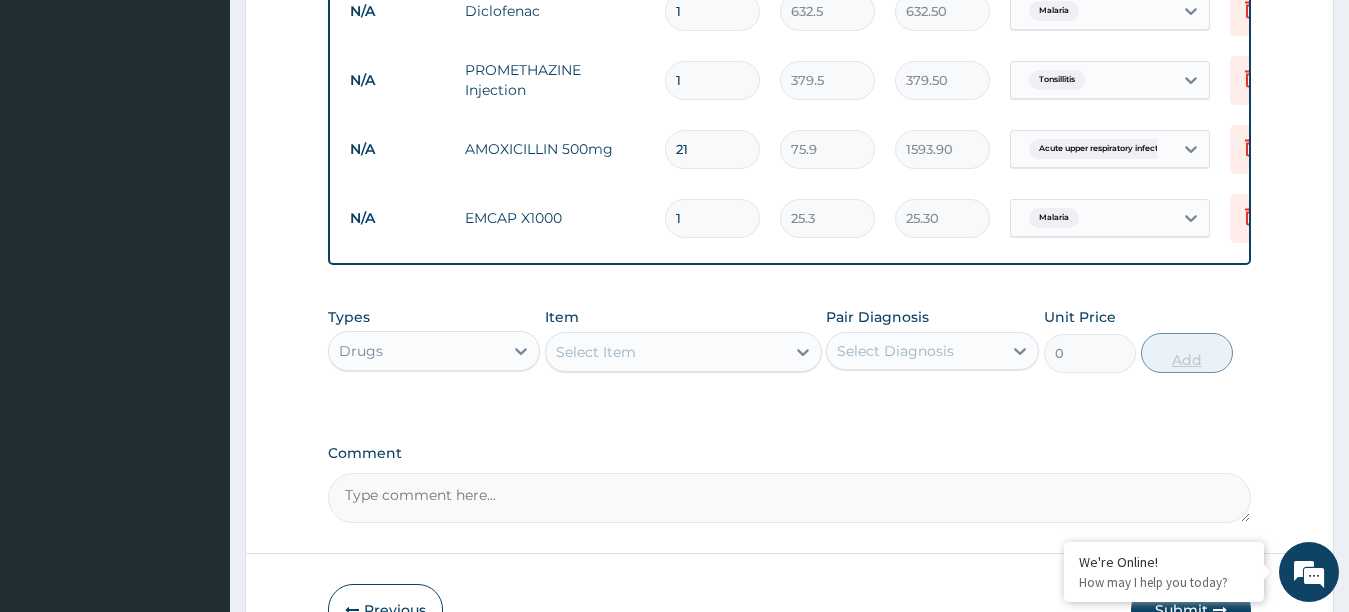 type on "0.00" 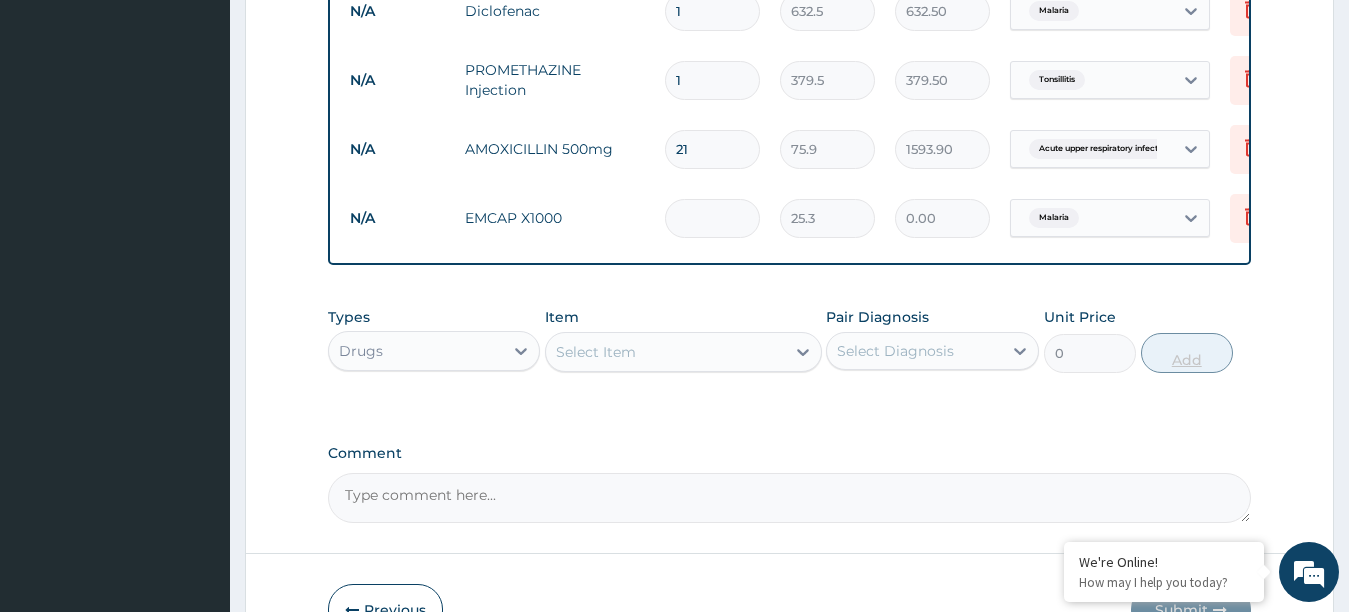 type on "1" 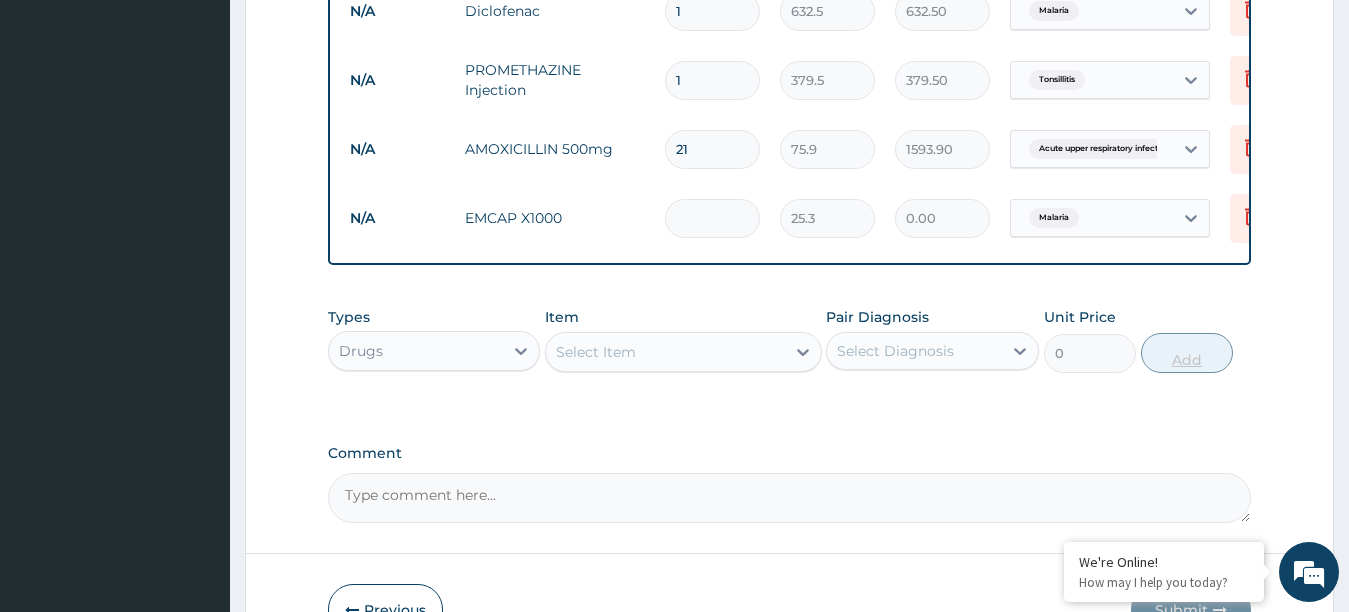 type on "25.30" 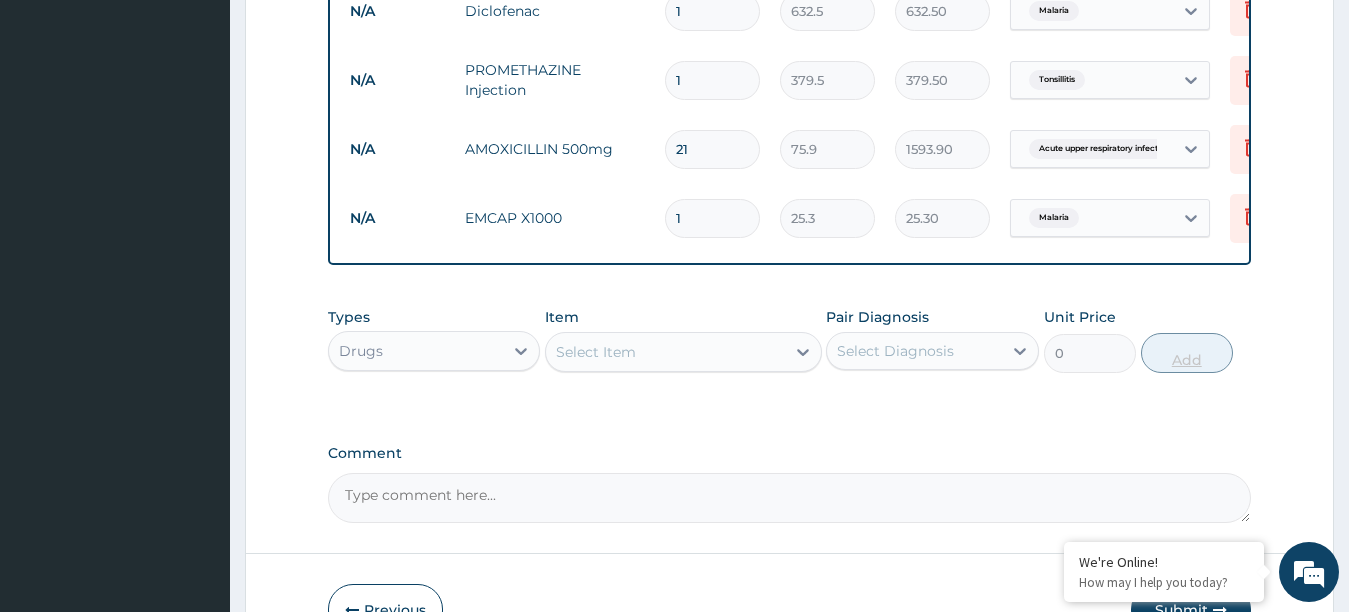 type on "15" 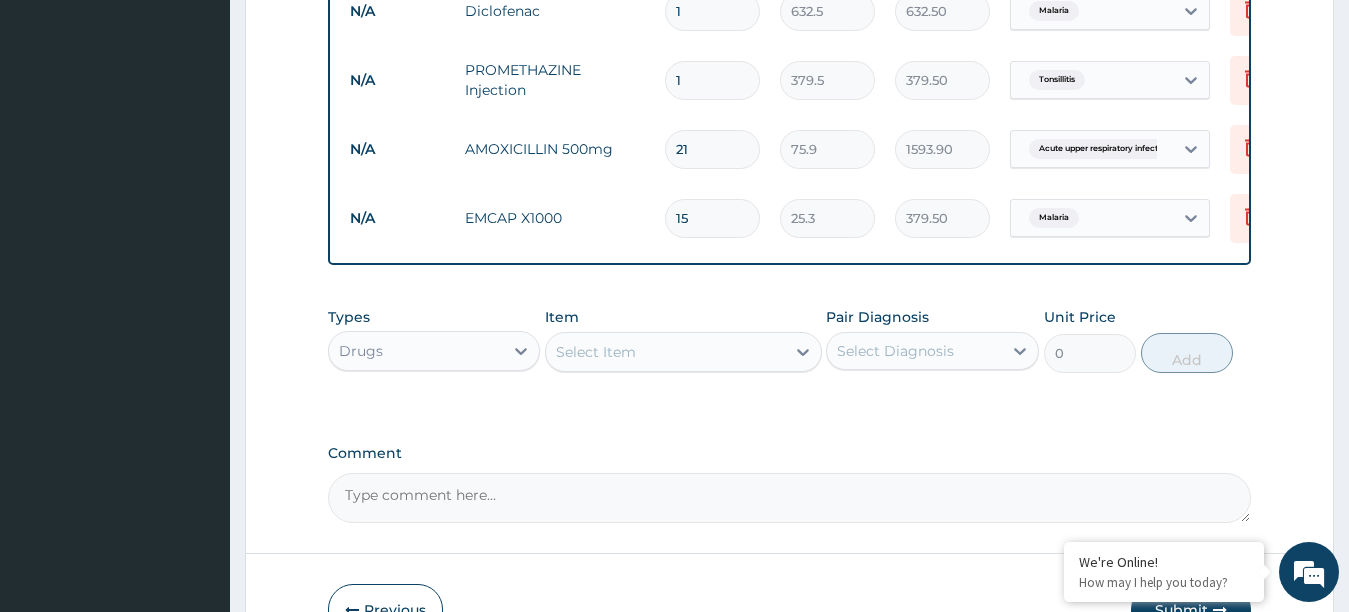 type on "15" 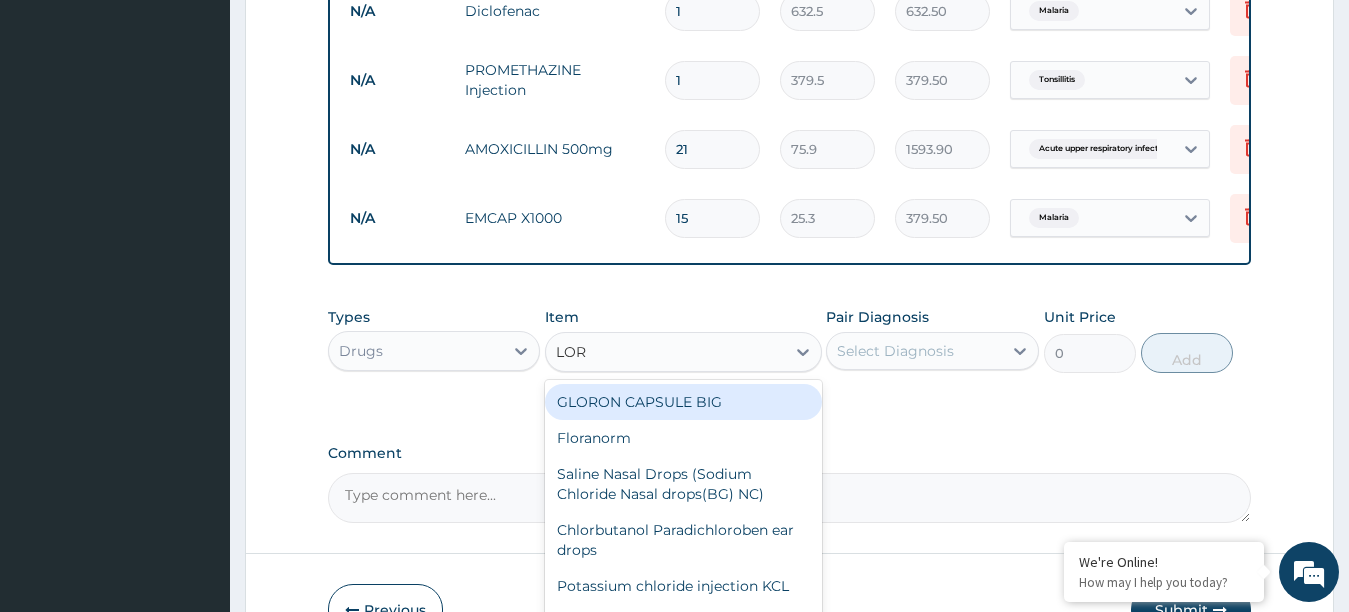 type on "LORA" 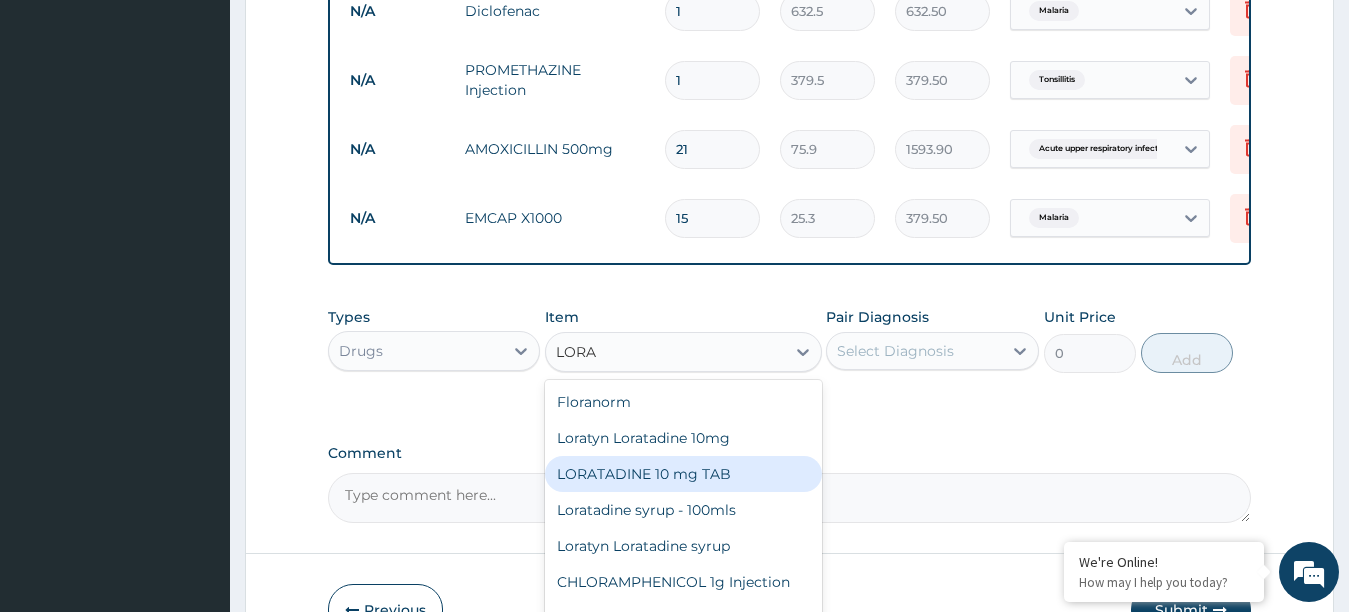 click on "LORATADINE 10 mg TAB" at bounding box center (683, 474) 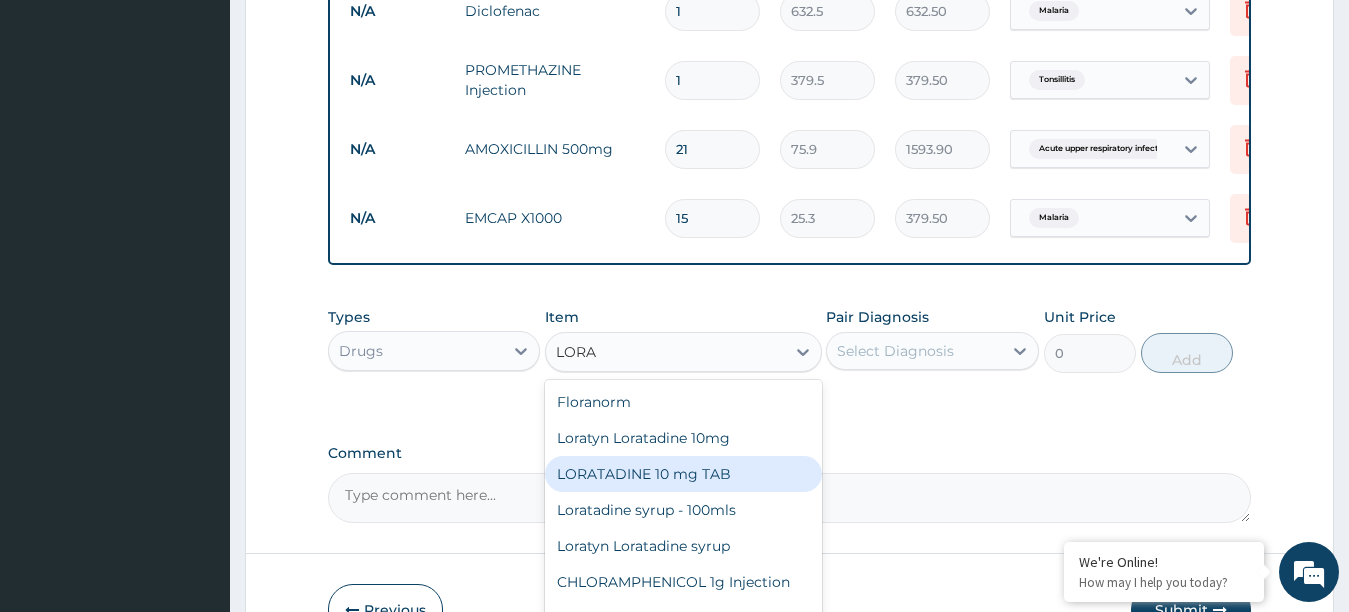 type on "63.25" 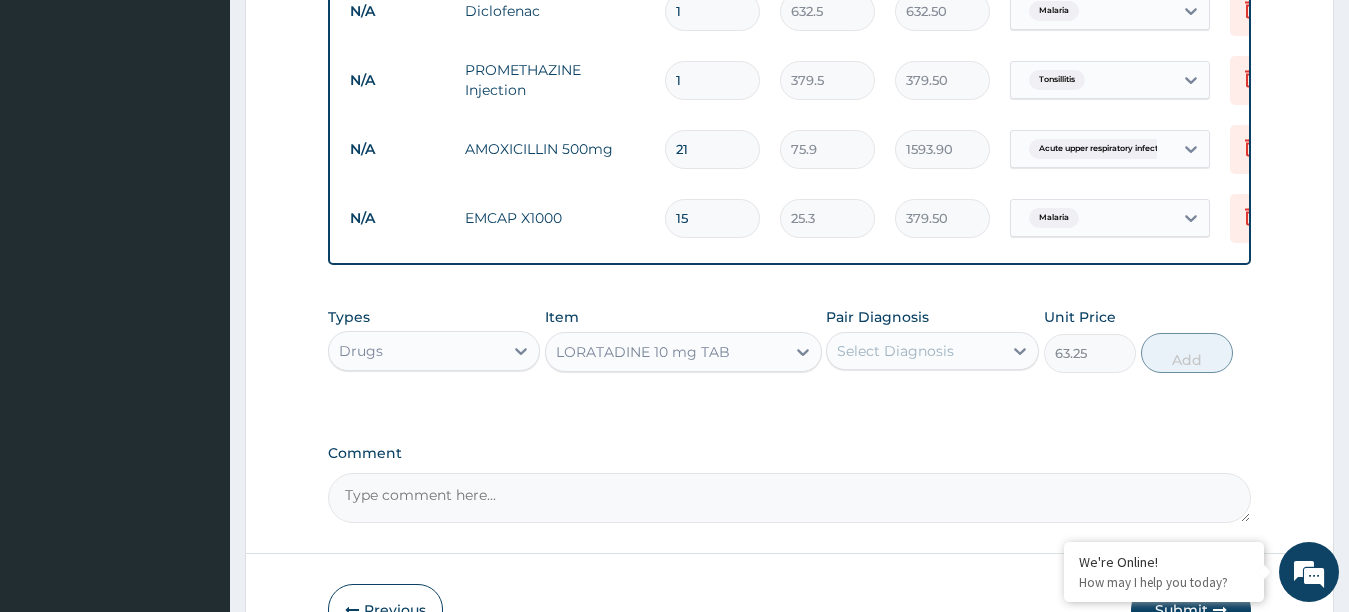 click on "Select Diagnosis" at bounding box center [895, 351] 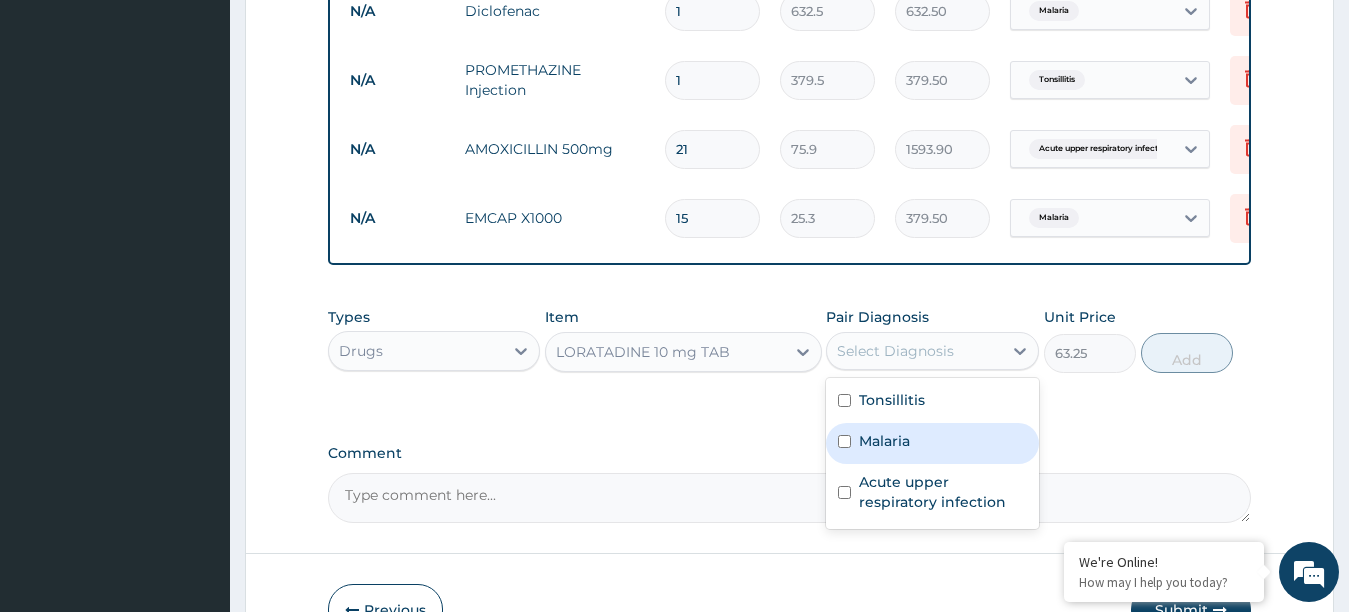 click at bounding box center (844, 441) 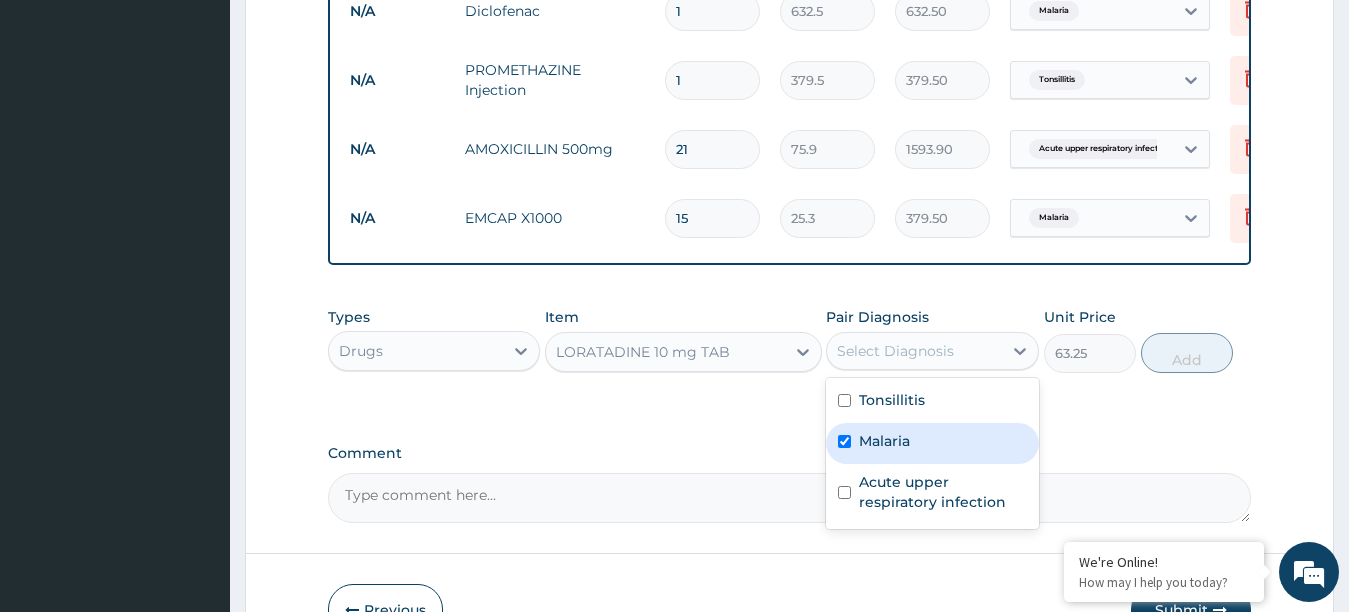 checkbox on "true" 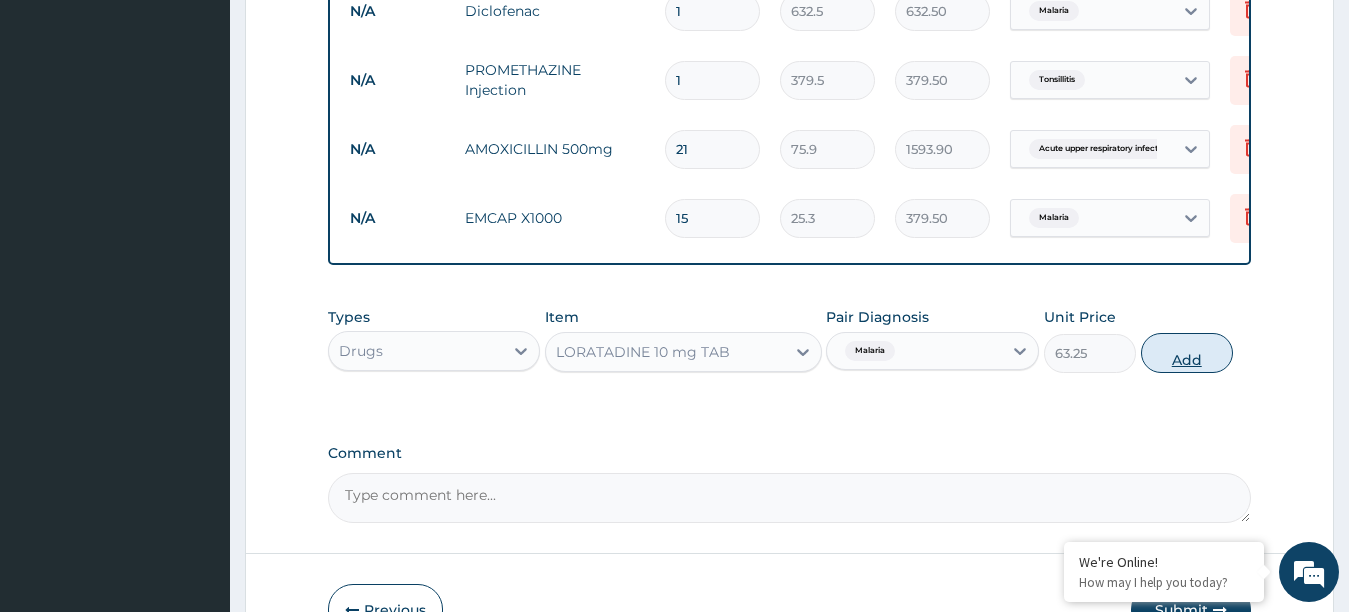 click on "Add" at bounding box center [1187, 353] 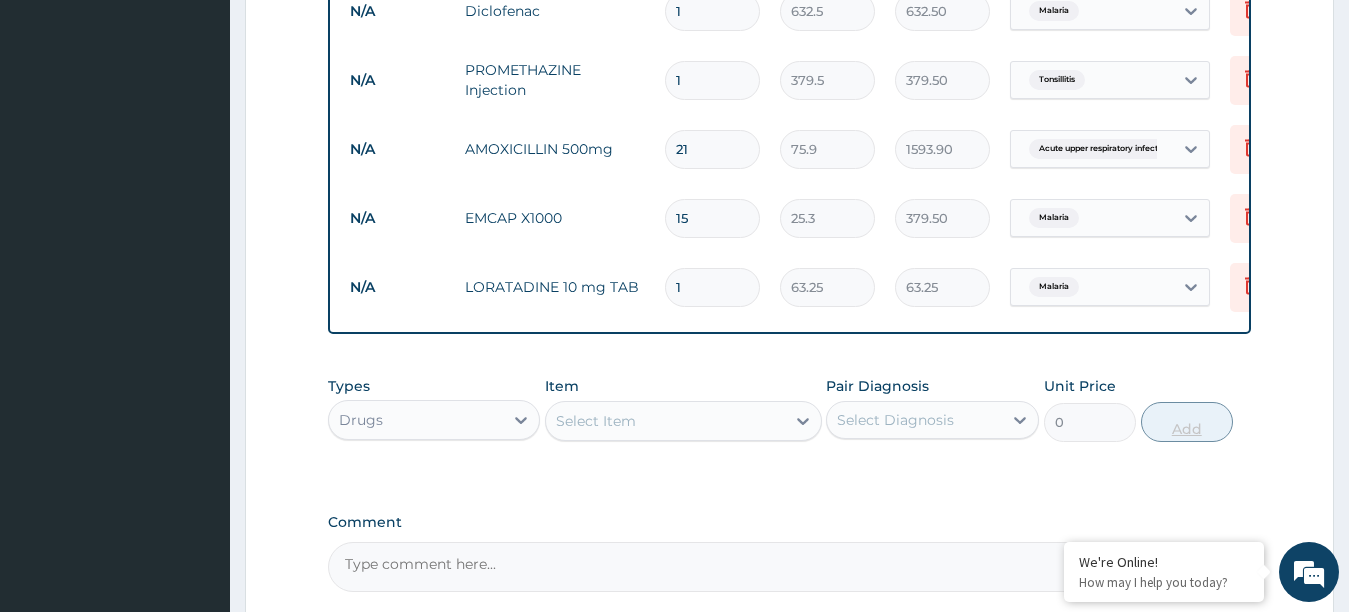 type 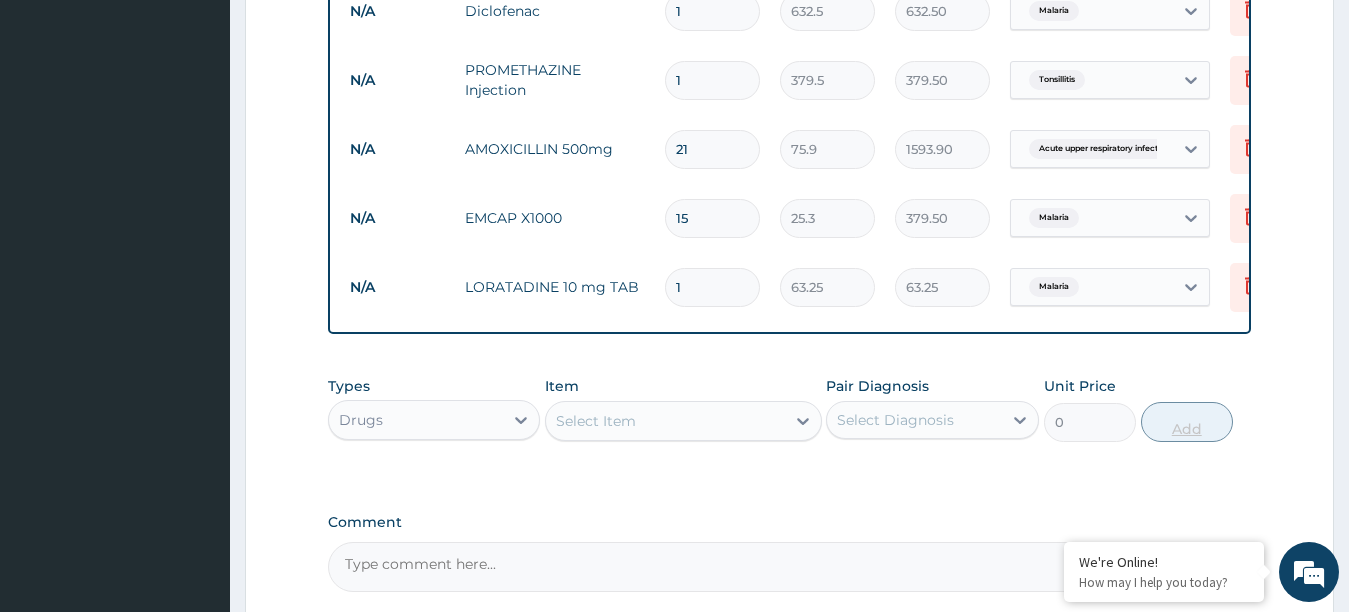 type on "0.00" 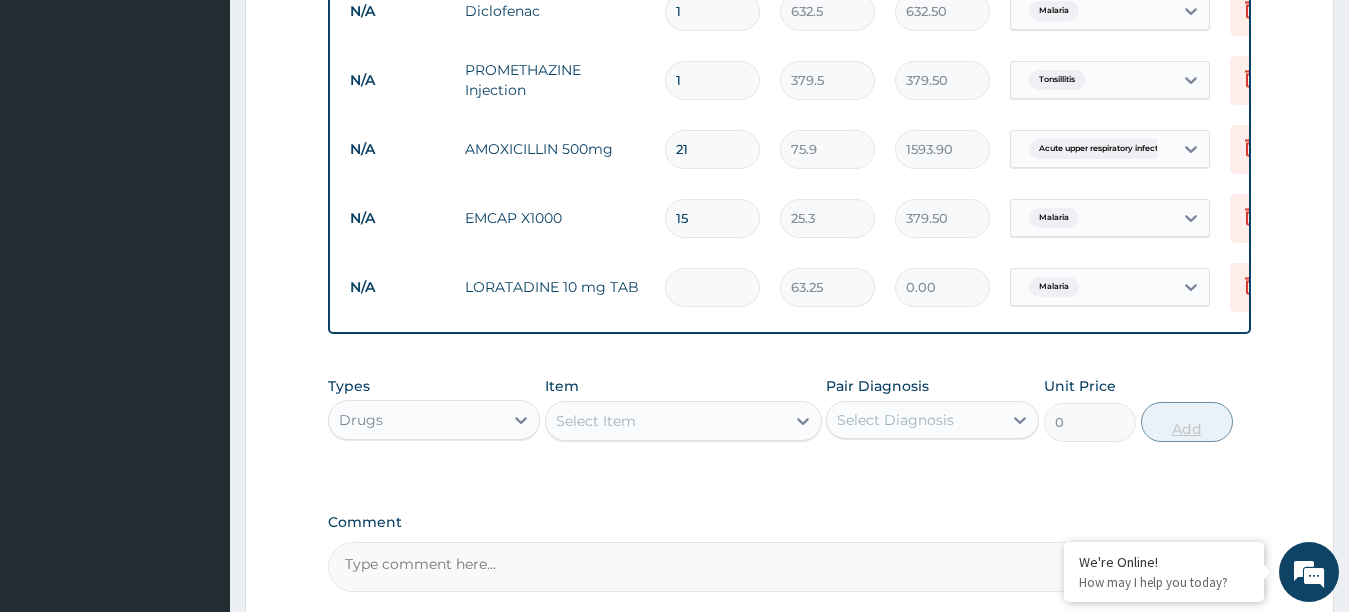 type on "1" 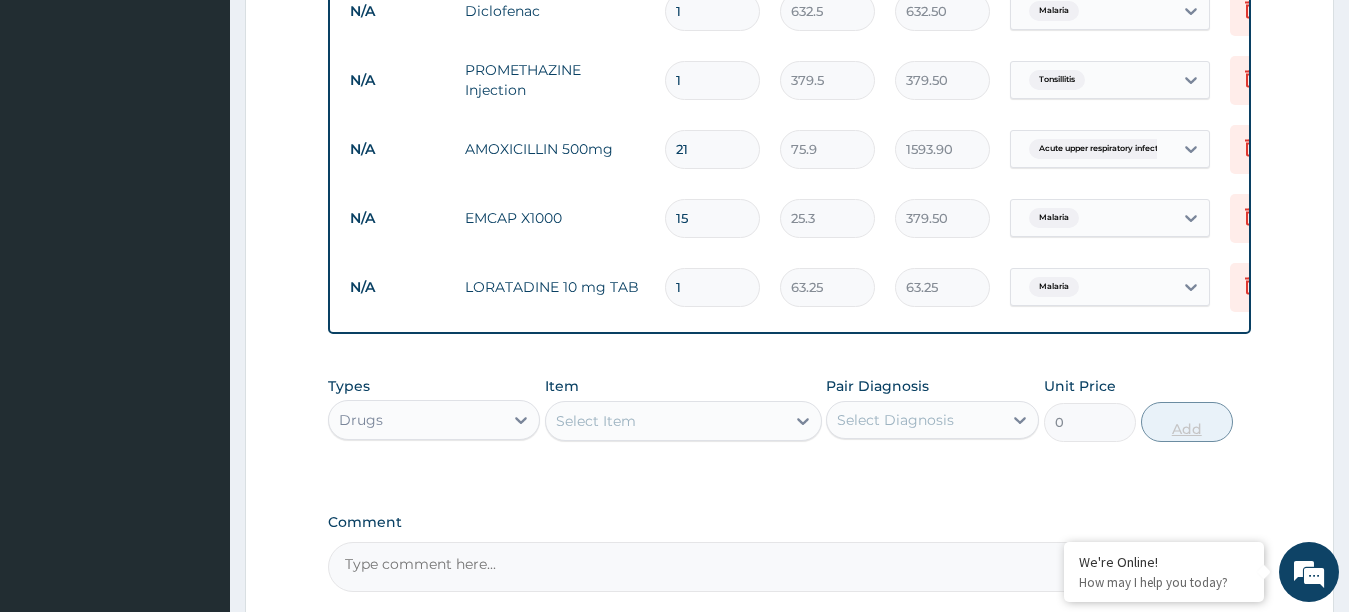 type on "10" 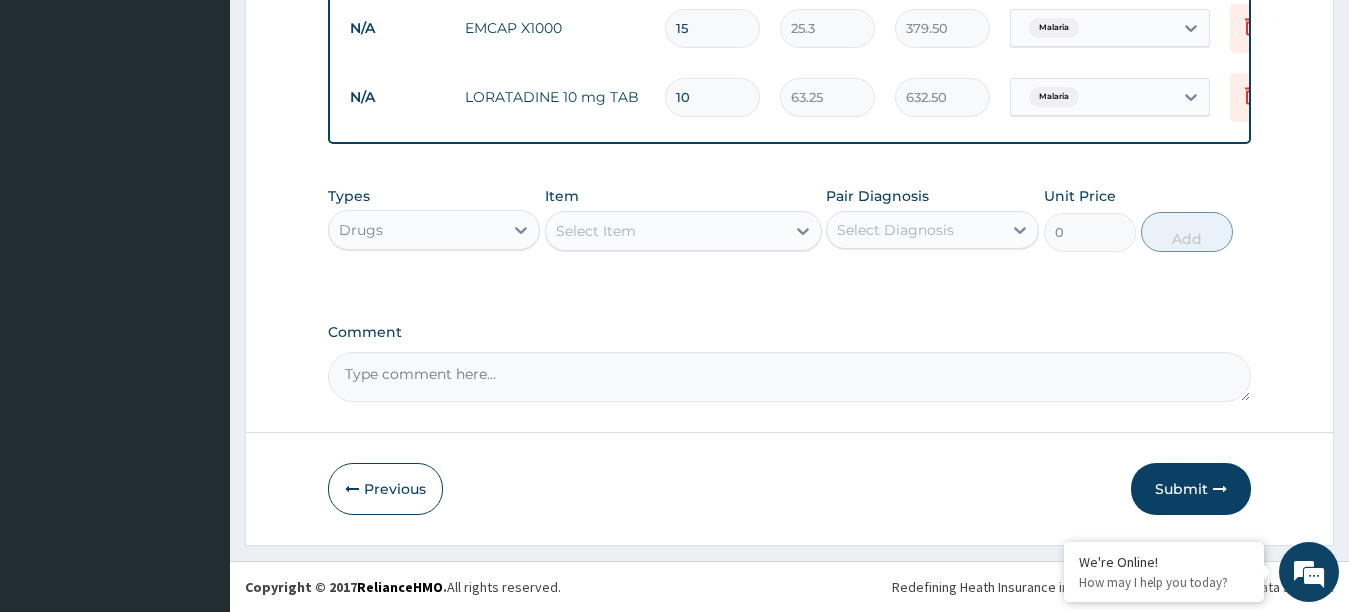 scroll, scrollTop: 1179, scrollLeft: 0, axis: vertical 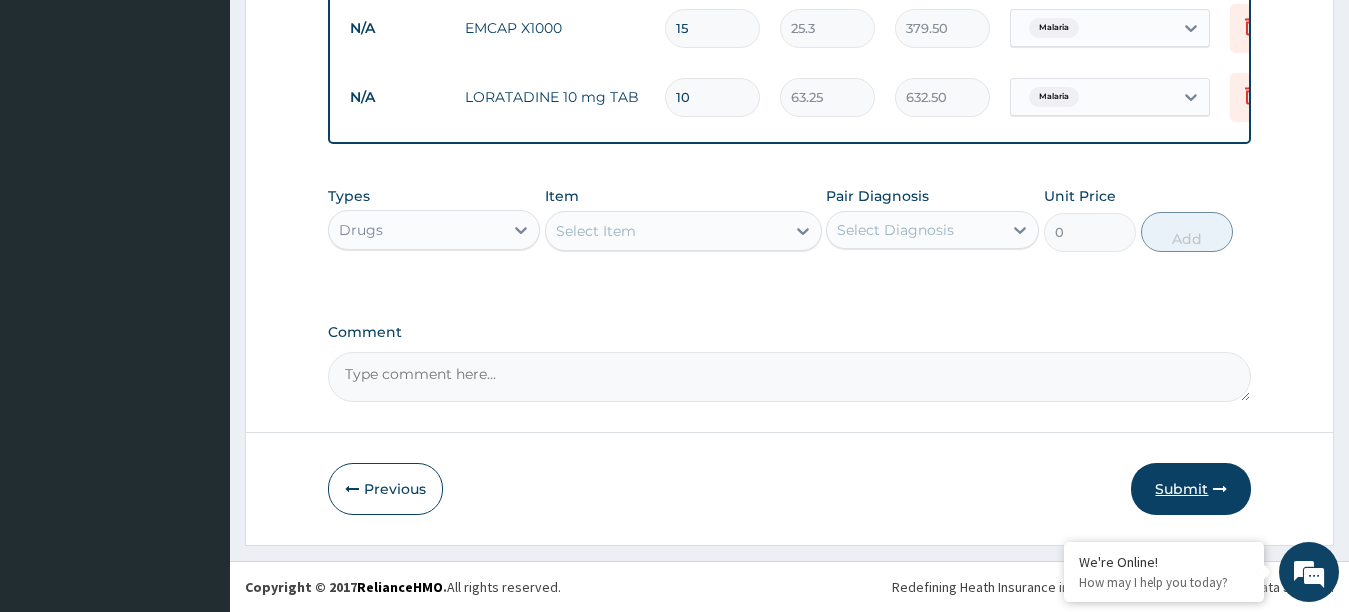 type on "10" 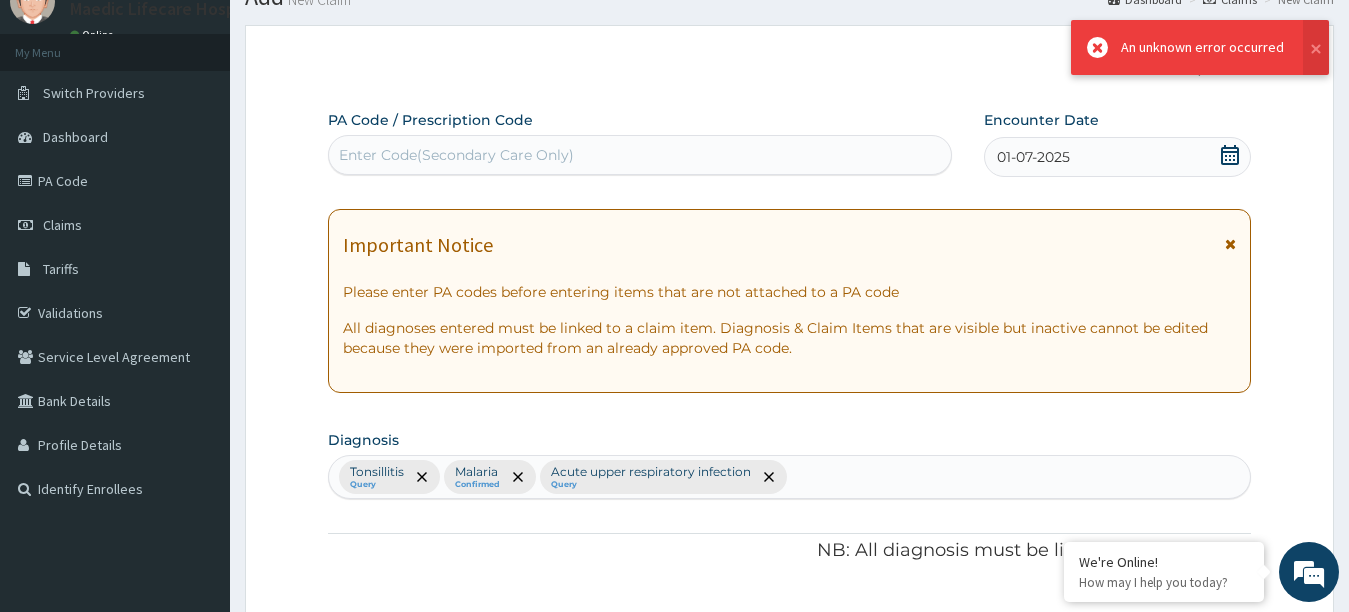 scroll, scrollTop: 1179, scrollLeft: 0, axis: vertical 